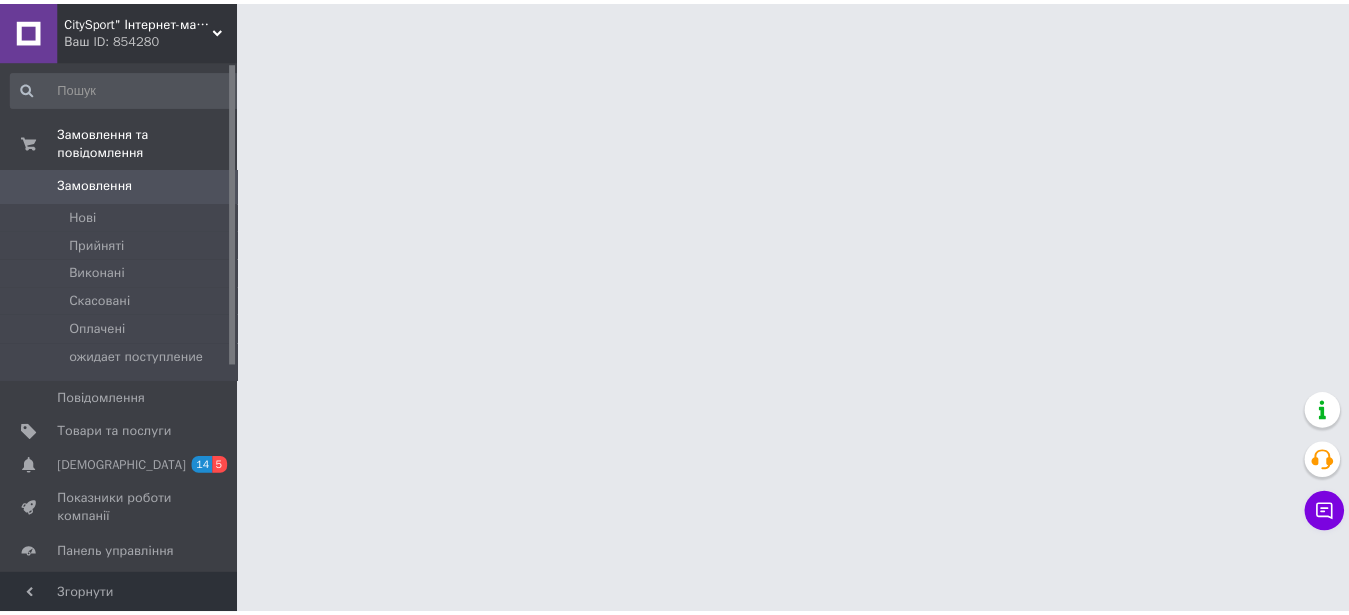 scroll, scrollTop: 0, scrollLeft: 0, axis: both 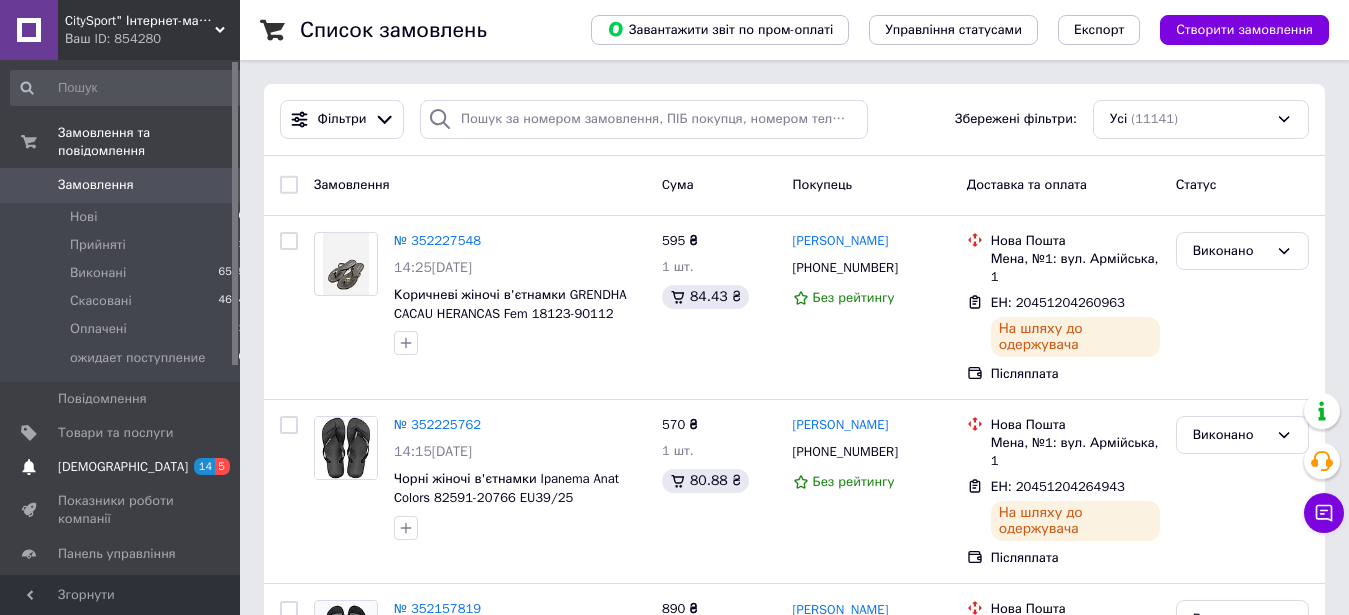 click on "14" at bounding box center [204, 466] 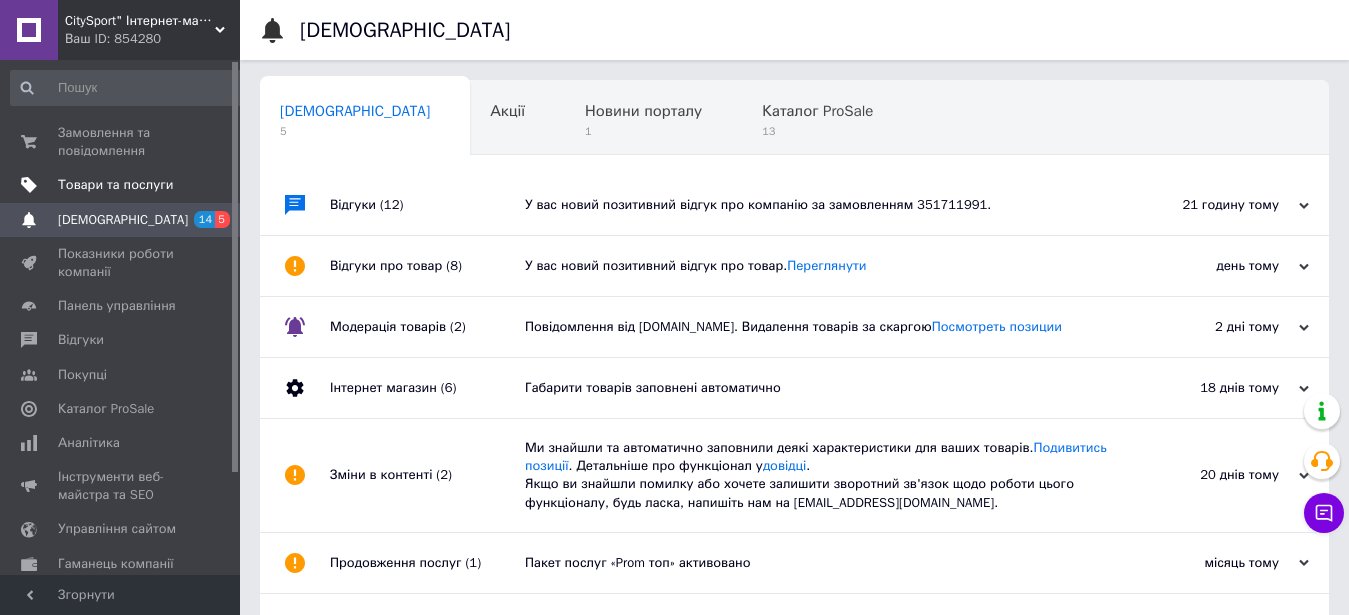 click on "Товари та послуги" at bounding box center (115, 185) 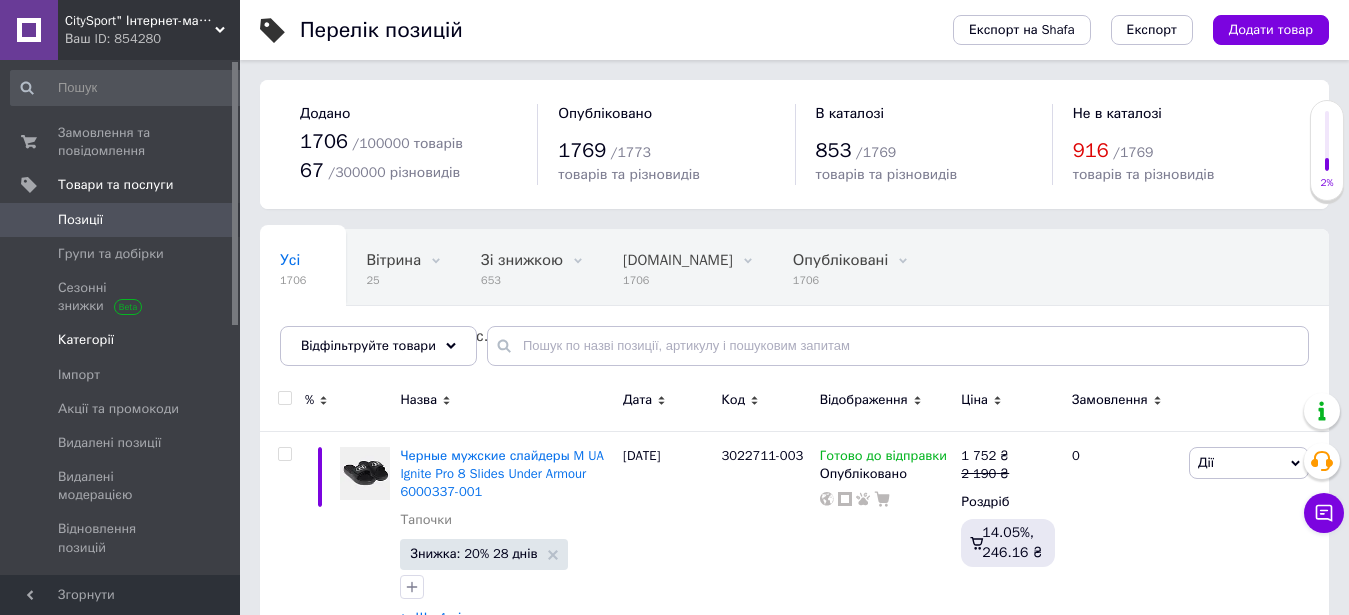 scroll, scrollTop: 408, scrollLeft: 0, axis: vertical 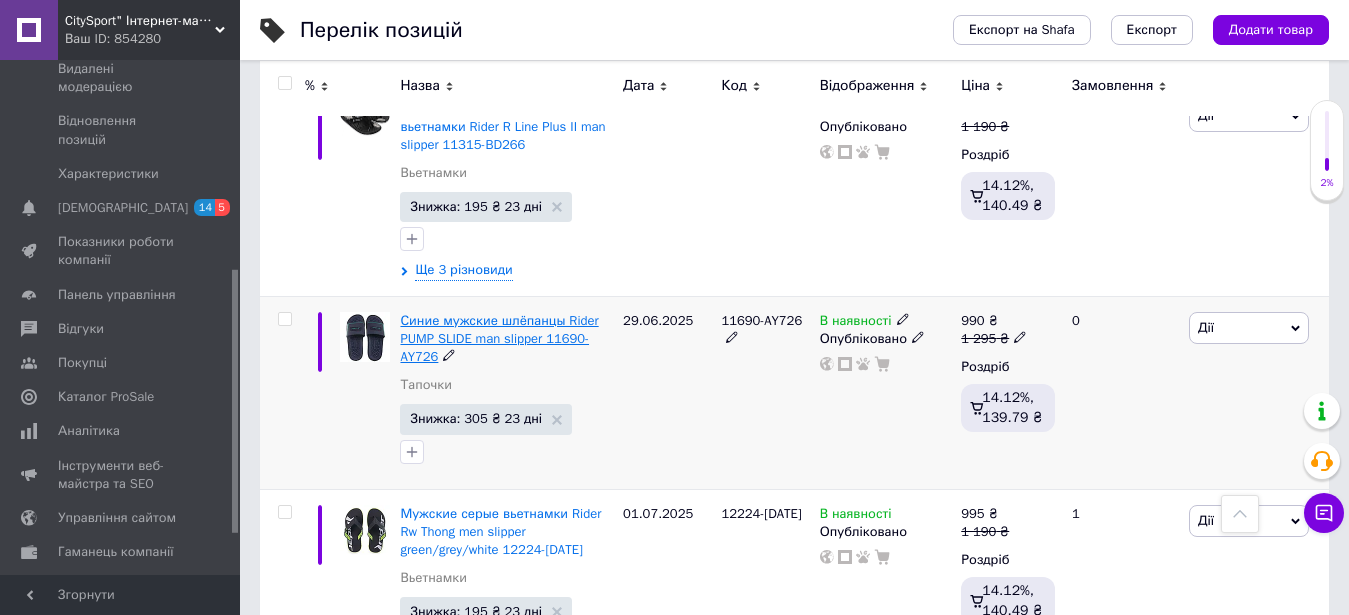 click on "Синие мужские шлёпанцы Rider PUMP SLIDE man slipper 11690-AY726" at bounding box center [499, 338] 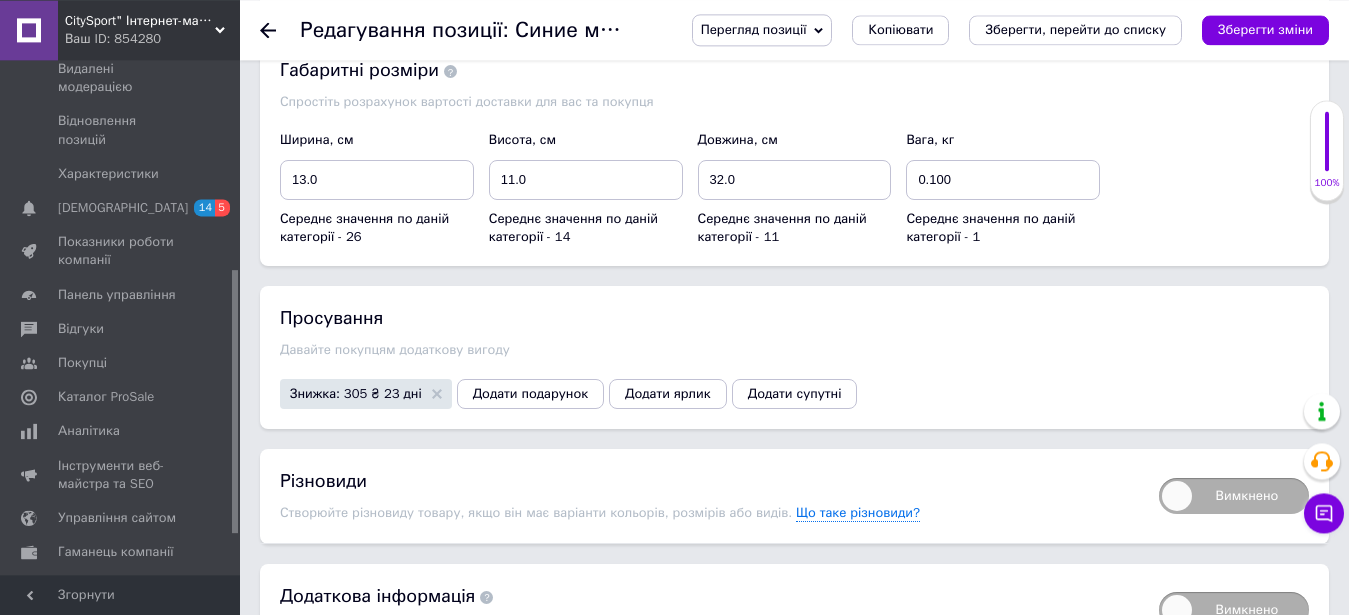 scroll, scrollTop: 2652, scrollLeft: 0, axis: vertical 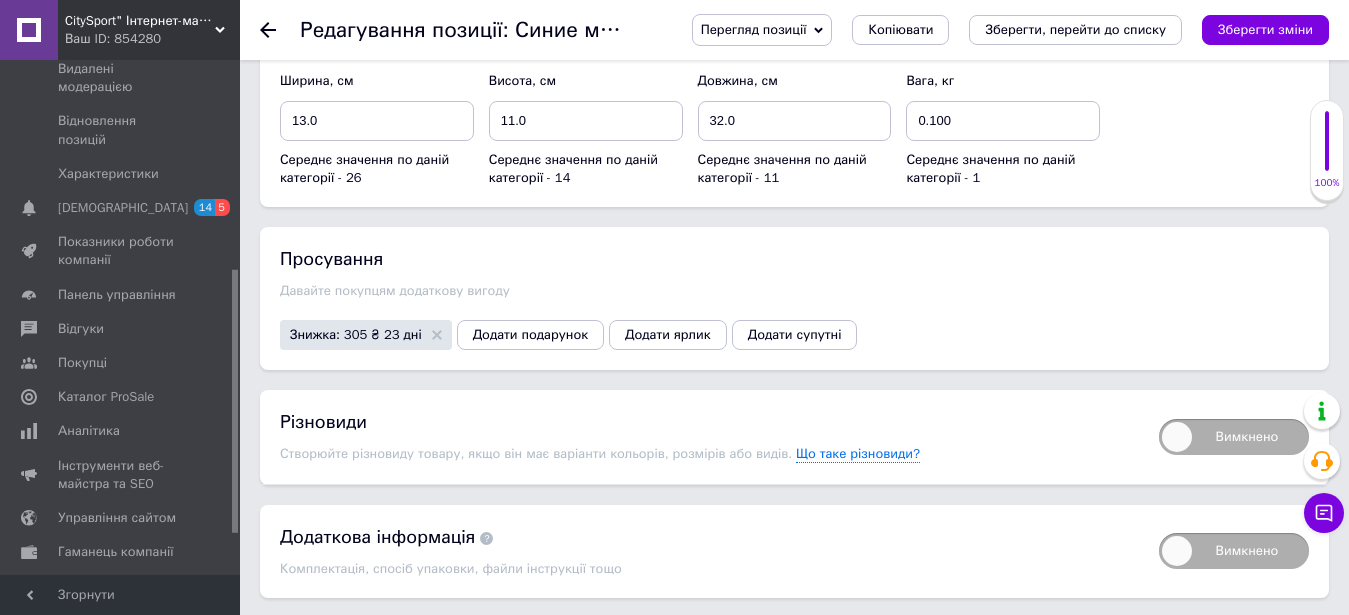 click on "Вимкнено" at bounding box center [1234, 437] 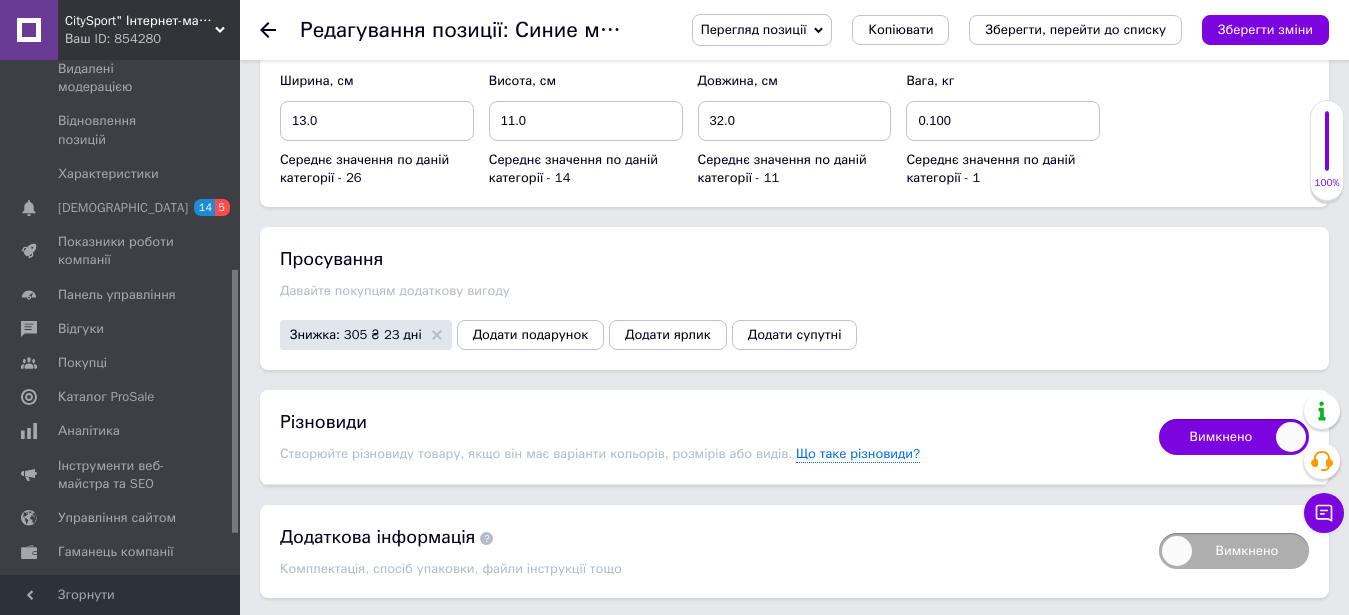 checkbox on "true" 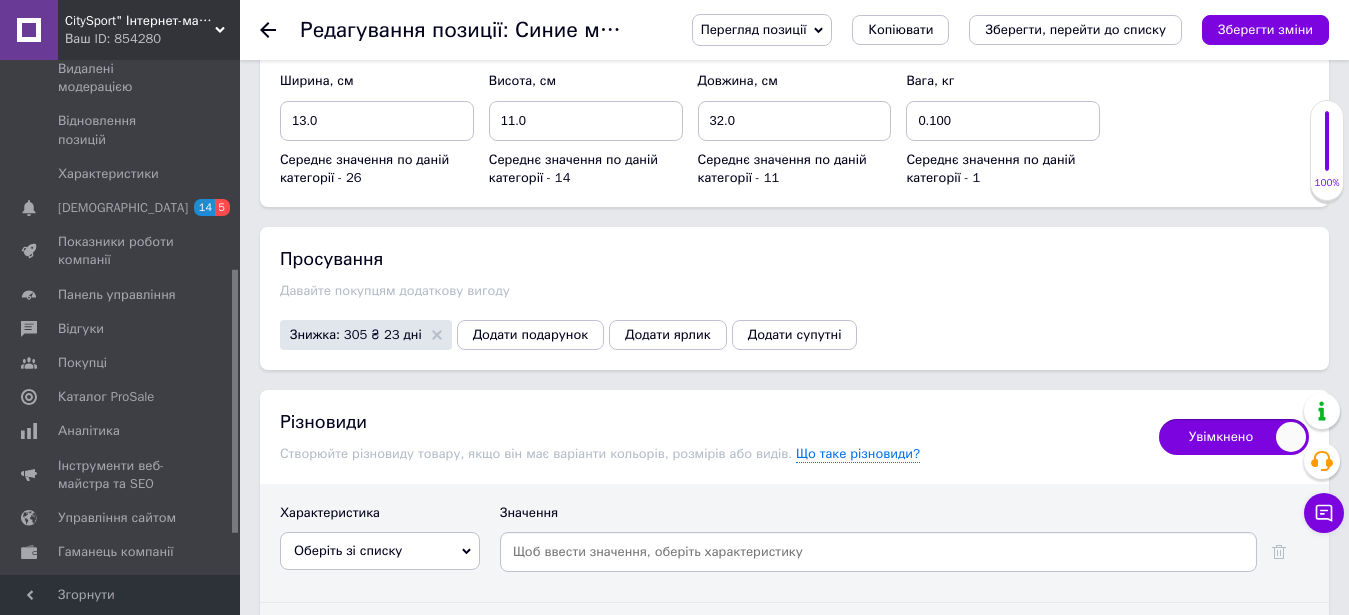 click on "Оберіть зі списку" at bounding box center [380, 551] 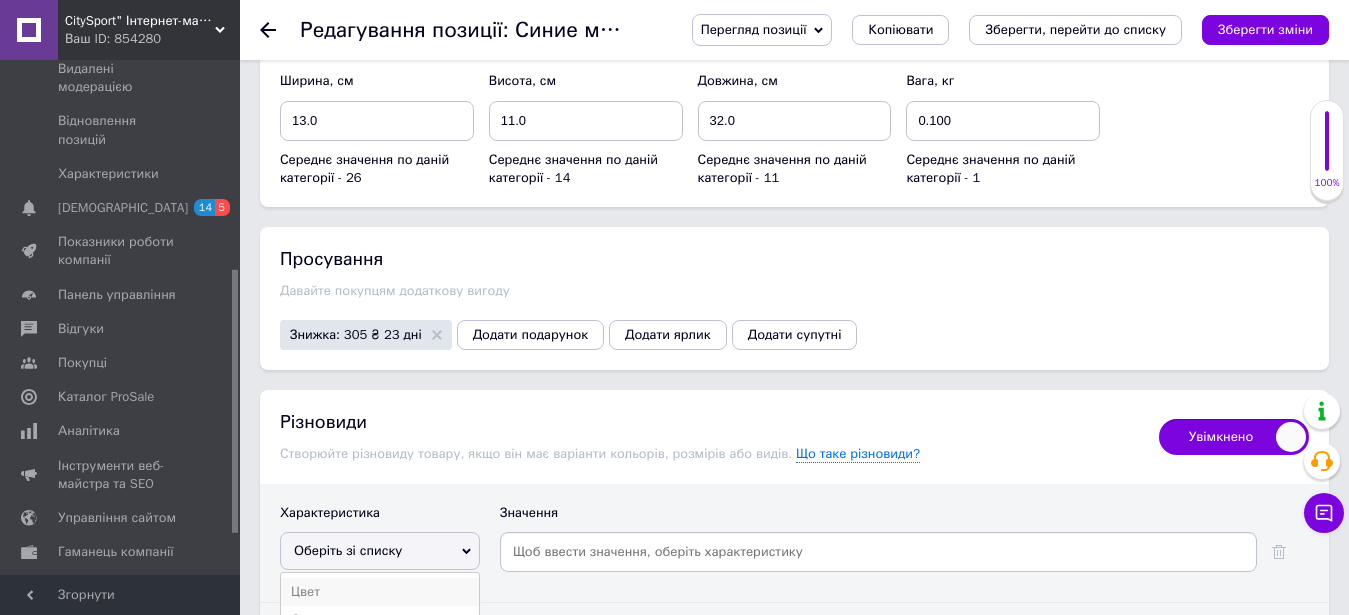 click on "Цвет" at bounding box center (380, 592) 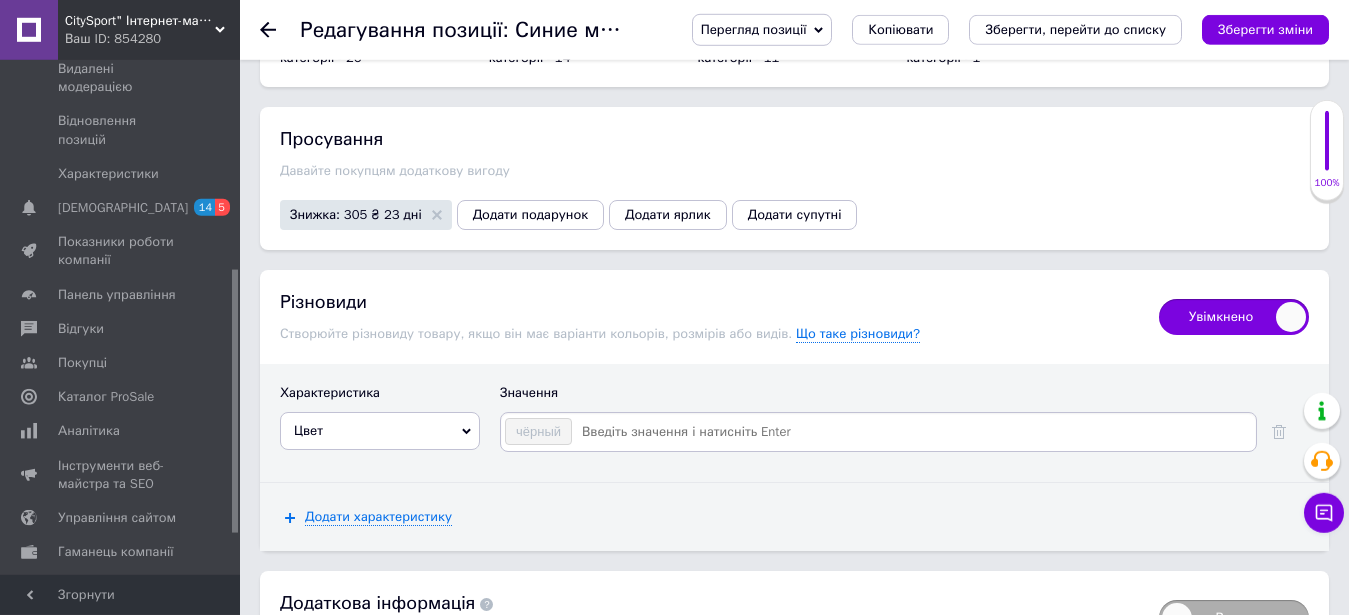 scroll, scrollTop: 2856, scrollLeft: 0, axis: vertical 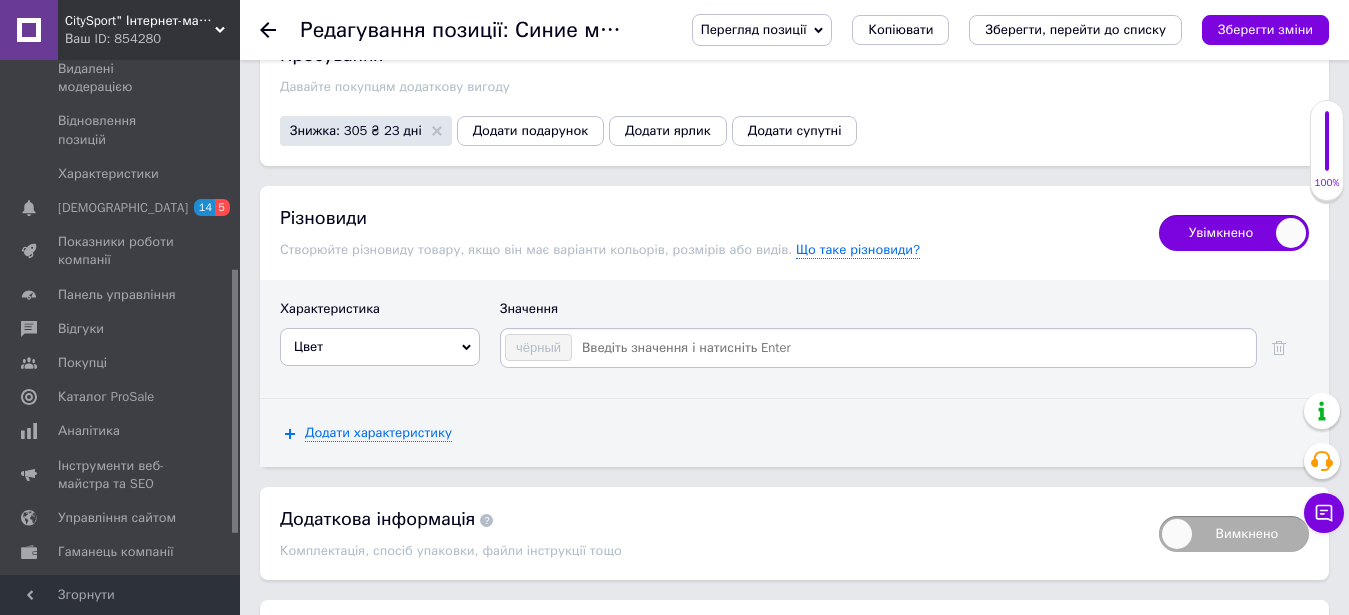 click at bounding box center (913, 348) 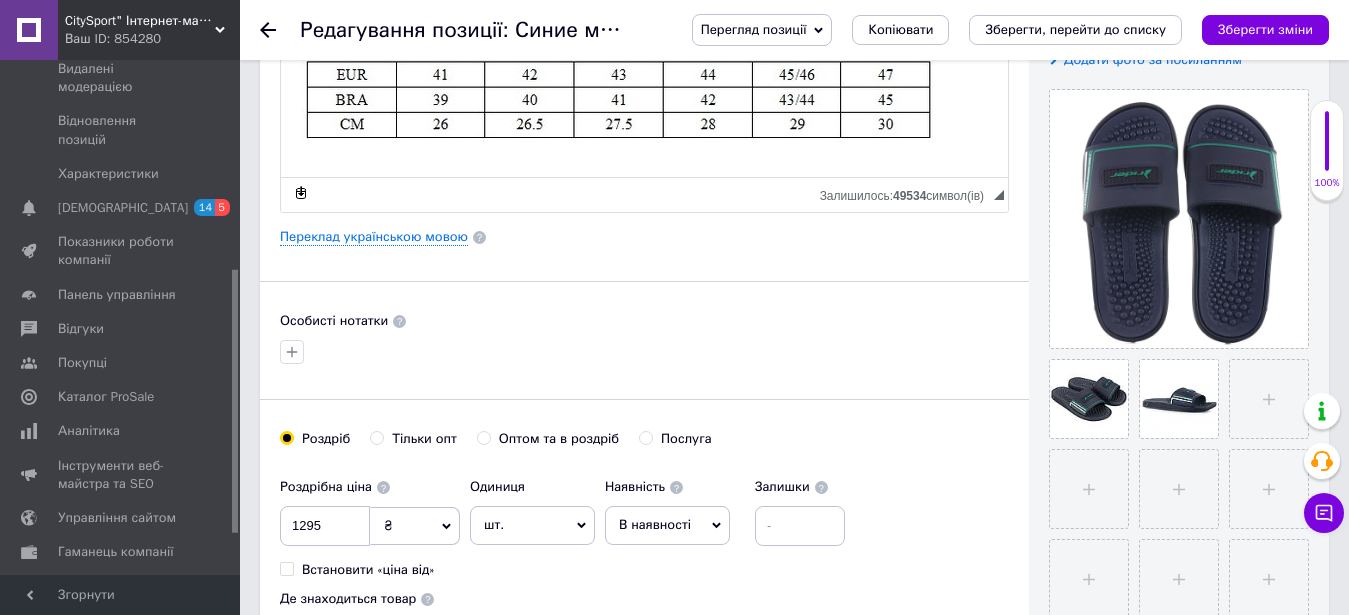 scroll, scrollTop: 0, scrollLeft: 0, axis: both 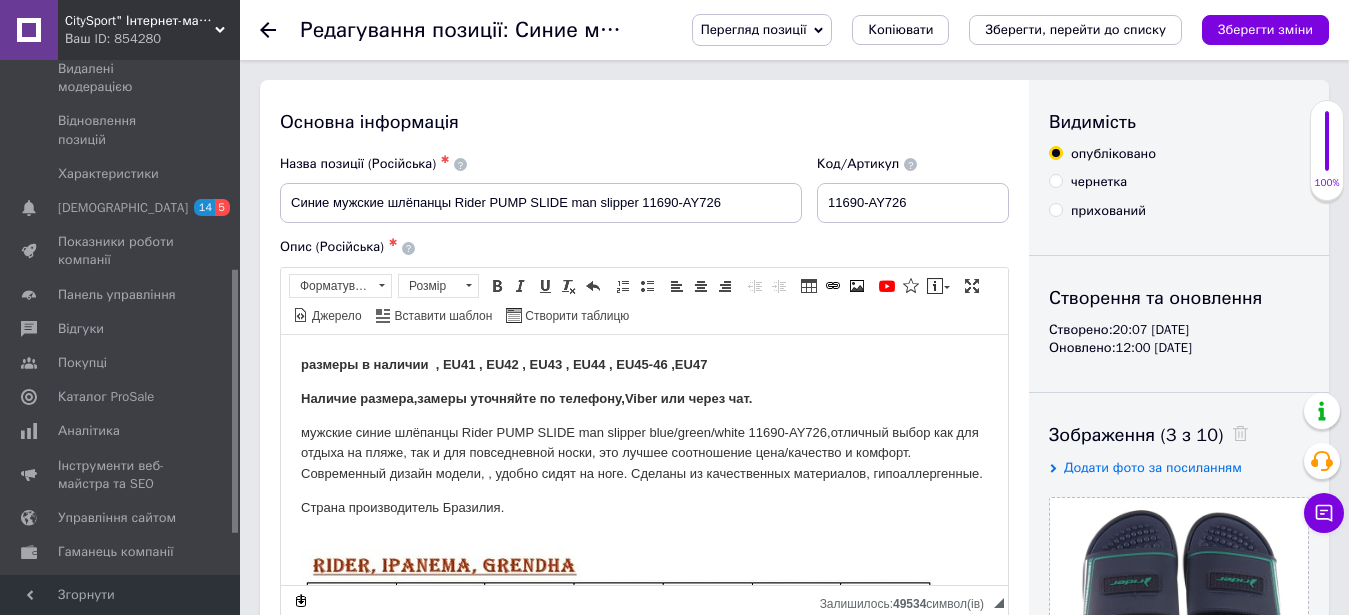 drag, startPoint x: 1001, startPoint y: 488, endPoint x: 1288, endPoint y: 665, distance: 337.19135 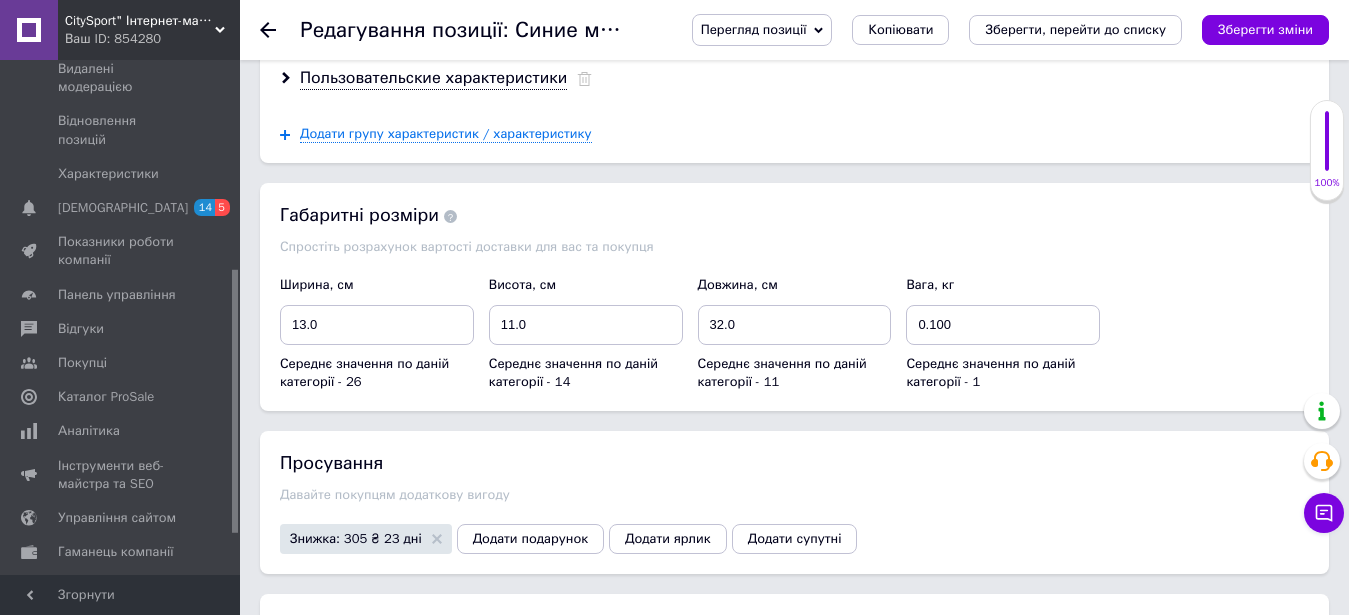 scroll, scrollTop: 2754, scrollLeft: 0, axis: vertical 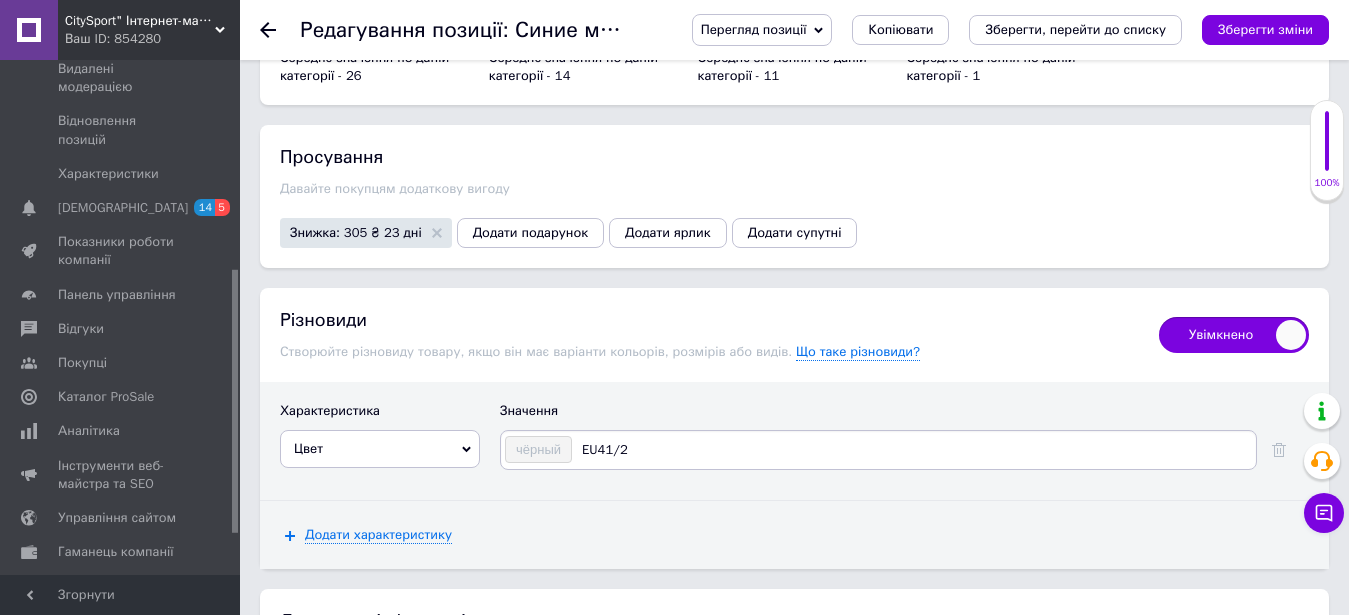 type on "EU41/26" 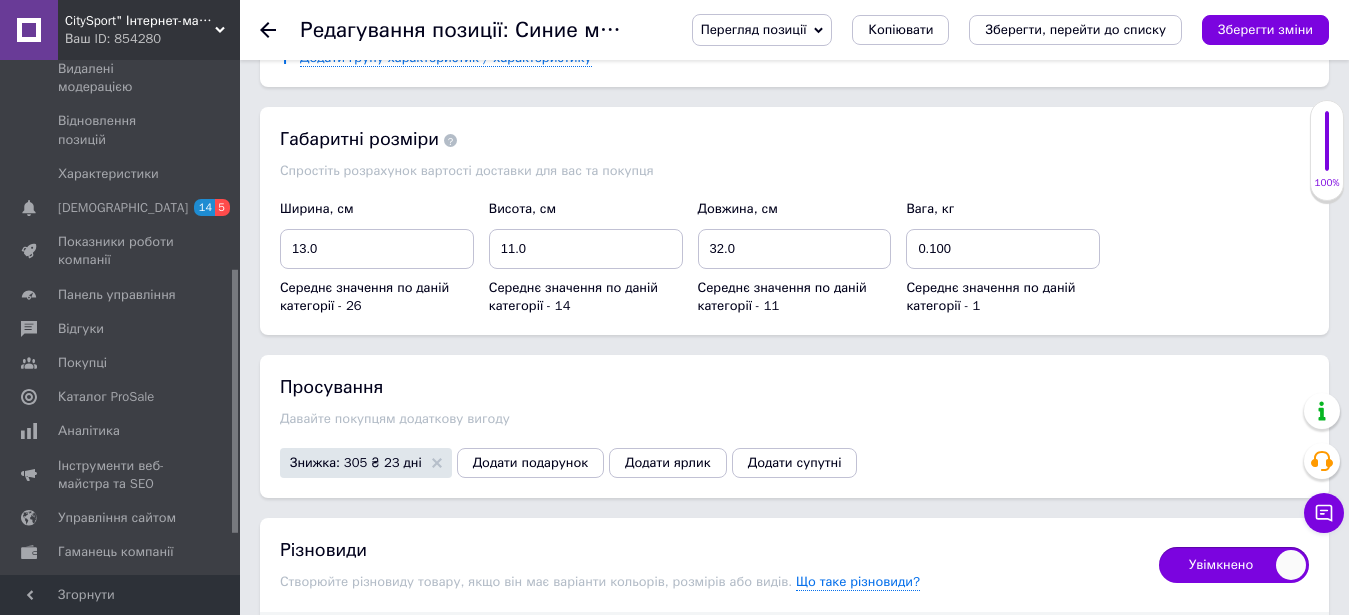 scroll, scrollTop: 2932, scrollLeft: 0, axis: vertical 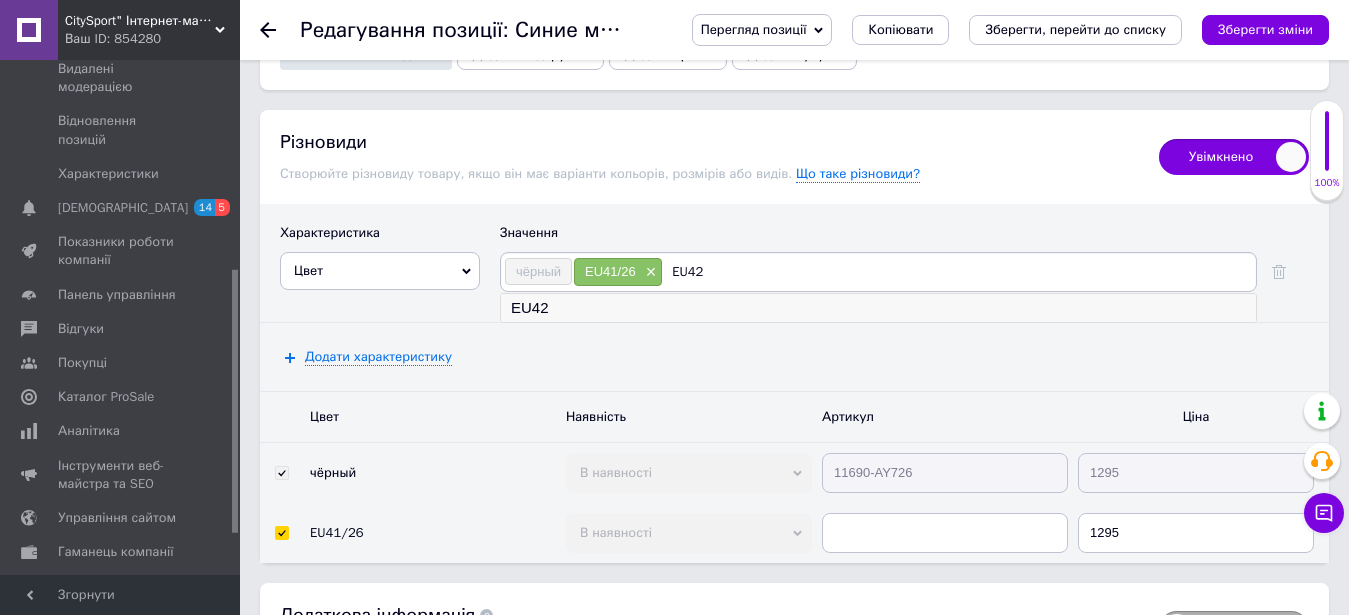 type on "EU42" 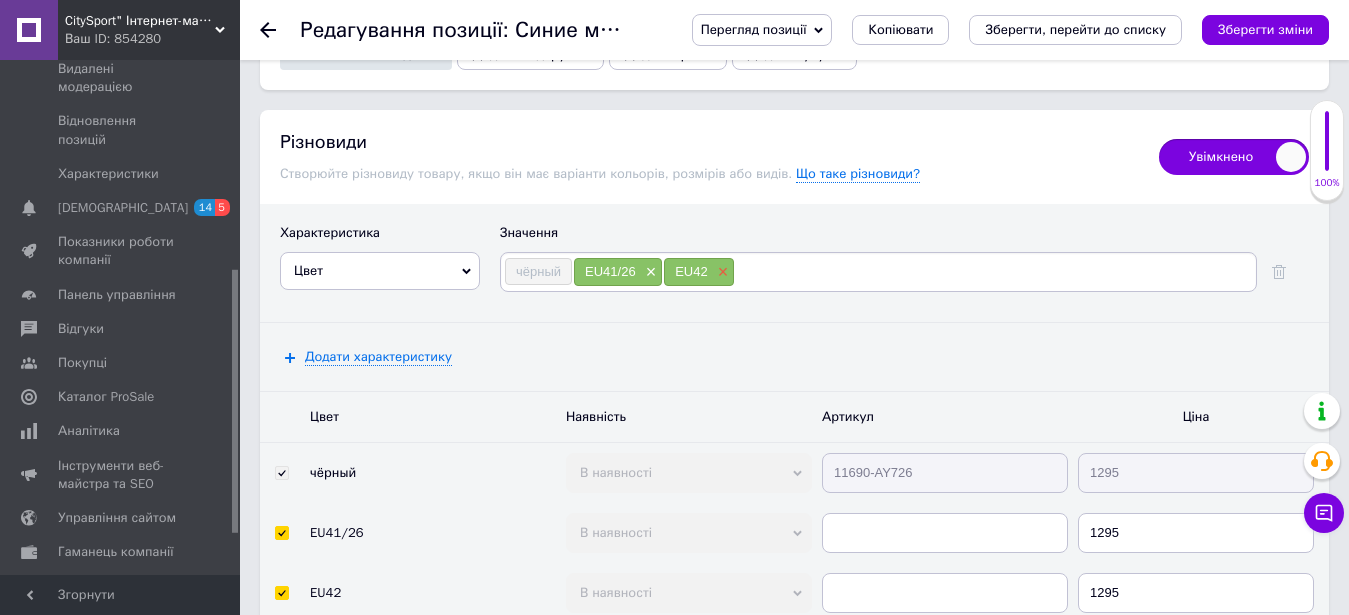 click on "×" at bounding box center (721, 272) 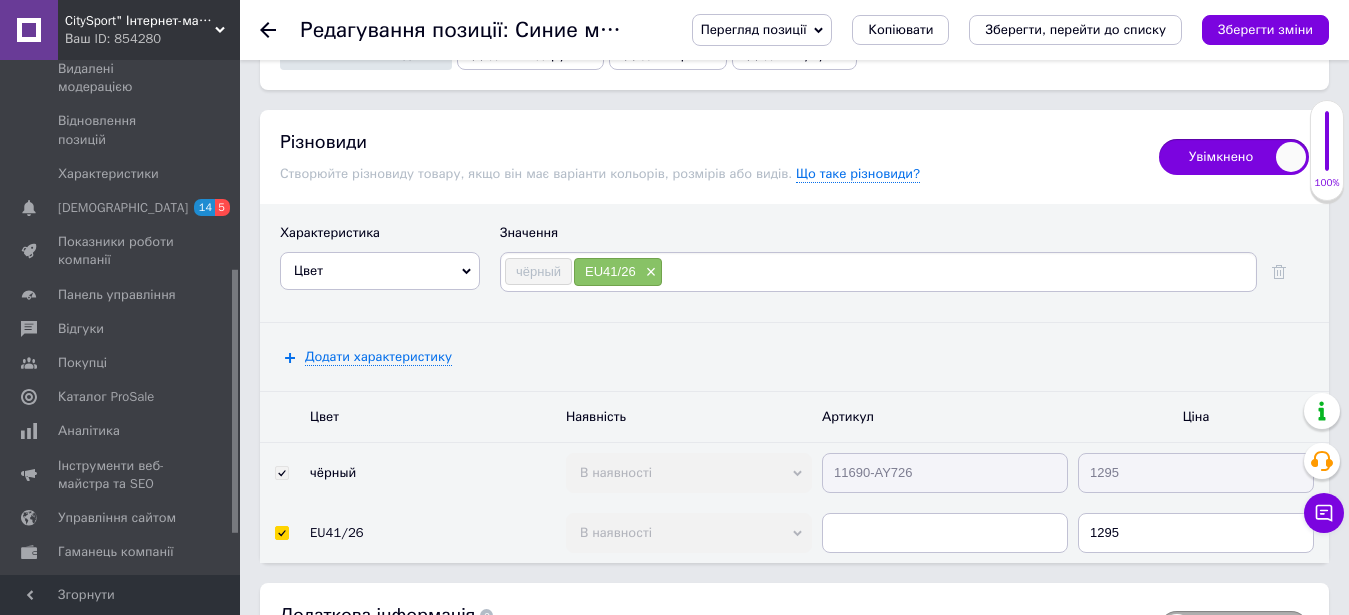 click at bounding box center (958, 272) 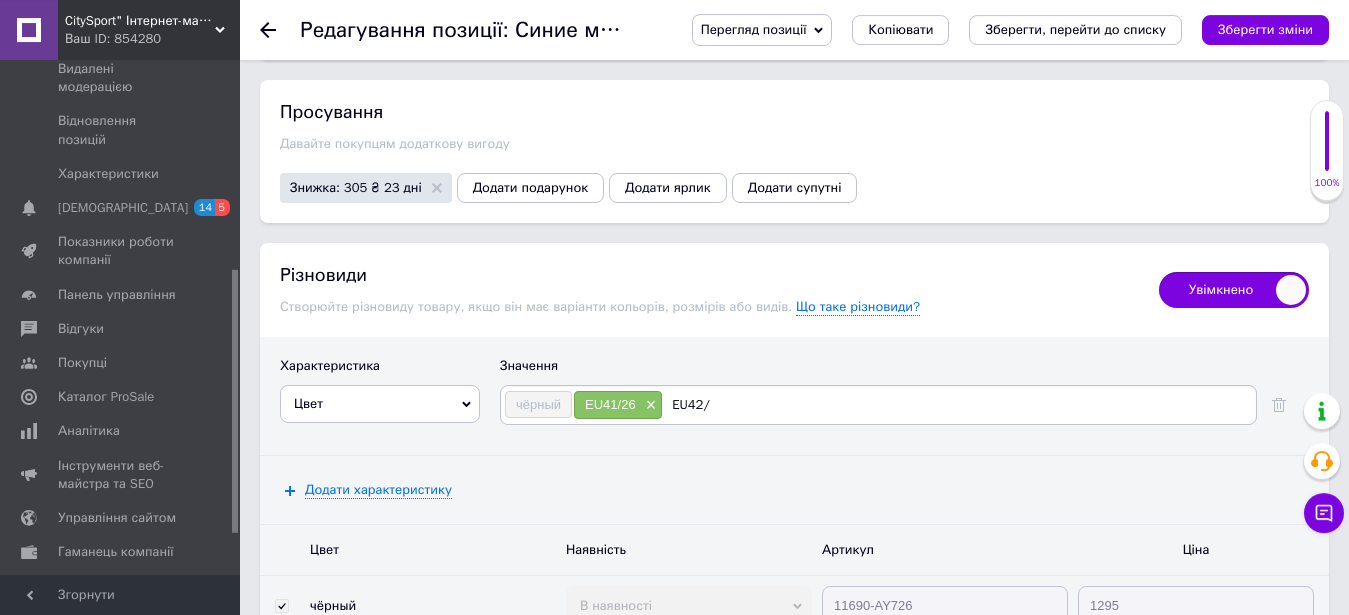 scroll, scrollTop: 2932, scrollLeft: 0, axis: vertical 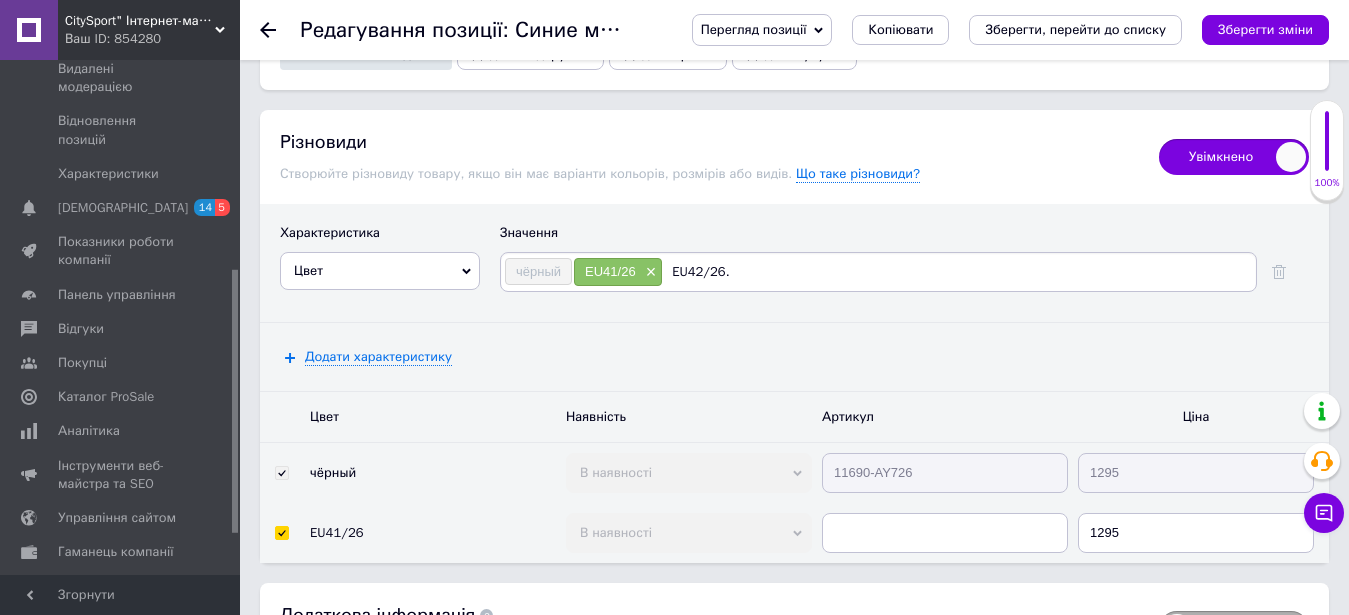 type on "EU42/26.5" 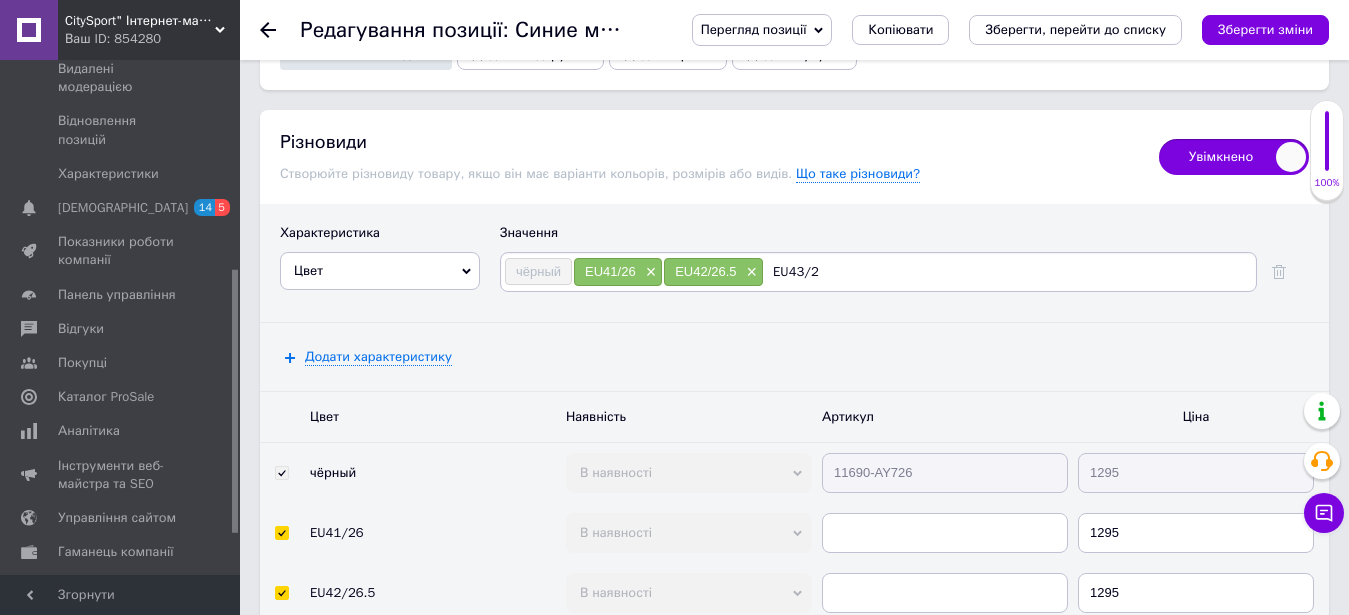 type on "EU43/27" 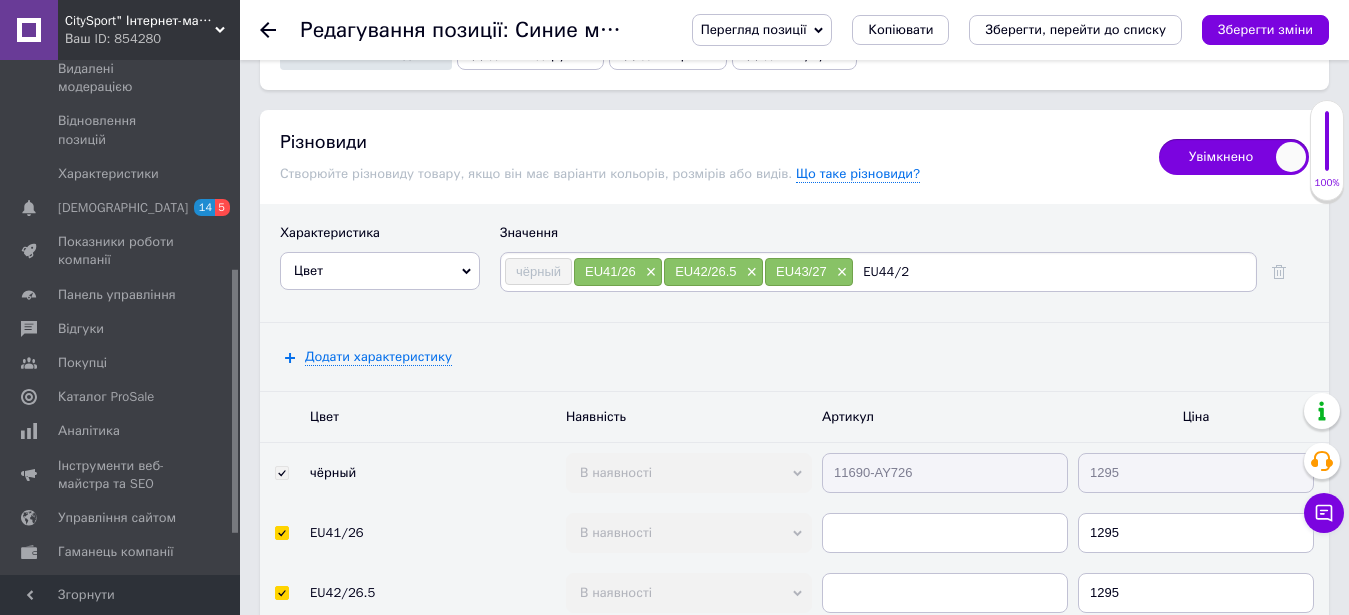 type on "EU44/28" 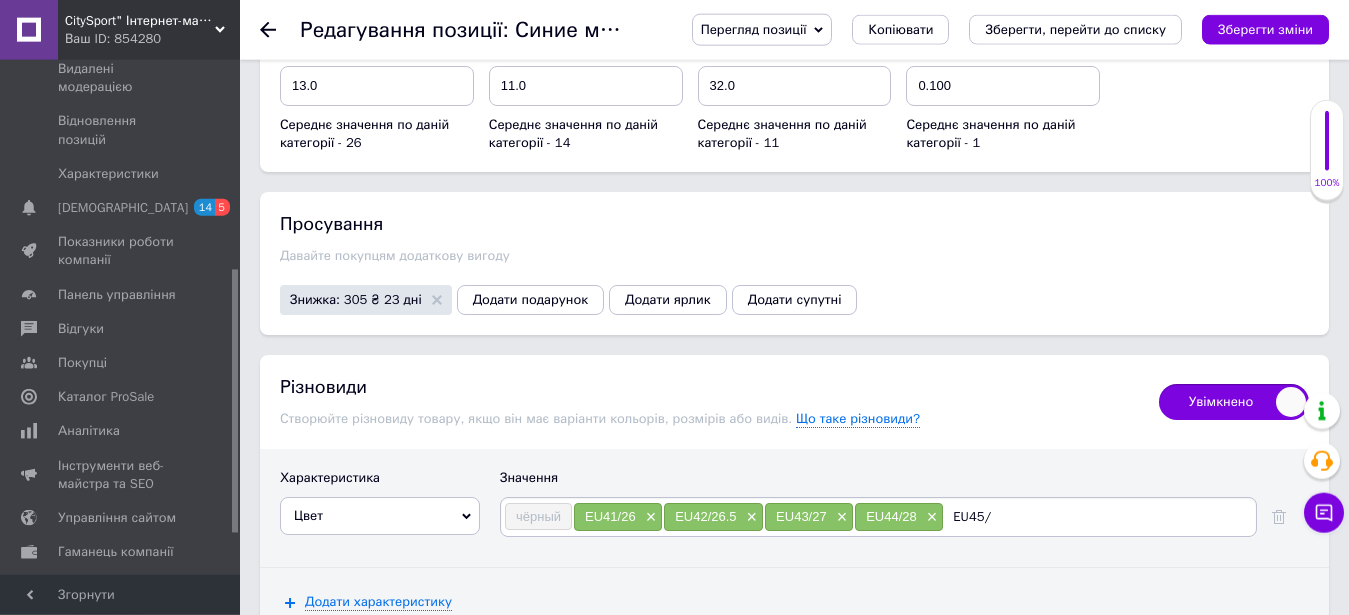 scroll, scrollTop: 2728, scrollLeft: 0, axis: vertical 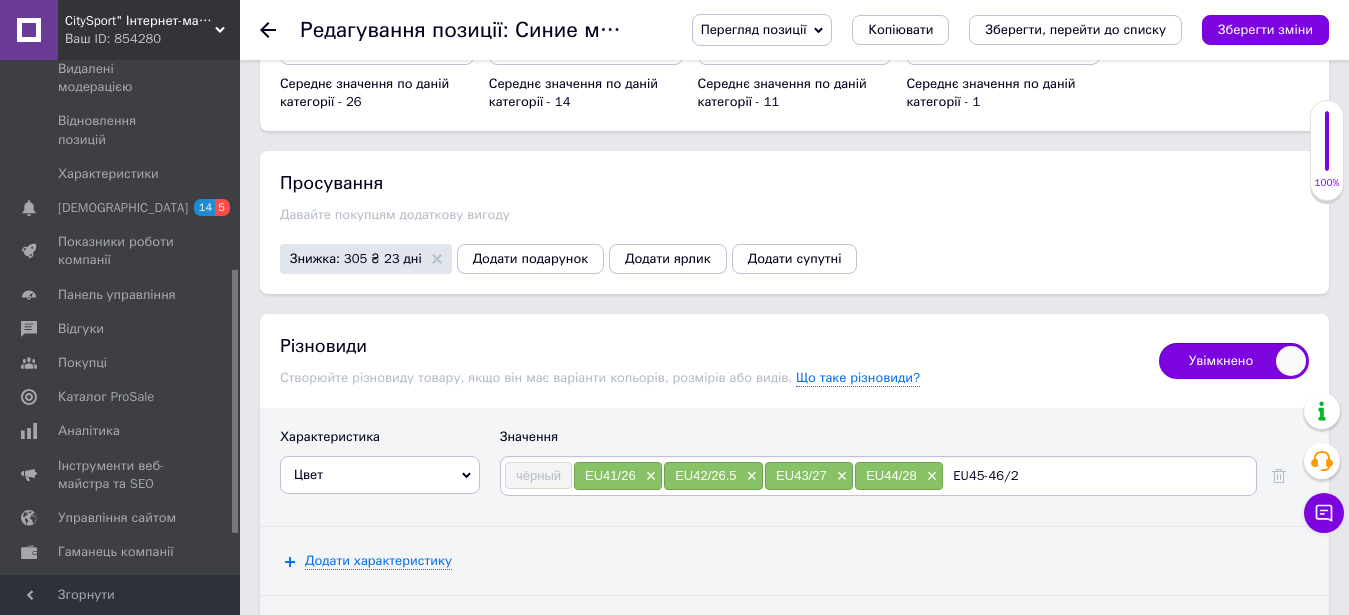 type on "EU45-46/29" 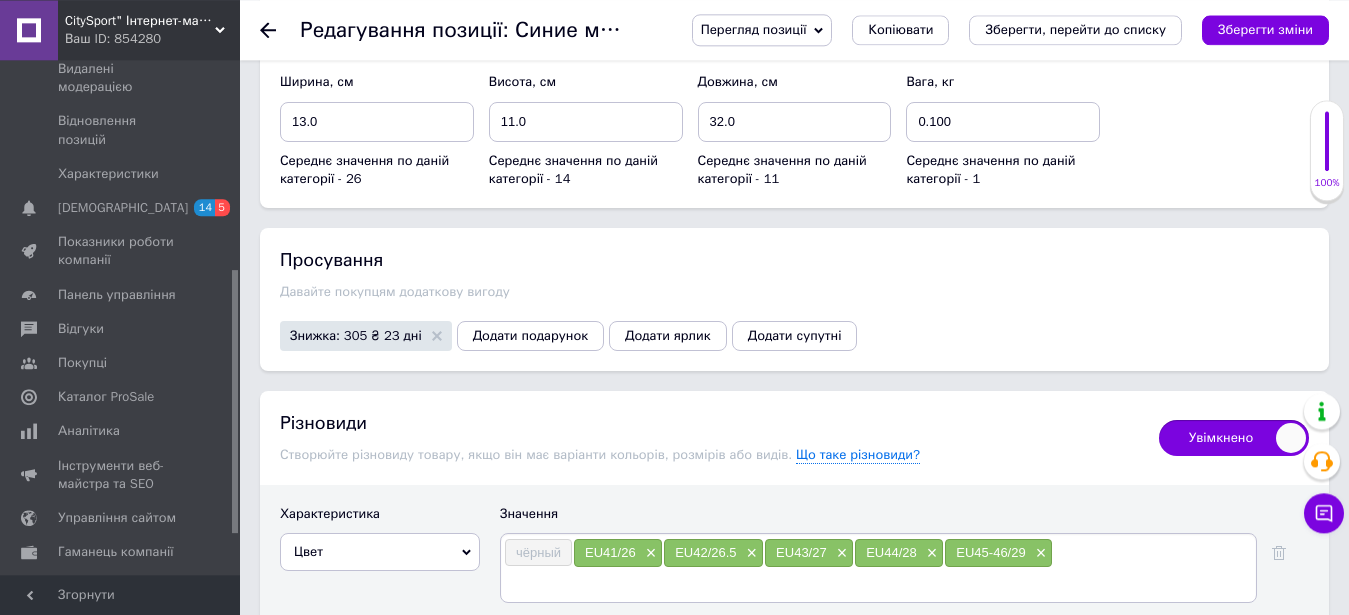 scroll, scrollTop: 2728, scrollLeft: 0, axis: vertical 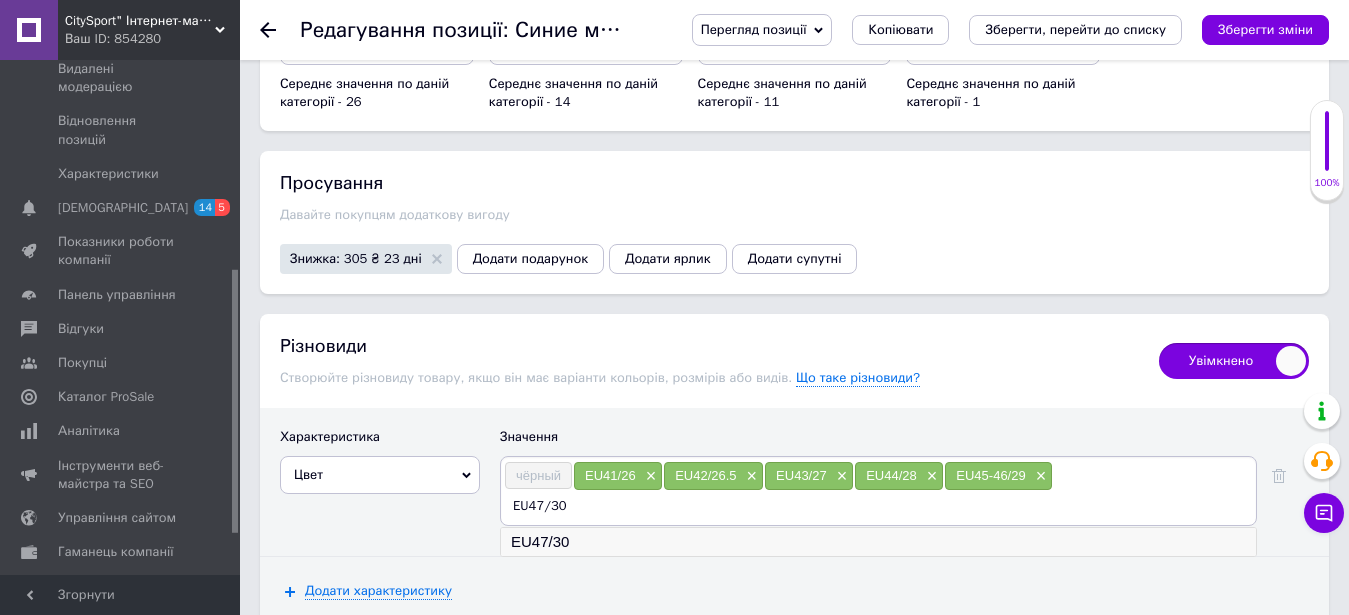 type on "EU47/30" 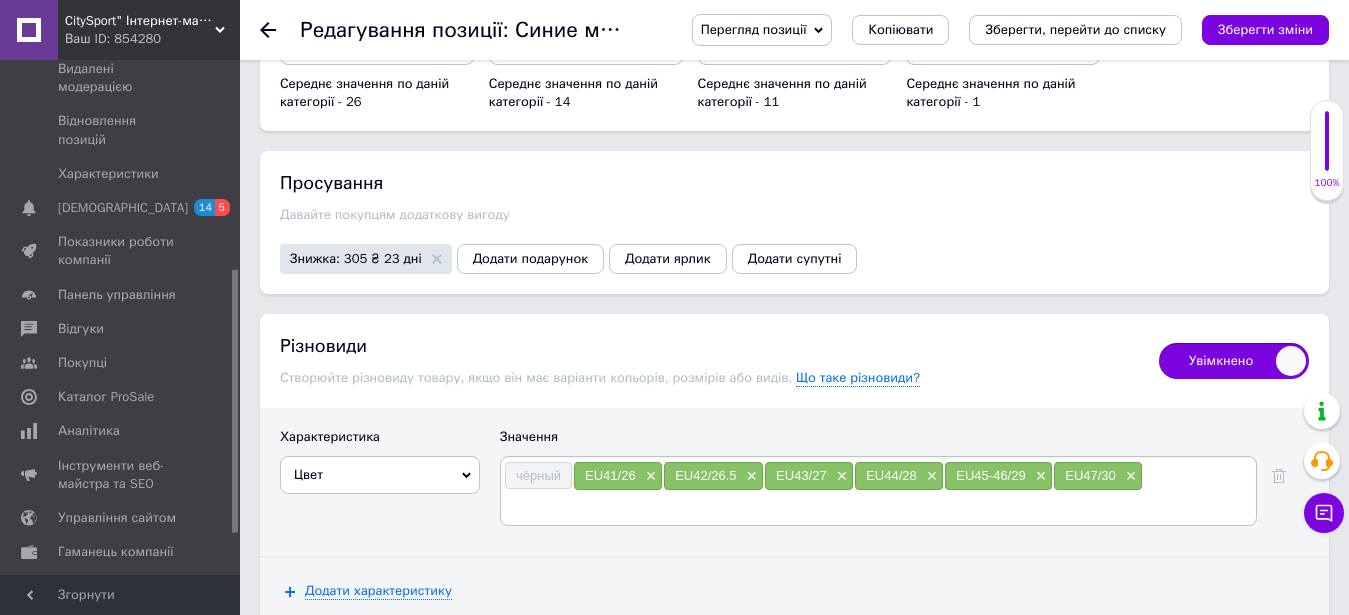 scroll, scrollTop: 2626, scrollLeft: 0, axis: vertical 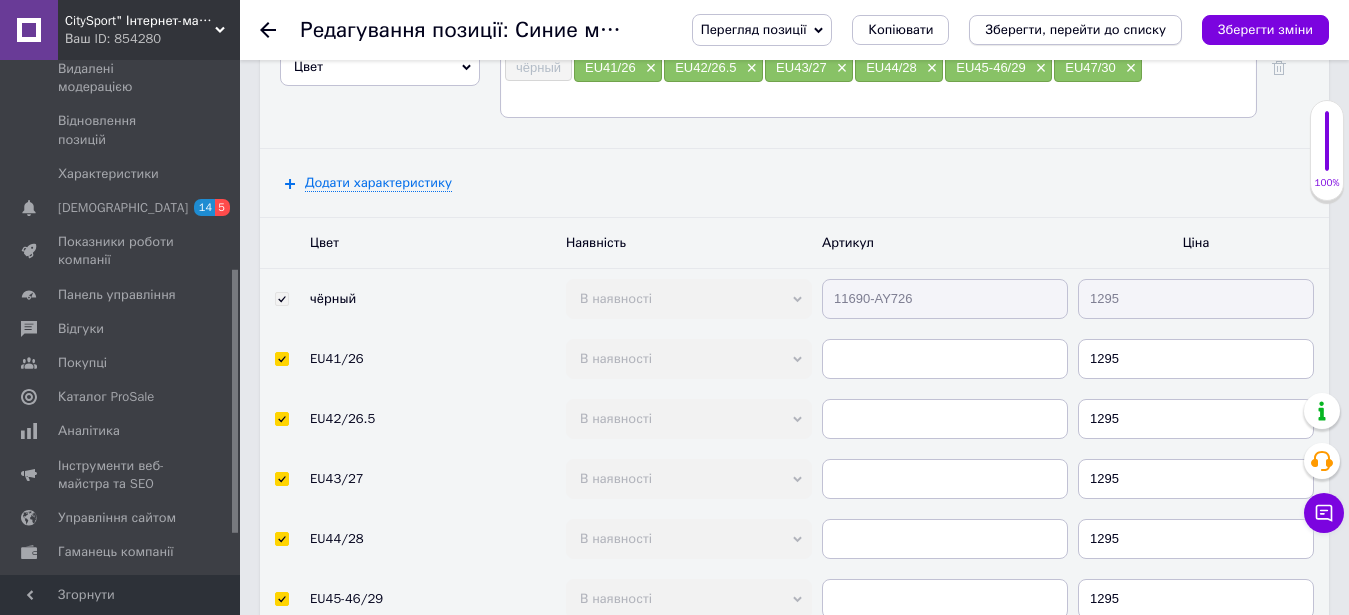 click on "Зберегти, перейти до списку" at bounding box center (1075, 30) 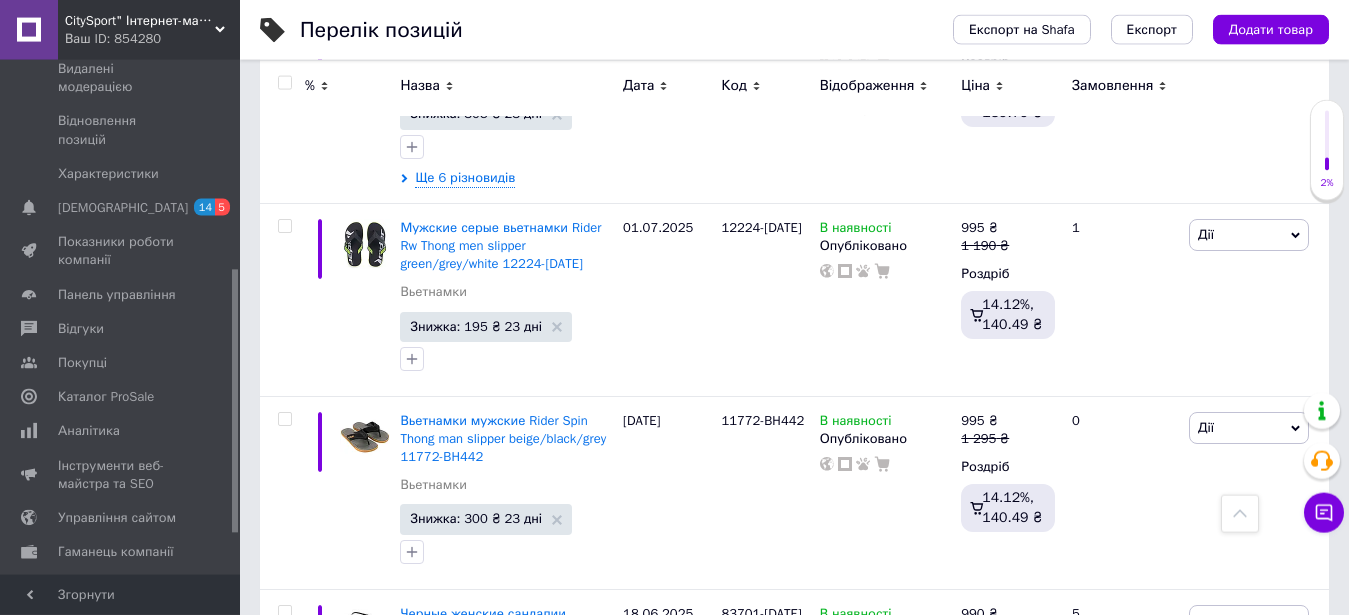 scroll, scrollTop: 4590, scrollLeft: 0, axis: vertical 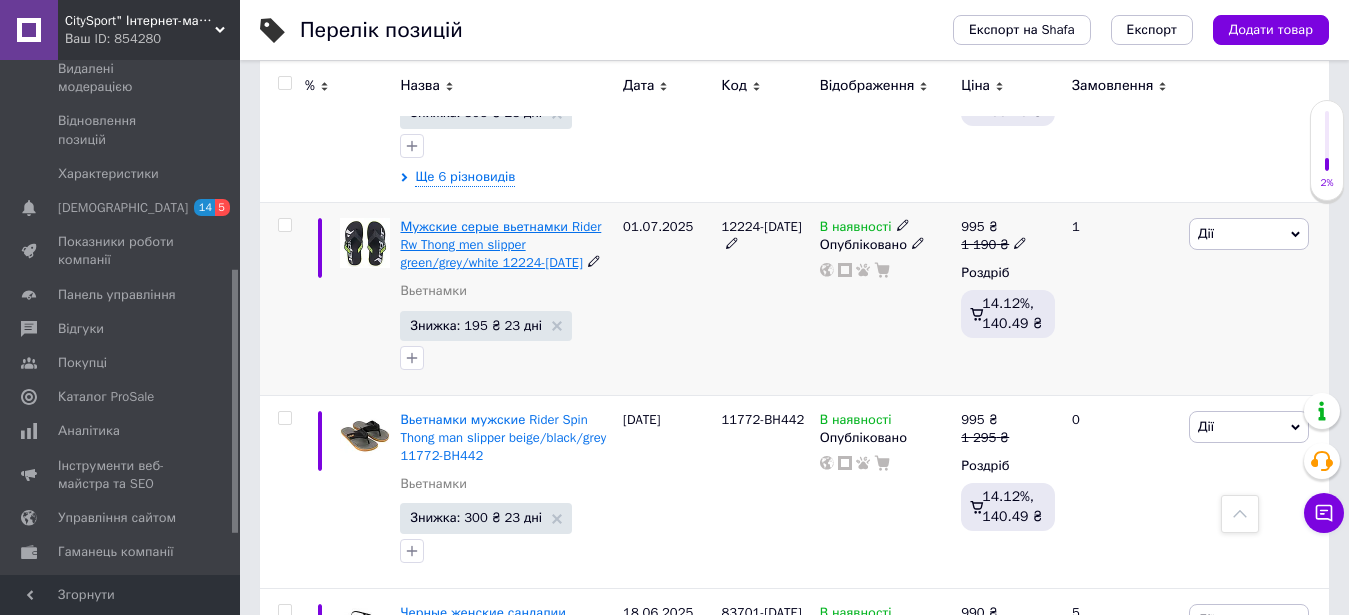 click on "Мужские серые вьетнамки Rider Rw Thong men slipper green/grey/white 12224-[DATE]" at bounding box center [500, 244] 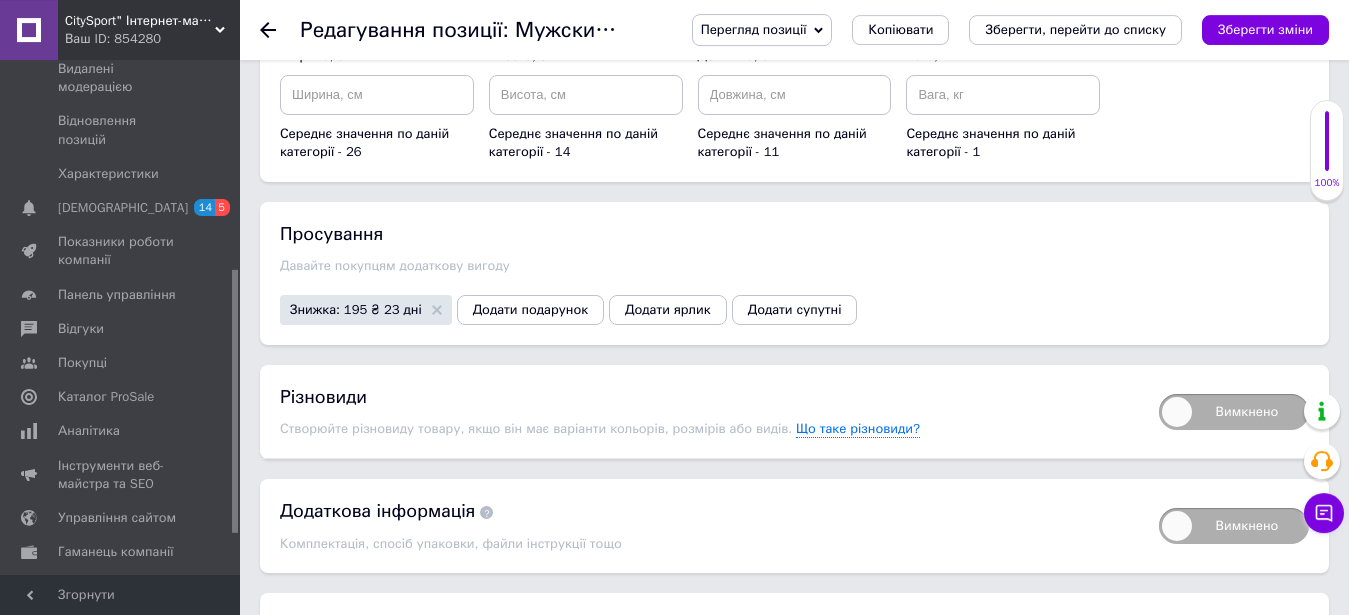 scroll, scrollTop: 2754, scrollLeft: 0, axis: vertical 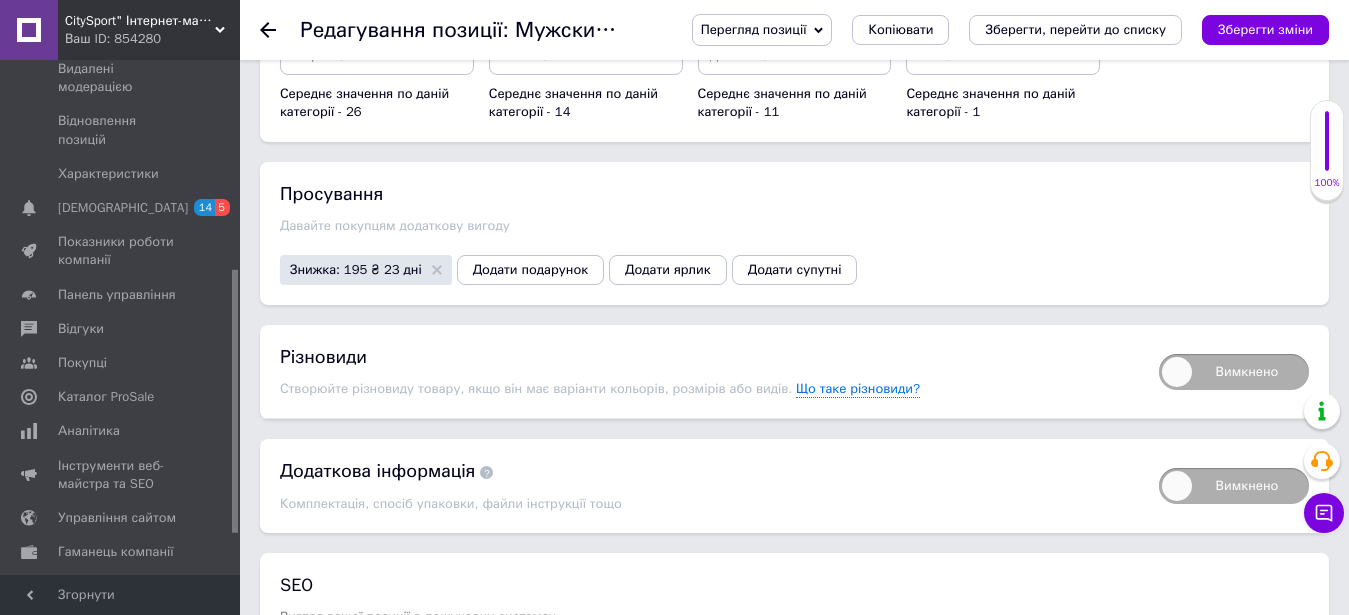 click on "Вимкнено" at bounding box center [1234, 372] 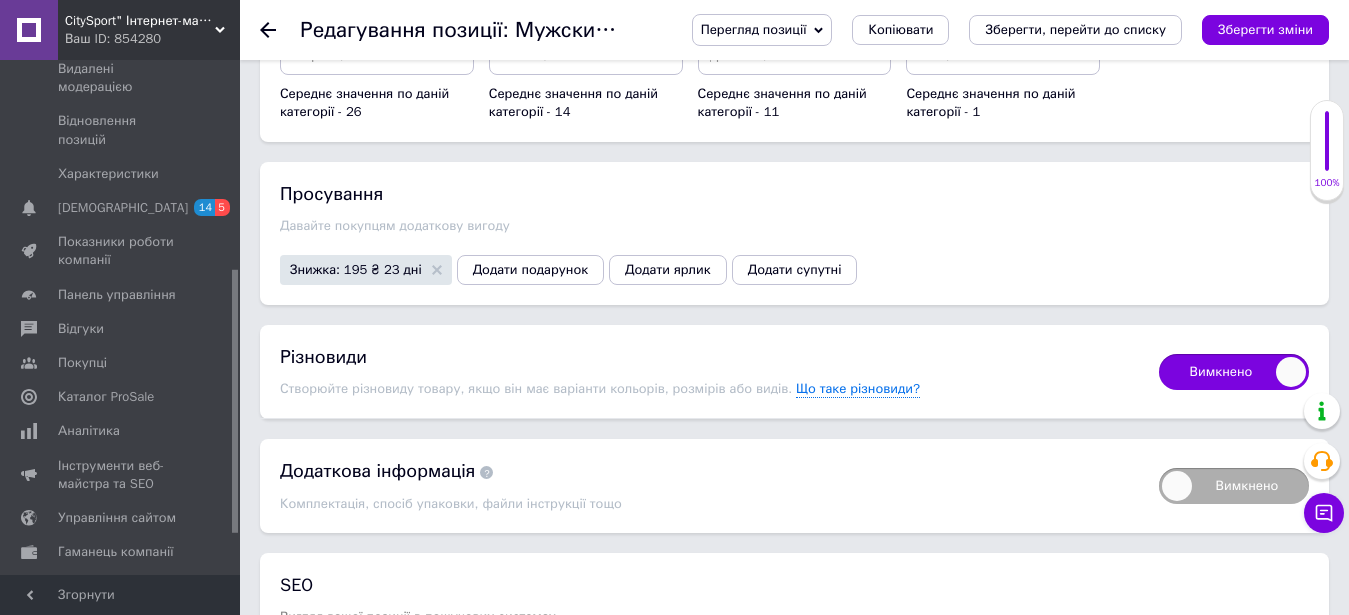 checkbox on "true" 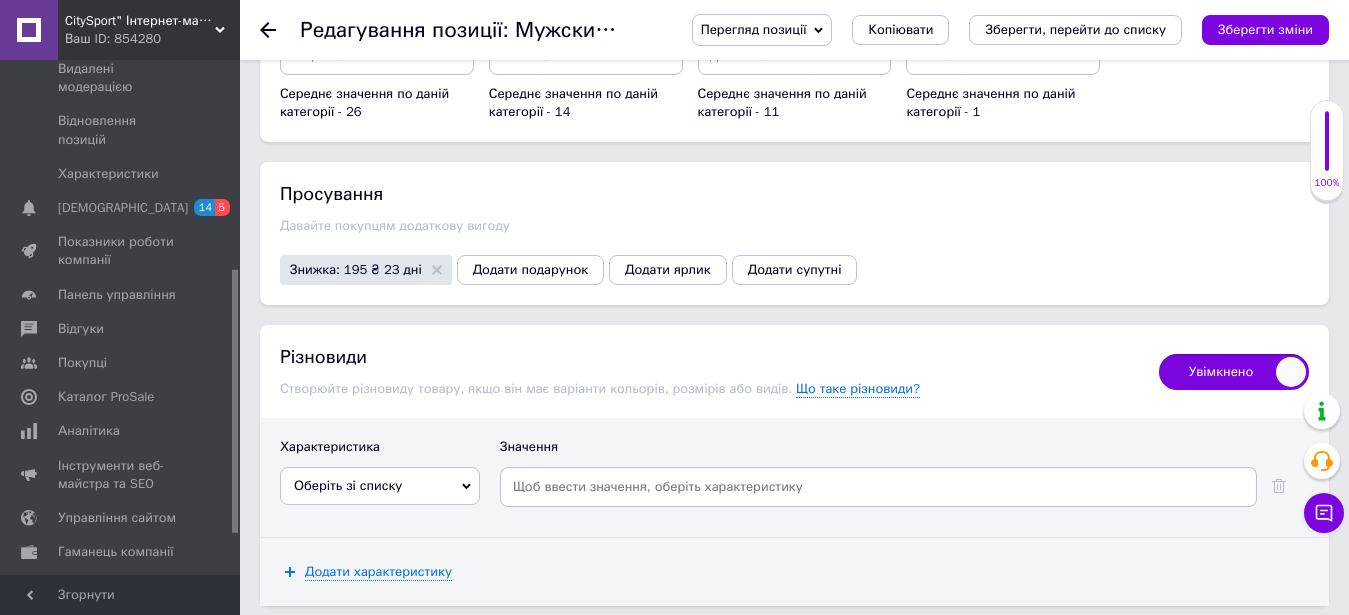click on "Оберіть зі списку" at bounding box center [348, 485] 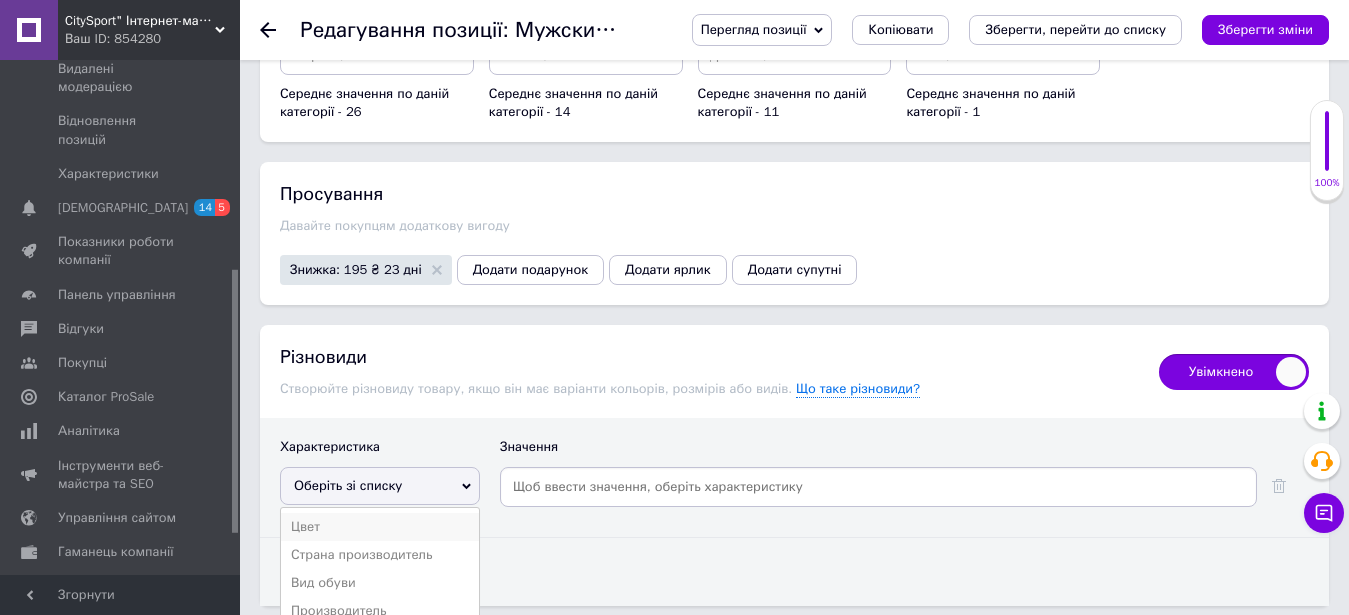 click on "Цвет" at bounding box center [380, 527] 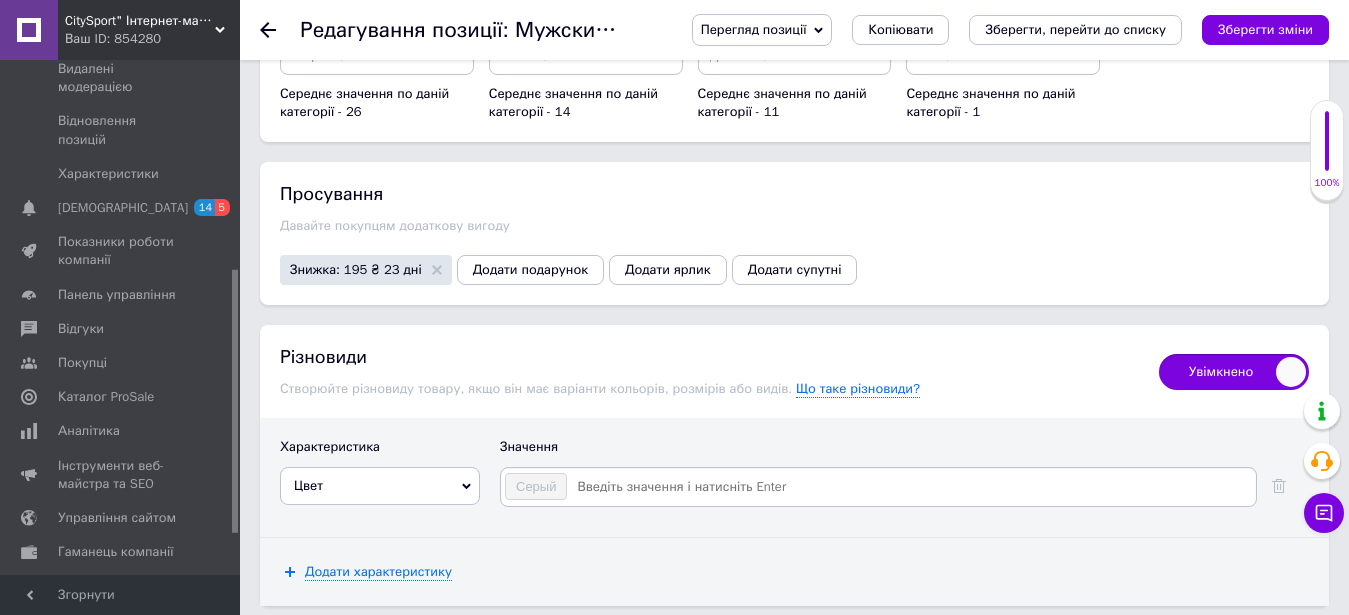 click at bounding box center [910, 487] 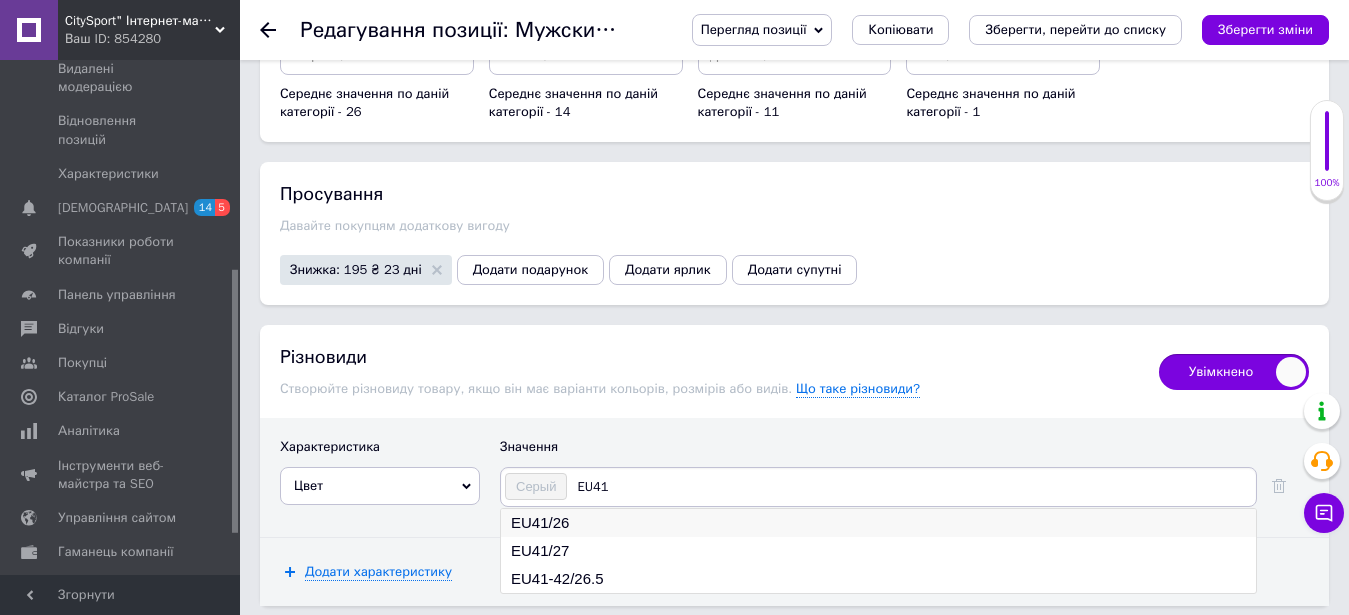 type on "EU41" 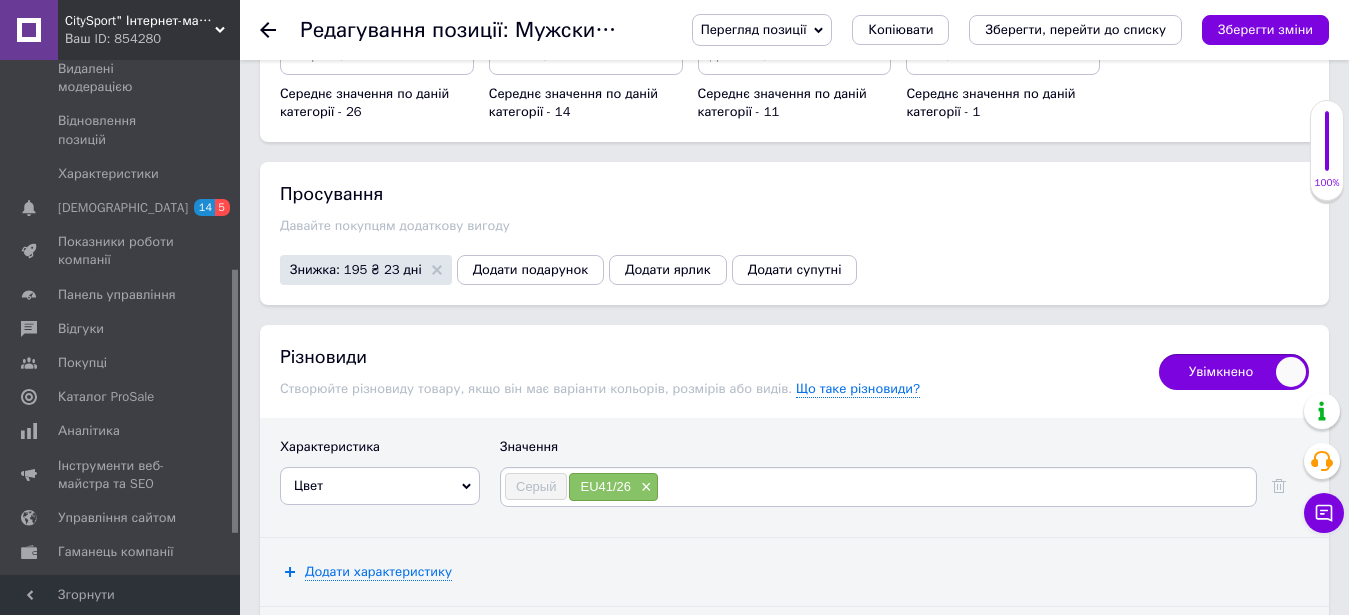 click at bounding box center [956, 487] 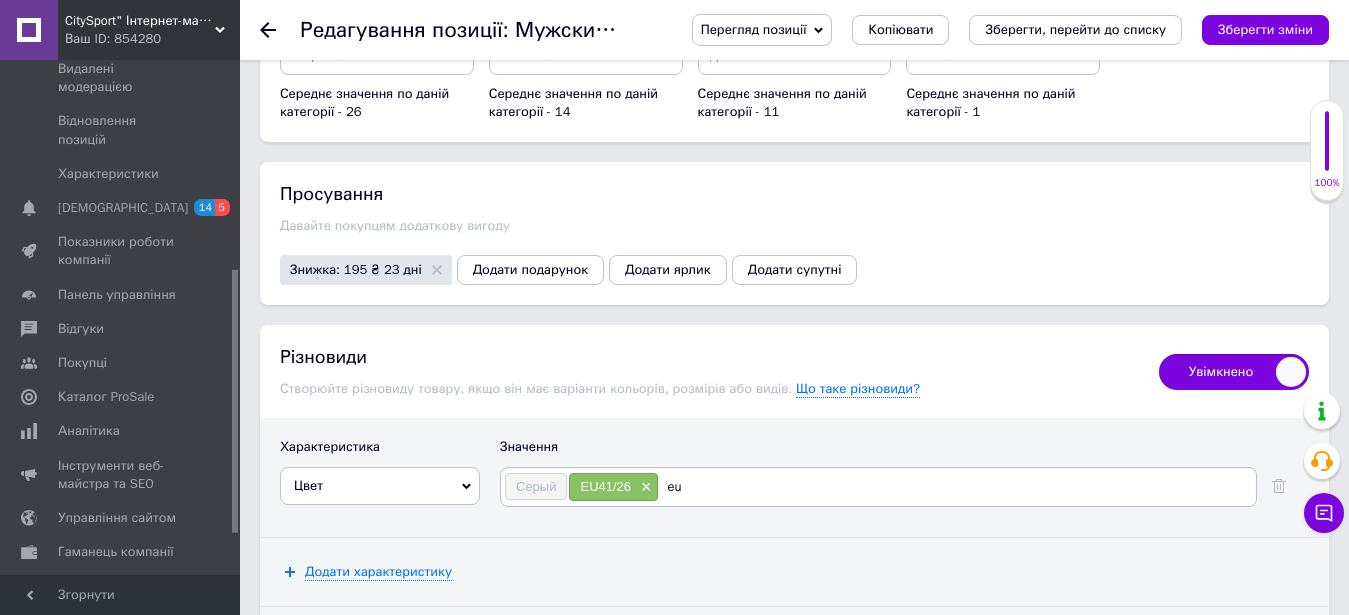 type on "e" 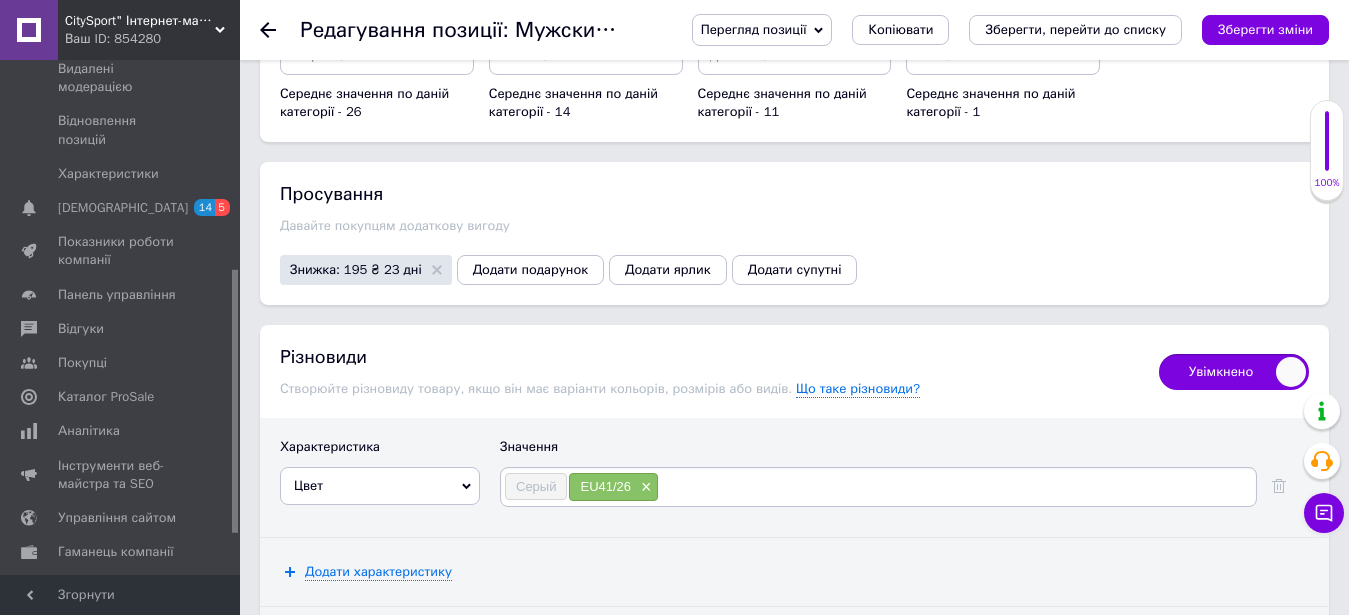 type on "e" 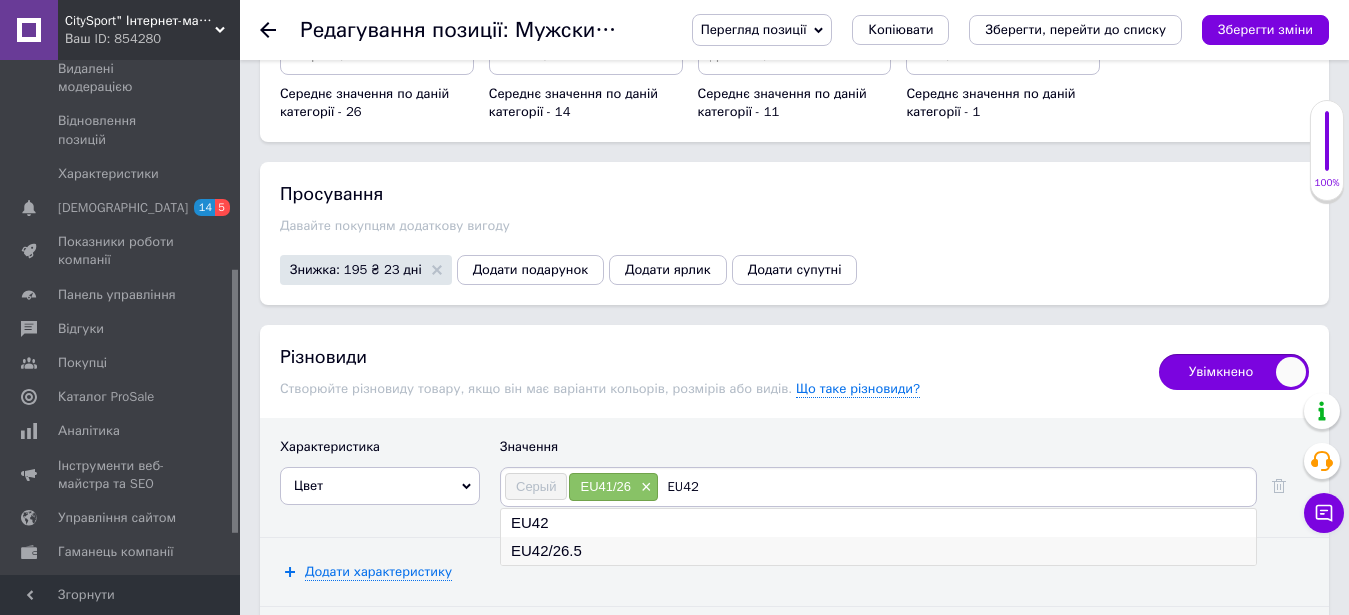 type on "EU42" 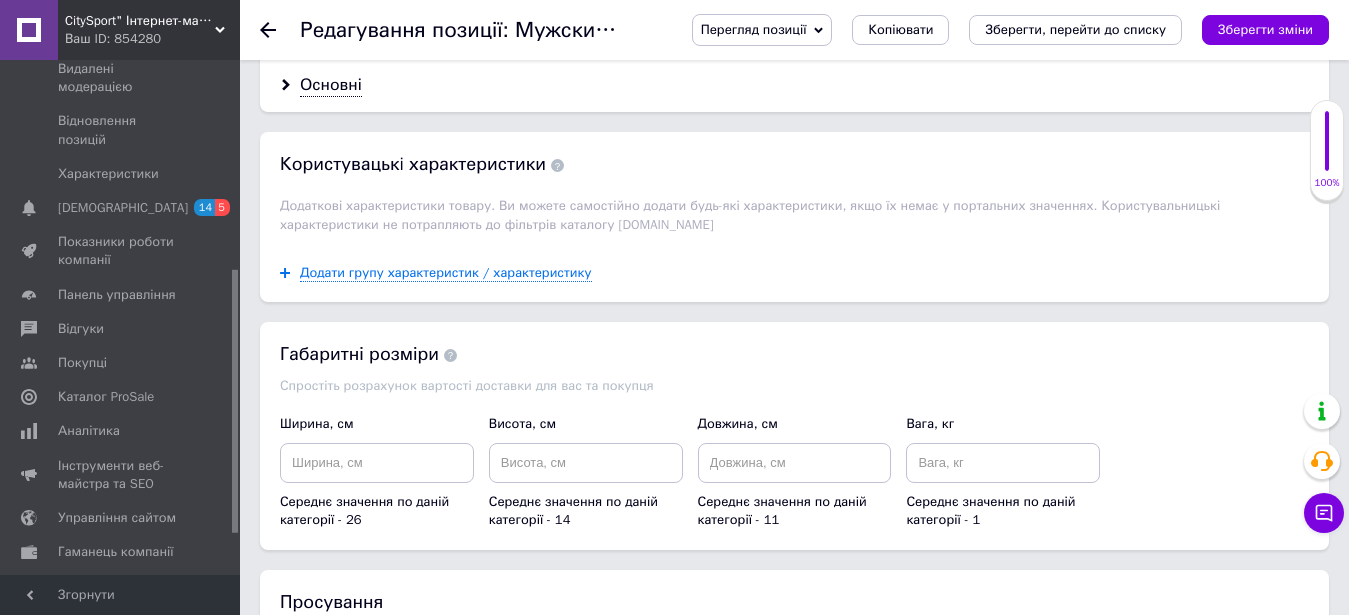 scroll, scrollTop: 2754, scrollLeft: 0, axis: vertical 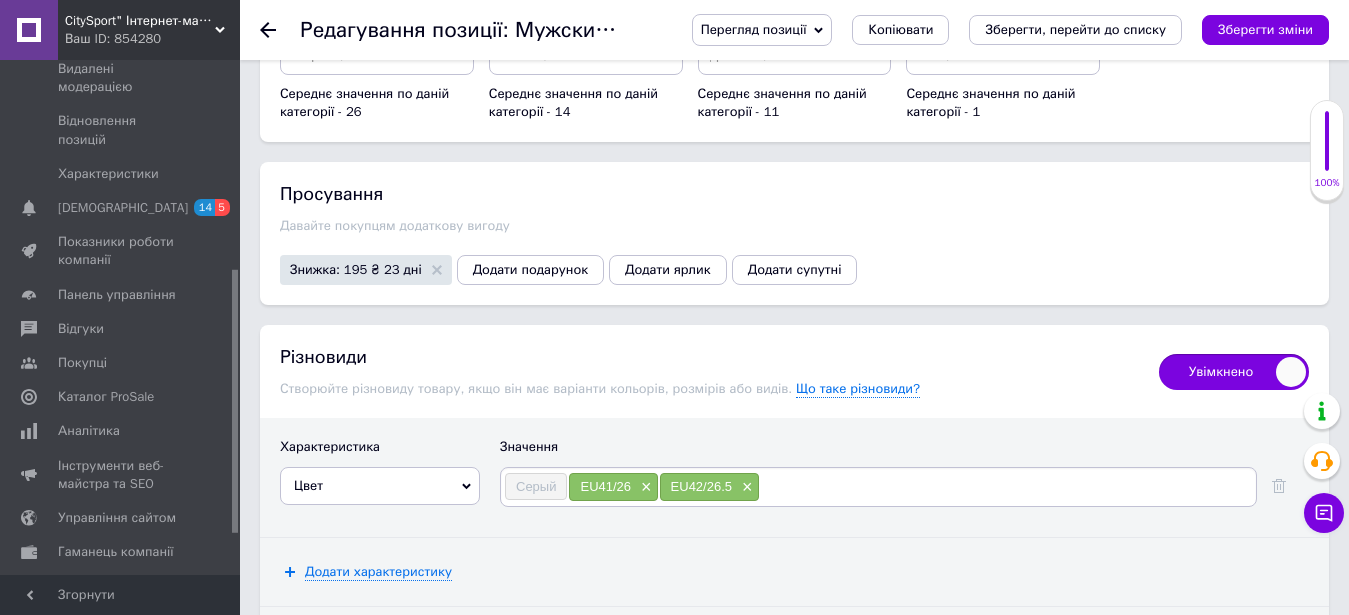 click at bounding box center [1006, 487] 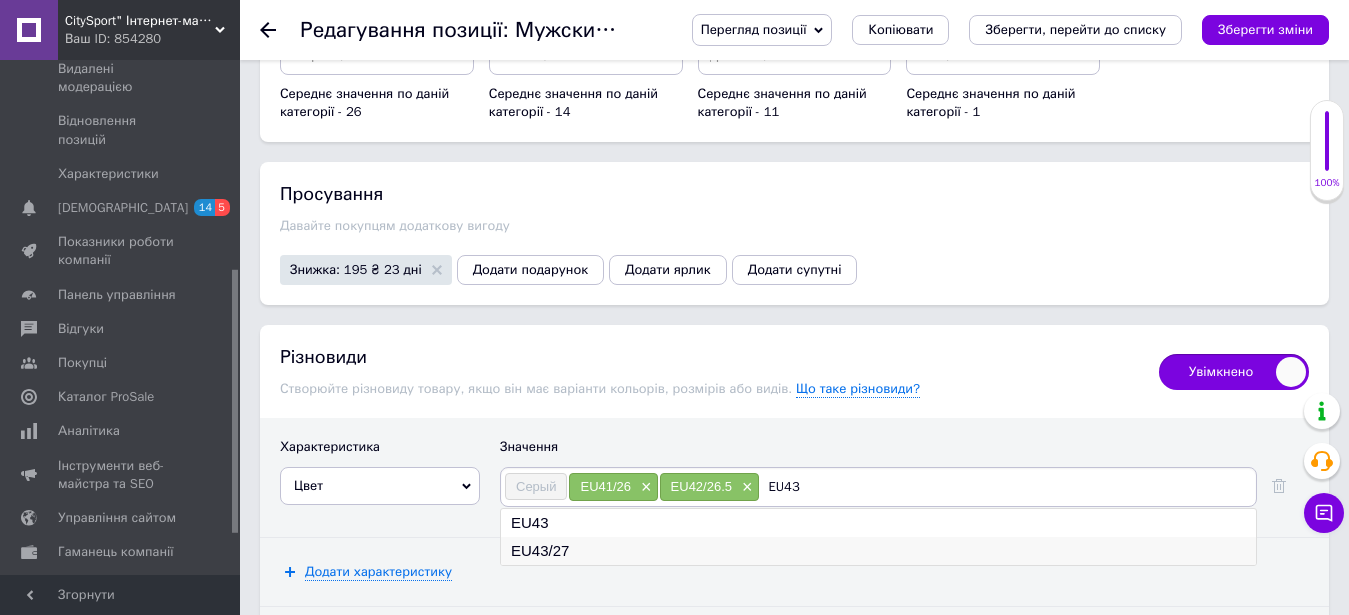 type on "EU43" 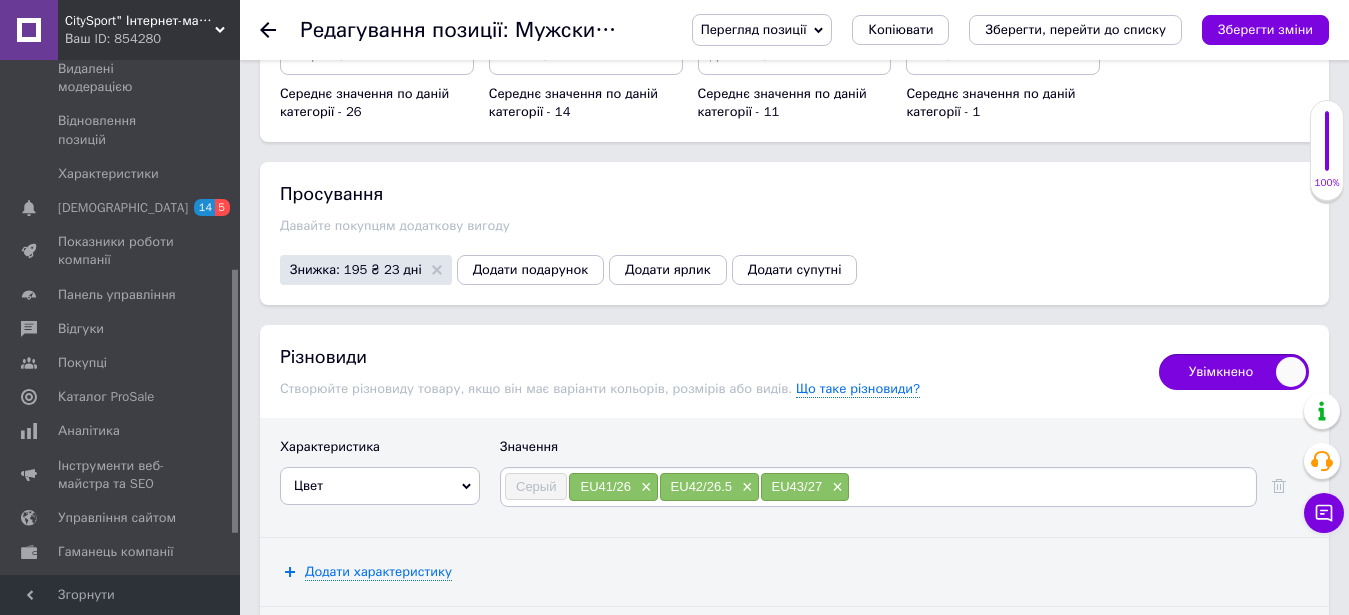 click at bounding box center (1051, 487) 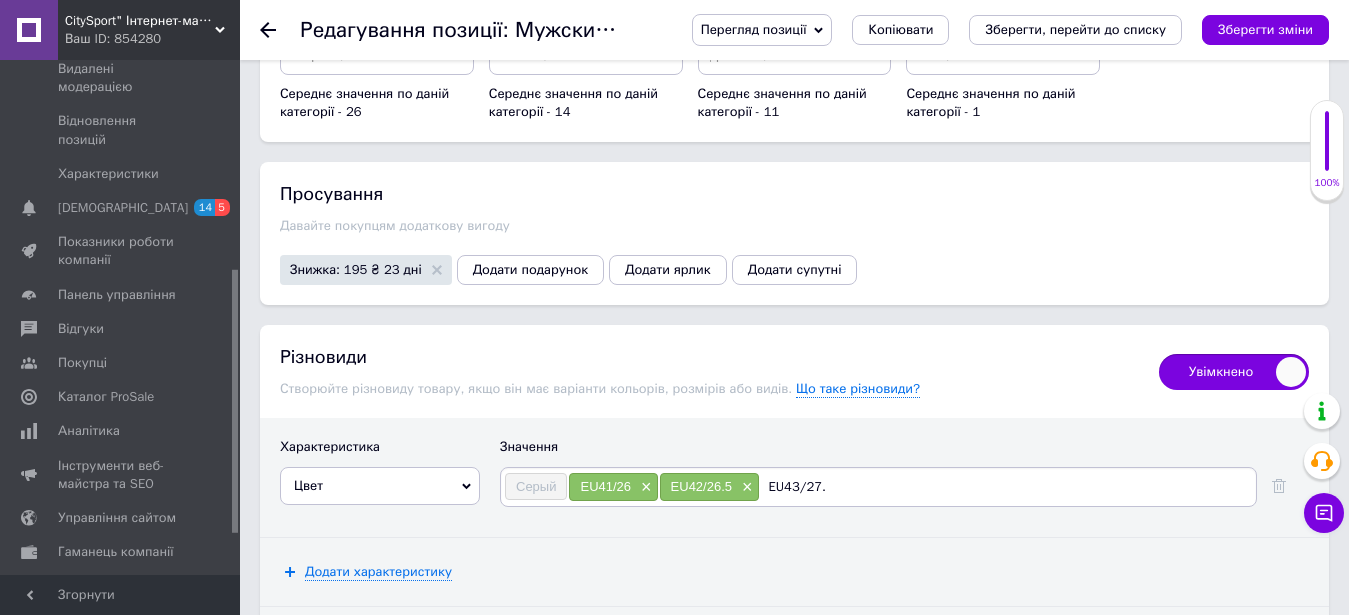 type on "EU43/27.5" 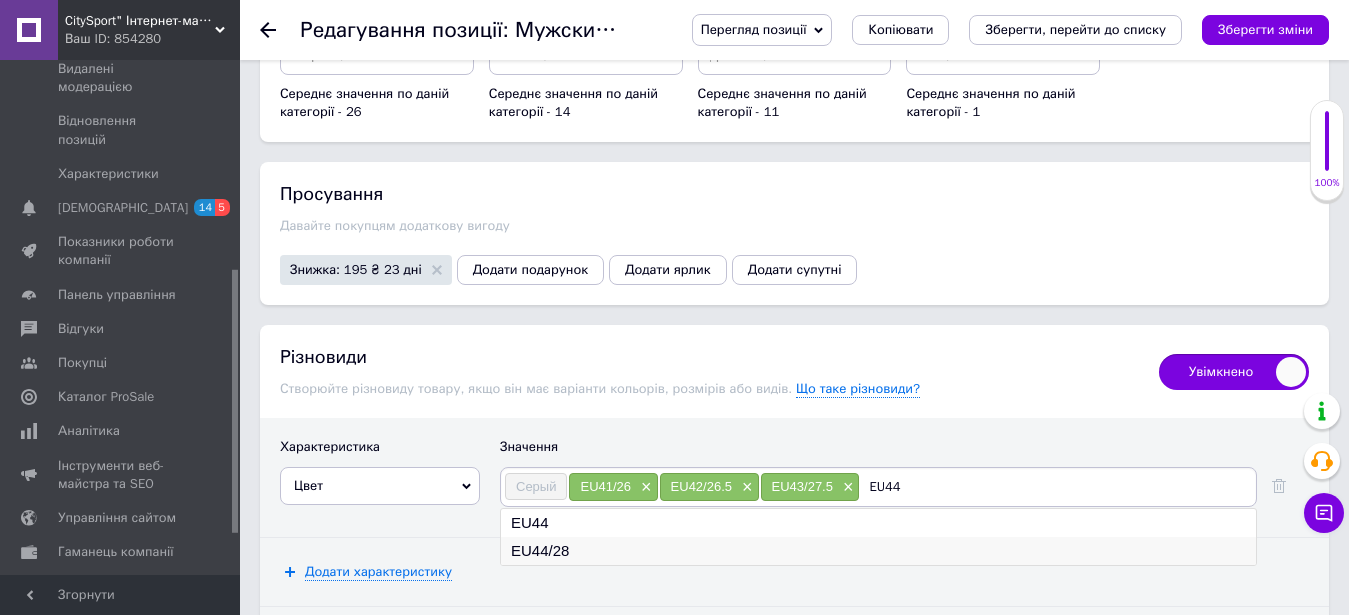 type on "EU44" 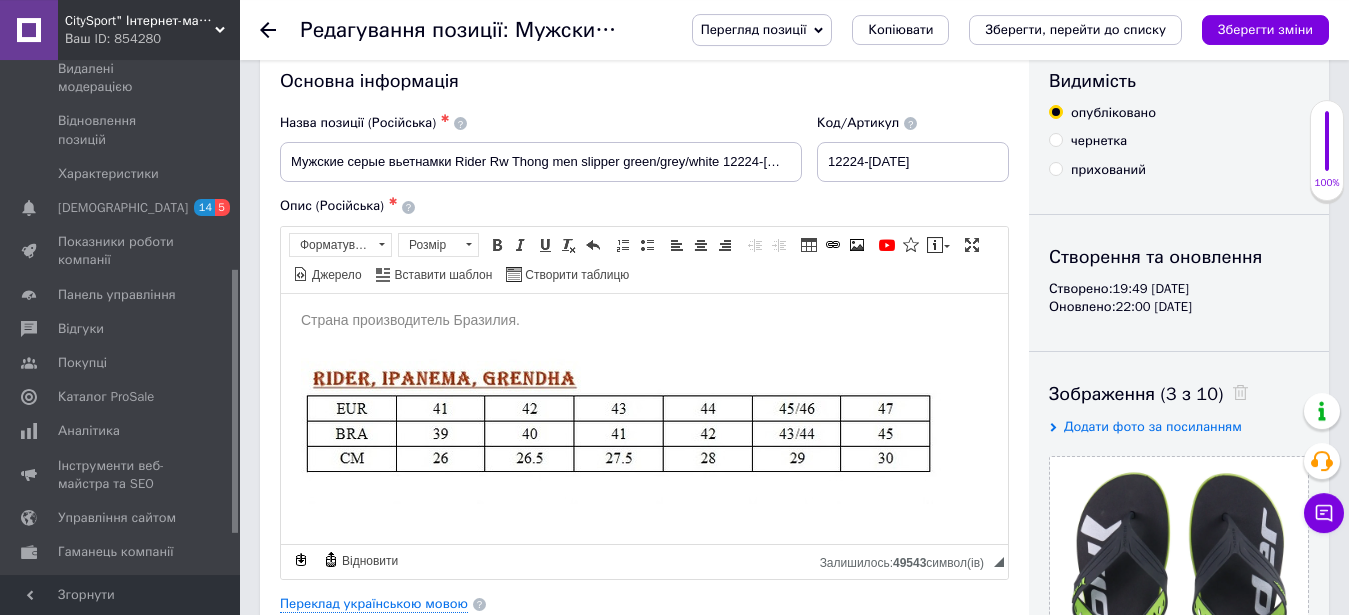 scroll, scrollTop: 0, scrollLeft: 0, axis: both 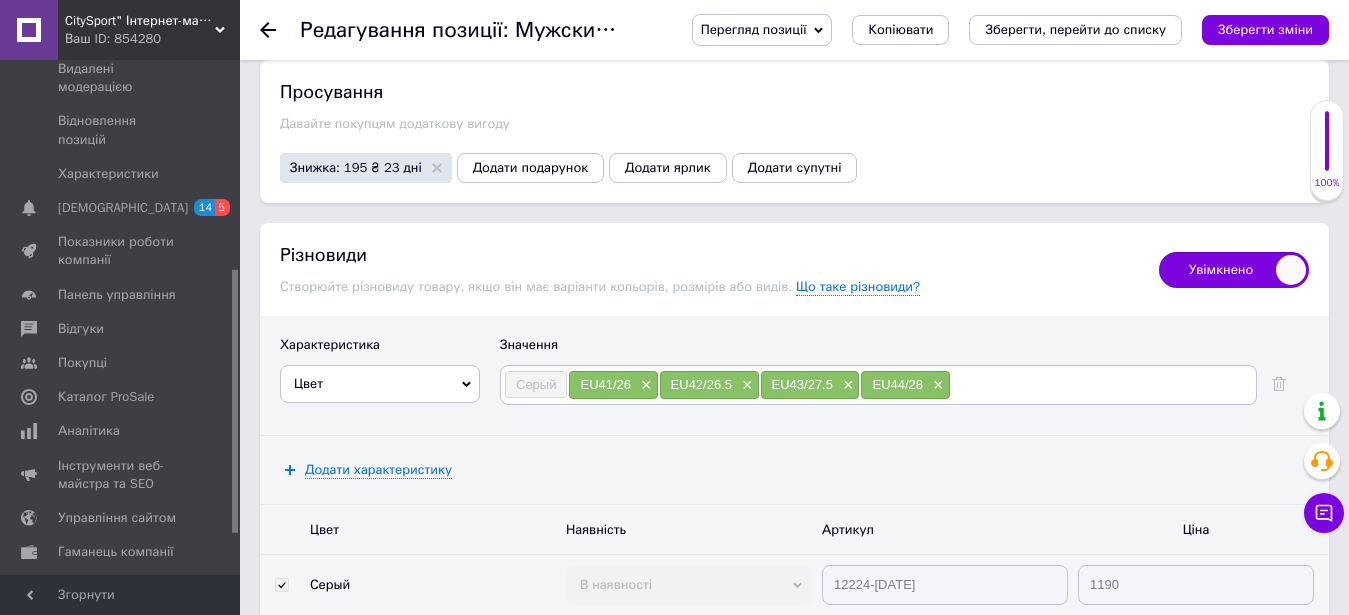 click at bounding box center (1102, 385) 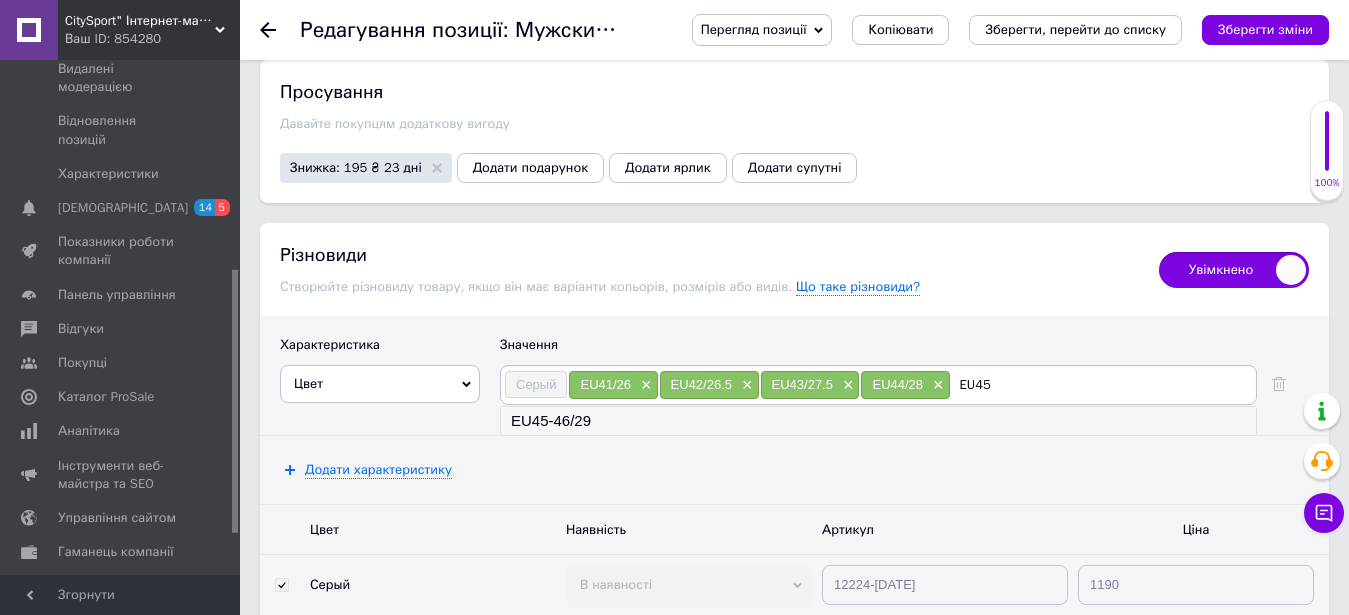 type on "EU45" 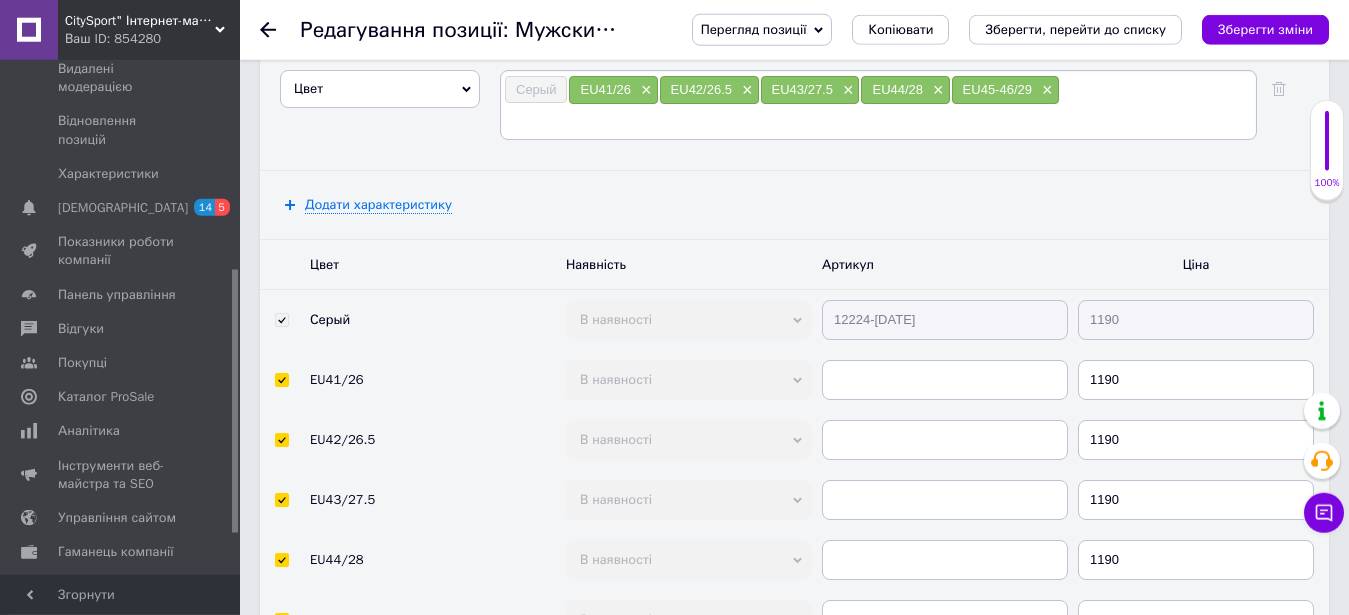 scroll, scrollTop: 3162, scrollLeft: 0, axis: vertical 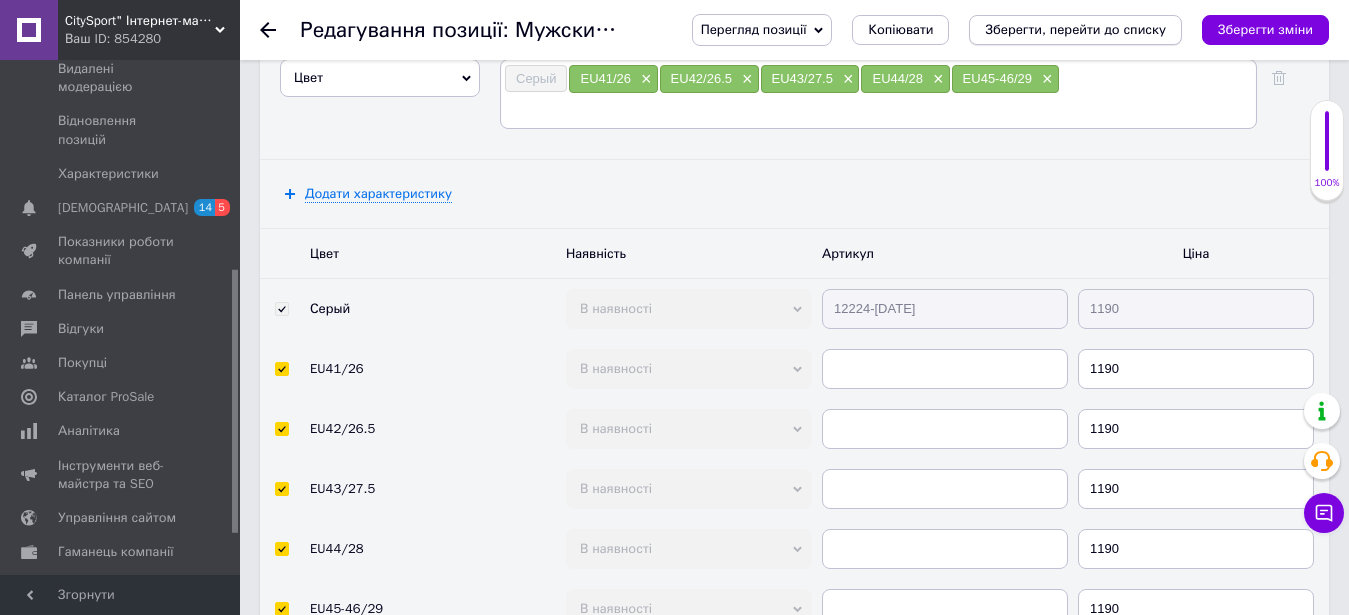 click on "Зберегти, перейти до списку" at bounding box center (1075, 29) 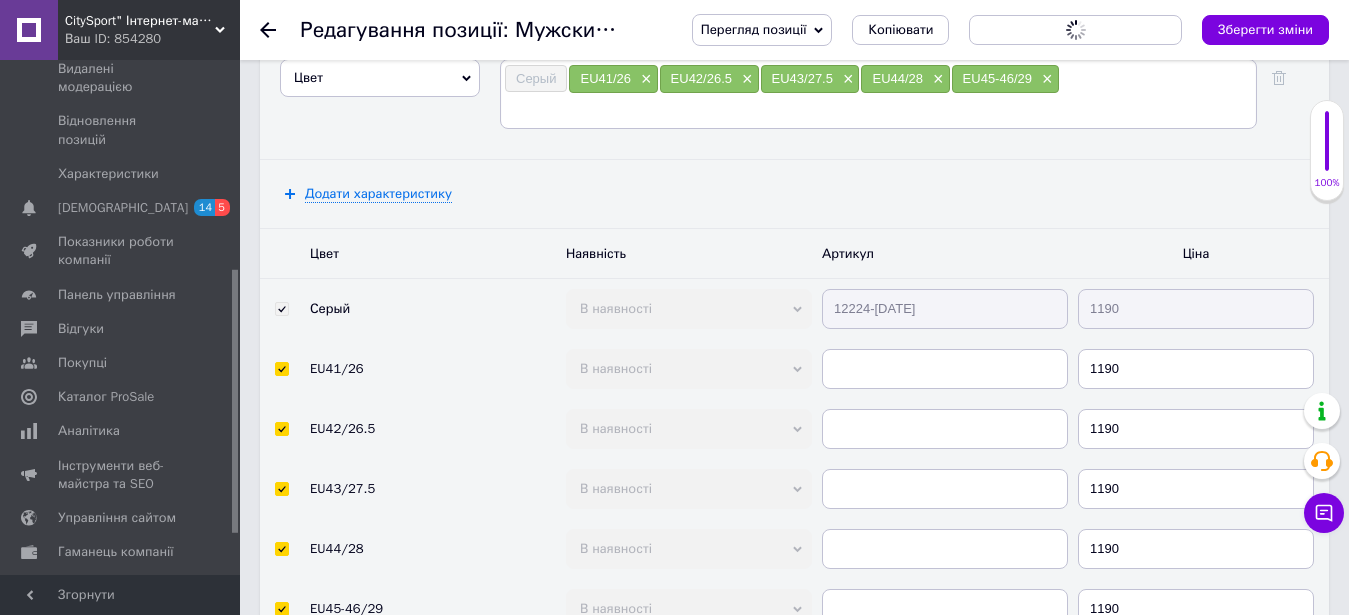 scroll, scrollTop: 0, scrollLeft: 0, axis: both 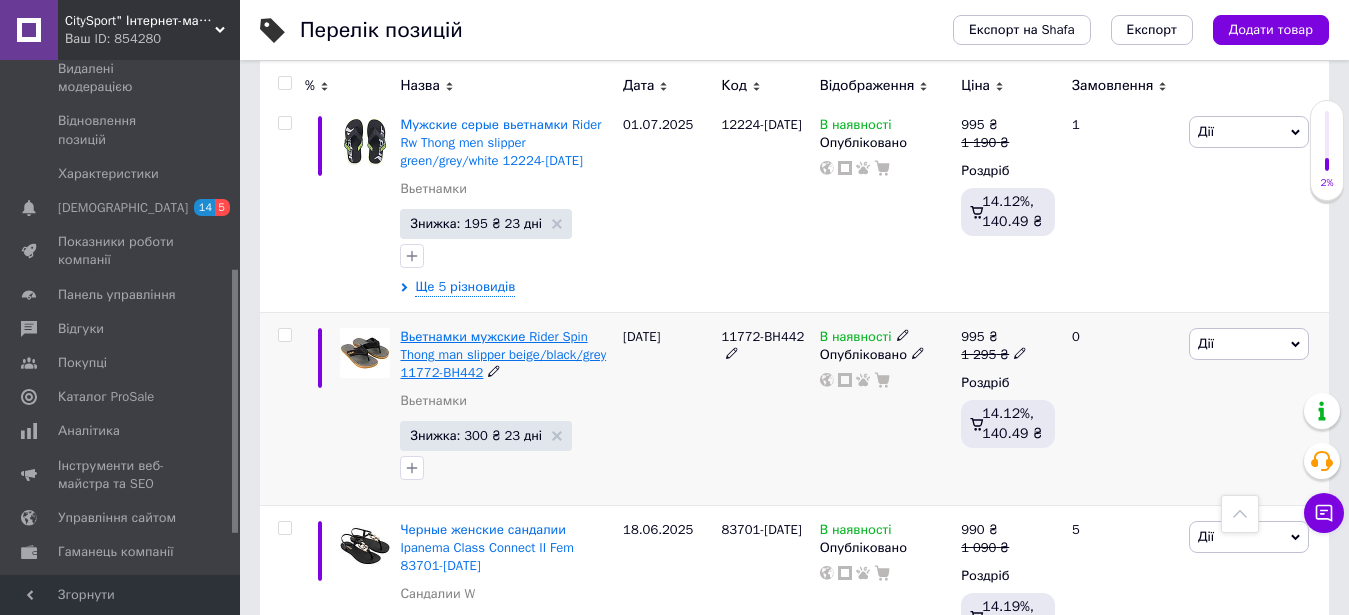 click on "Вьетнамки мужские Rider Spin Thong man slipper beige/black/grey 11772-BH442" at bounding box center [503, 354] 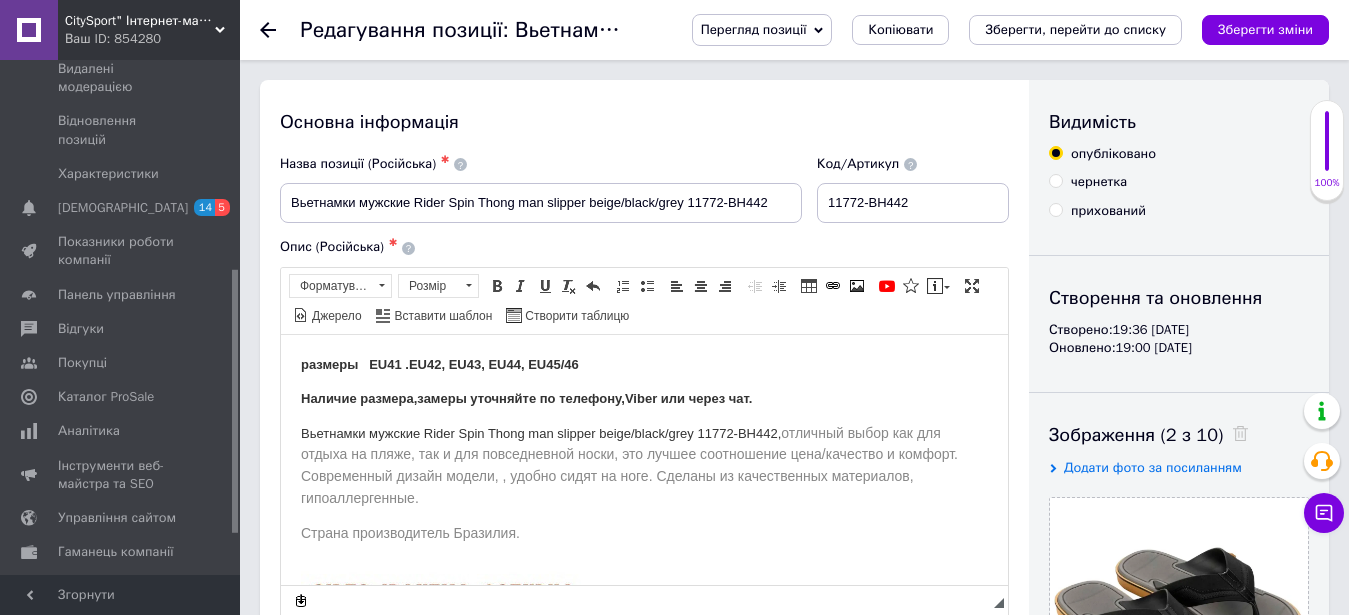 scroll, scrollTop: 0, scrollLeft: 0, axis: both 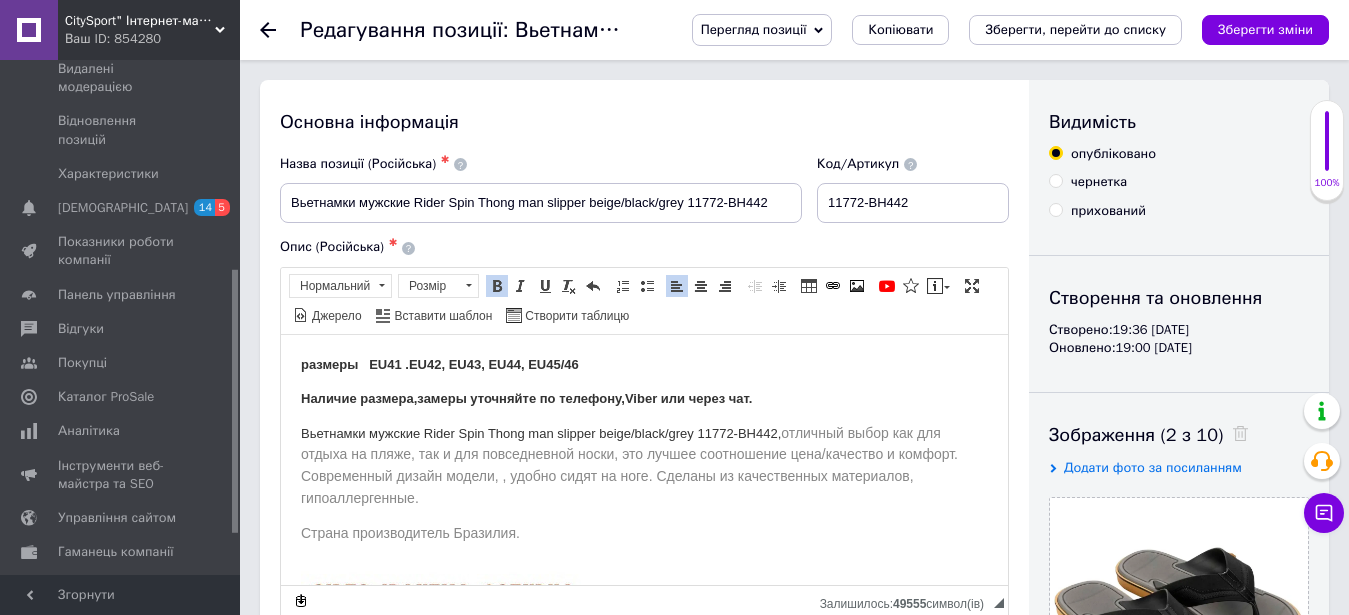 click on "размеры   EU41 .EU42, EU43, EU44, EU45/46" at bounding box center [440, 363] 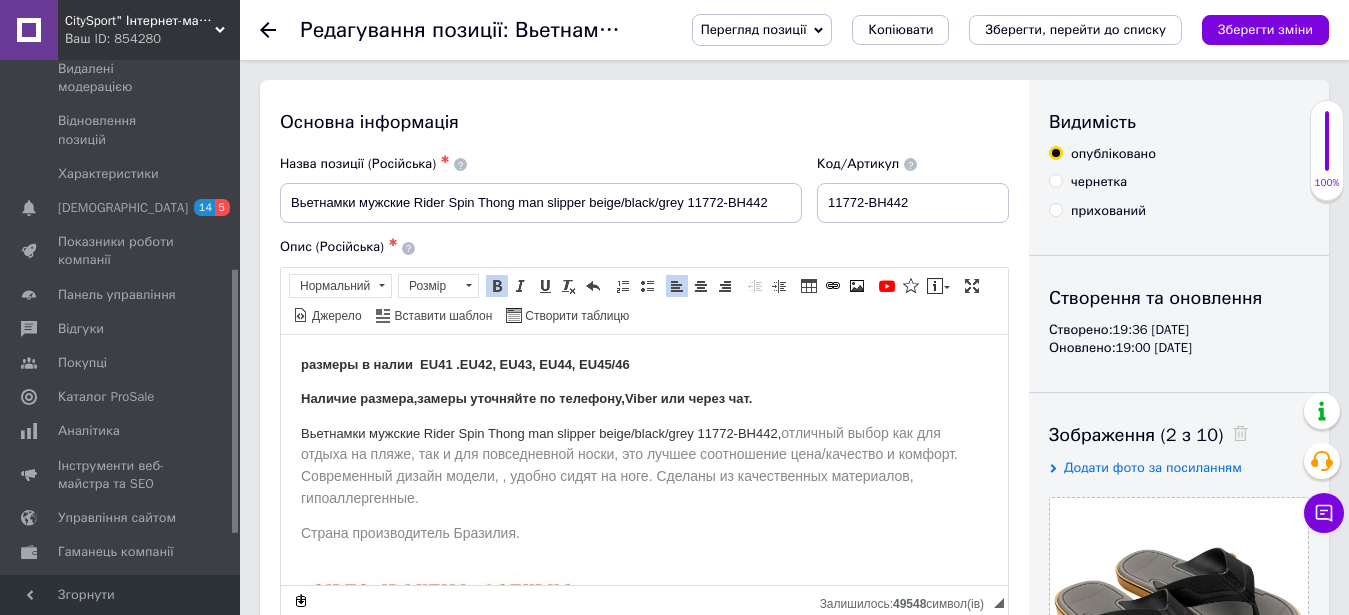 click on "размеры в налии  EU41 .EU42, EU43, EU44, EU45/46" at bounding box center (644, 364) 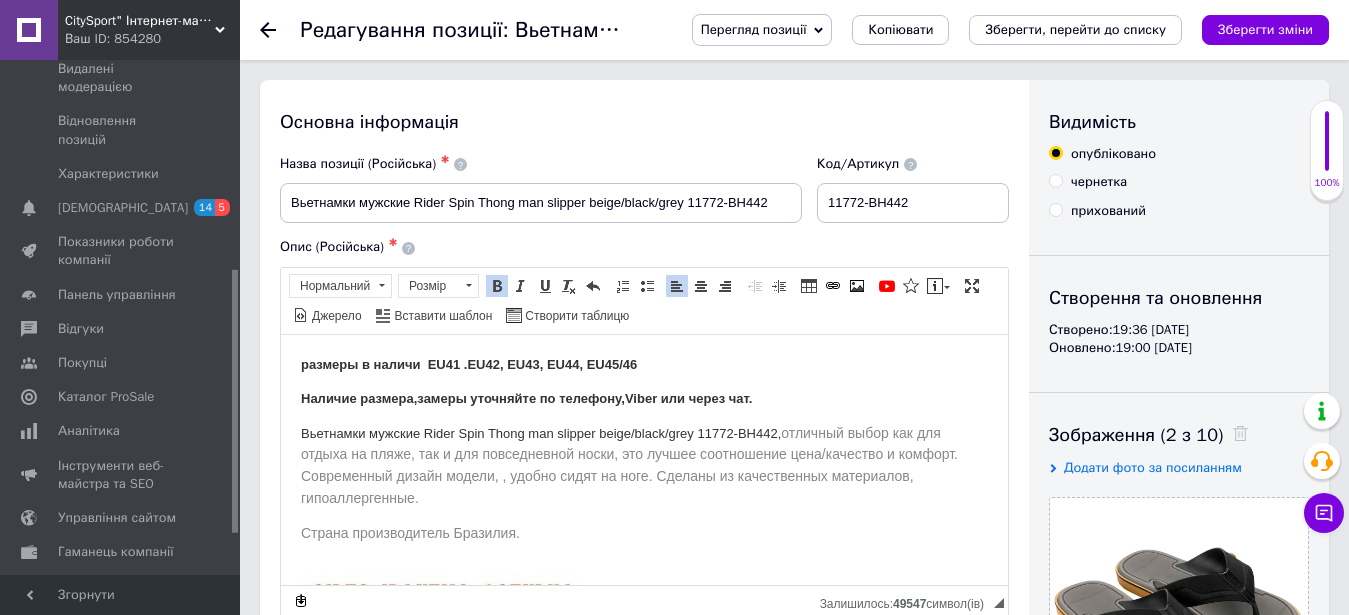 click on "размеры в наличи  EU41 .EU42, EU43, EU44, EU45/46" at bounding box center (469, 363) 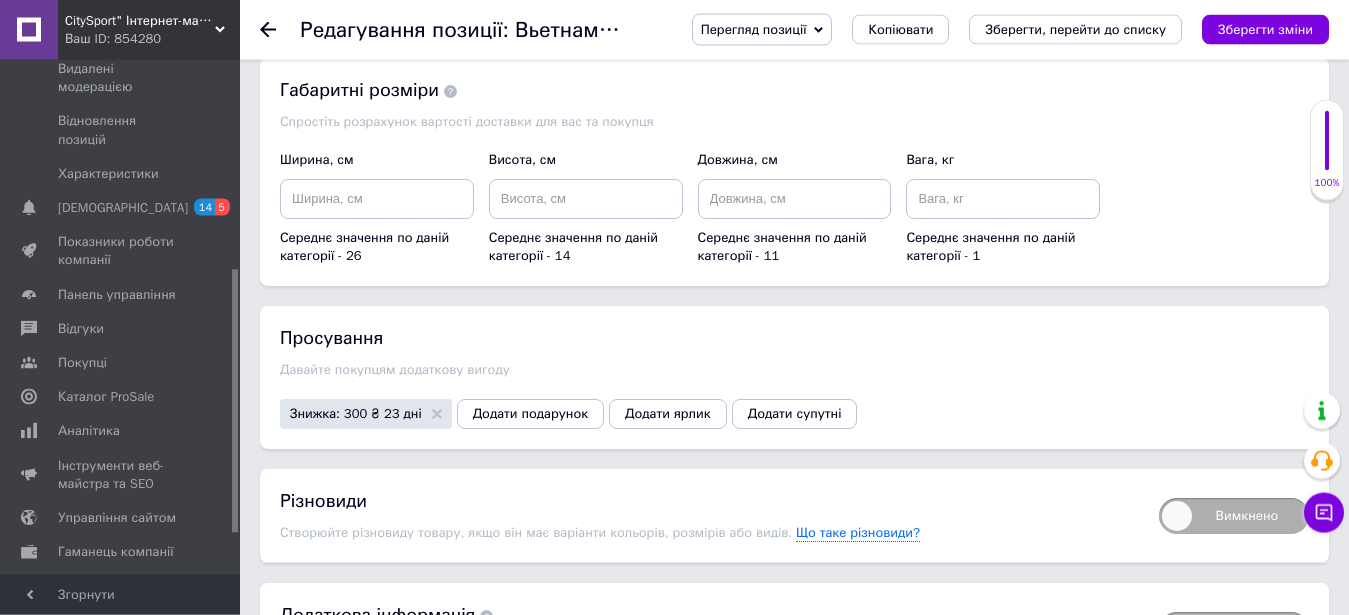scroll, scrollTop: 2652, scrollLeft: 0, axis: vertical 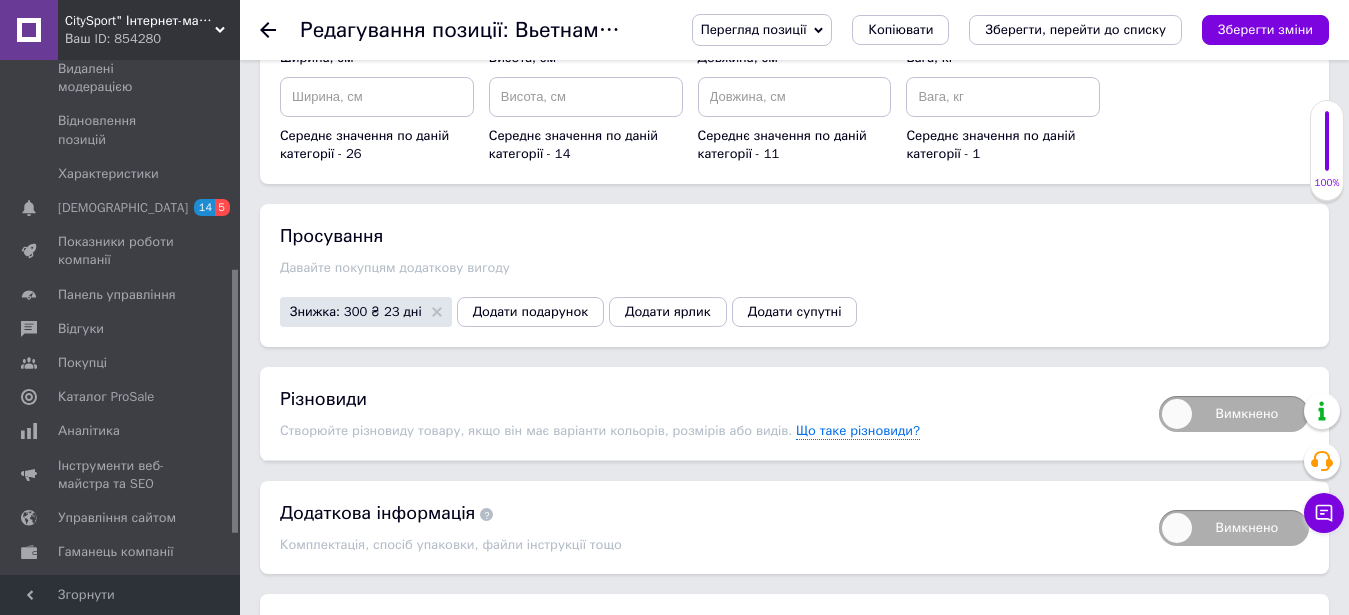 click on "Вимкнено" at bounding box center [1234, 414] 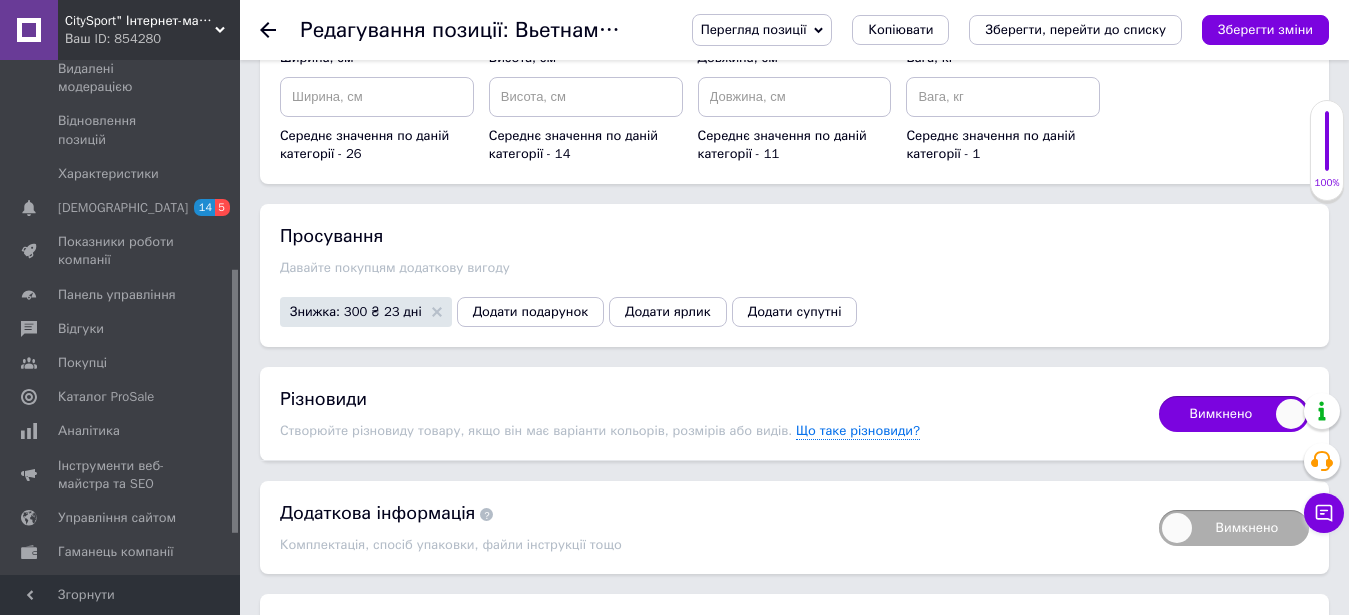 checkbox on "true" 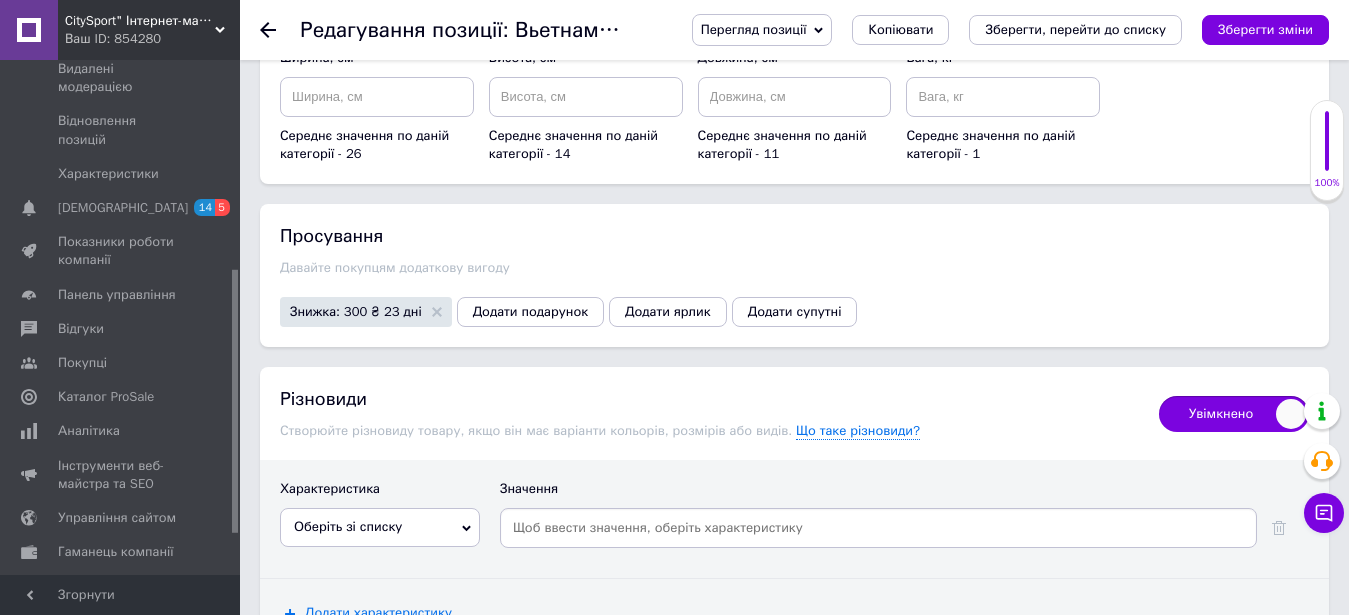 click on "Оберіть зі списку" at bounding box center [380, 527] 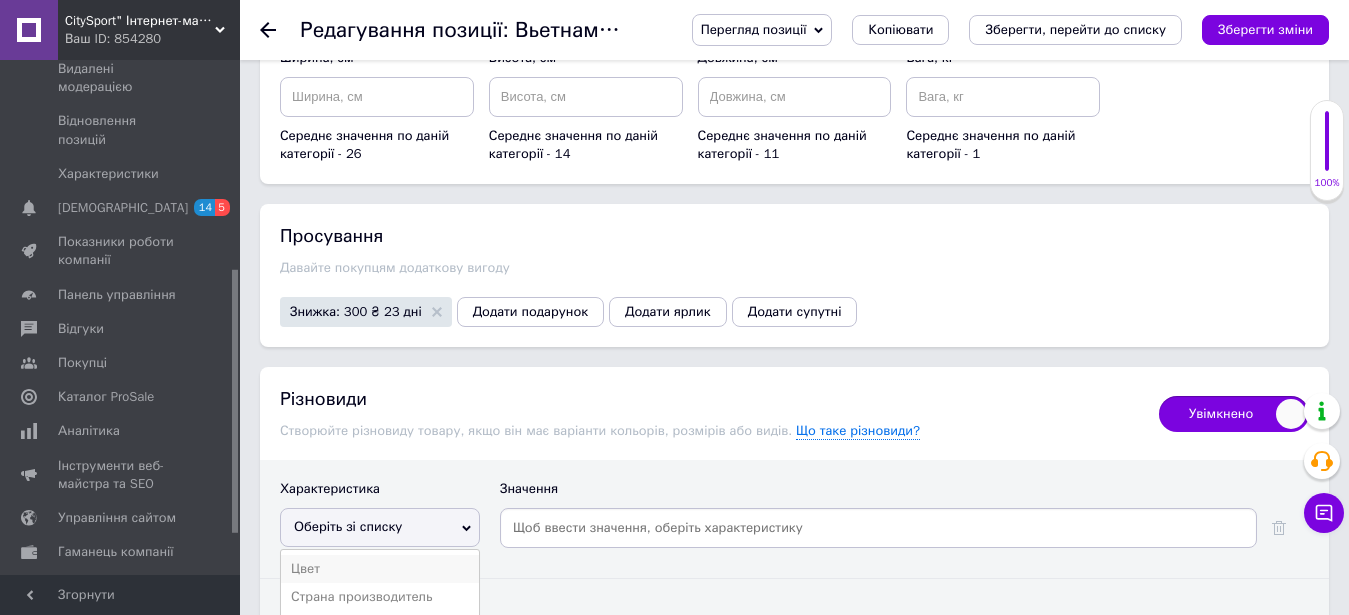 click on "Цвет" at bounding box center [380, 569] 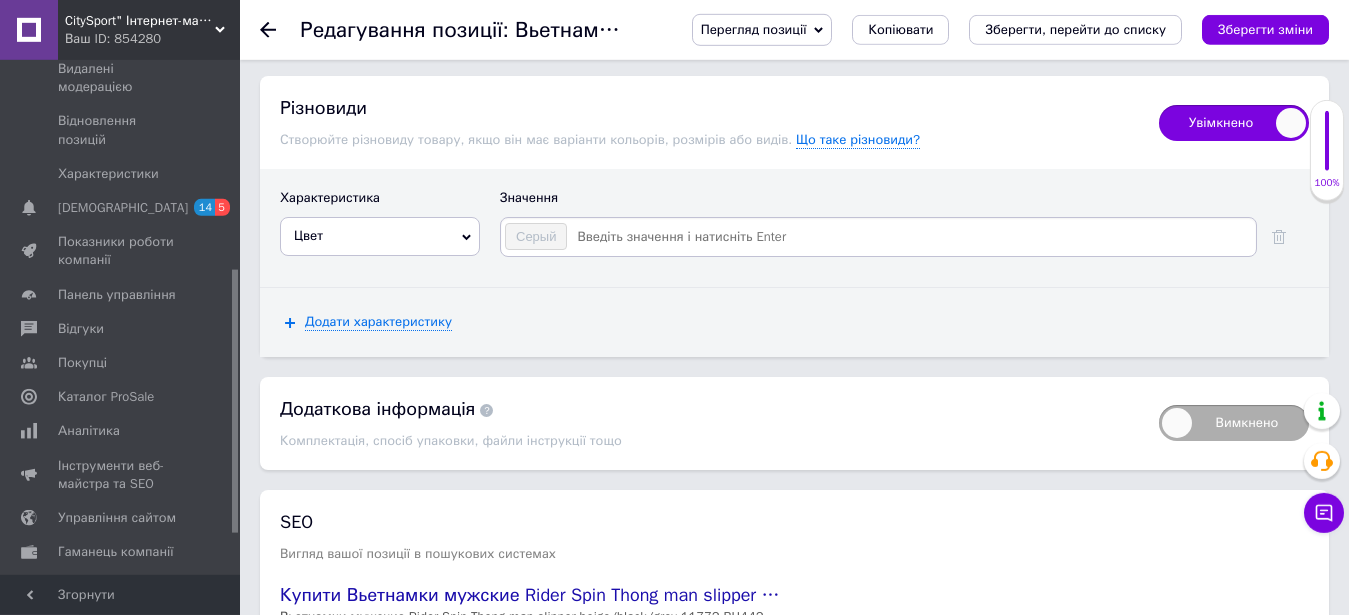 scroll, scrollTop: 2958, scrollLeft: 0, axis: vertical 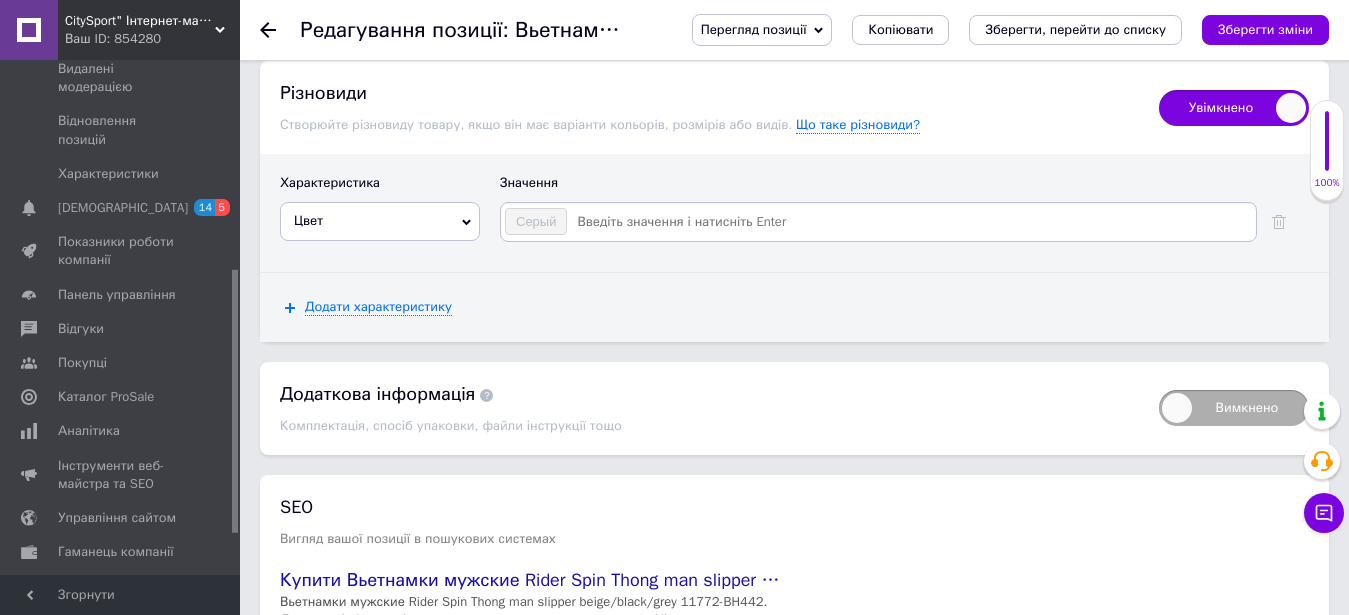 click at bounding box center (910, 222) 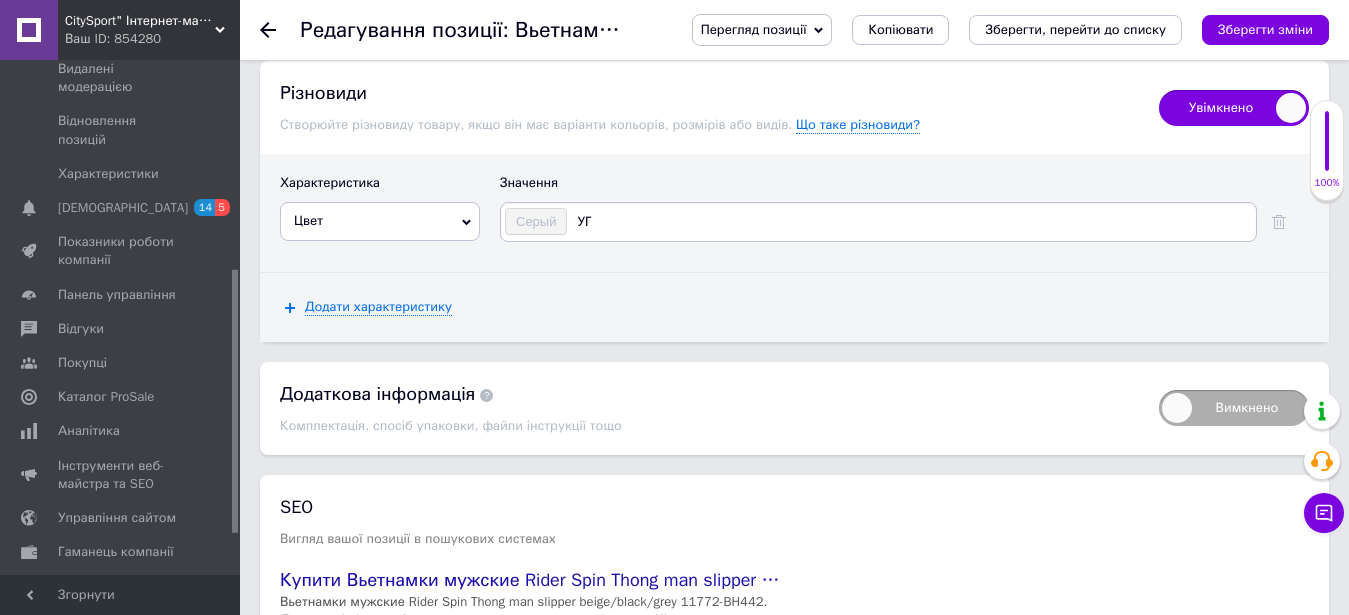 type on "У" 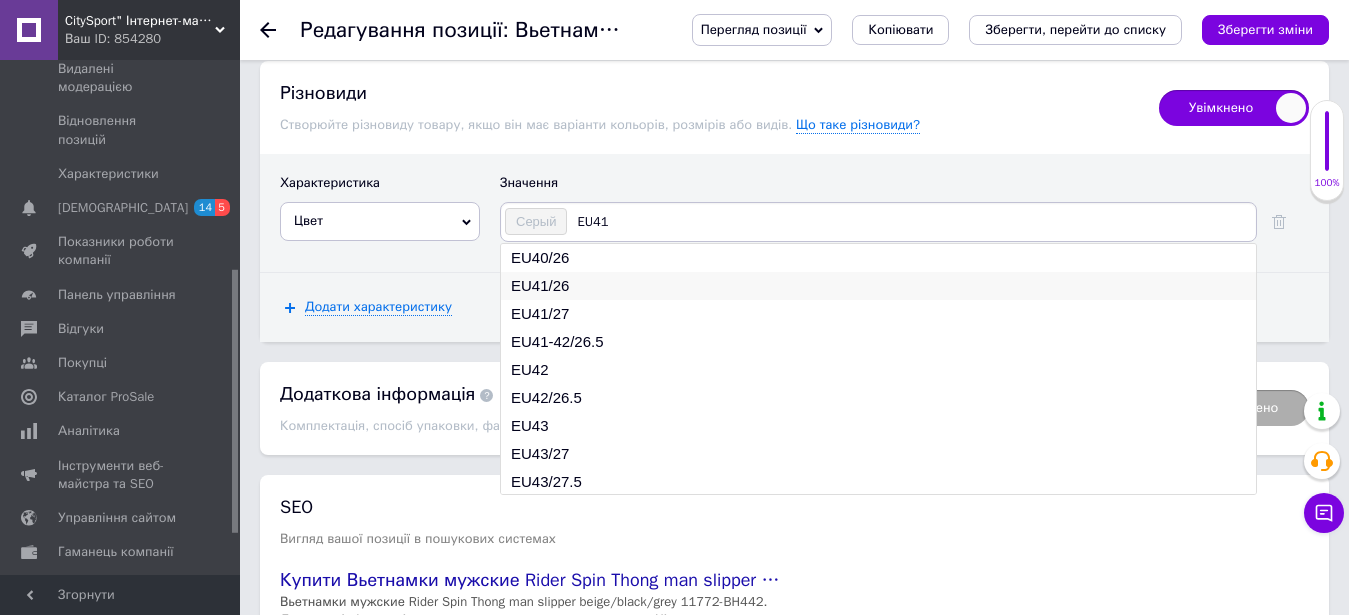 type on "EU41" 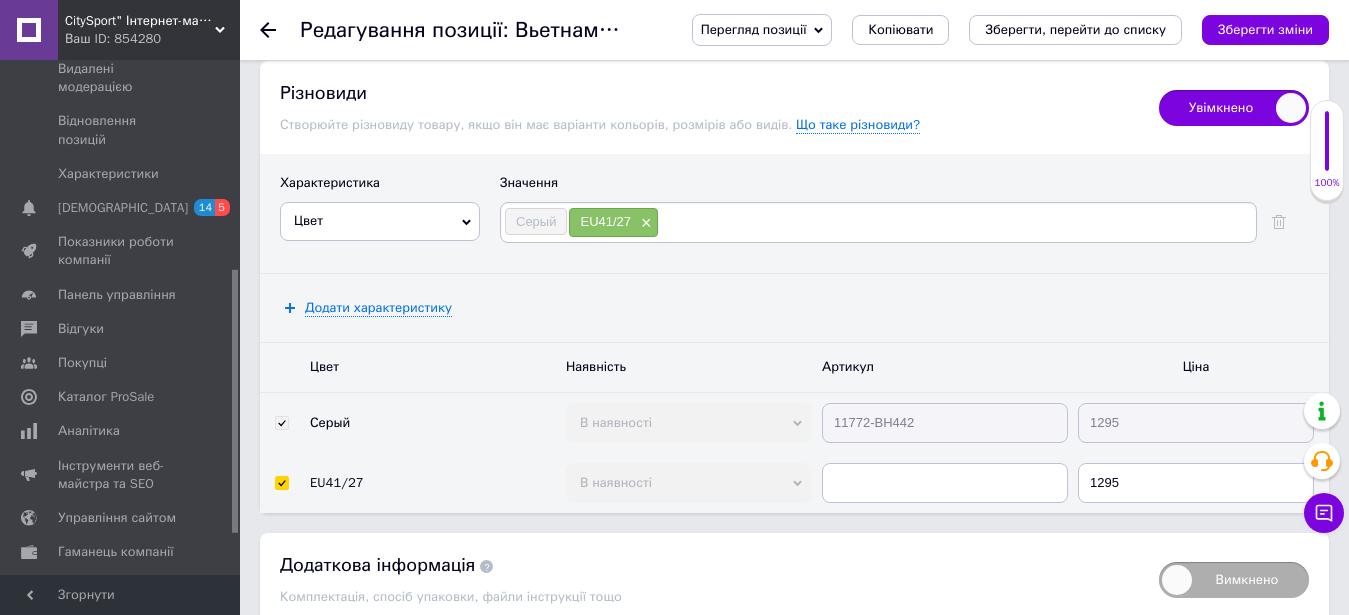 click at bounding box center [956, 222] 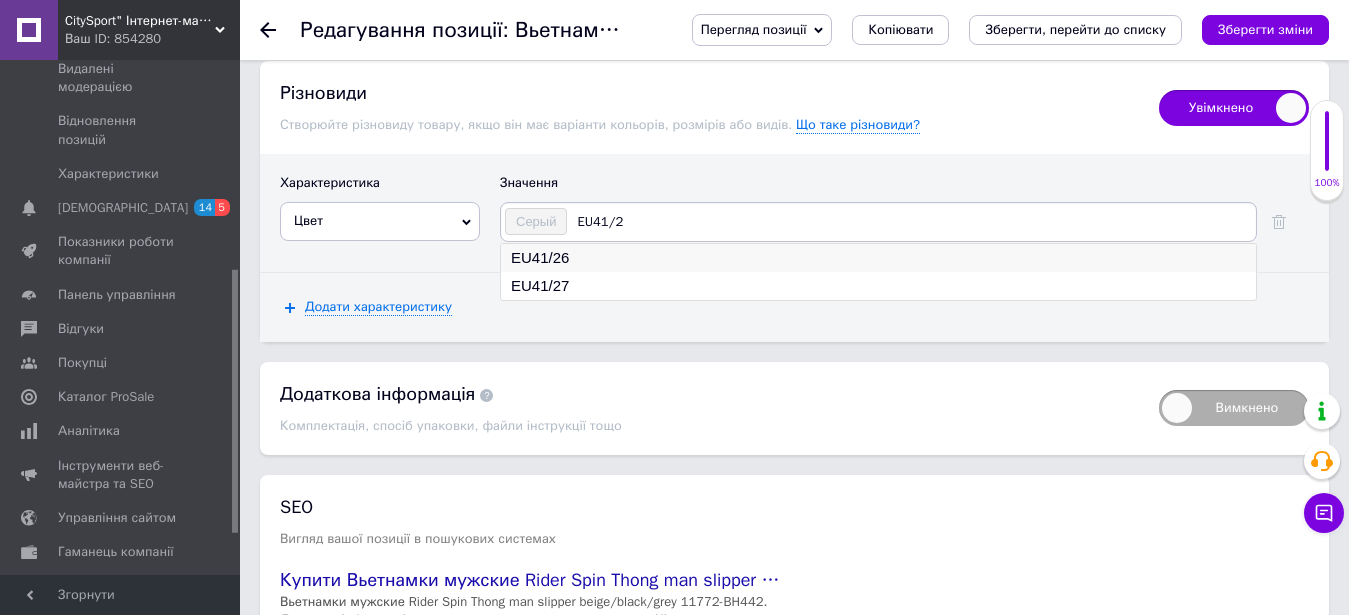type on "EU41/2" 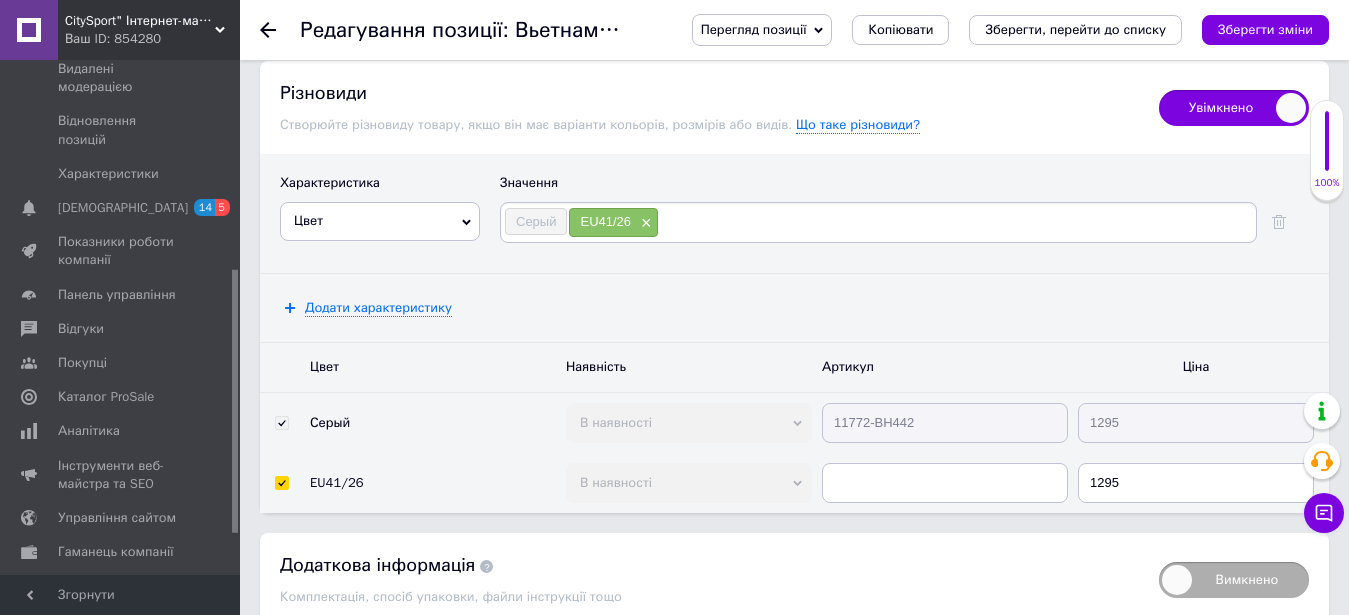 click at bounding box center (956, 222) 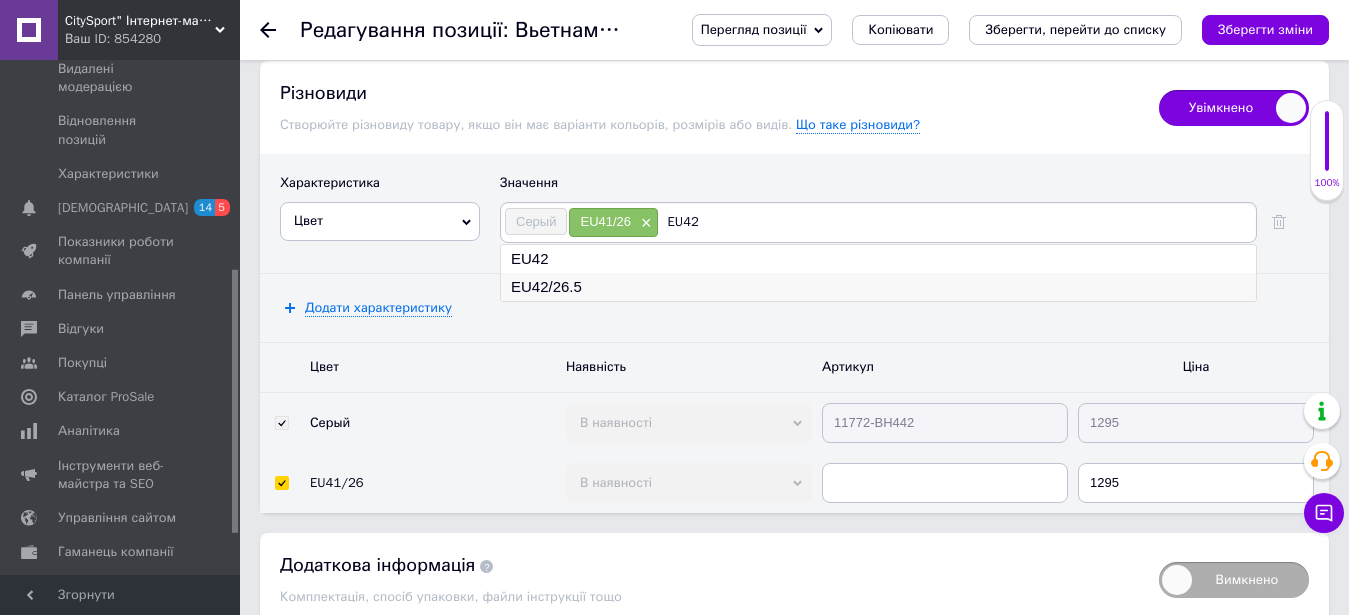 type on "EU42" 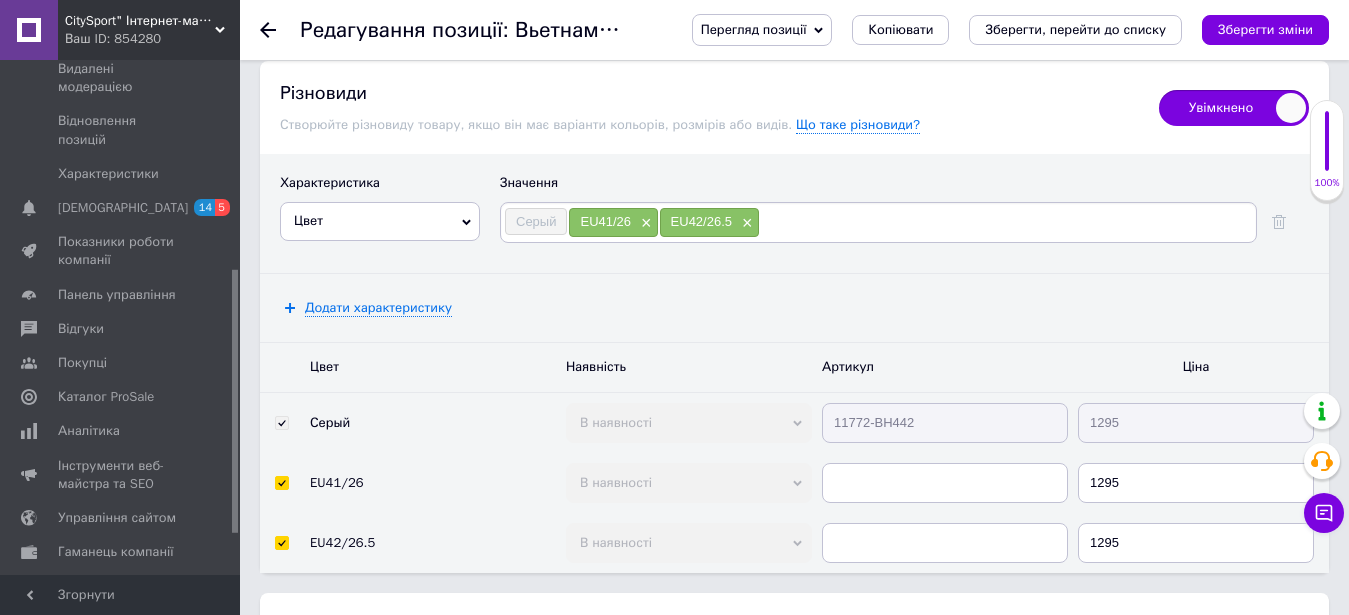 click at bounding box center (1006, 222) 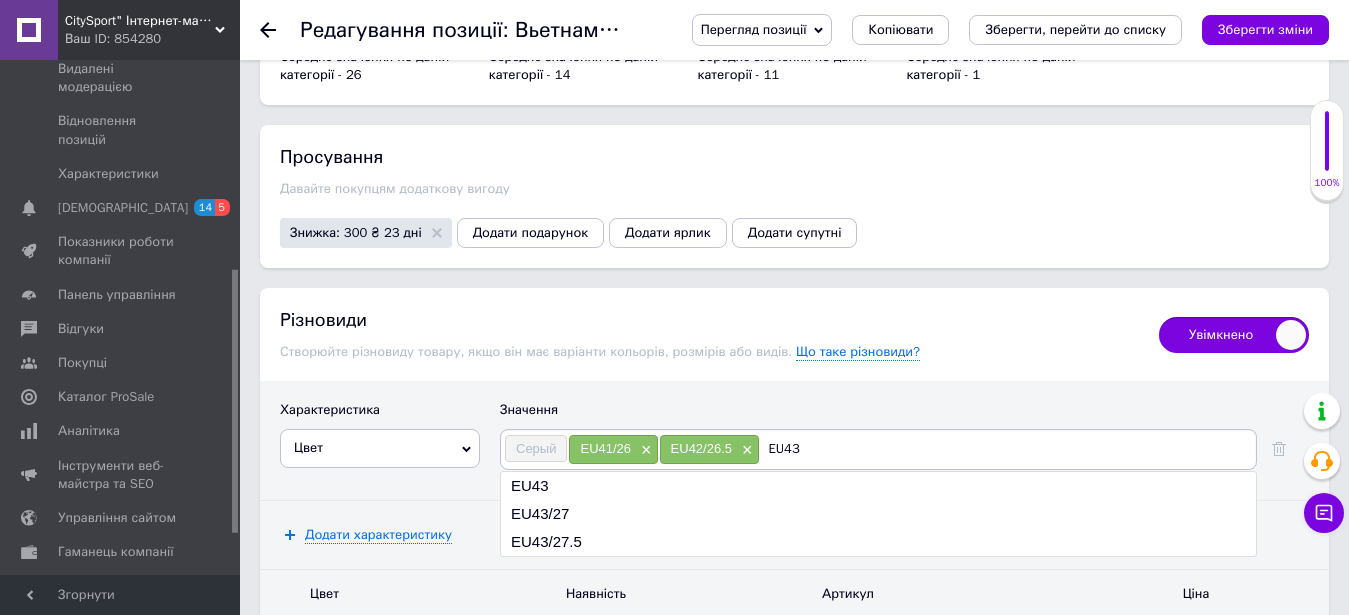 scroll, scrollTop: 2833, scrollLeft: 0, axis: vertical 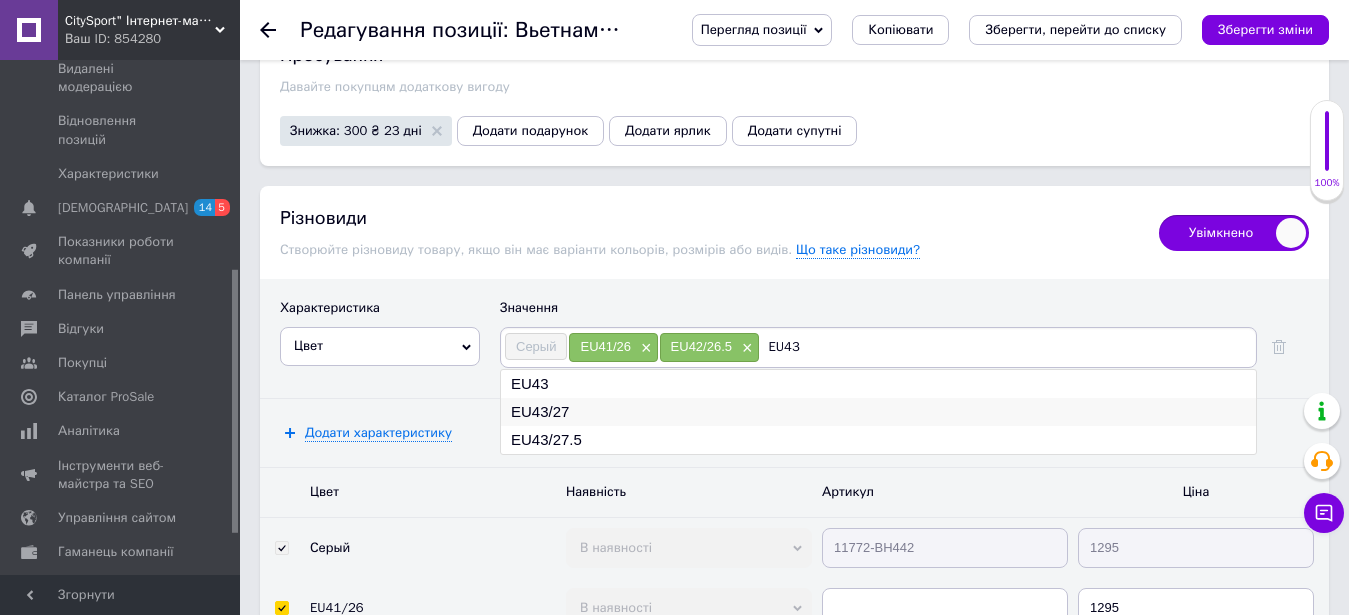 type on "EU43" 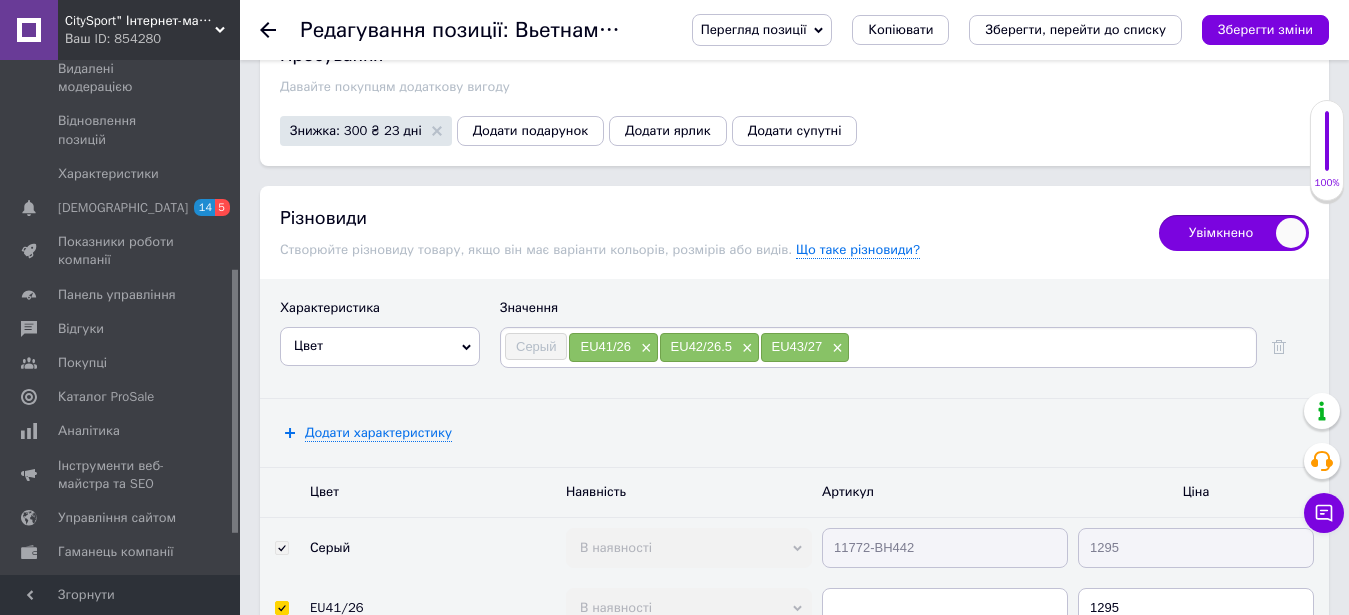 click at bounding box center (1051, 347) 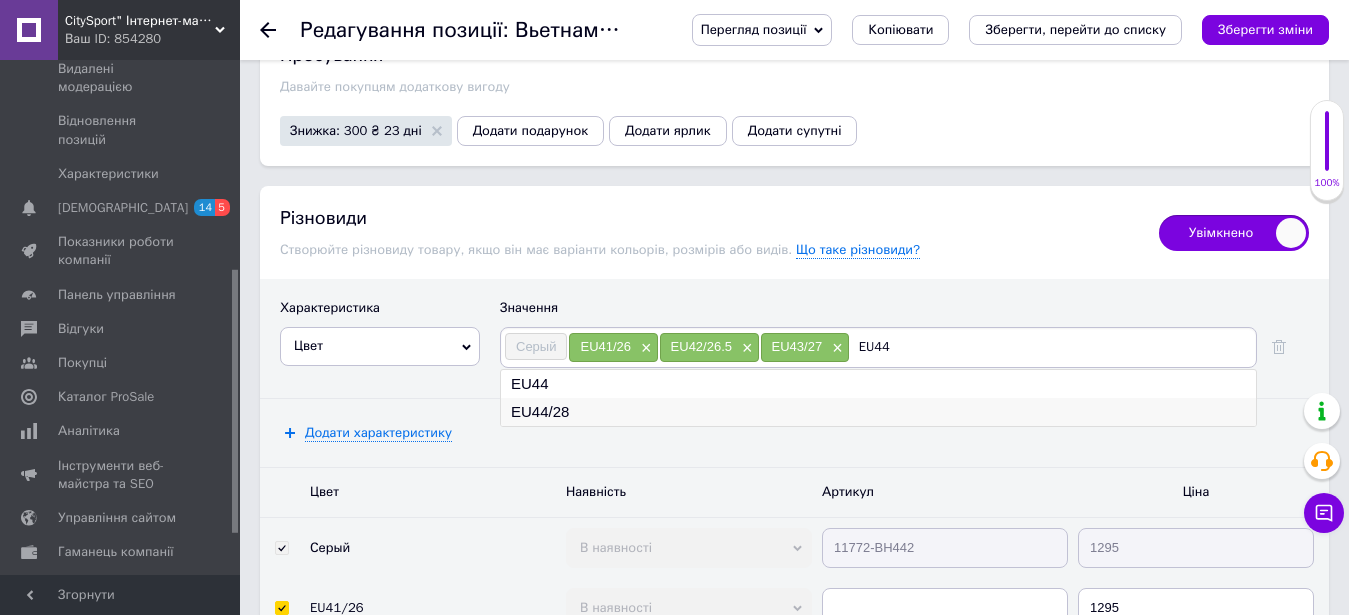 type on "EU44" 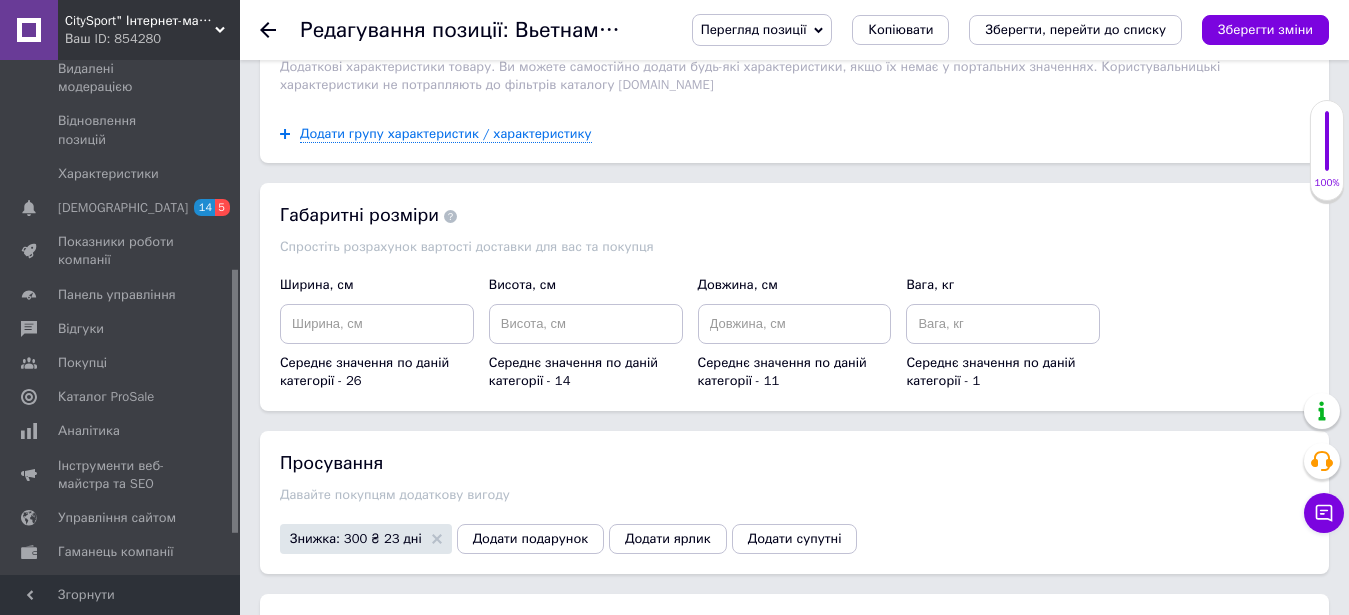 scroll, scrollTop: 2221, scrollLeft: 0, axis: vertical 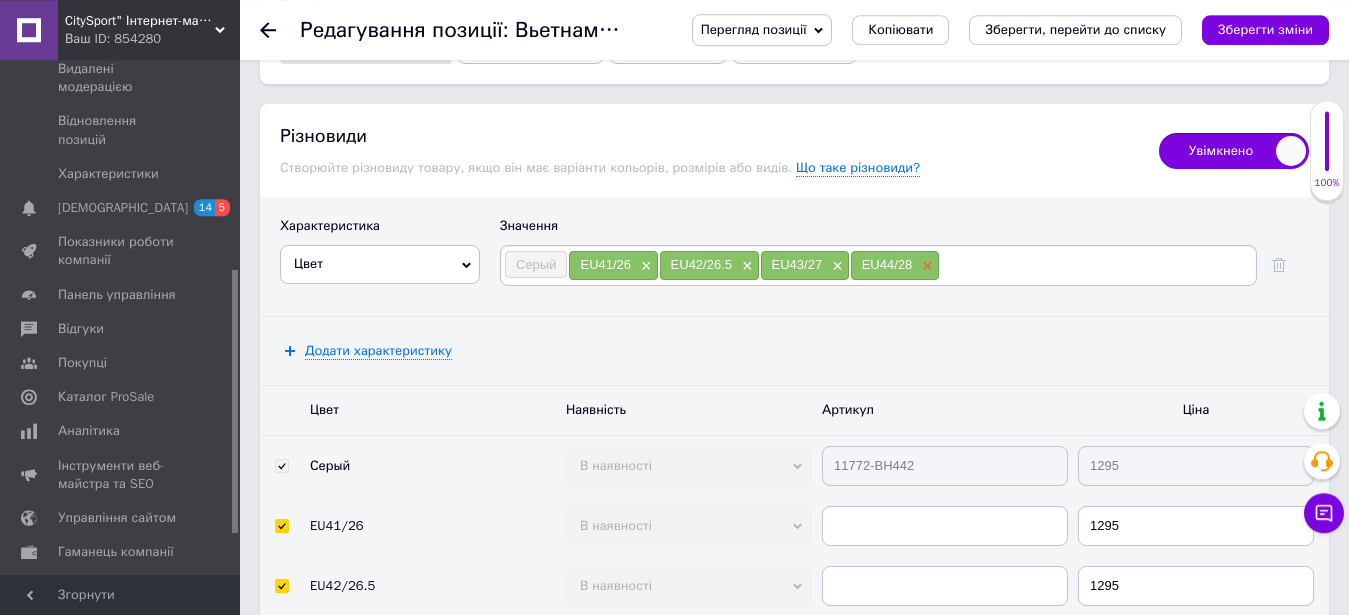 click on "×" at bounding box center (925, 266) 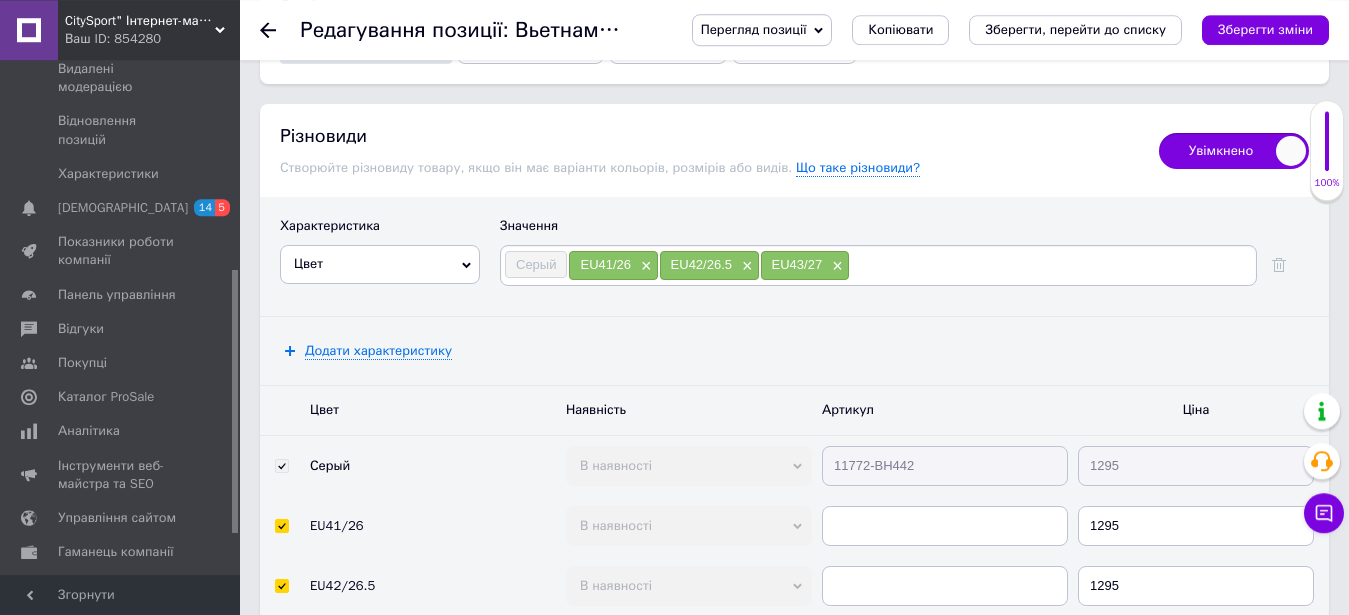 click at bounding box center (1051, 265) 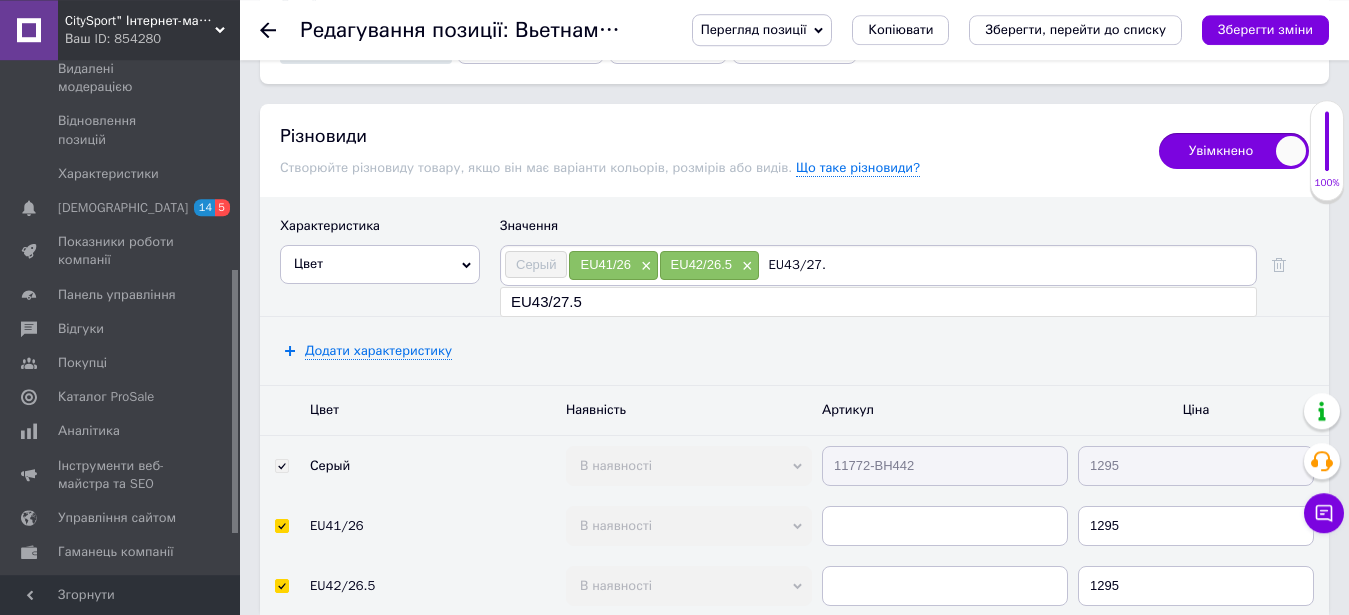 type on "EU43/27.5" 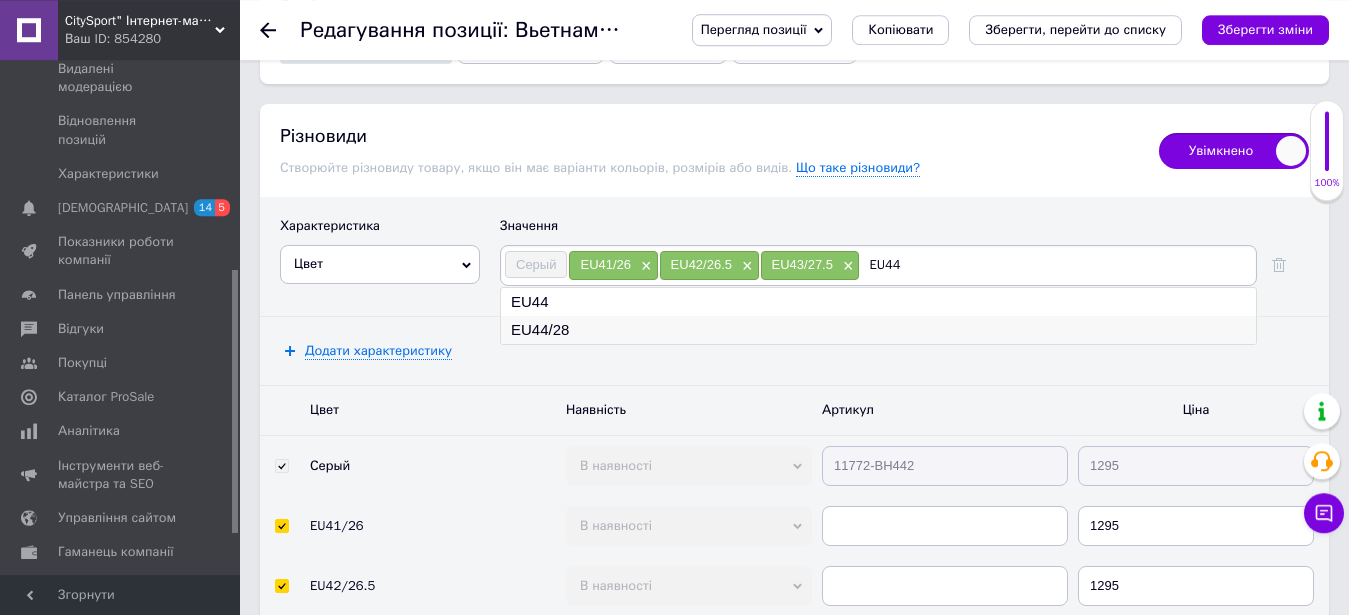 type on "EU44" 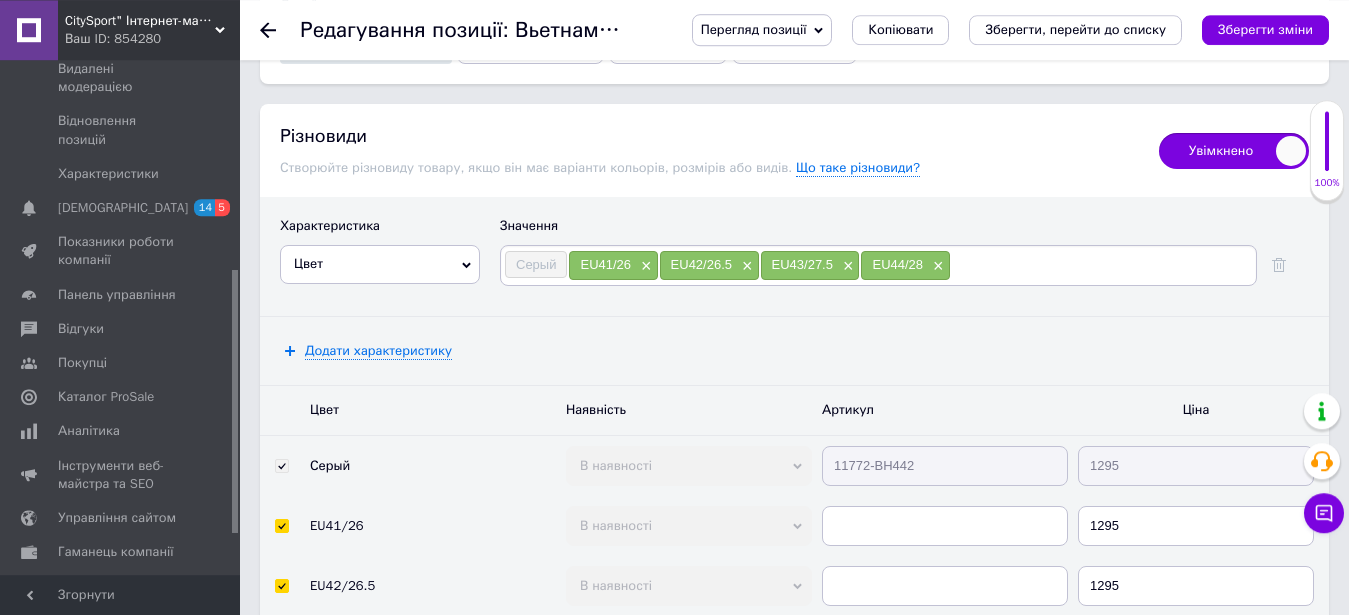 click at bounding box center [1102, 265] 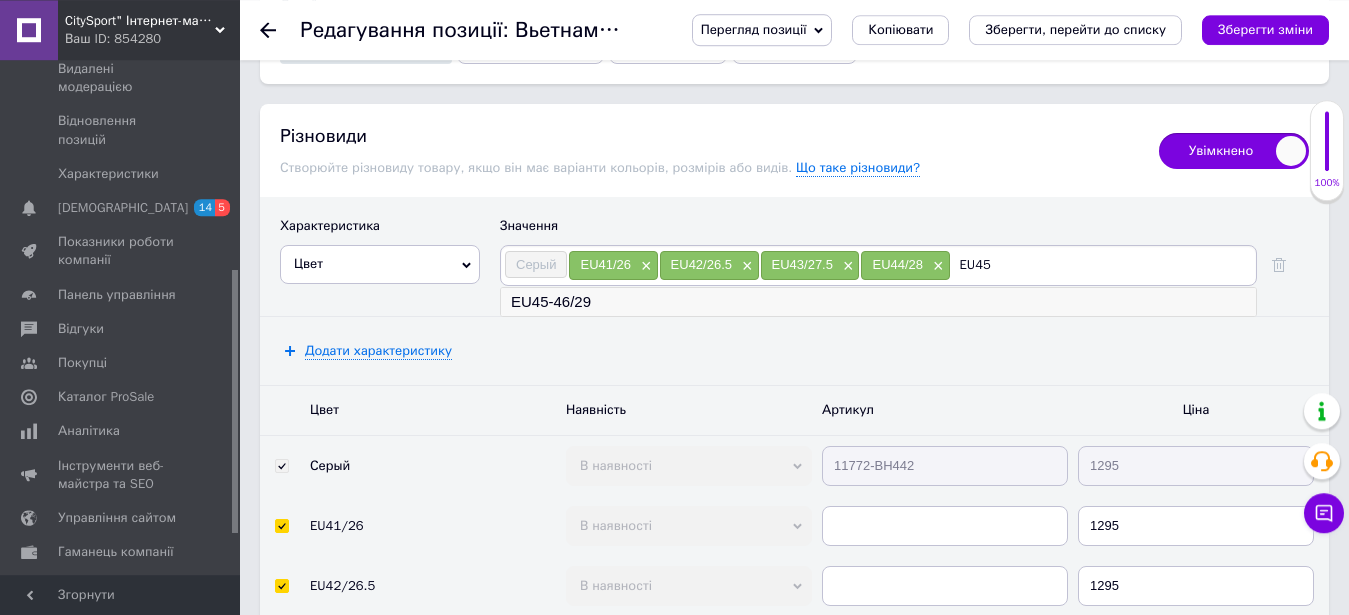 type on "EU45" 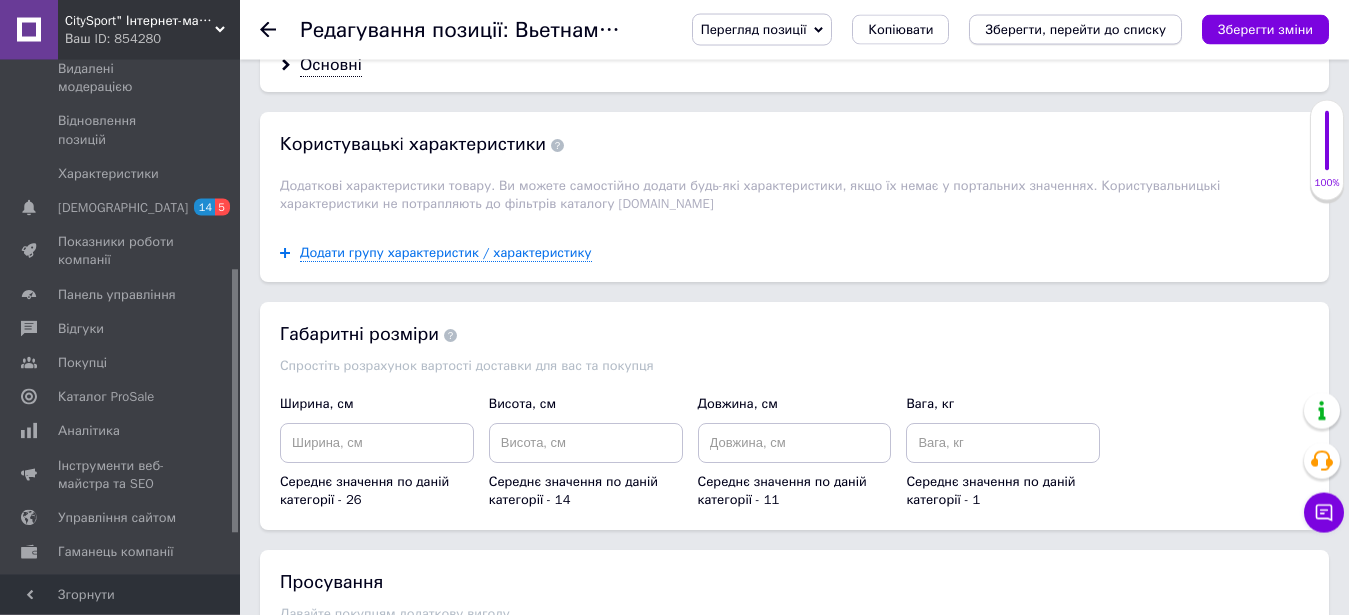 scroll, scrollTop: 2201, scrollLeft: 0, axis: vertical 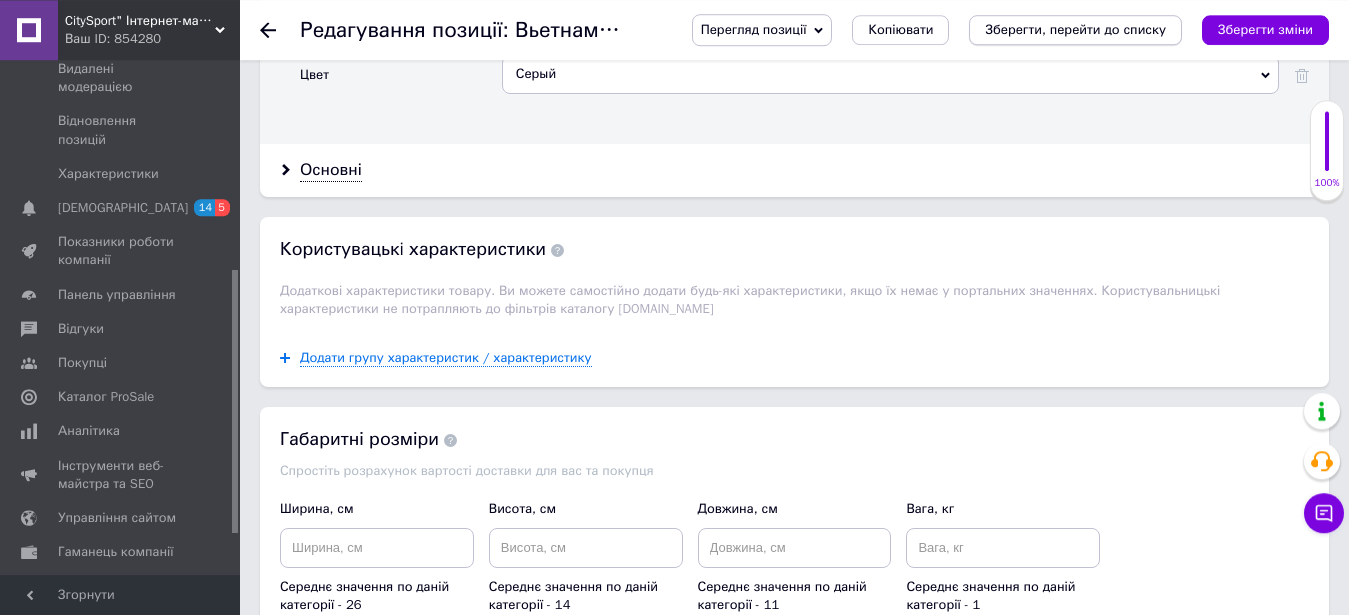 click on "Зберегти, перейти до списку" at bounding box center [1075, 29] 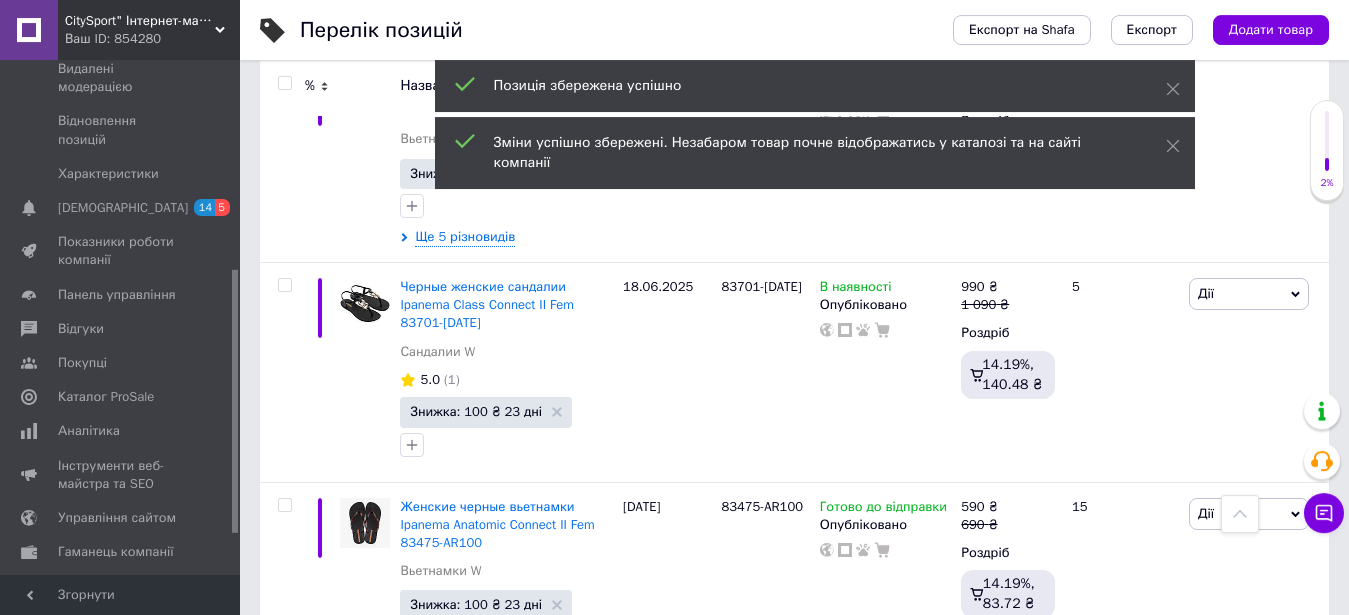 scroll, scrollTop: 4998, scrollLeft: 0, axis: vertical 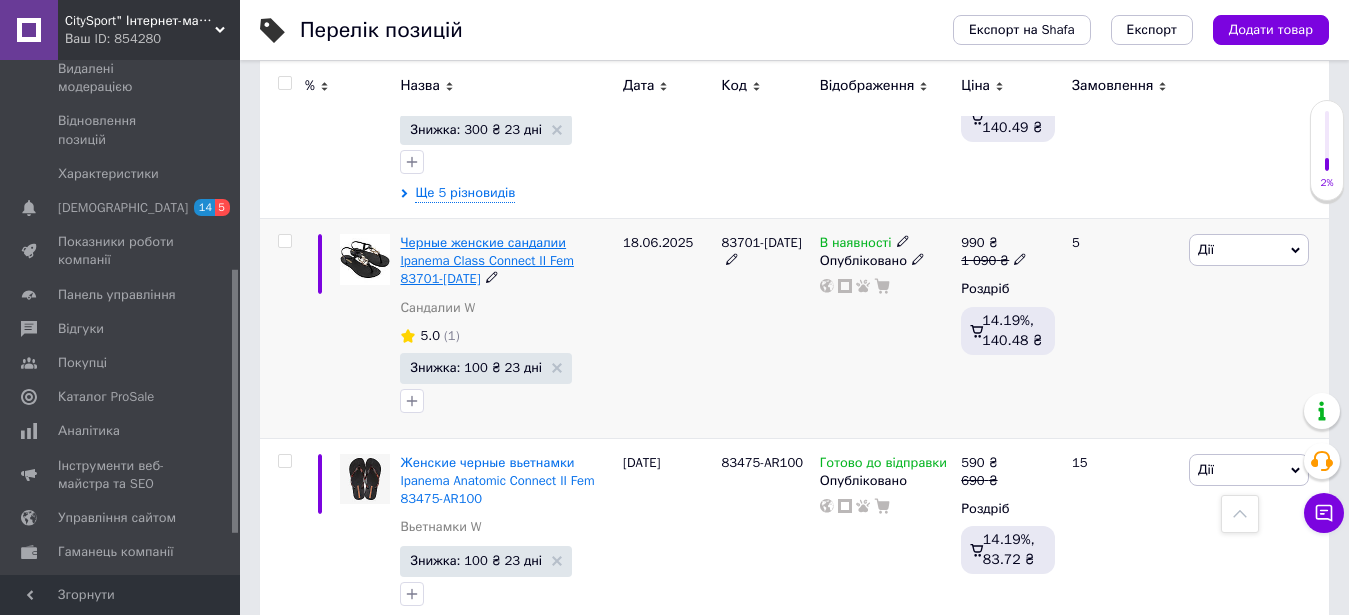 click on "Черные женские сандалии  Ipanema Class Connect II Fem 83701-[DATE]" at bounding box center (486, 260) 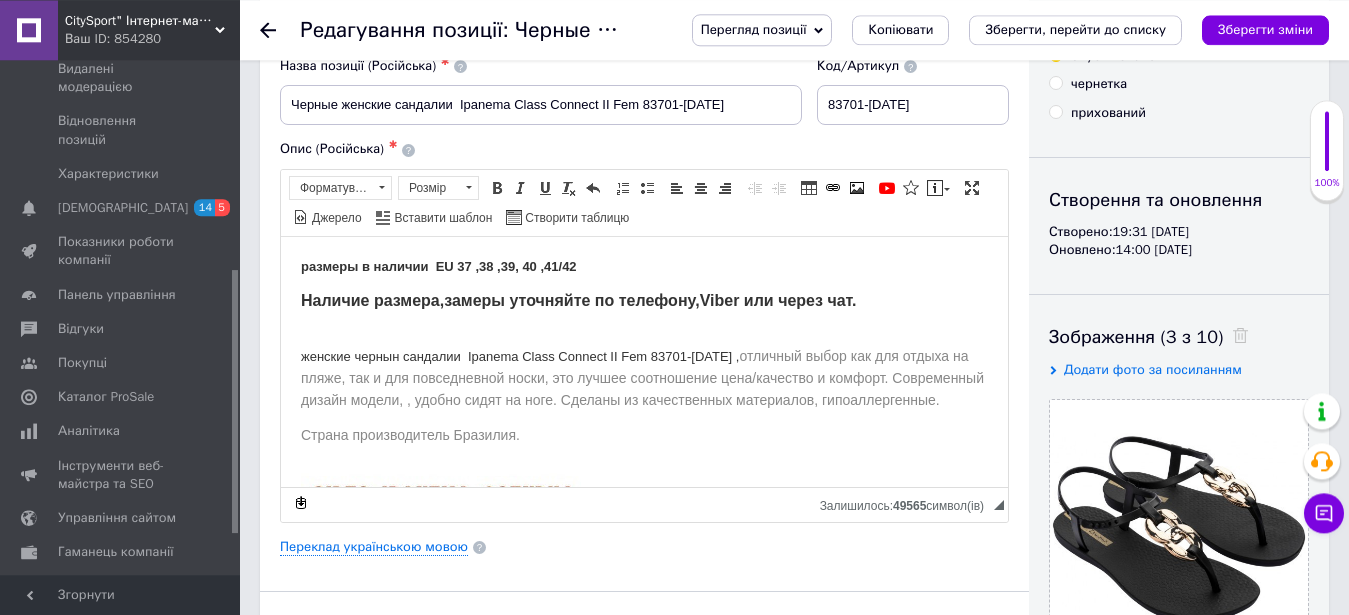 scroll, scrollTop: 102, scrollLeft: 0, axis: vertical 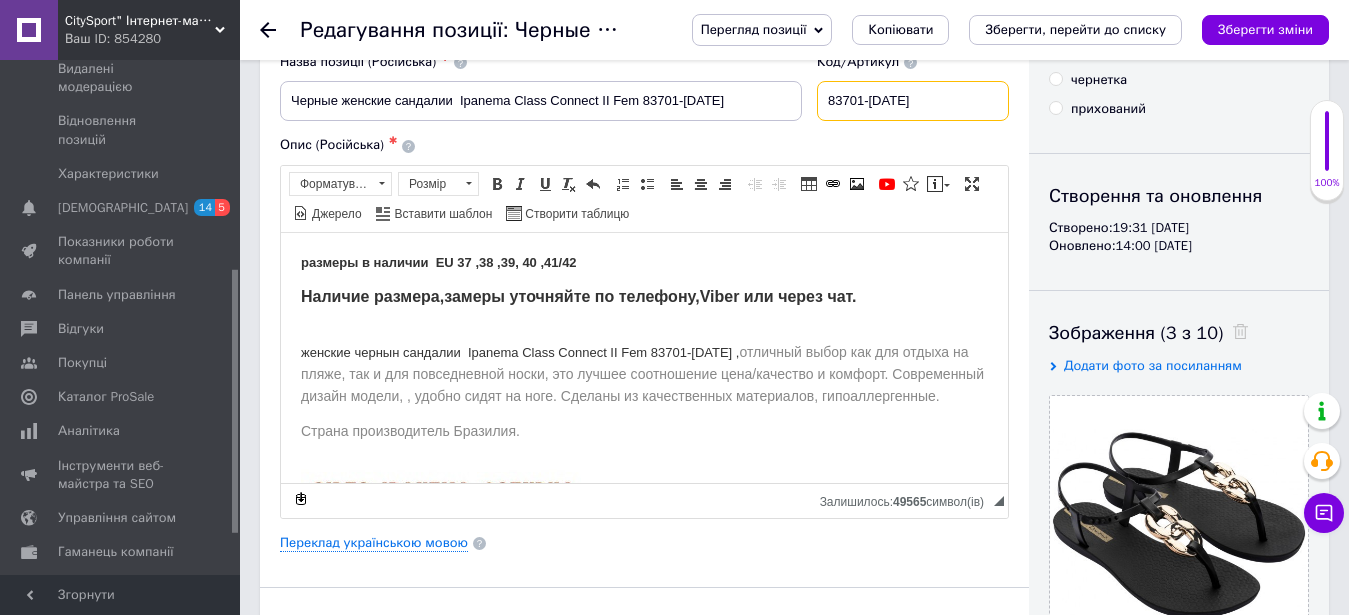 drag, startPoint x: 931, startPoint y: 106, endPoint x: 853, endPoint y: 105, distance: 78.00641 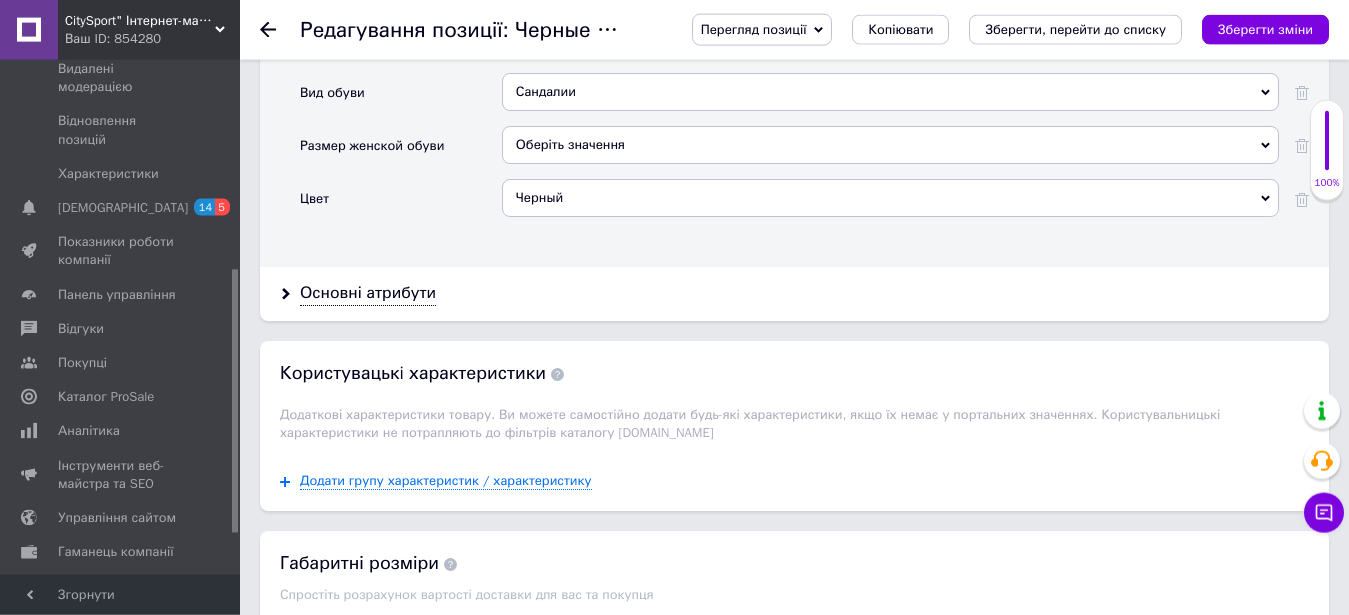 scroll, scrollTop: 1836, scrollLeft: 0, axis: vertical 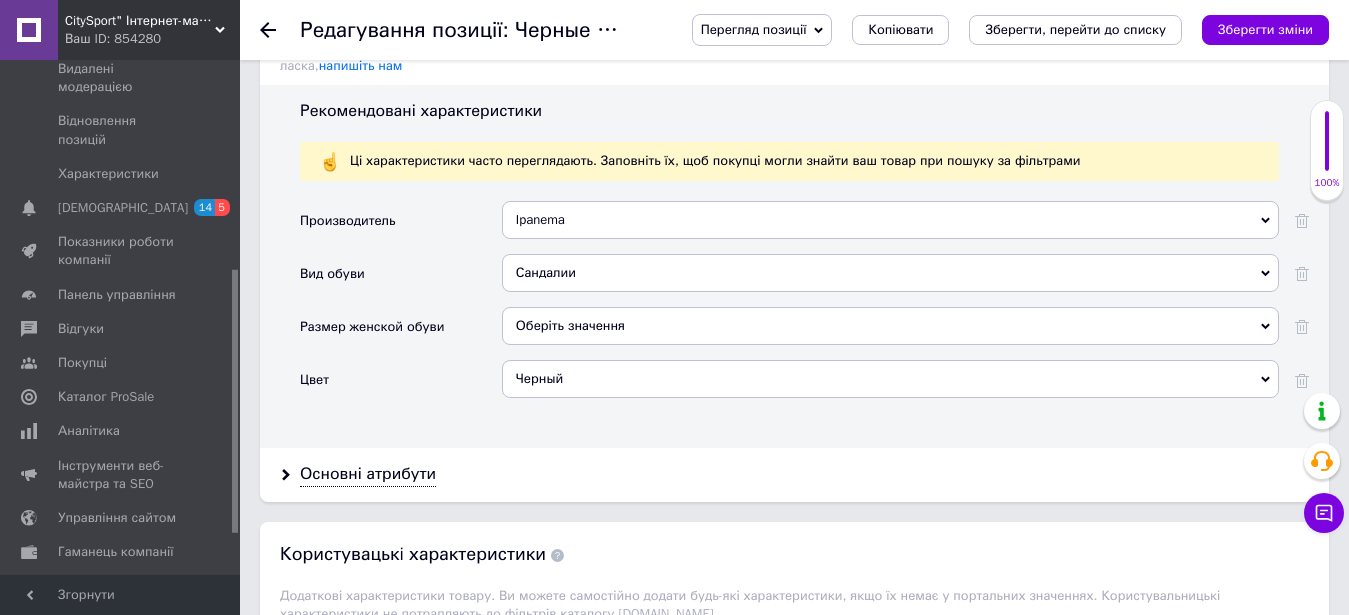 click on "Оберіть значення" at bounding box center [890, 326] 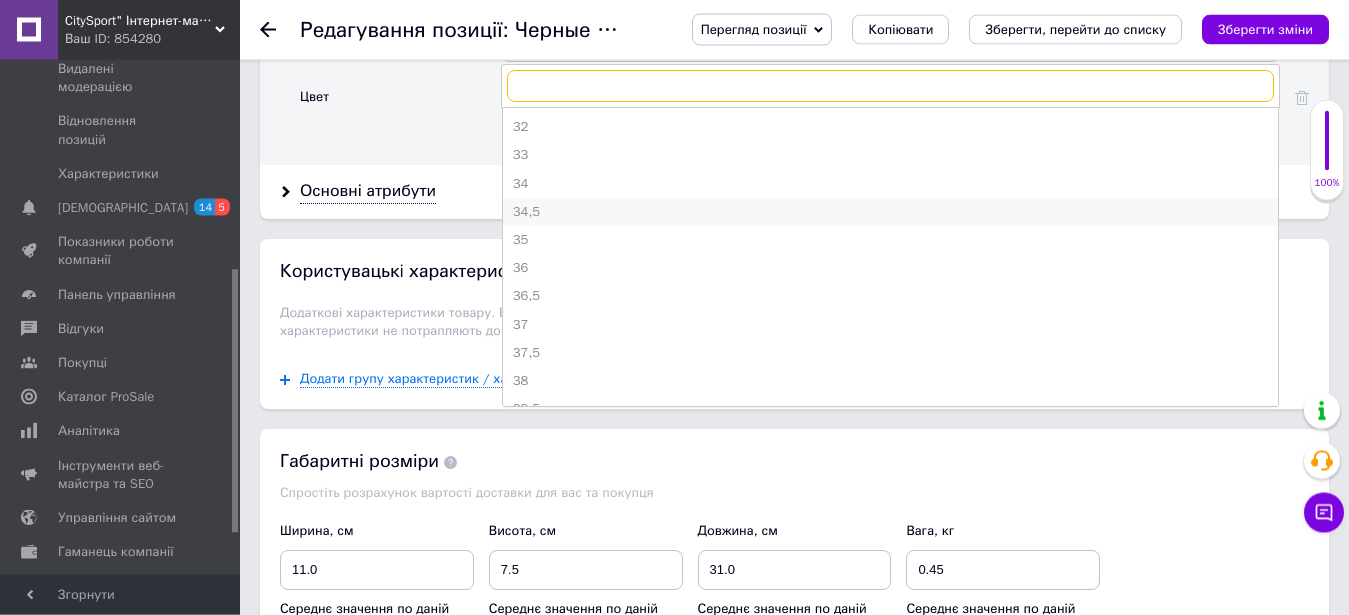 scroll, scrollTop: 2040, scrollLeft: 0, axis: vertical 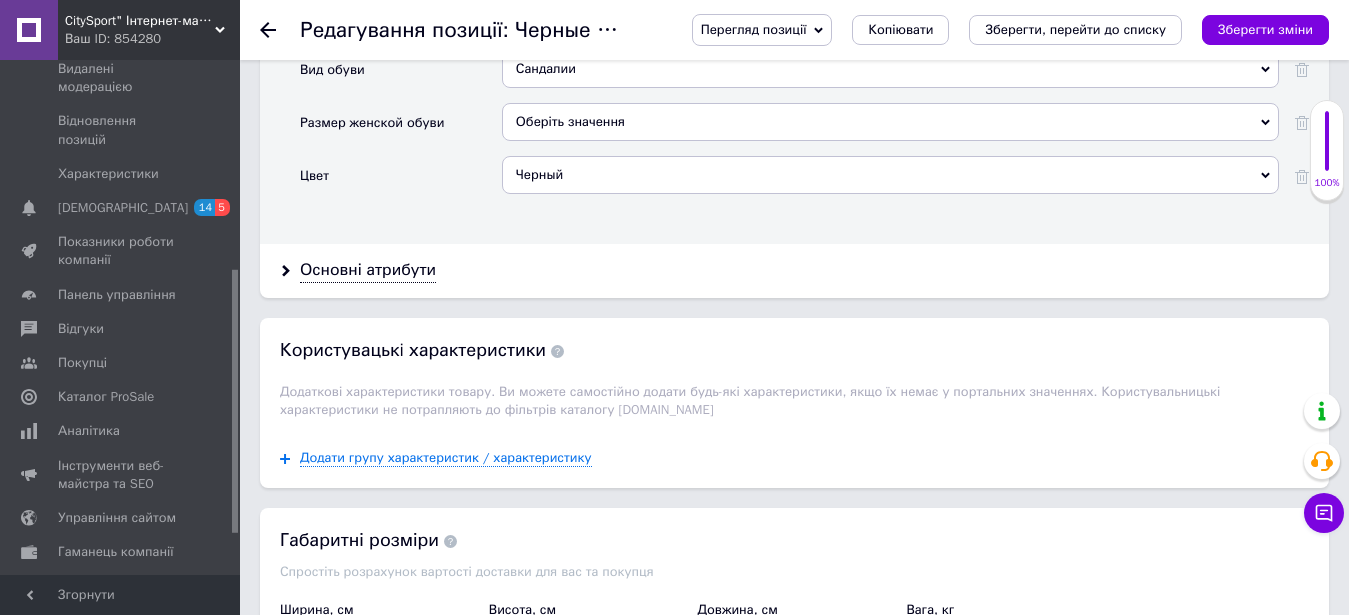 click on "Цвет" at bounding box center [401, 182] 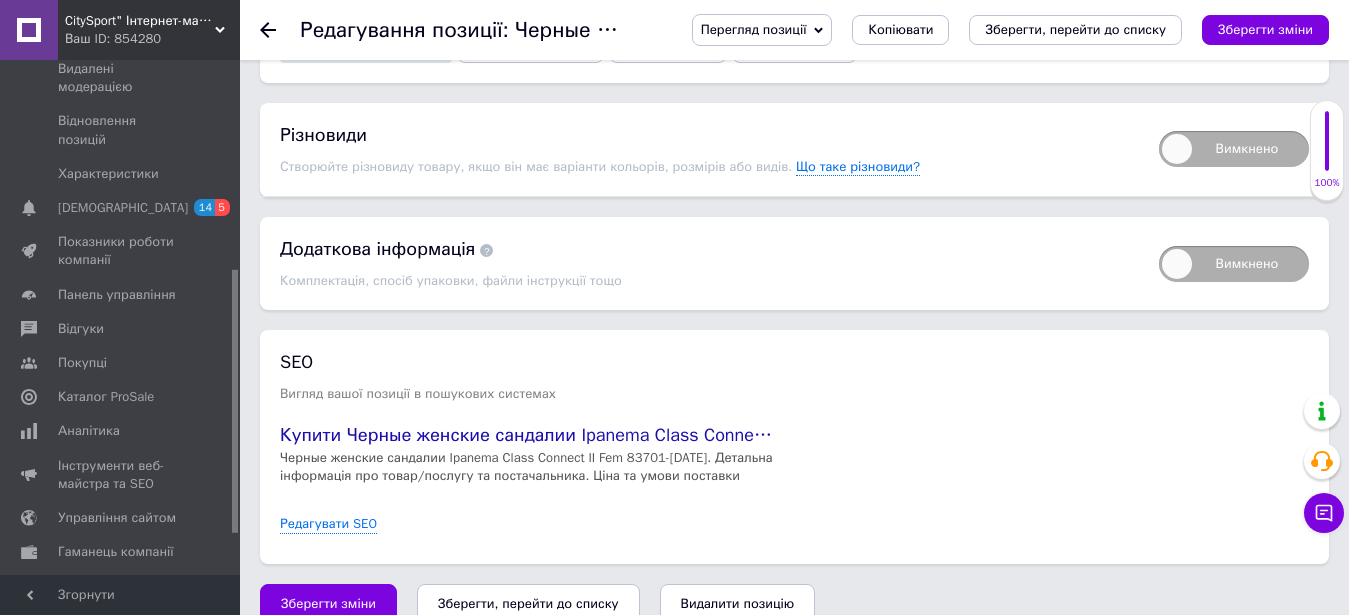 scroll, scrollTop: 2865, scrollLeft: 0, axis: vertical 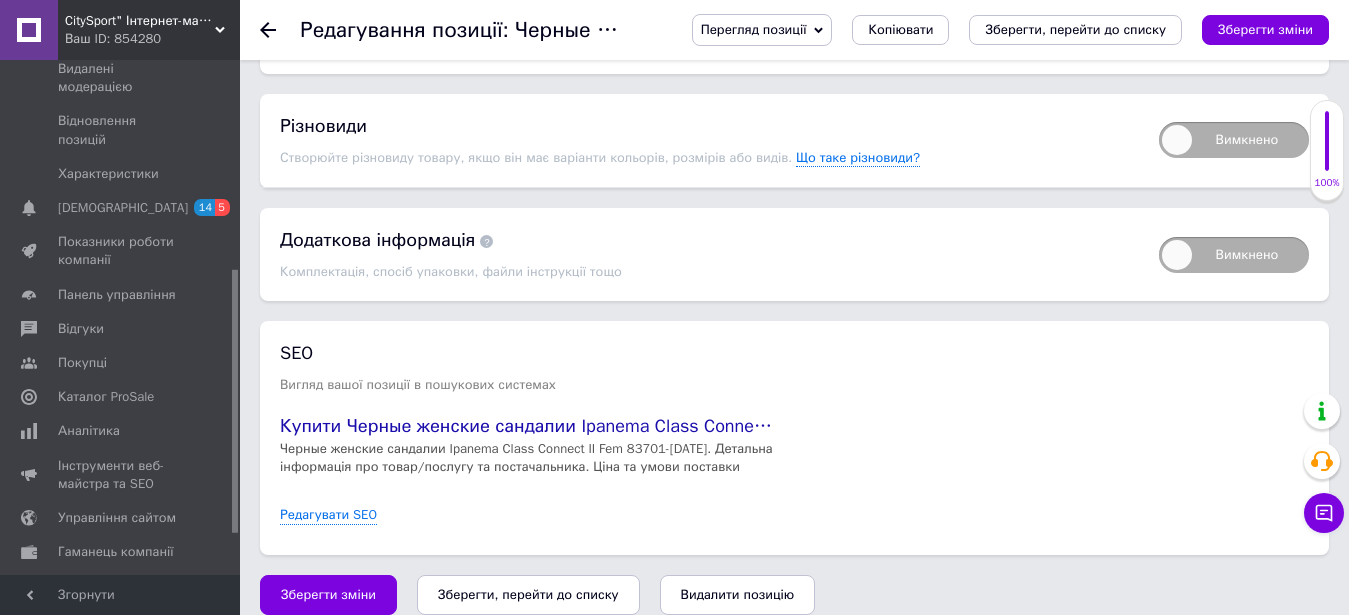click on "Вимкнено" at bounding box center [1234, 140] 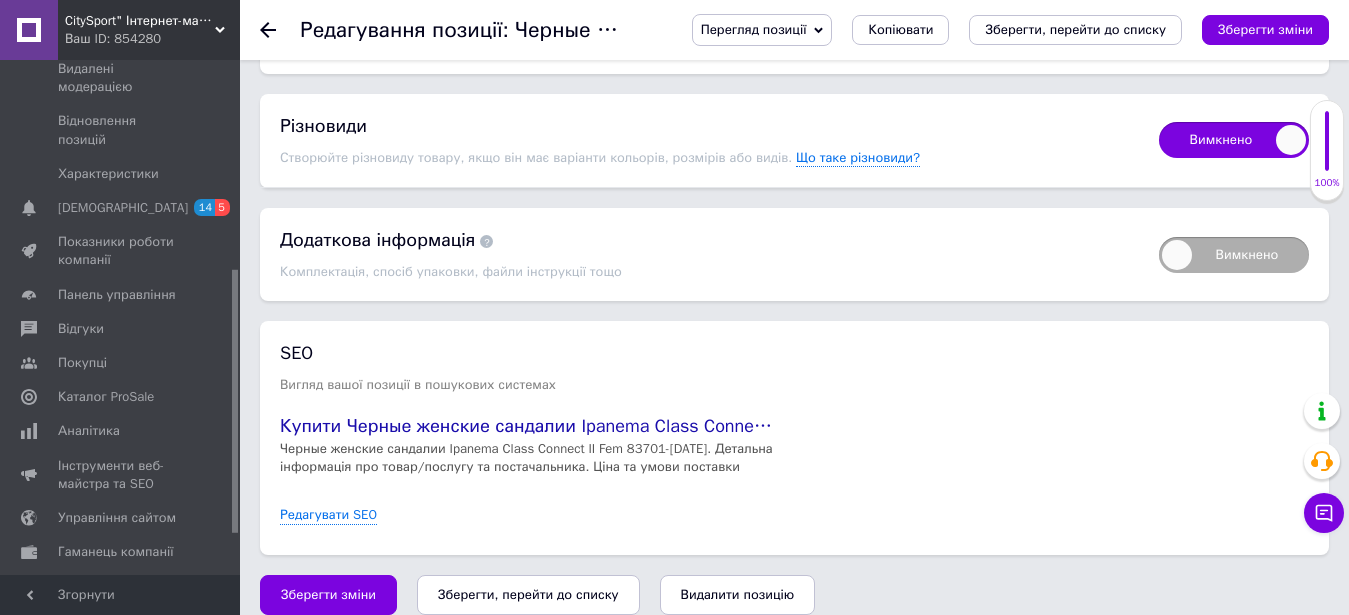 checkbox on "true" 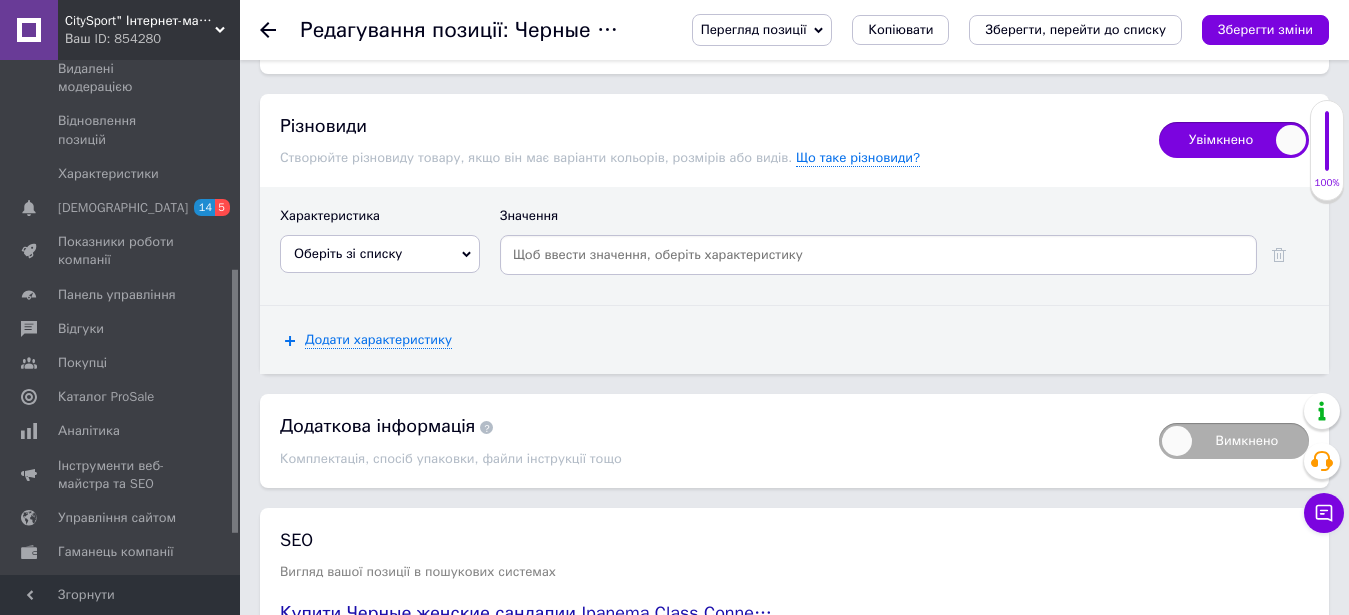 click on "Оберіть зі списку" at bounding box center [348, 253] 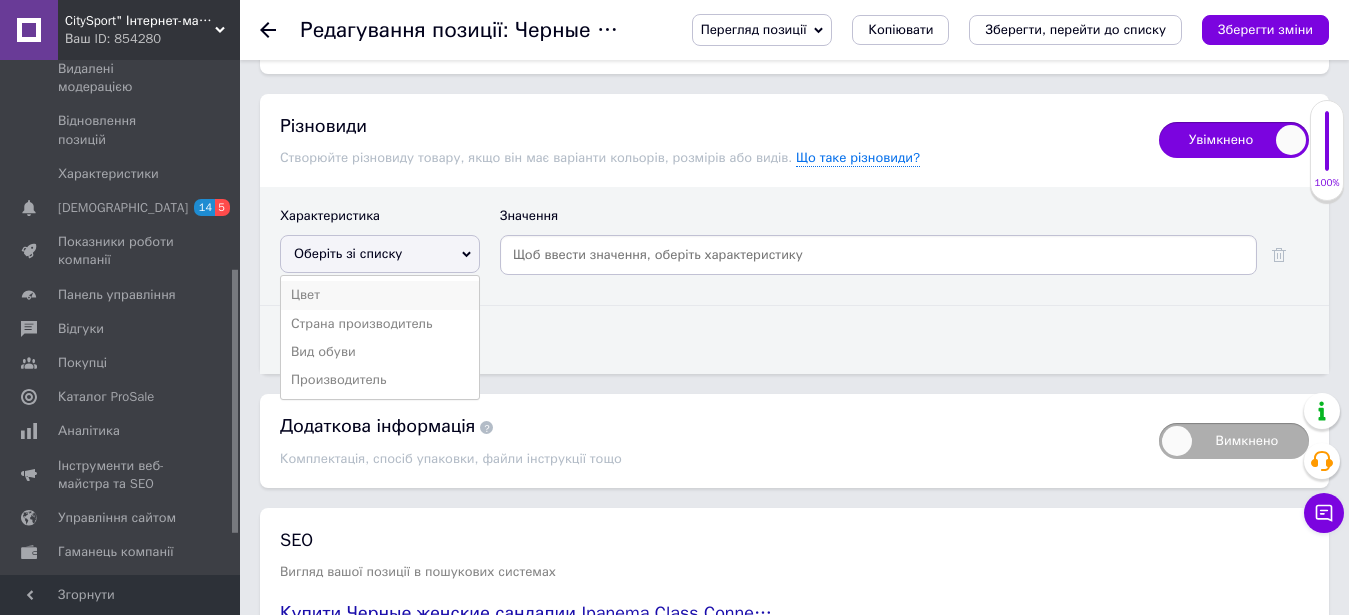 click on "Цвет" at bounding box center [380, 295] 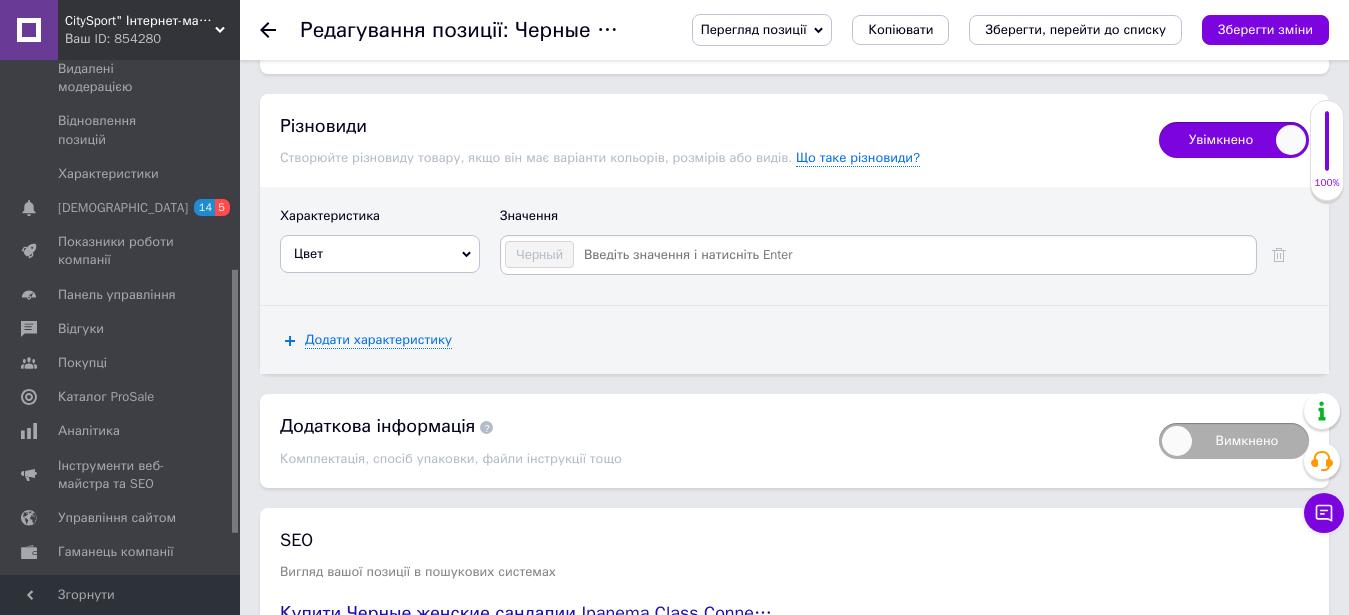 click at bounding box center [914, 255] 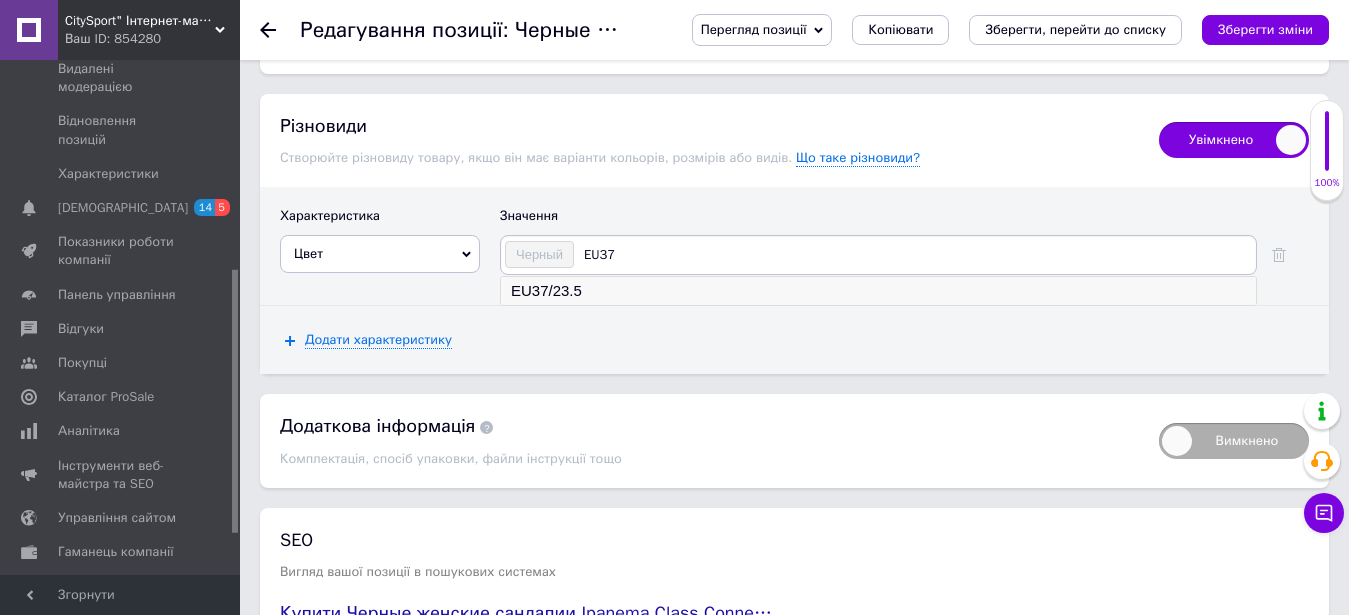 type on "EU37" 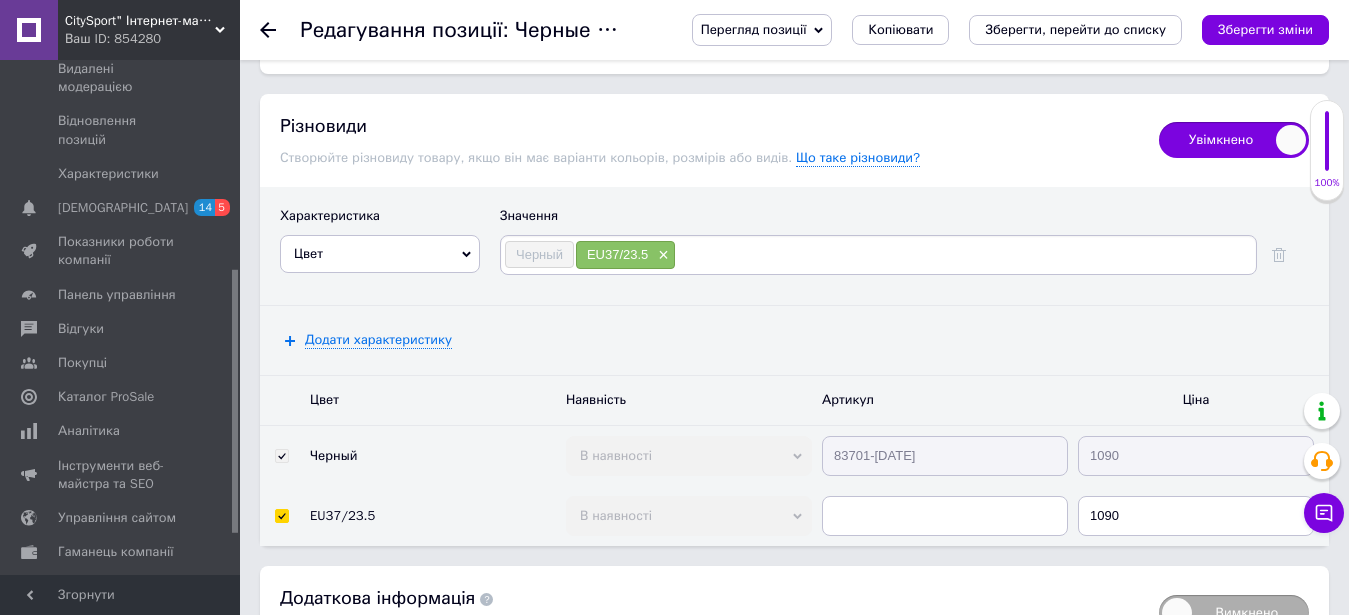 click at bounding box center (964, 255) 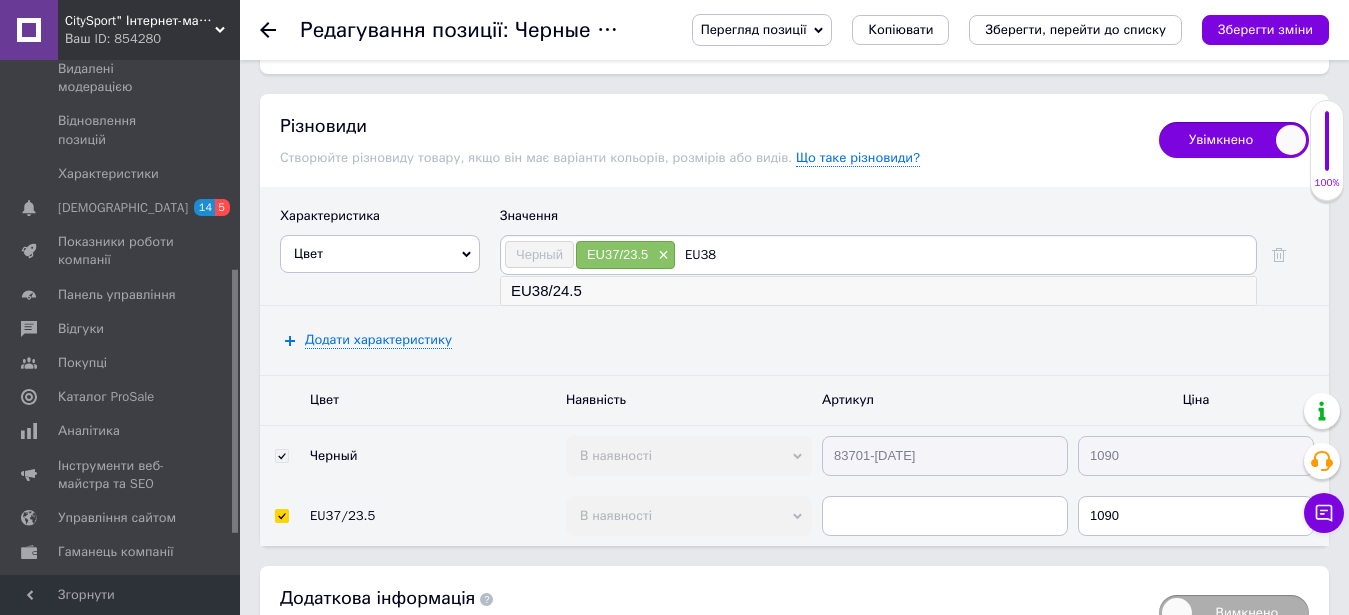 type on "EU38" 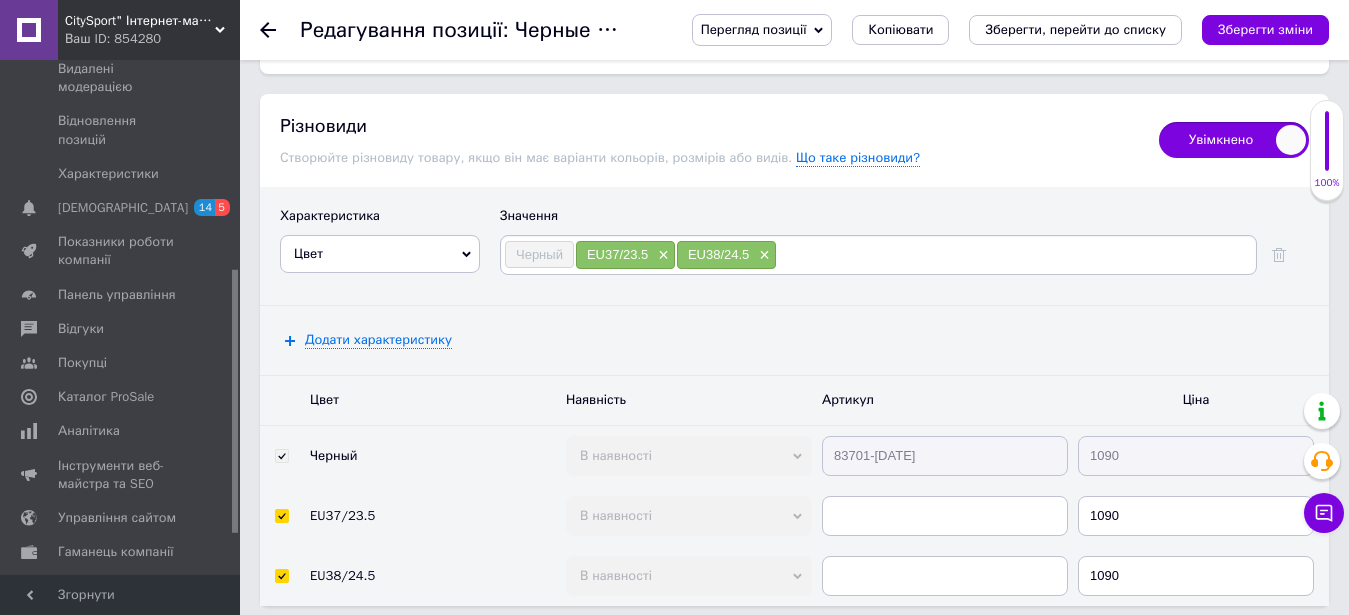 click at bounding box center [1015, 255] 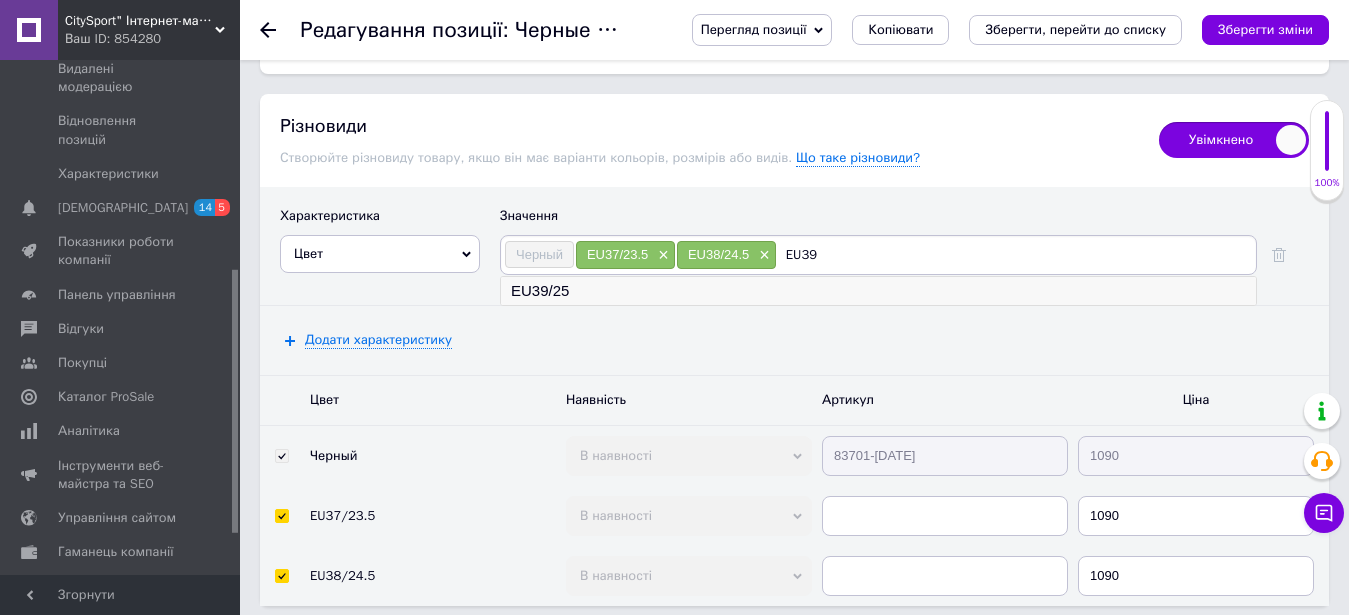 type on "EU39" 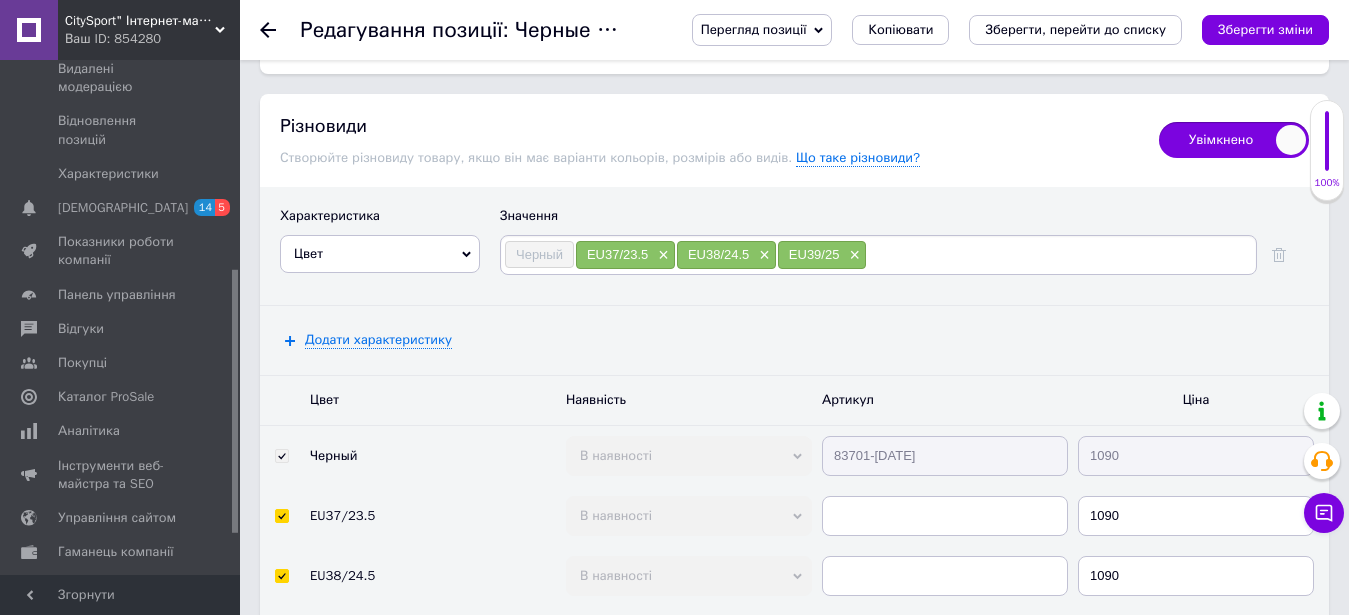 click at bounding box center [1060, 255] 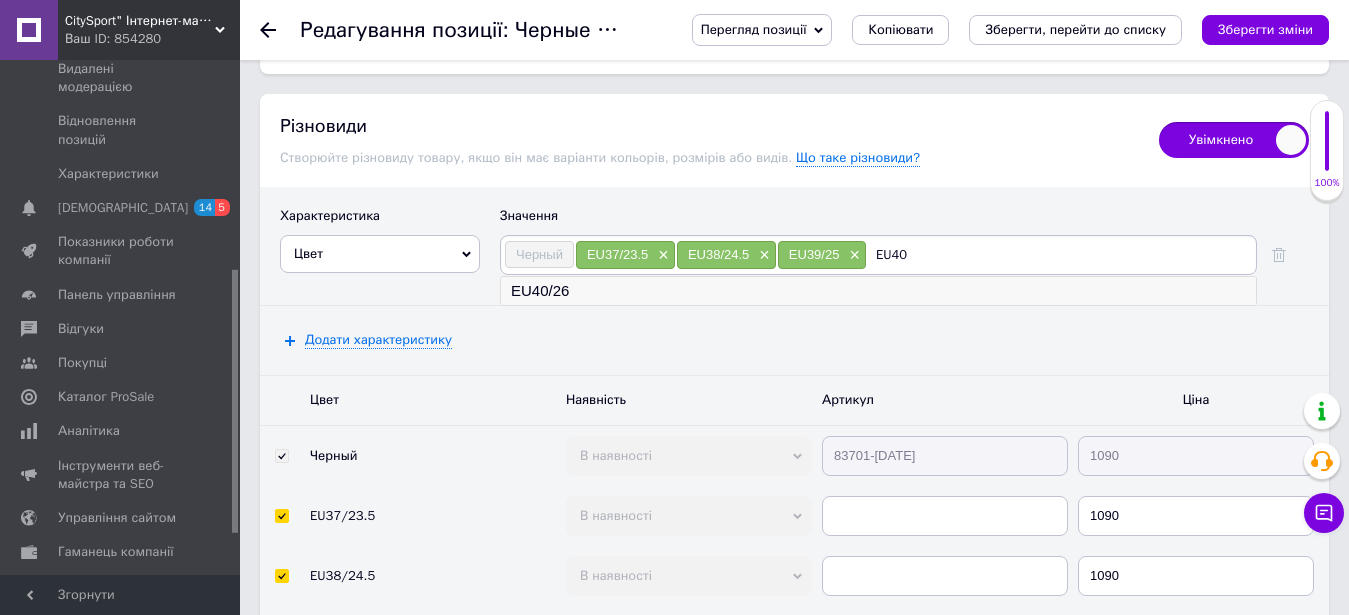 type on "EU40" 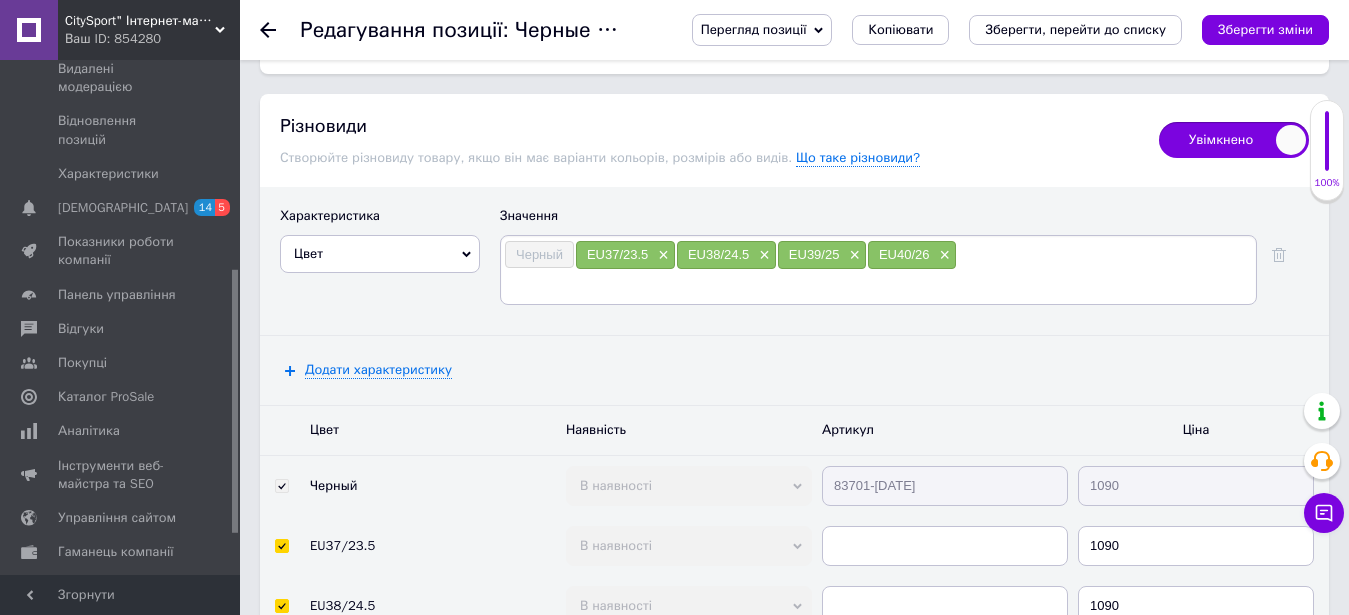 click at bounding box center [878, 285] 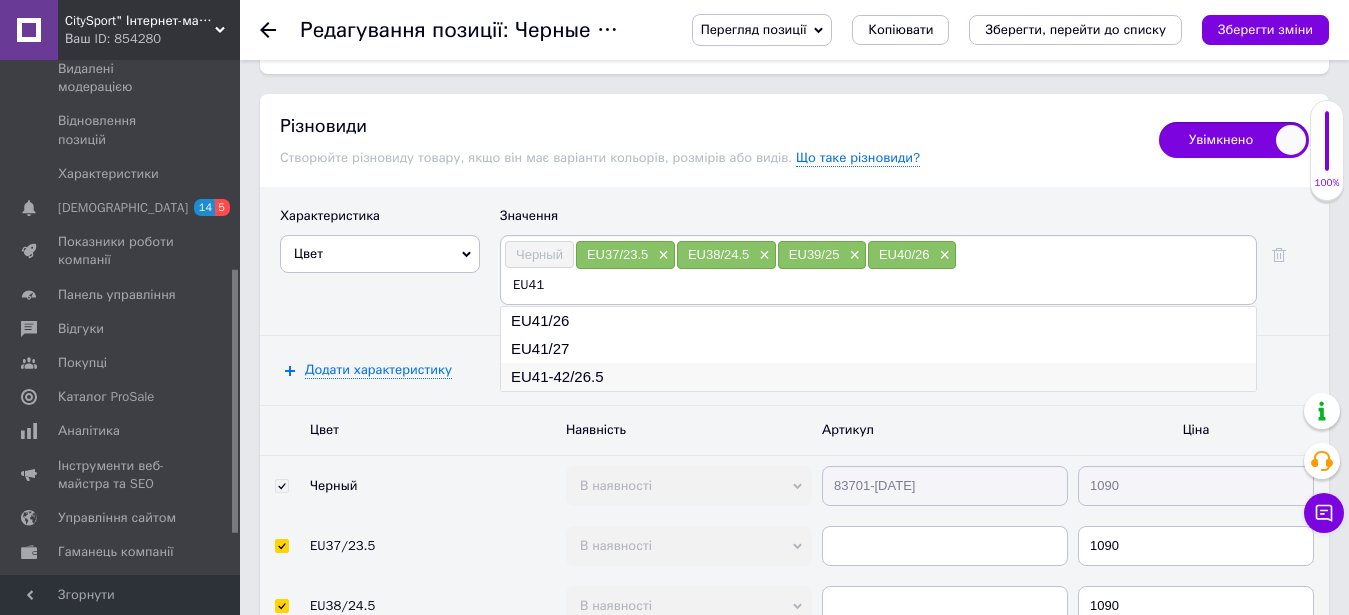 type on "EU41" 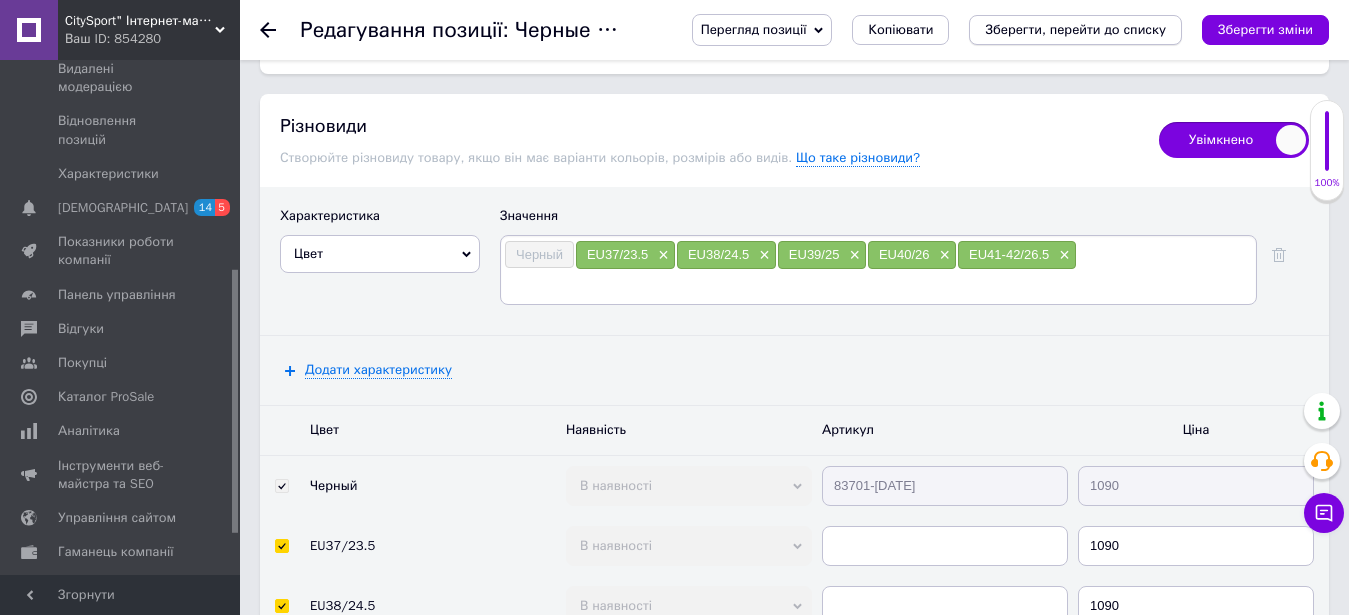 click on "Зберегти, перейти до списку" at bounding box center [1075, 30] 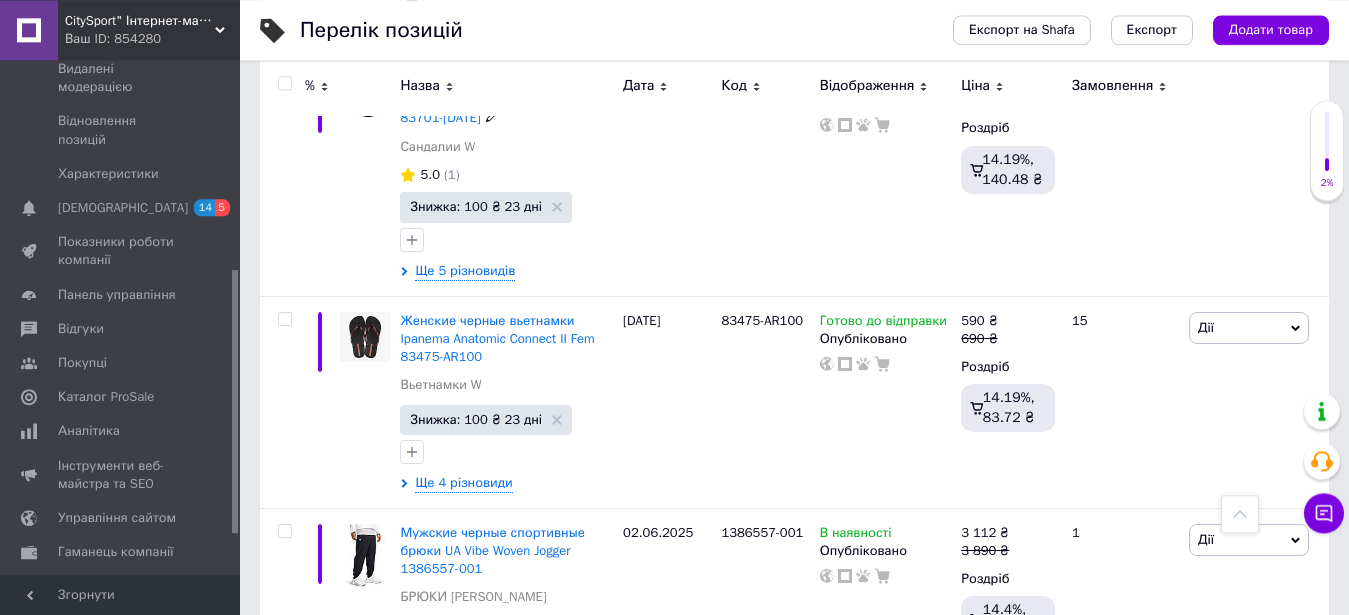 scroll, scrollTop: 5202, scrollLeft: 0, axis: vertical 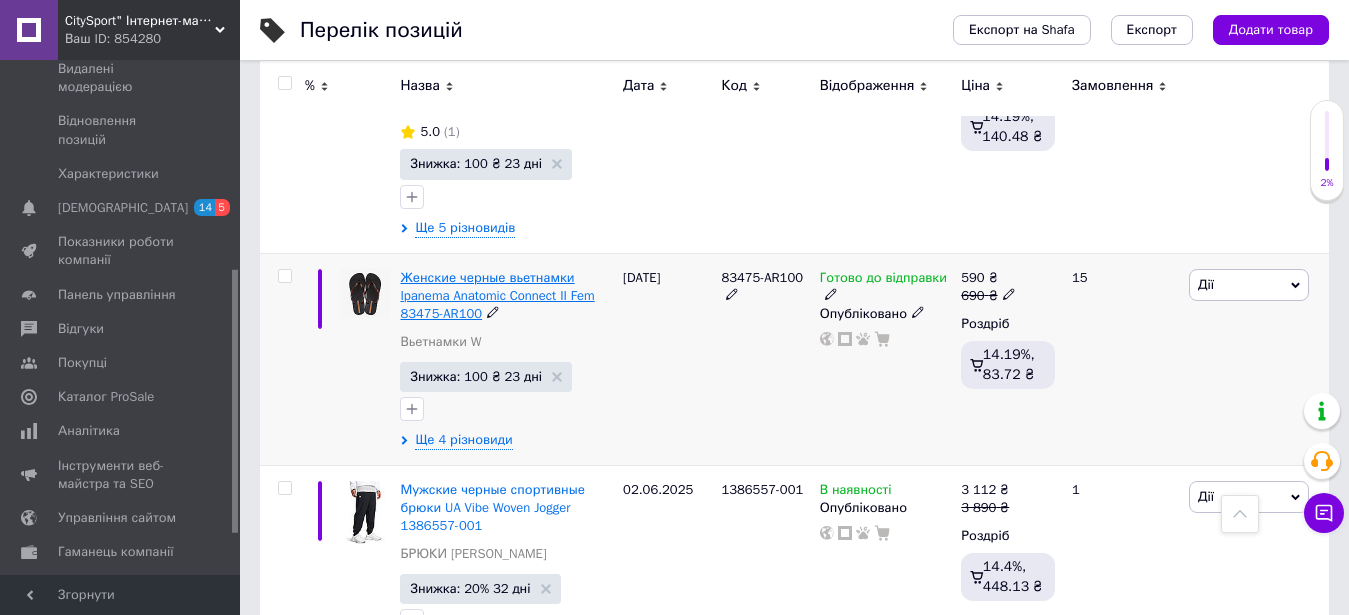 click on "Женские черные вьетнамки Ipanema Anatomic Connect II Fem 83475-AR100" at bounding box center [497, 295] 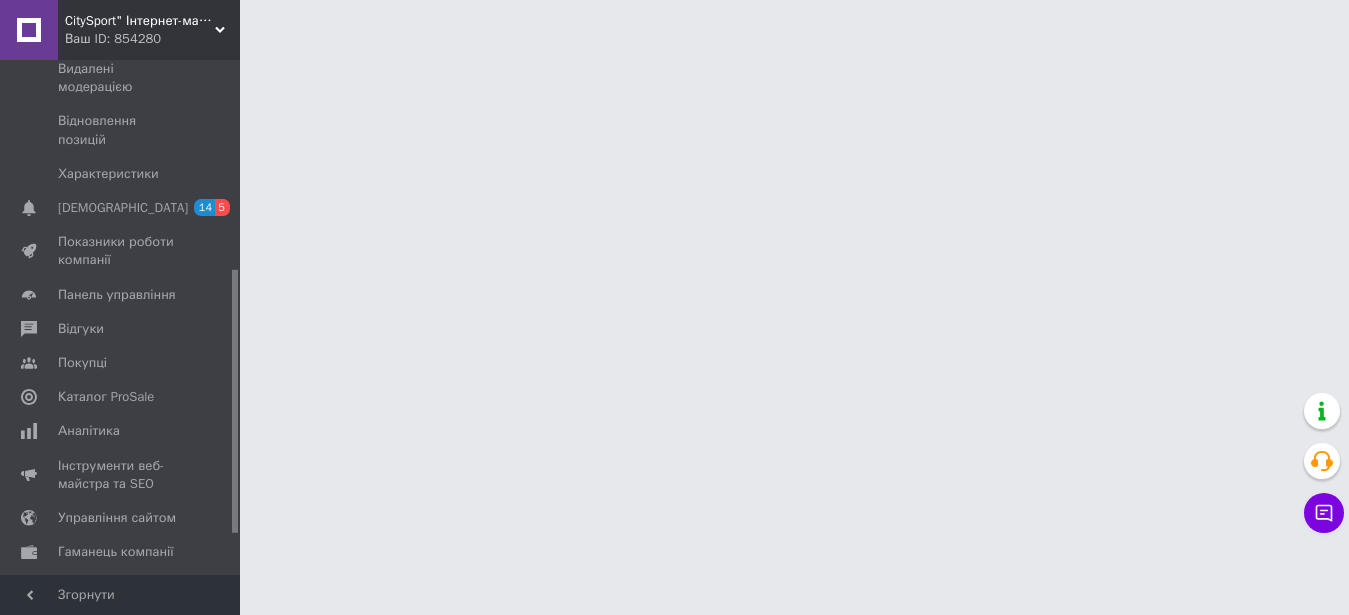 scroll, scrollTop: 0, scrollLeft: 0, axis: both 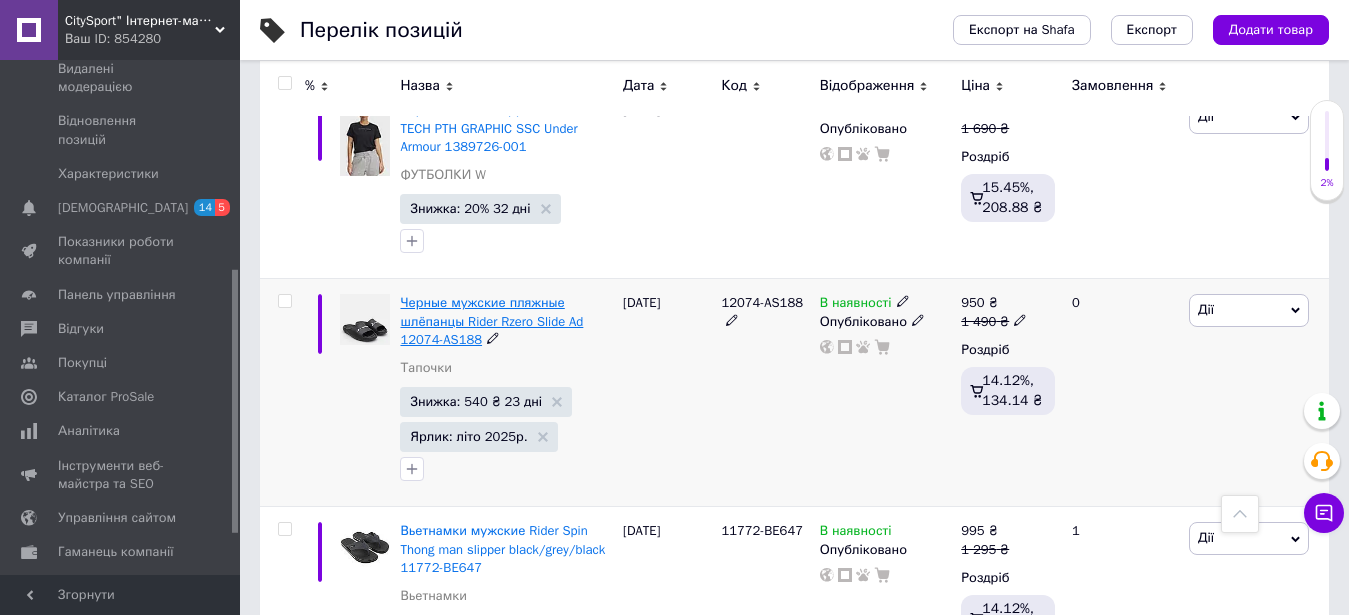 click on "Черные мужские пляжные шлёпанцы Rider Rzero Slide Ad 12074-AS188" at bounding box center (491, 320) 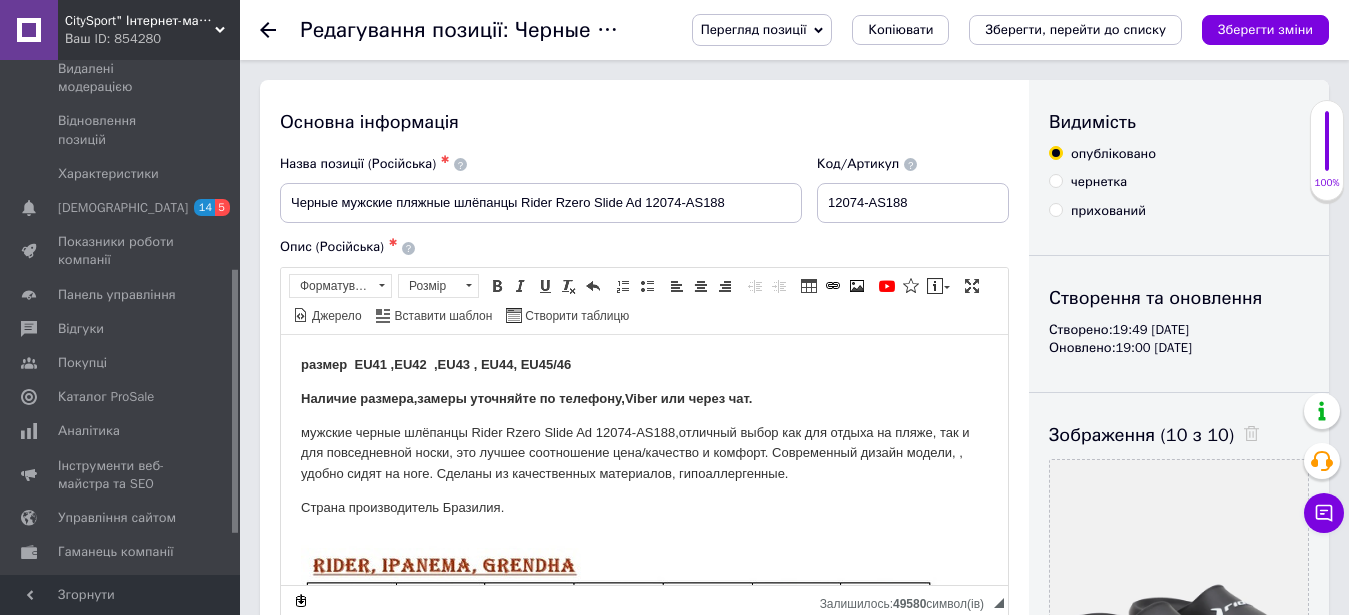scroll, scrollTop: 0, scrollLeft: 0, axis: both 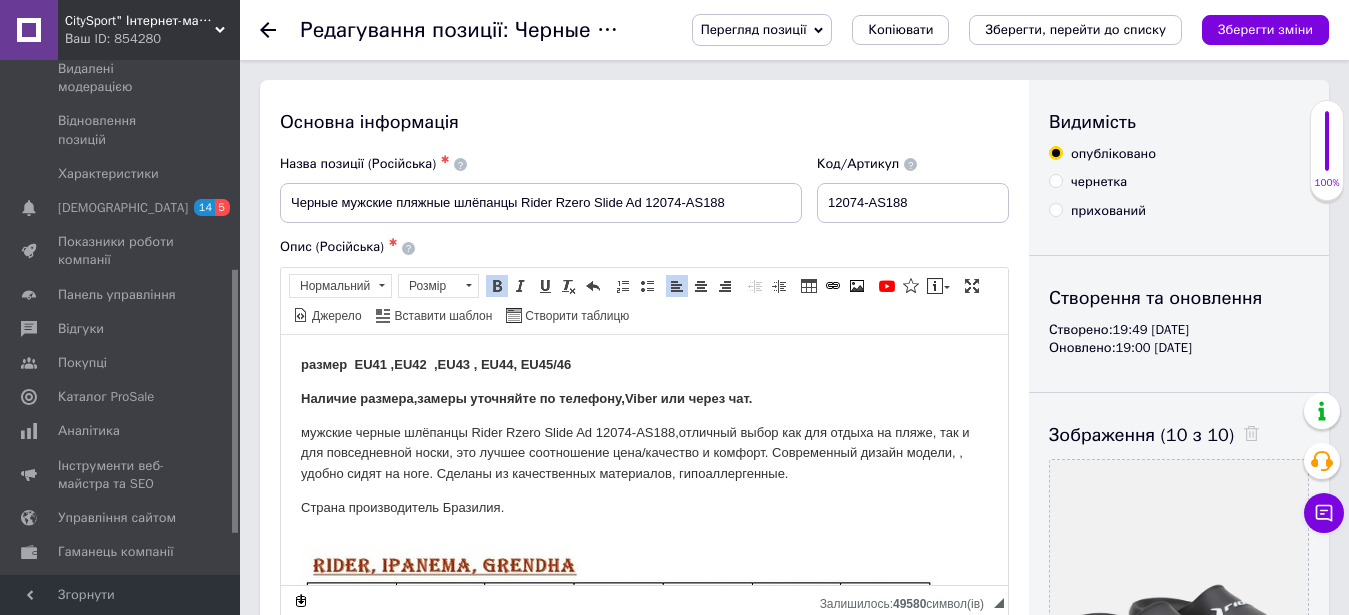 click on "размер  EU41 ,EU42  ,EU43 , EU44, EU45/46" at bounding box center [436, 363] 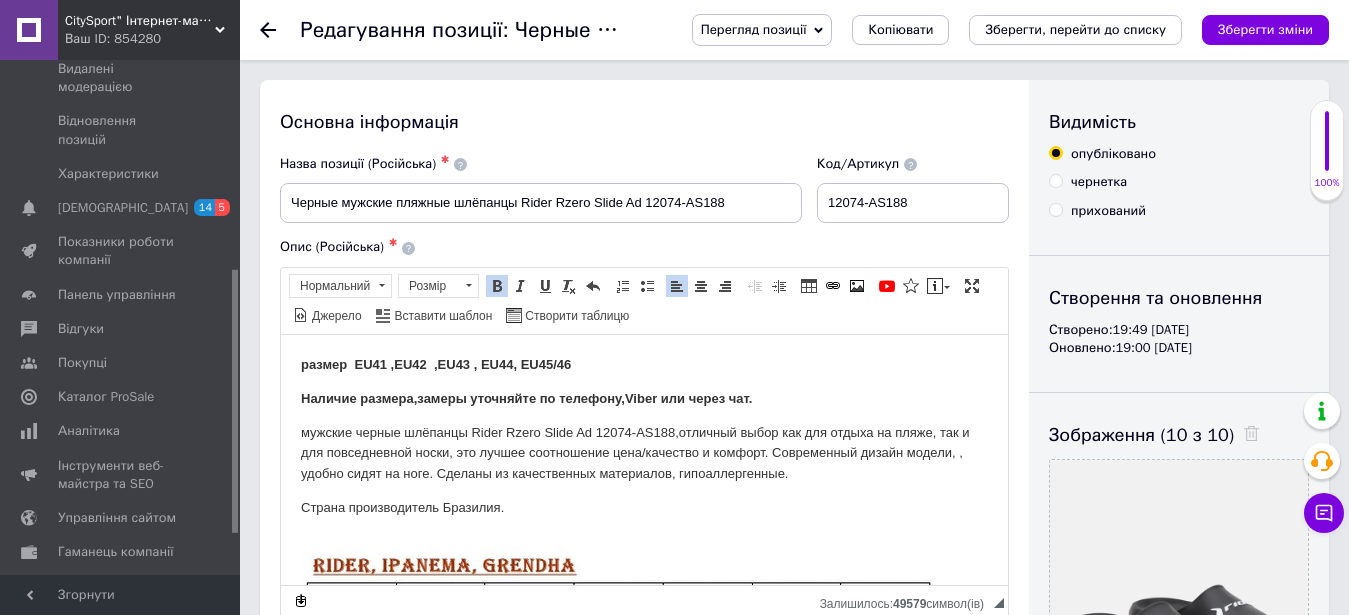 type 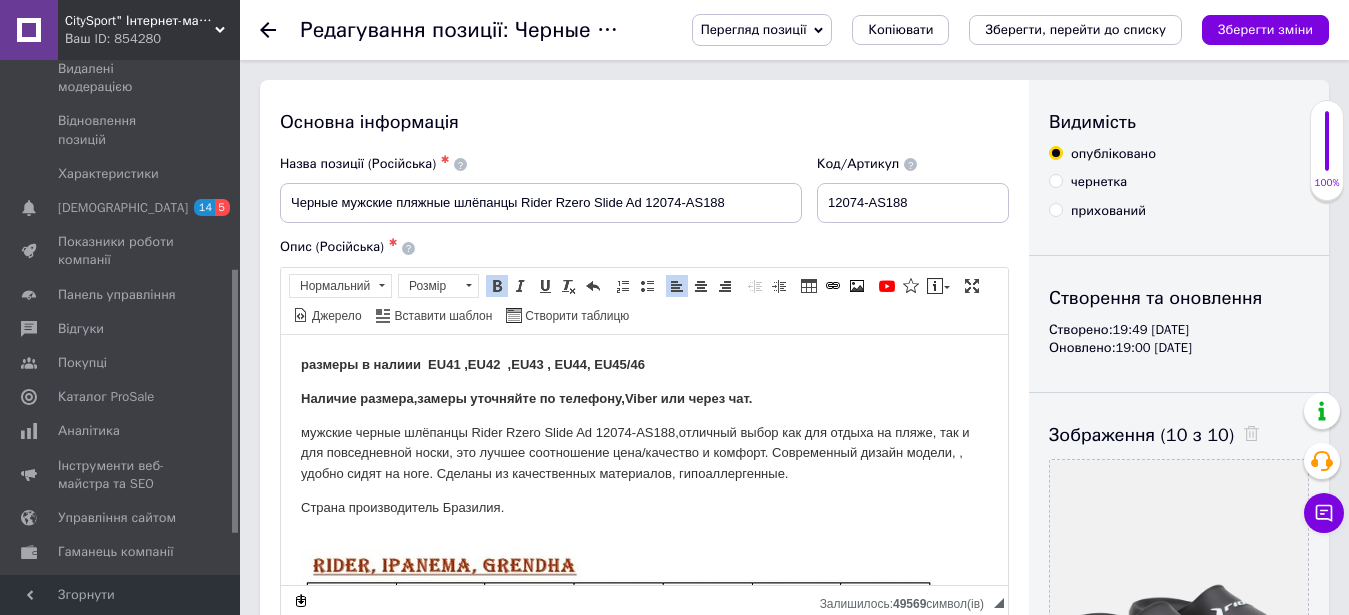 click on "размеры в налиии  EU41 ,EU42  ,EU43 , EU44, EU45/46" at bounding box center [644, 364] 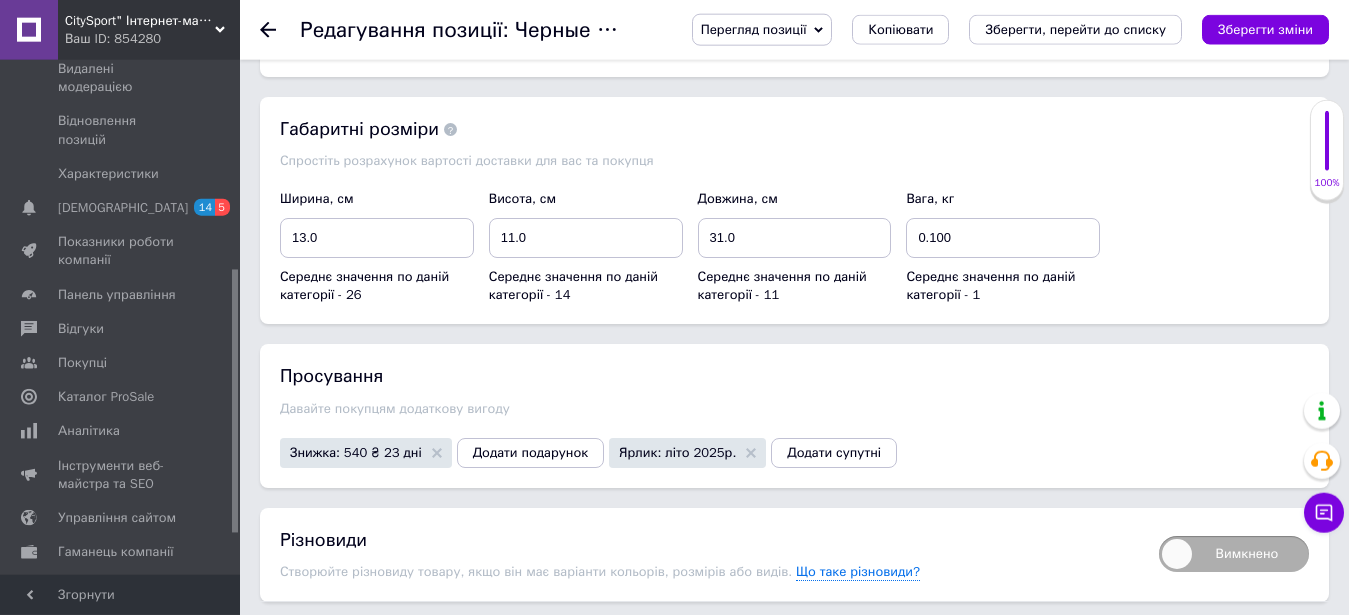 scroll, scrollTop: 2448, scrollLeft: 0, axis: vertical 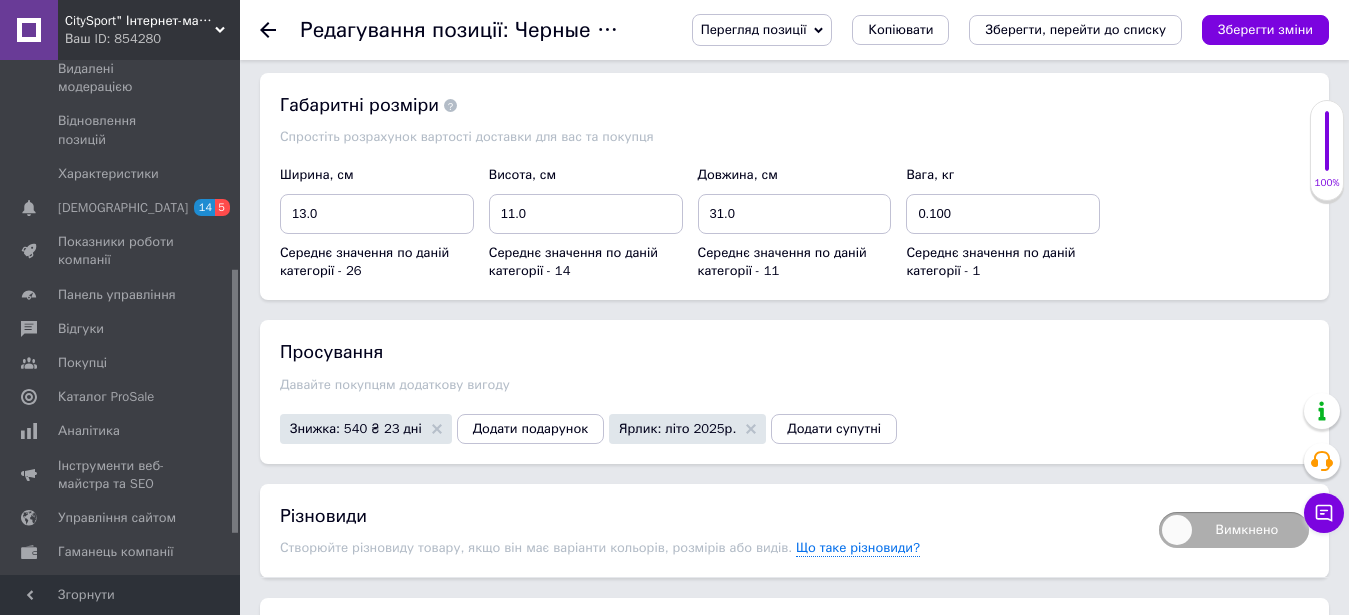 click on "Вимкнено" at bounding box center [1234, 530] 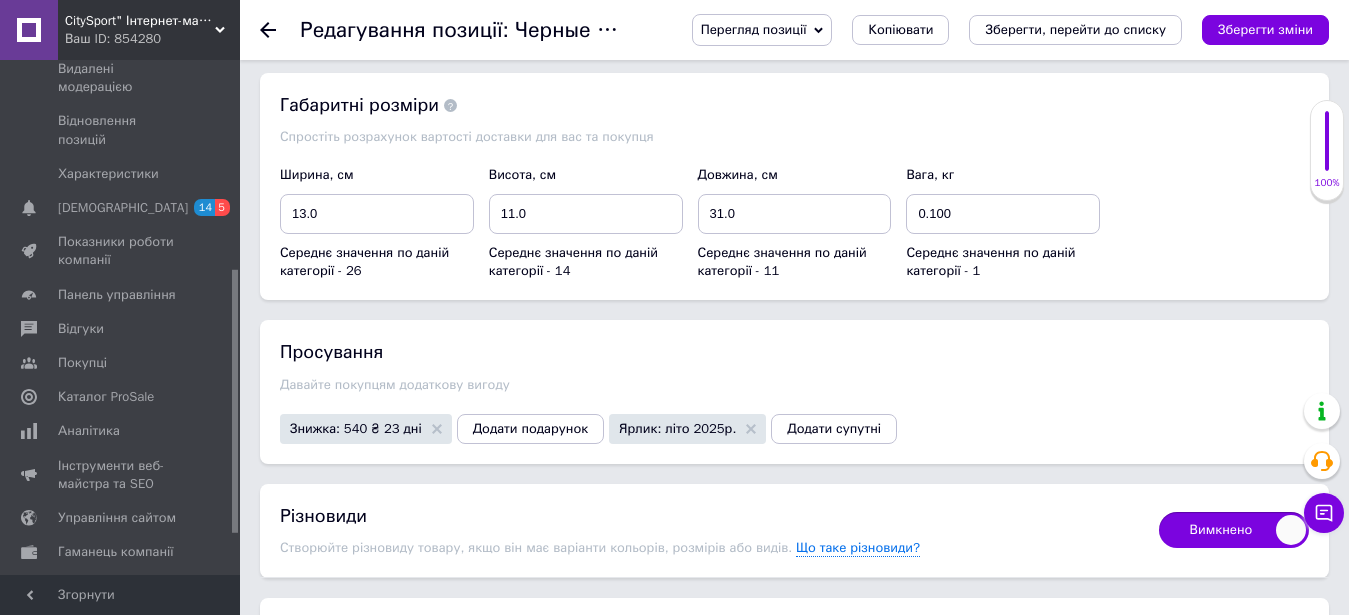 checkbox on "true" 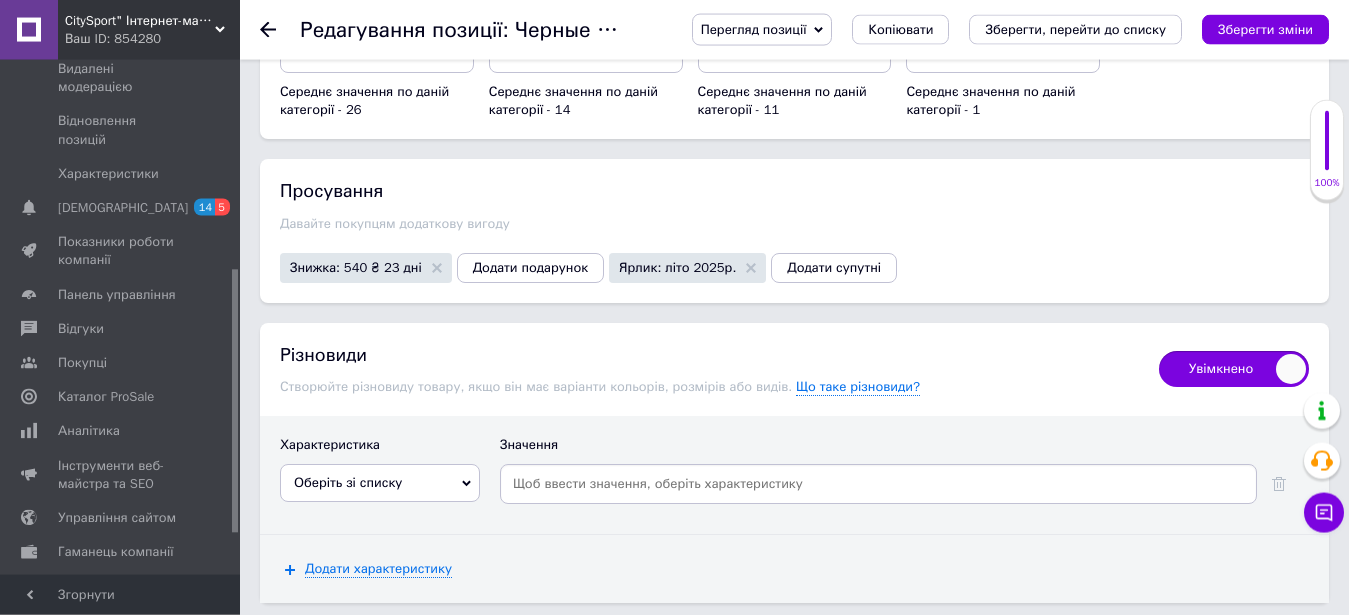 scroll, scrollTop: 2652, scrollLeft: 0, axis: vertical 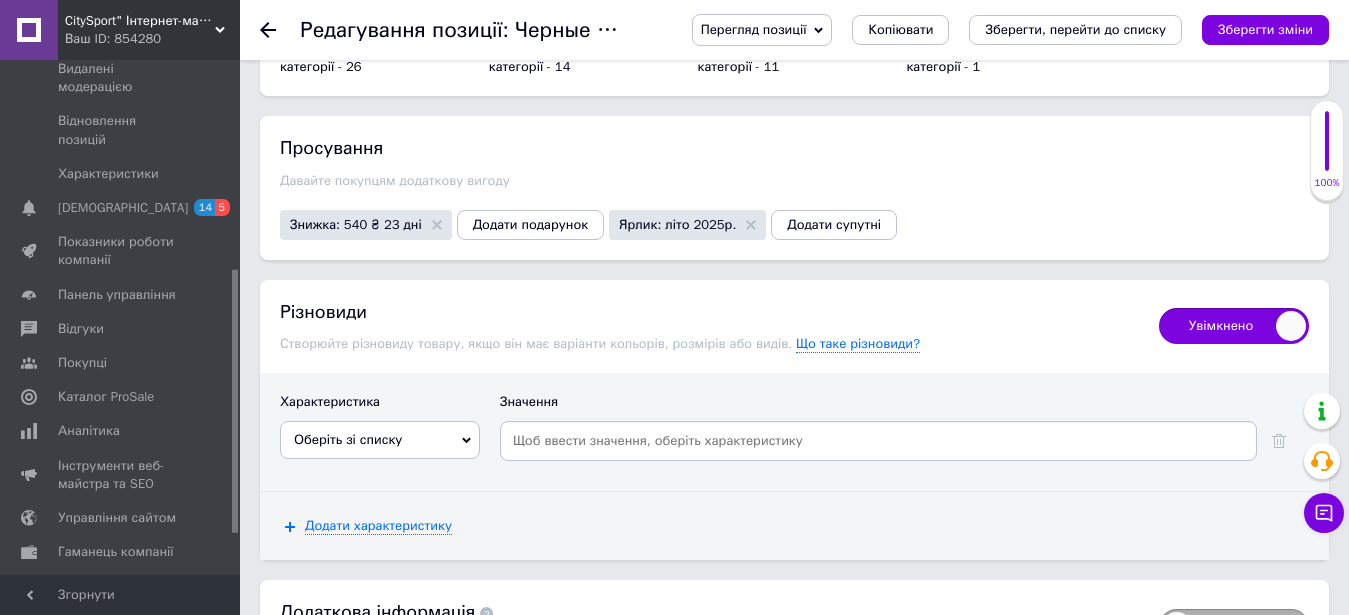 click on "Оберіть зі списку" at bounding box center (348, 439) 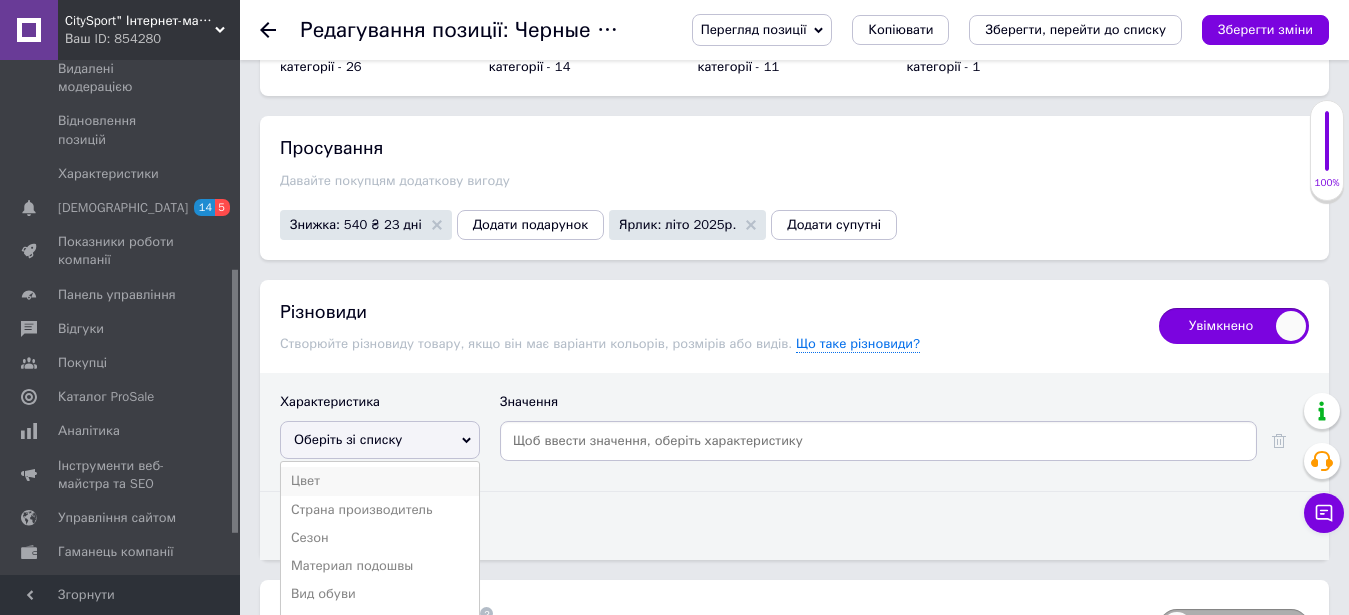 click on "Цвет" at bounding box center (380, 481) 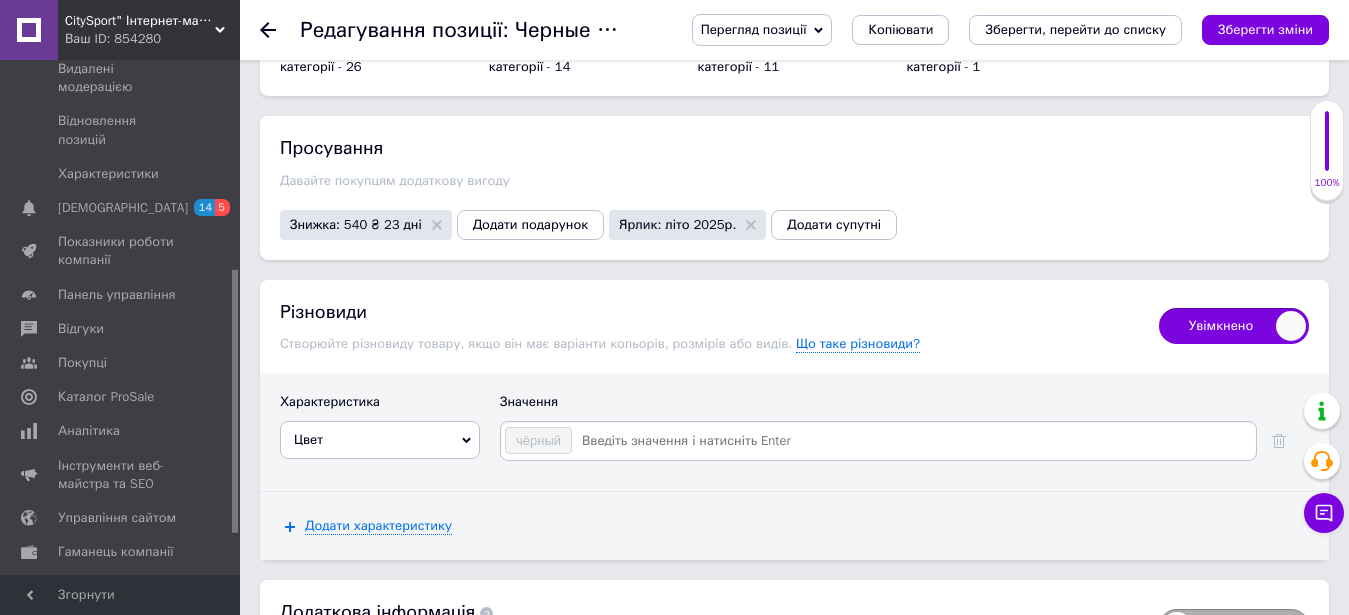 click at bounding box center (913, 441) 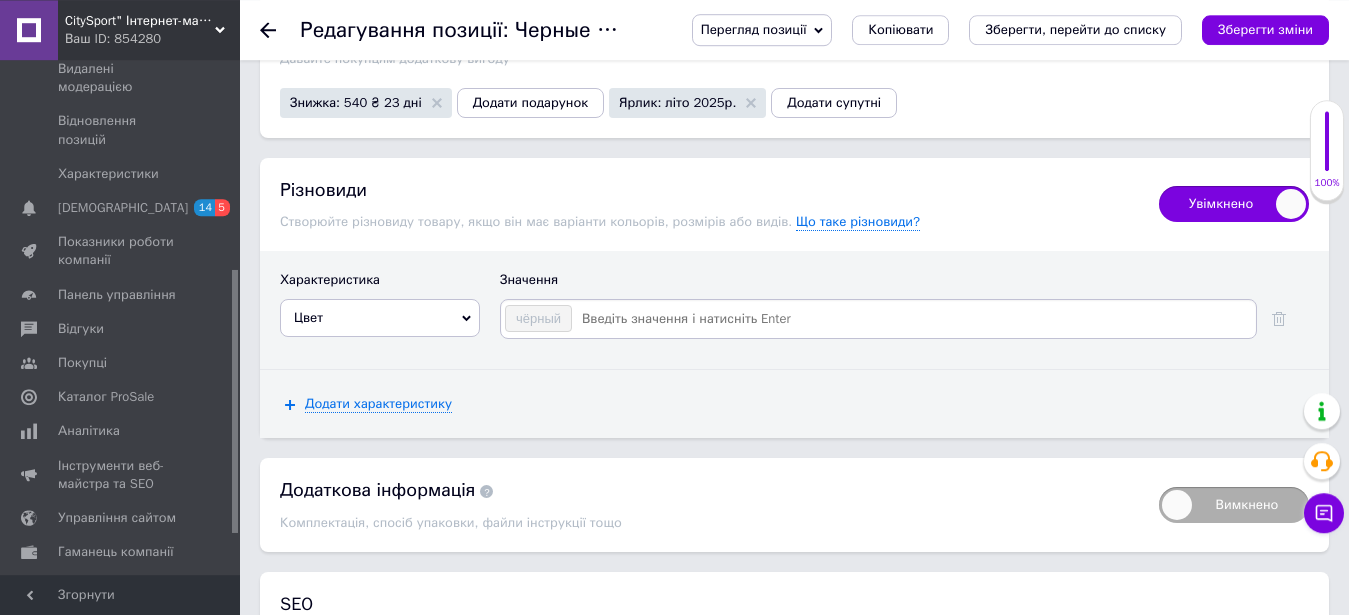 scroll, scrollTop: 2856, scrollLeft: 0, axis: vertical 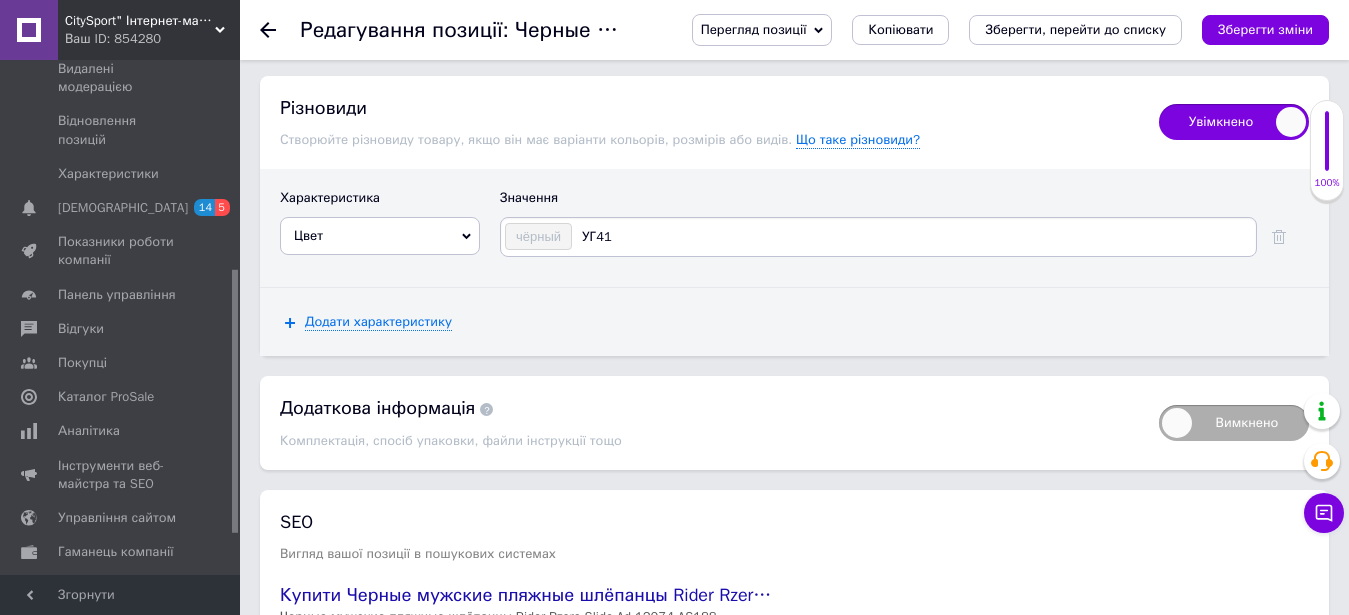 click on "УГ41" at bounding box center [913, 237] 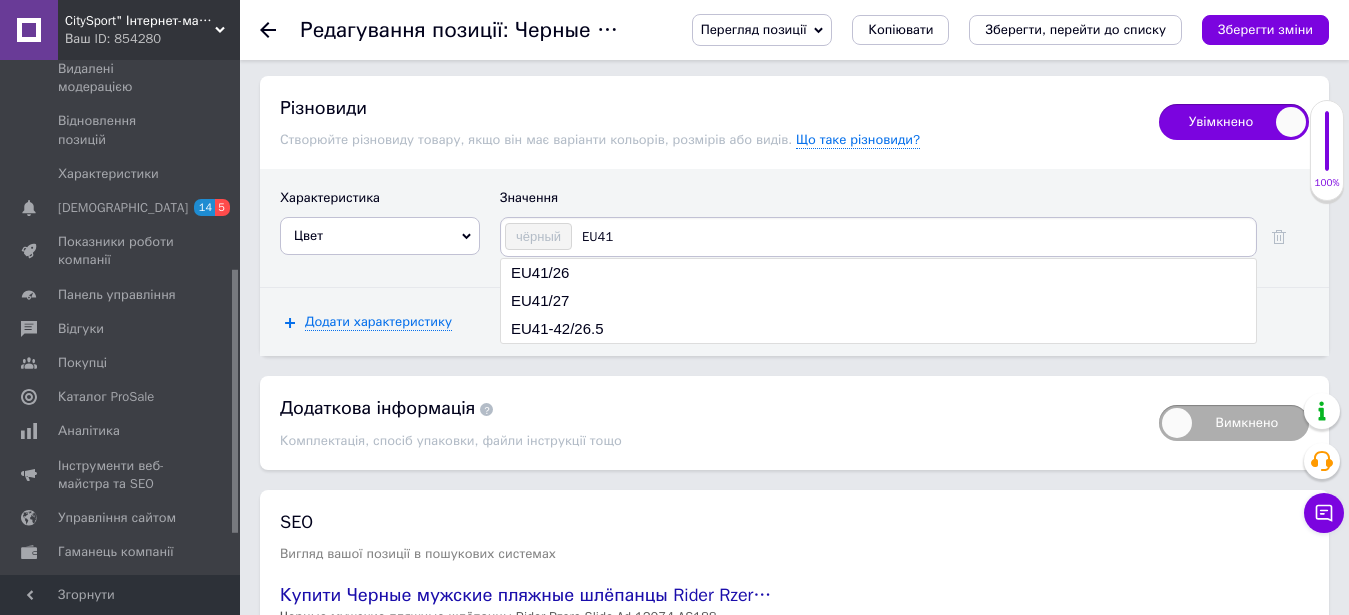 click on "EU41" at bounding box center [913, 237] 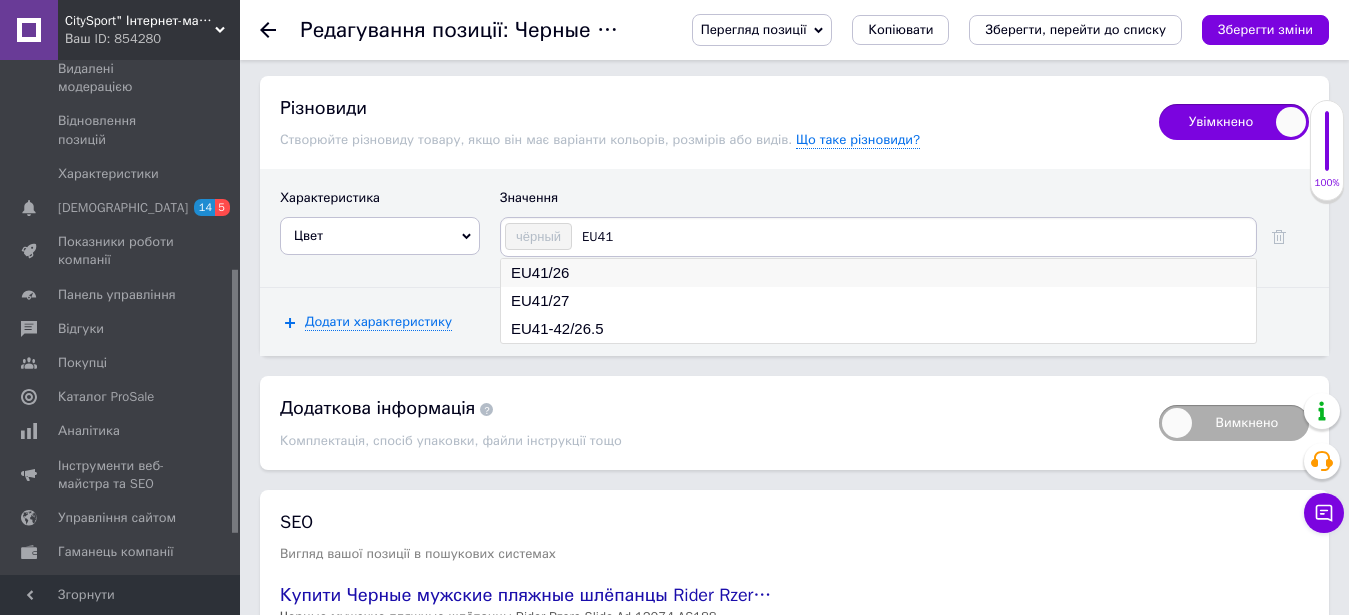 type on "EU41" 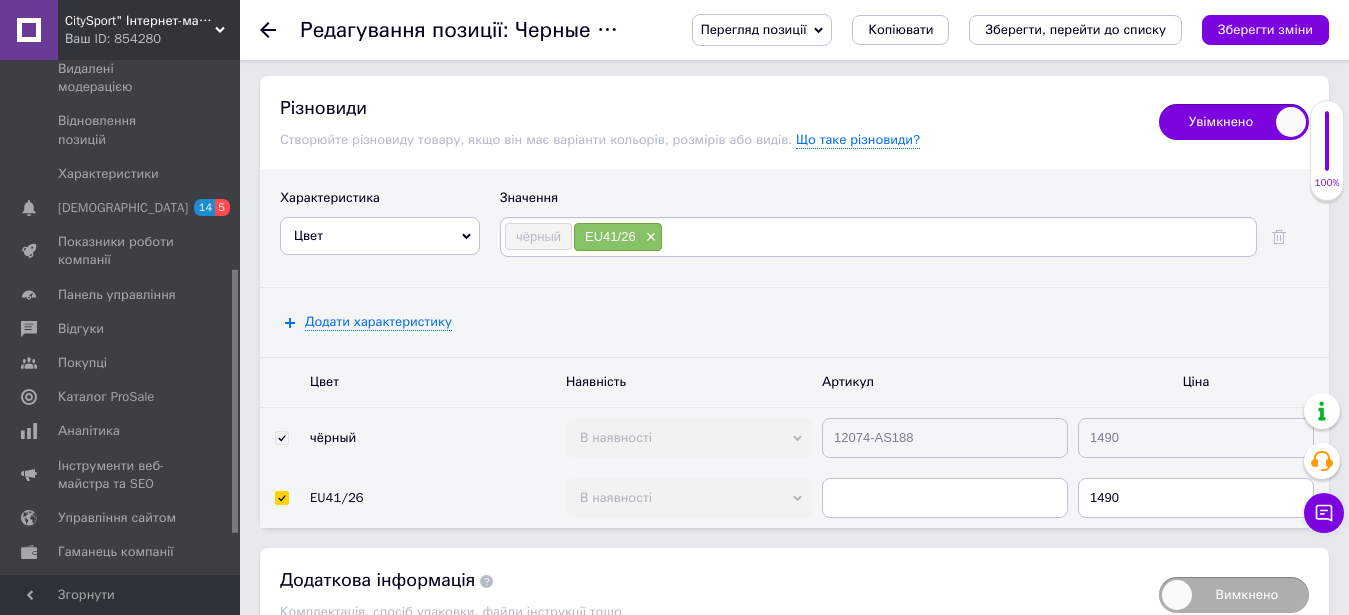 click at bounding box center [958, 237] 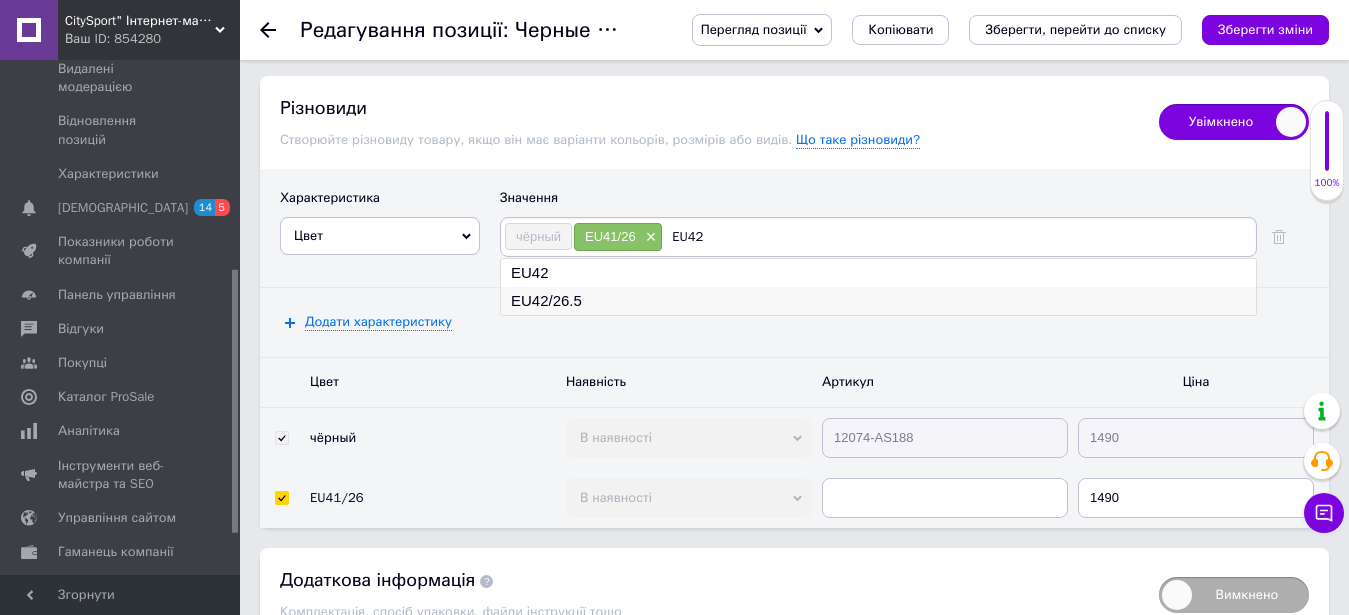 type on "EU42" 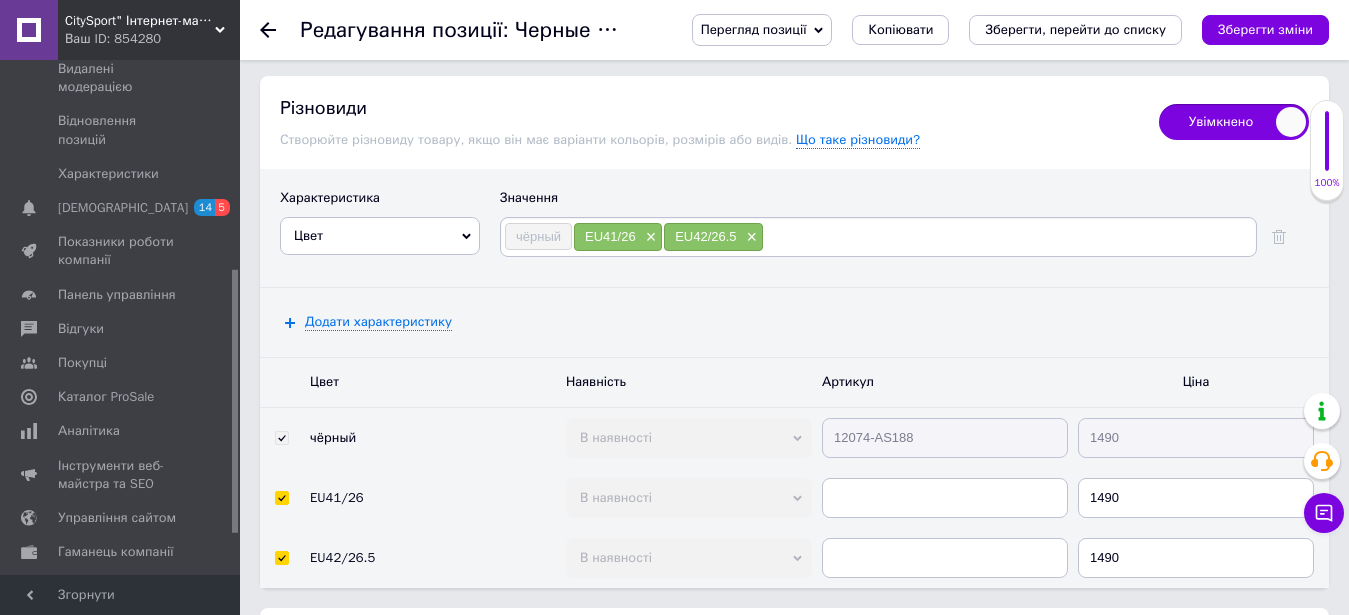click at bounding box center [1008, 237] 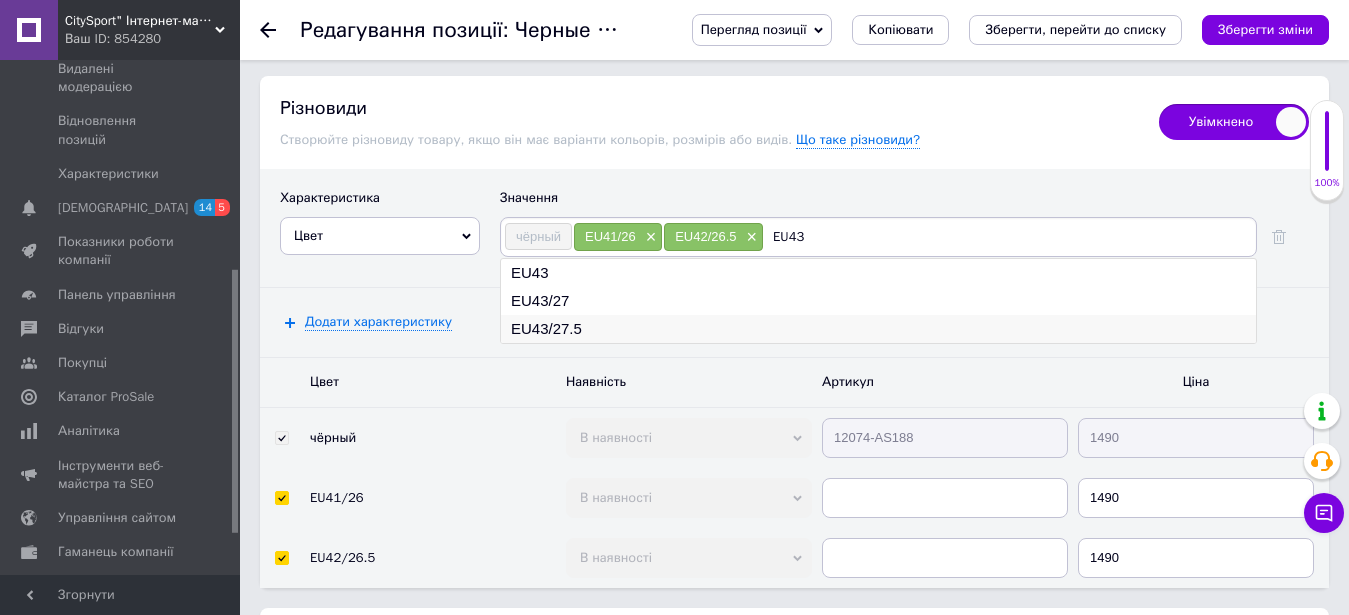 type on "EU43" 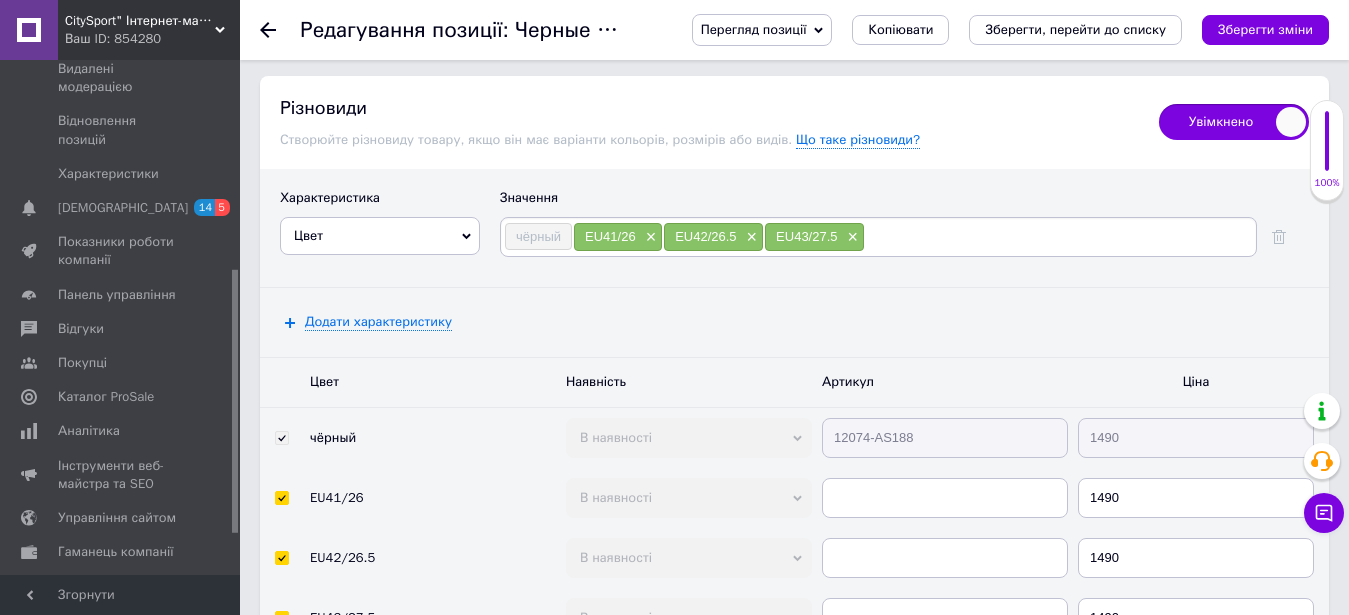 click at bounding box center [1059, 237] 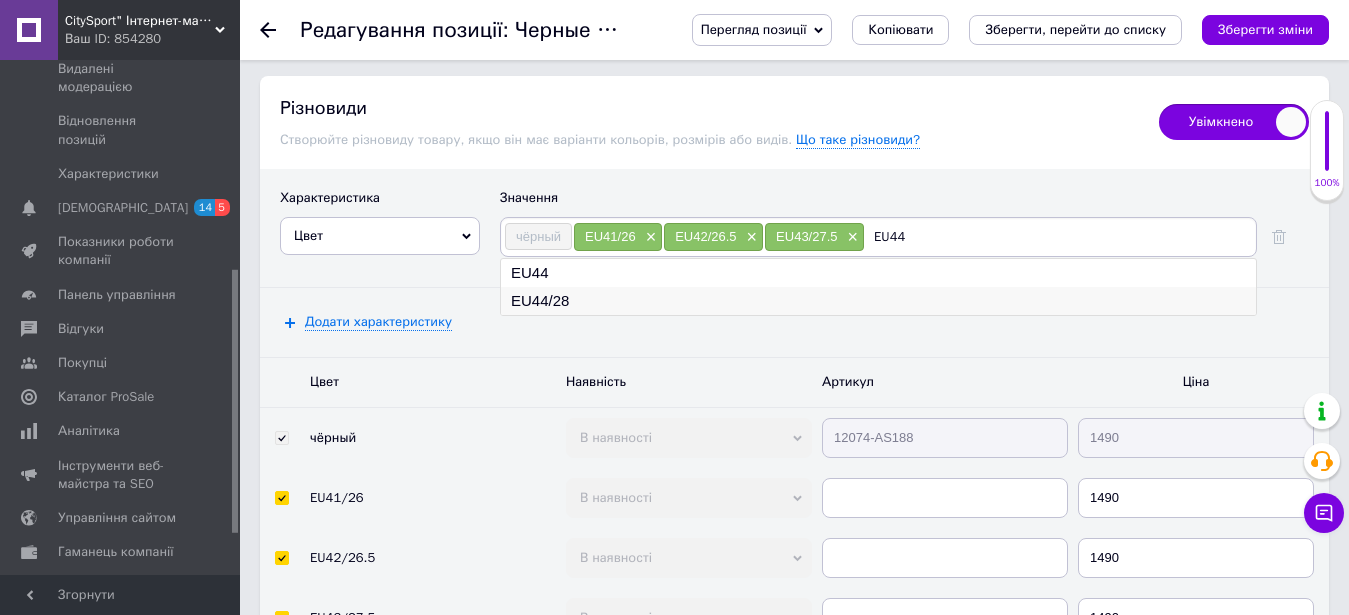 type on "EU44" 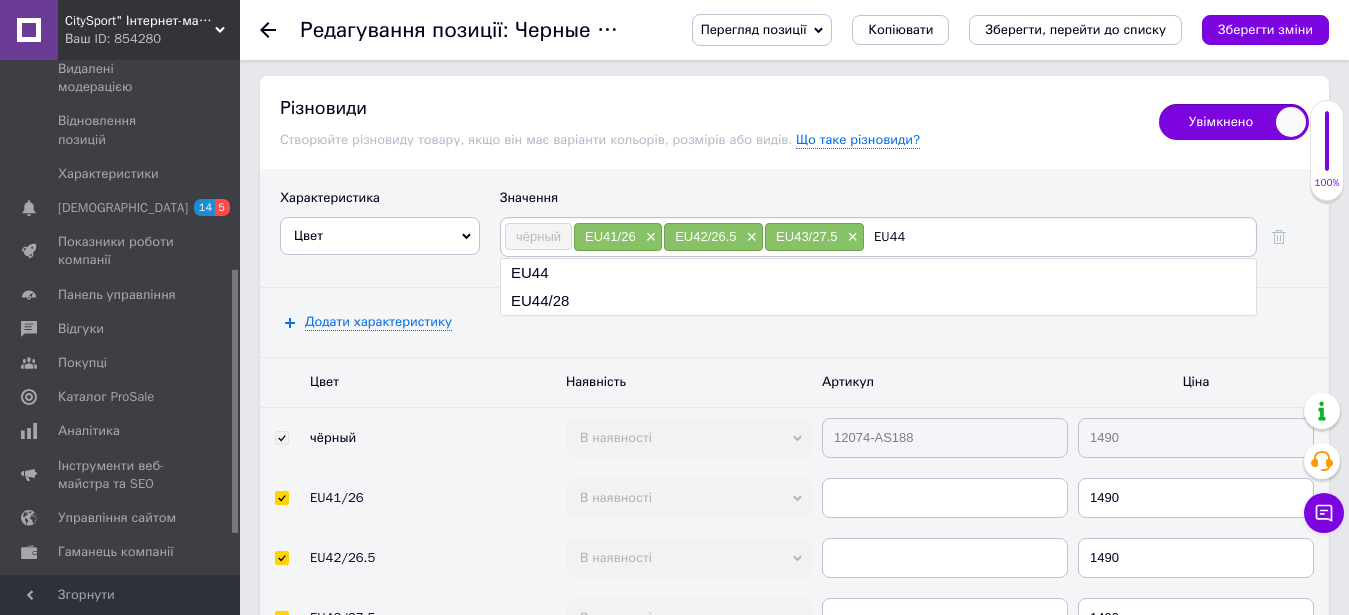click on "EU44/28" at bounding box center (878, 301) 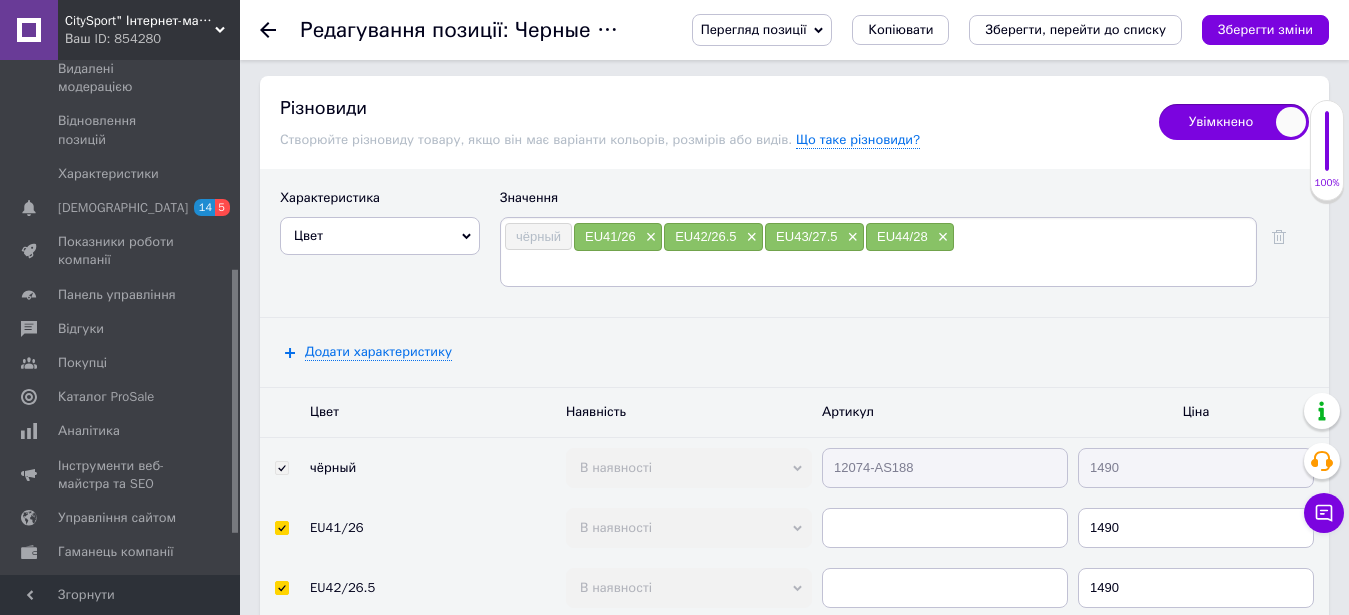 click at bounding box center [878, 267] 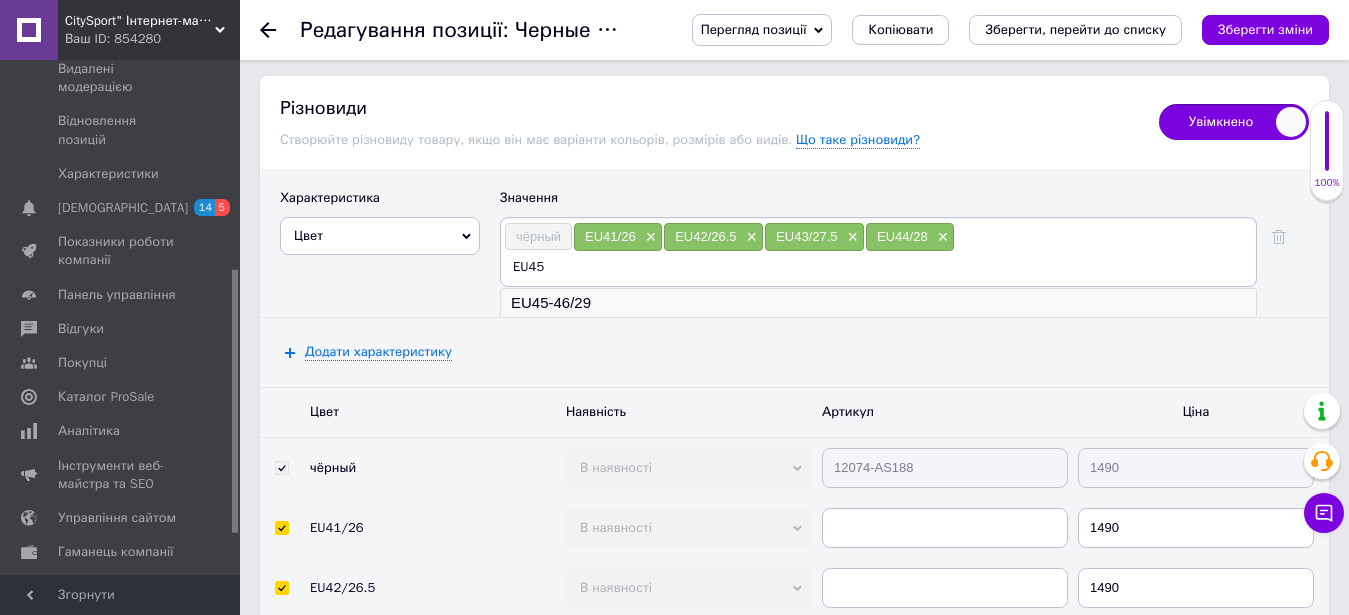 type on "EU45" 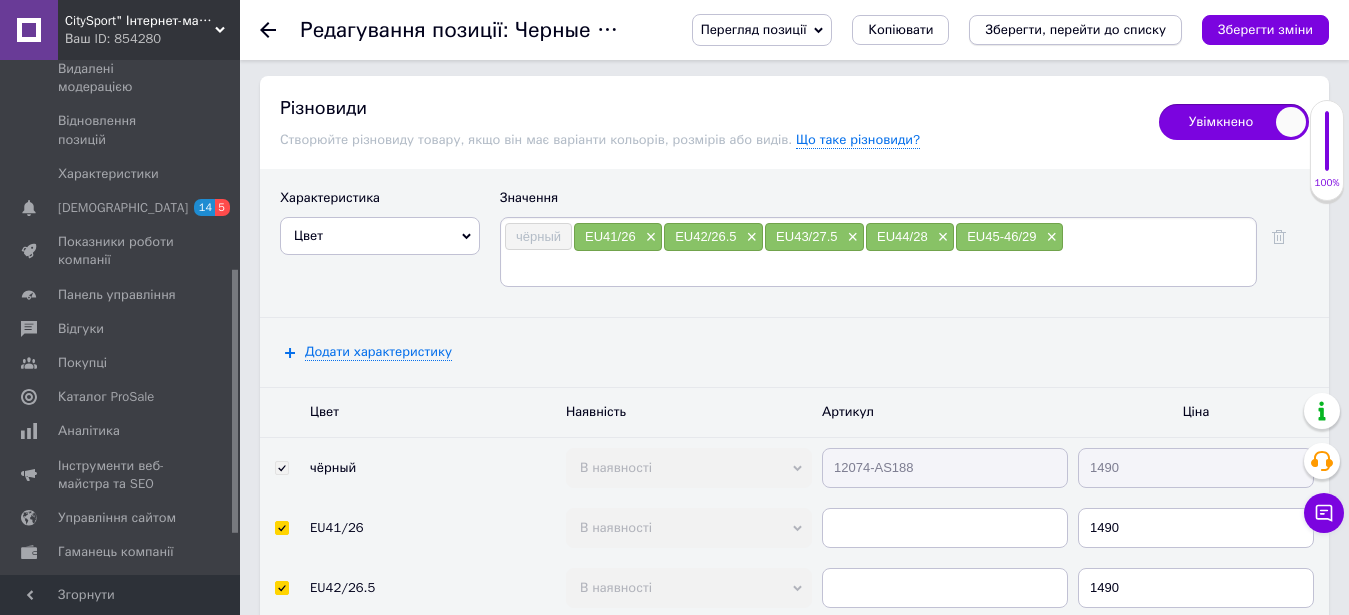 click on "Зберегти, перейти до списку" at bounding box center [1075, 29] 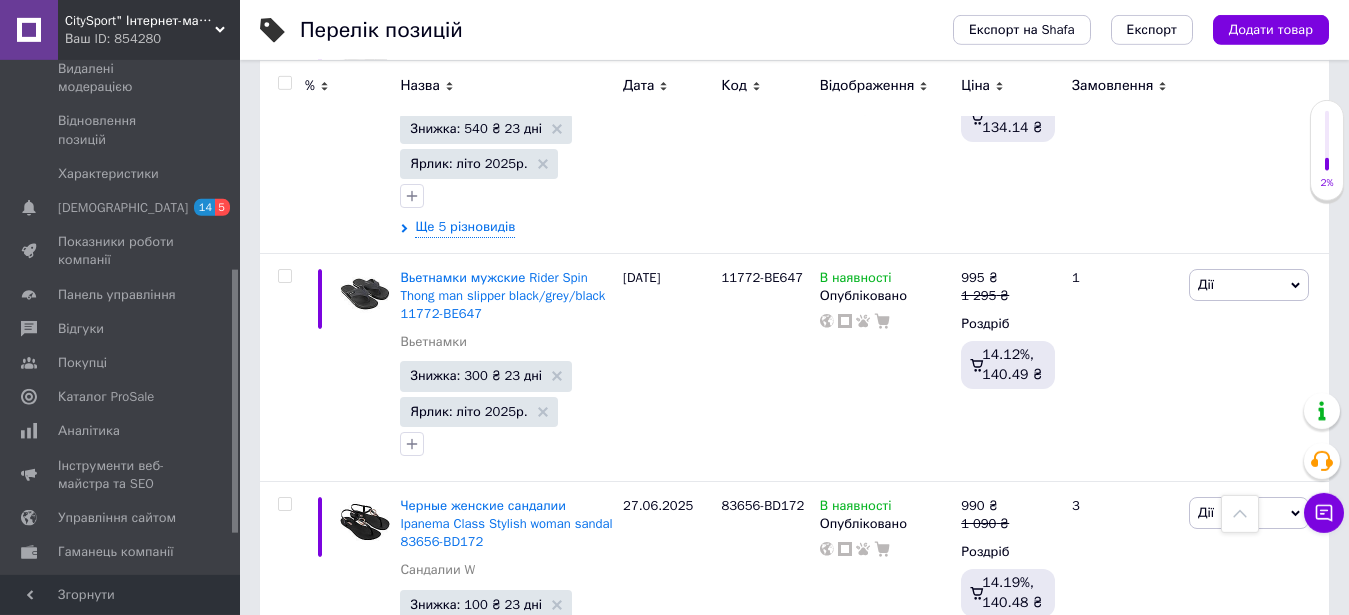 scroll, scrollTop: 6834, scrollLeft: 0, axis: vertical 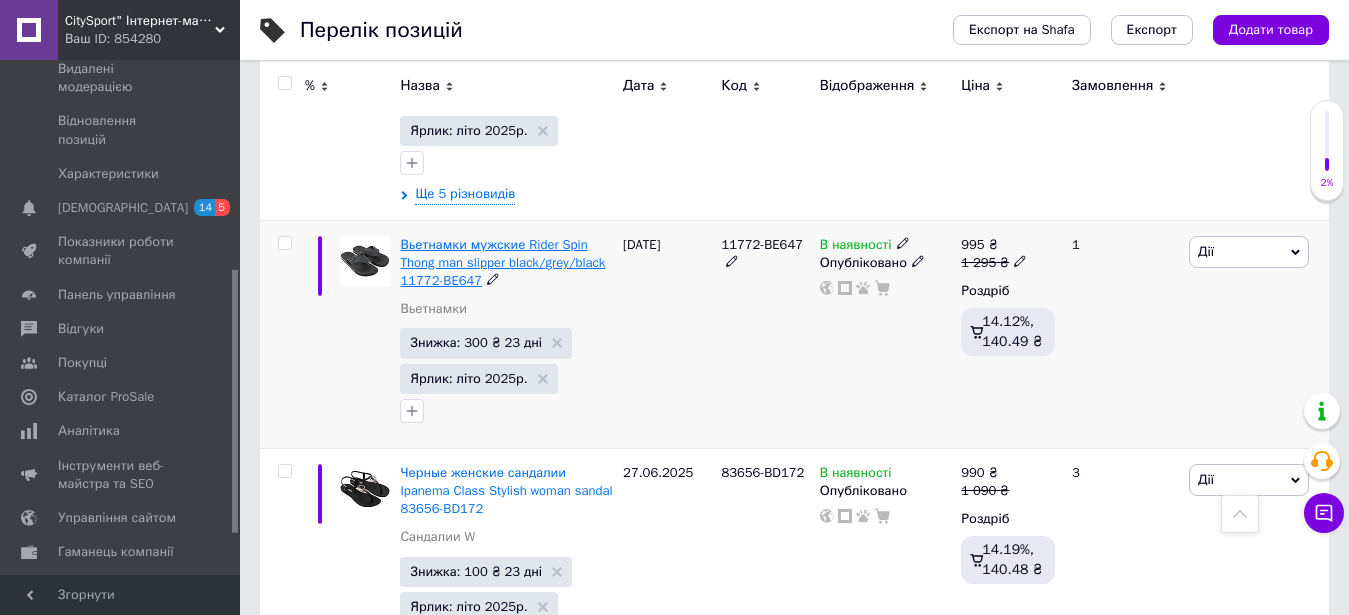 click on "Вьетнамки мужские Rider Spin Thong man slipper black/grey/black 11772-BE647" at bounding box center [502, 262] 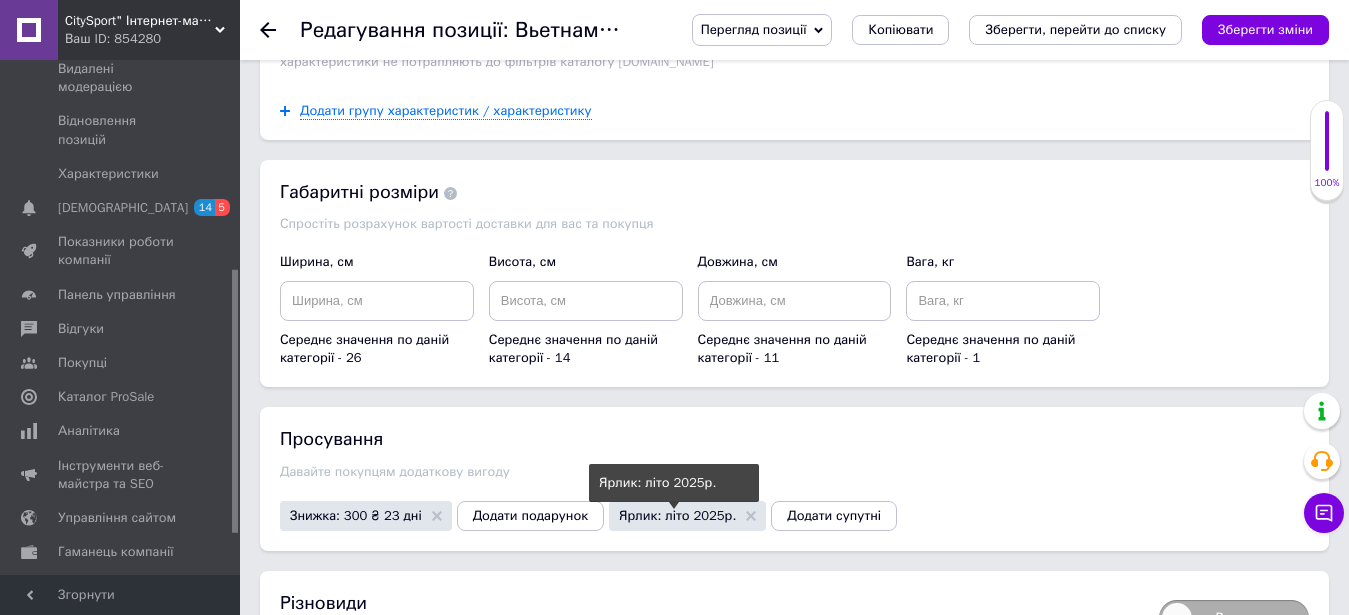scroll, scrollTop: 2652, scrollLeft: 0, axis: vertical 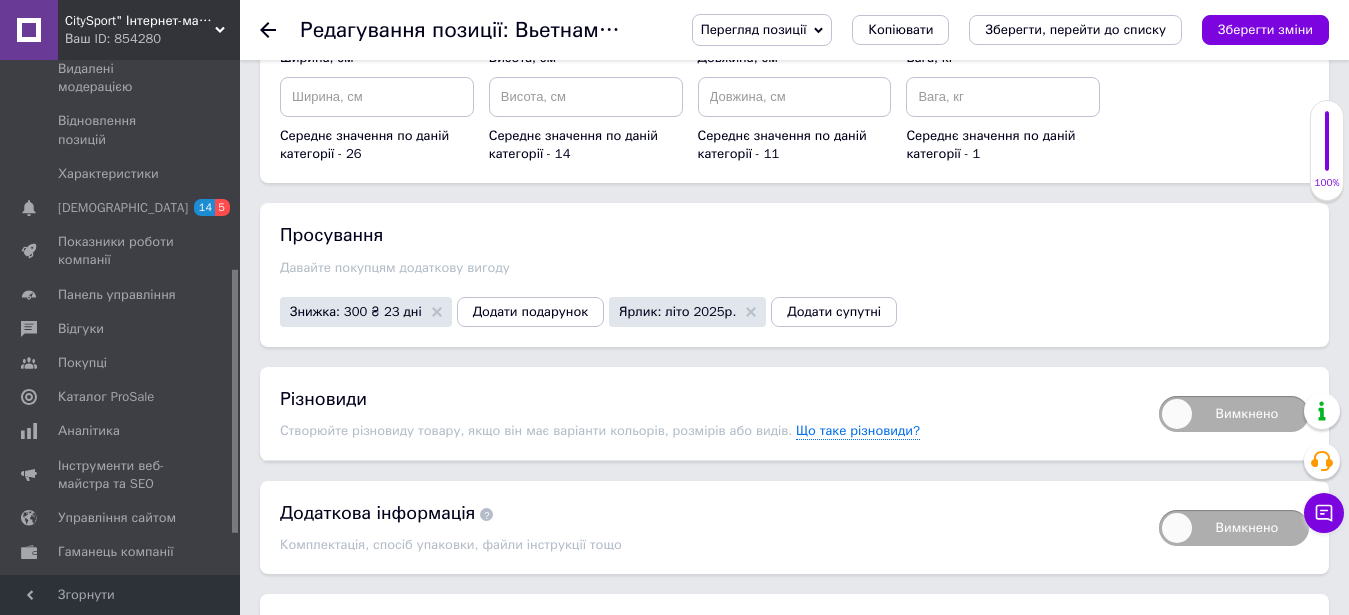 click on "Вимкнено" at bounding box center (1234, 414) 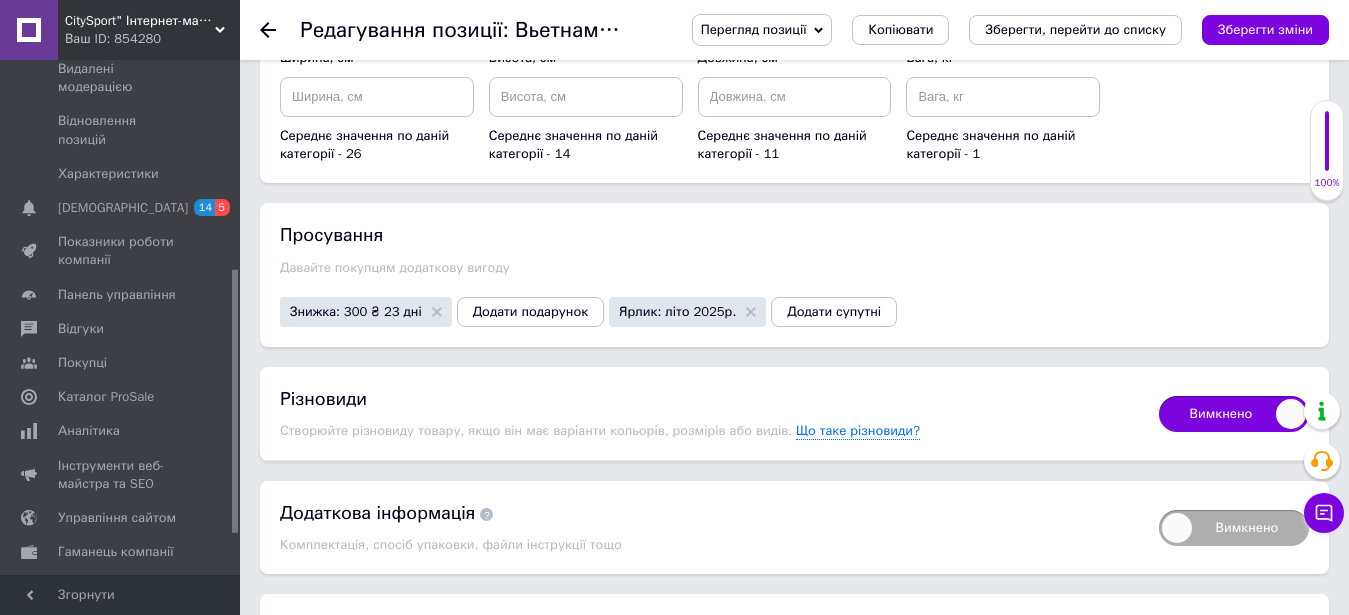checkbox on "true" 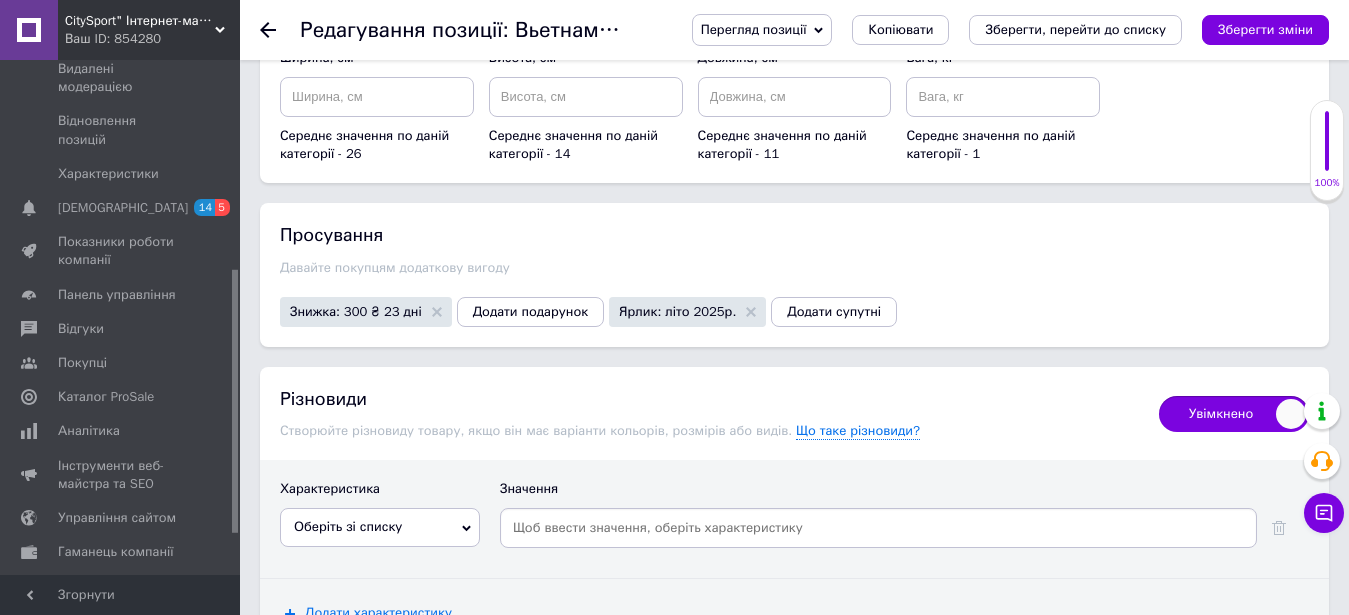 click on "Оберіть зі списку" at bounding box center [380, 527] 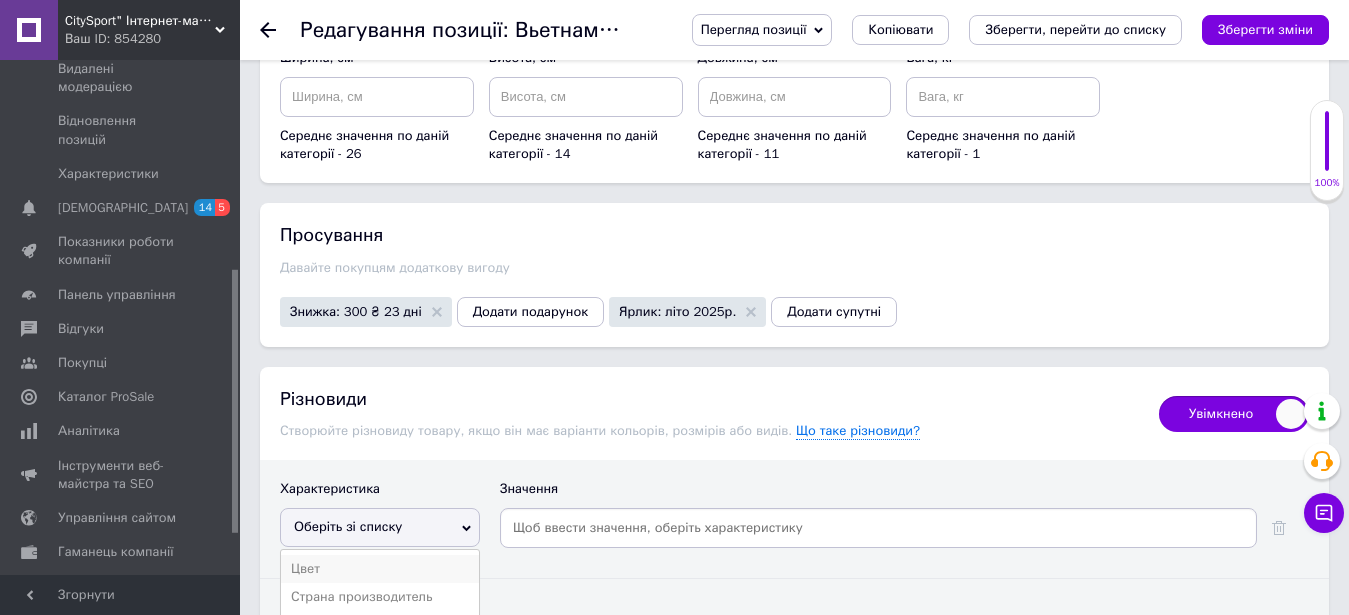 click on "Цвет" at bounding box center (380, 569) 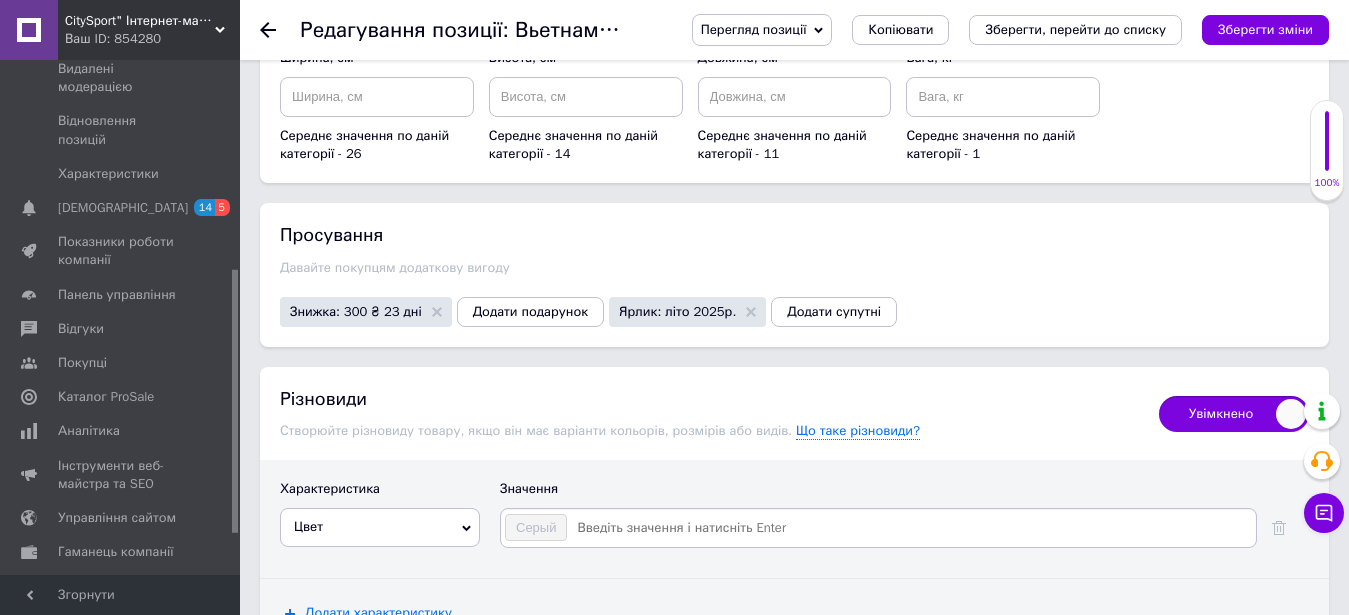 click at bounding box center (910, 528) 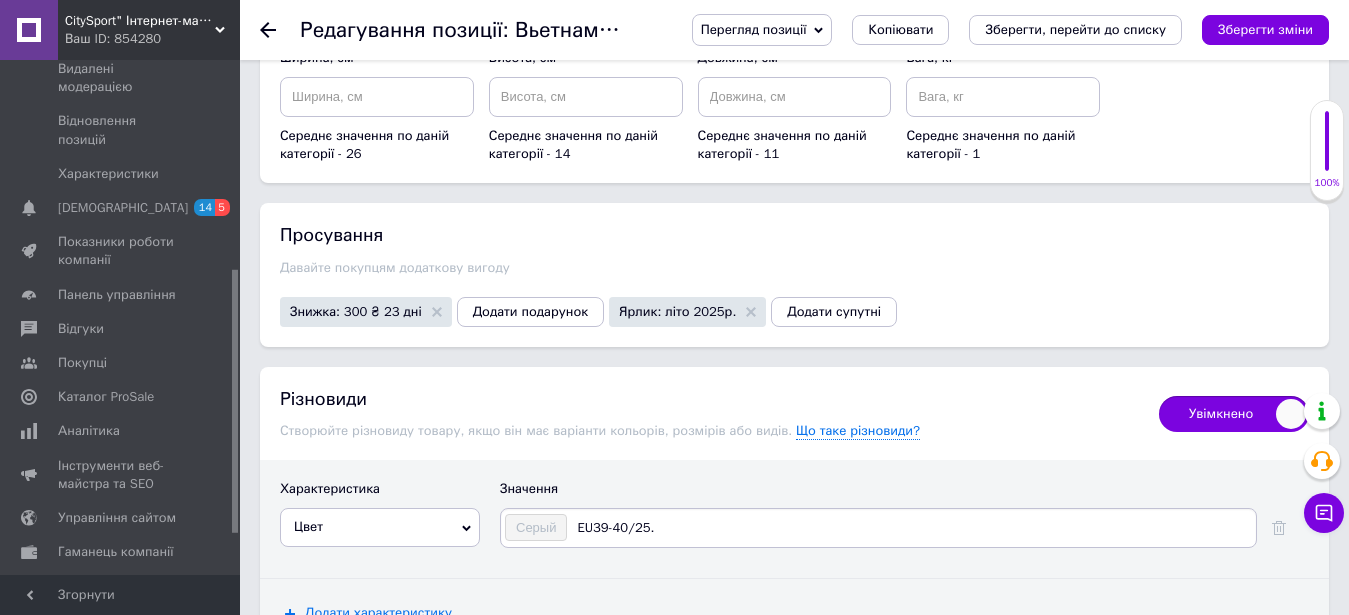 type on "EU39-40/25.5" 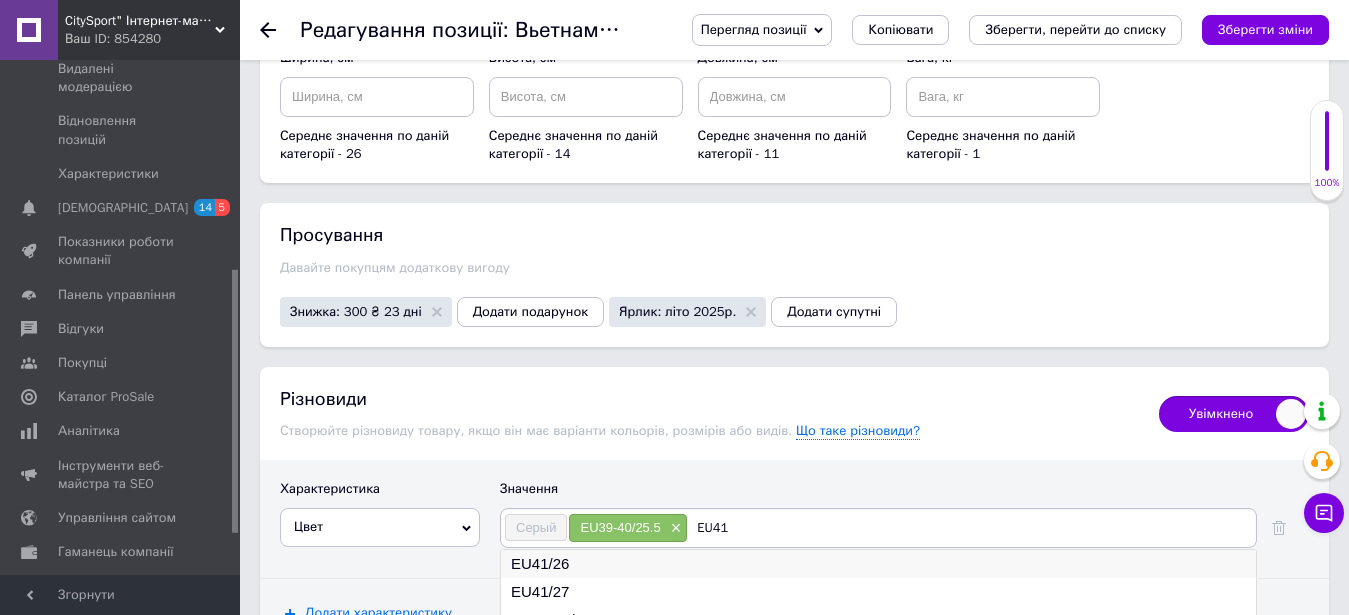 type on "EU41" 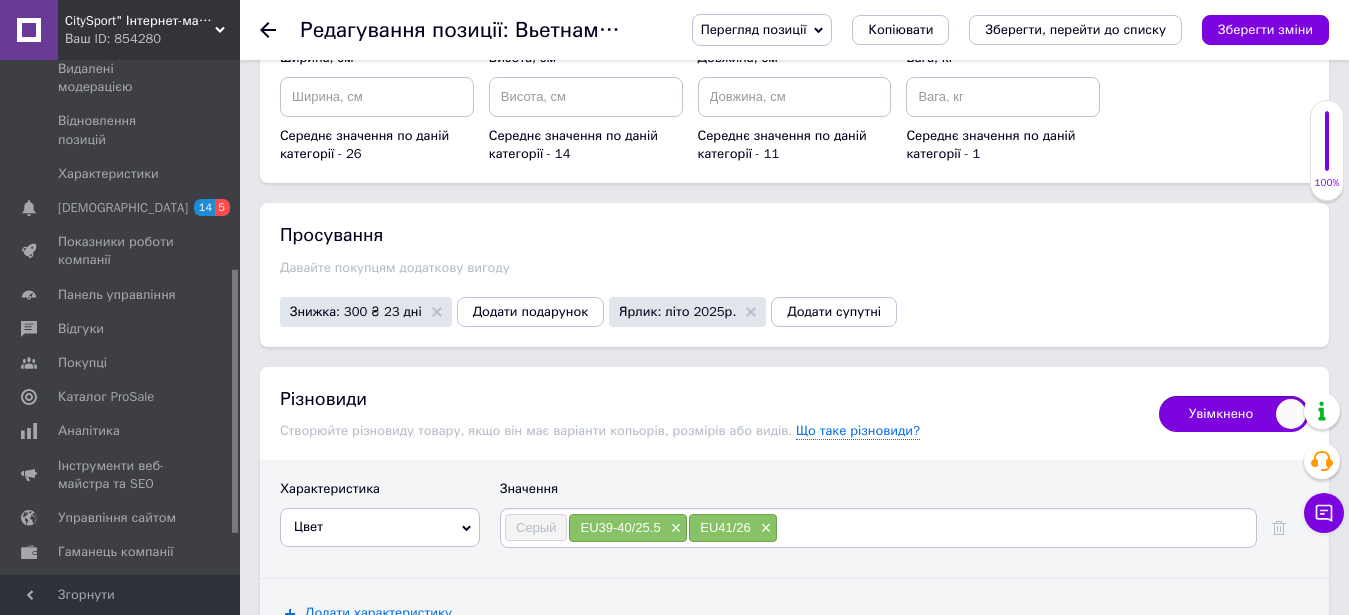 click at bounding box center [1015, 528] 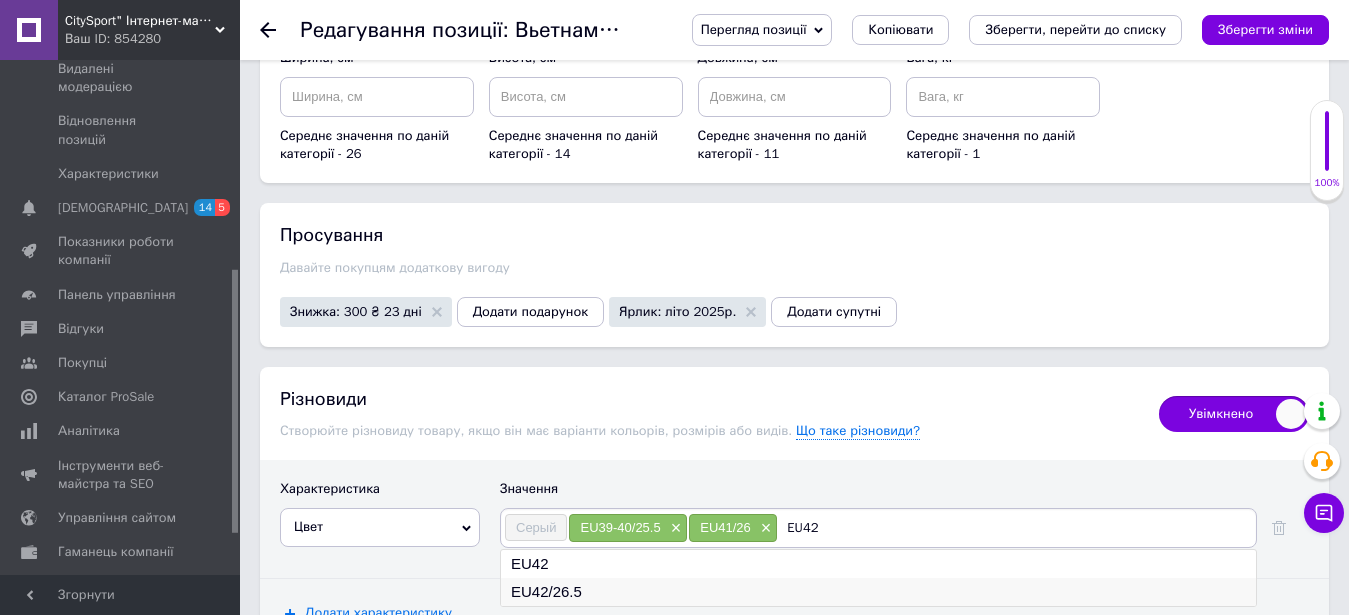 type on "EU42" 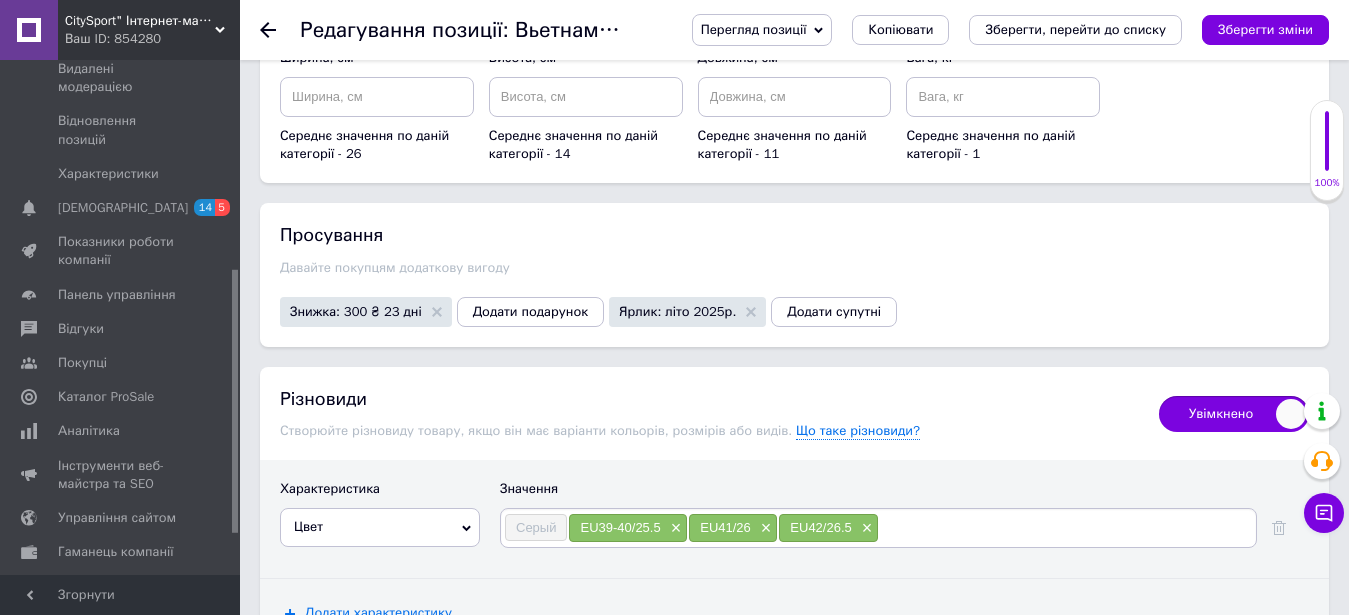 click at bounding box center (1066, 528) 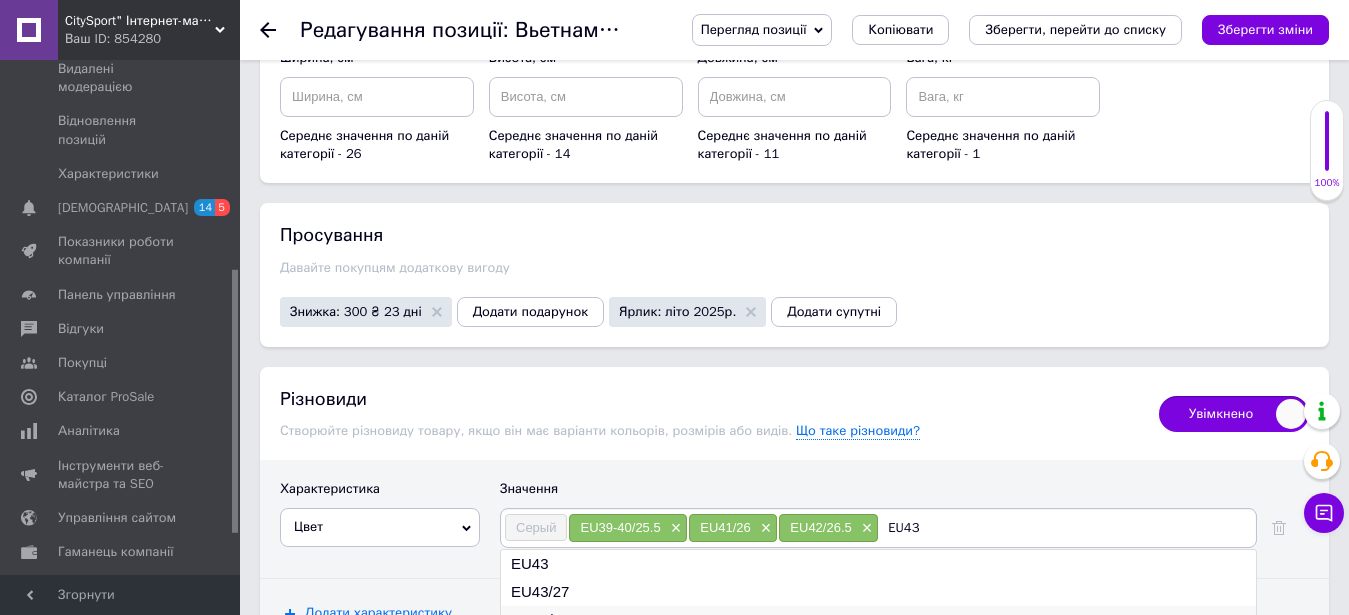 type on "EU43" 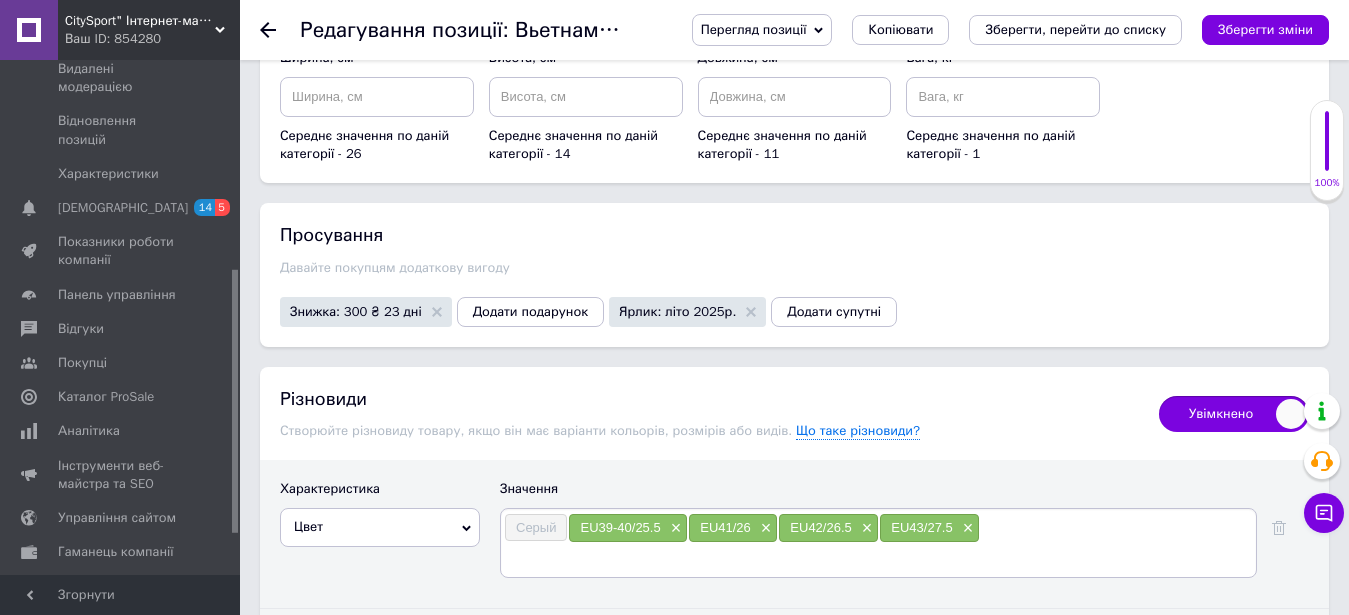 click on "Серый EU39-40/25.5 × EU41/26 × EU42/26.5 × EU43/27.5 ×" at bounding box center (878, 543) 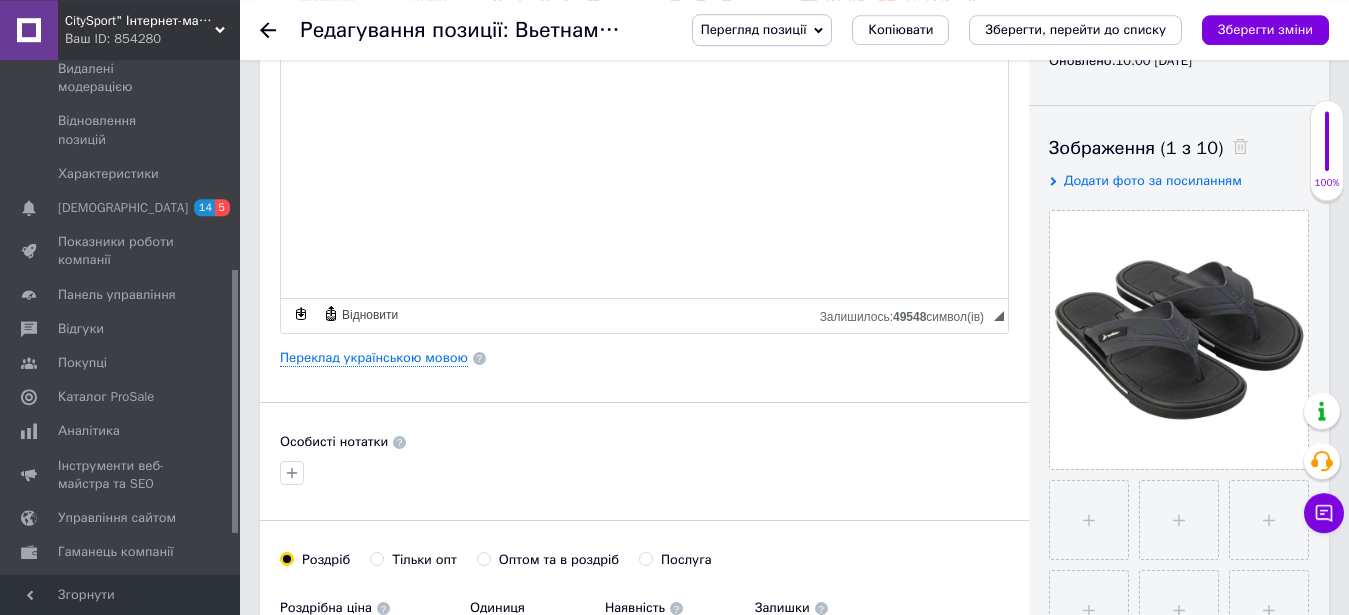 scroll, scrollTop: 0, scrollLeft: 0, axis: both 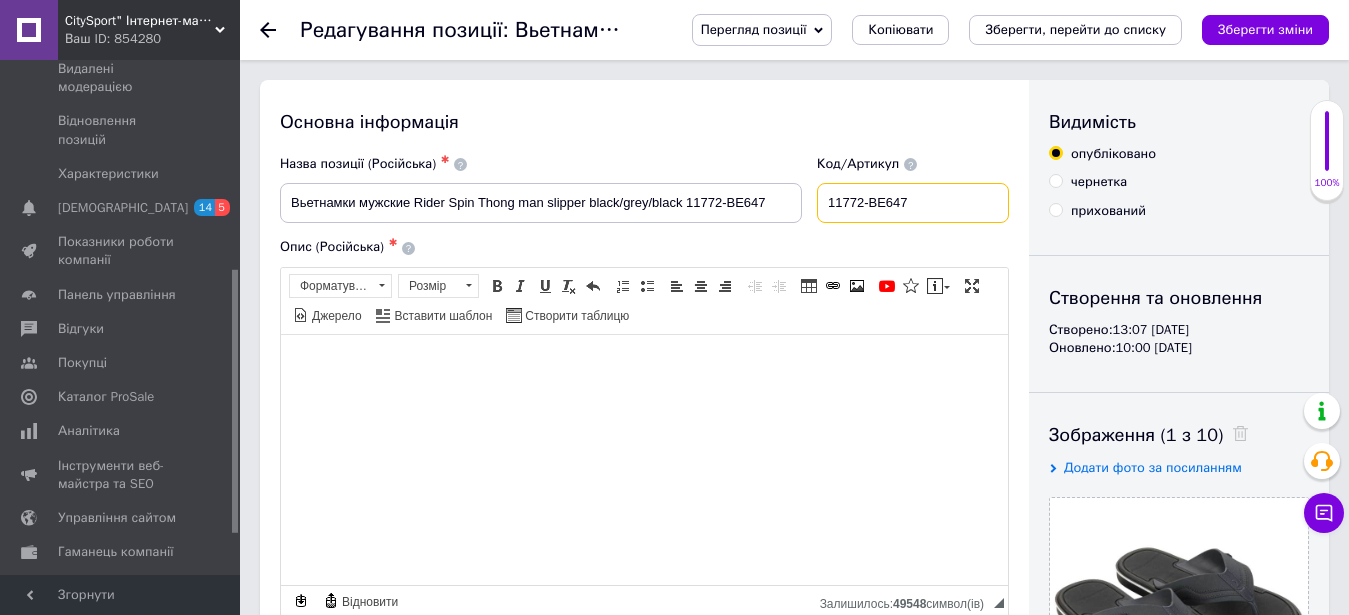 drag, startPoint x: 943, startPoint y: 204, endPoint x: 859, endPoint y: 202, distance: 84.0238 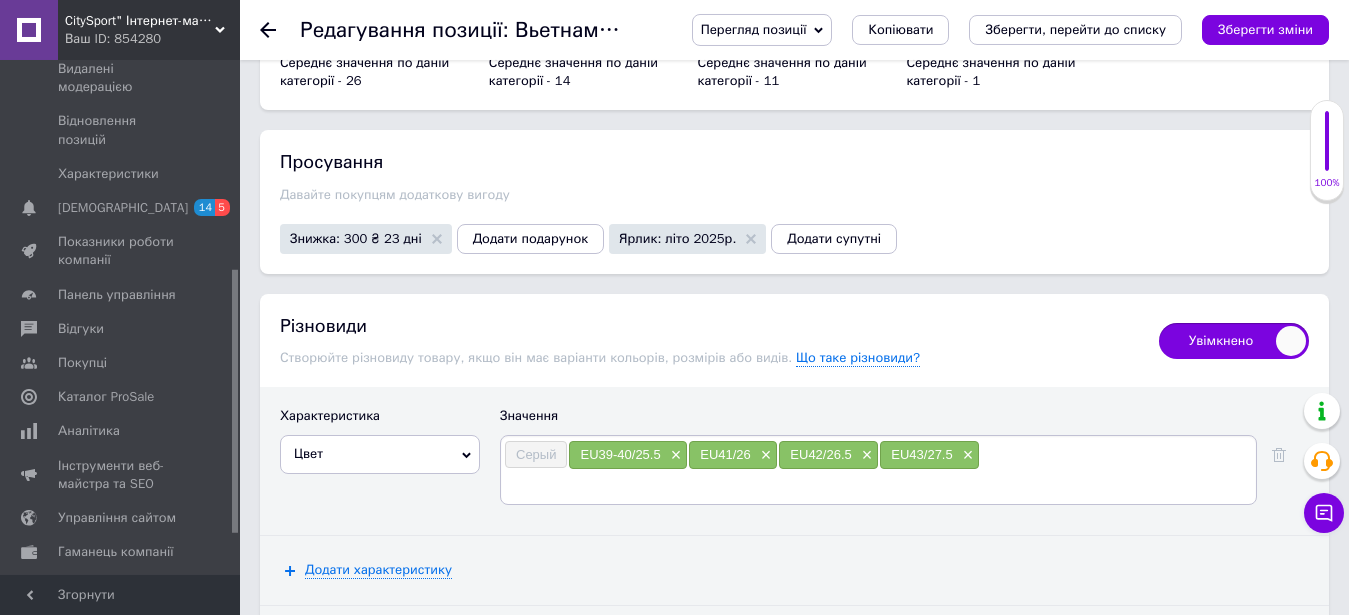 scroll, scrollTop: 2754, scrollLeft: 0, axis: vertical 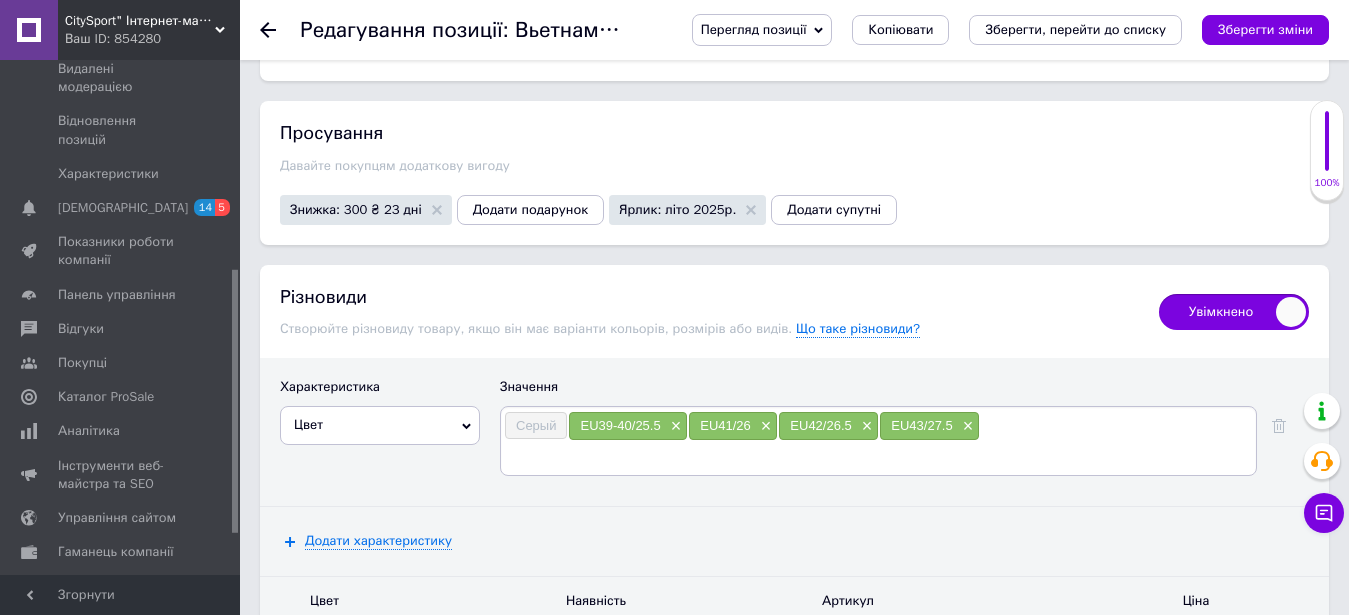 click on "Серый EU39-40/25.5 × EU41/26 × EU42/26.5 × EU43/27.5 ×" at bounding box center (878, 441) 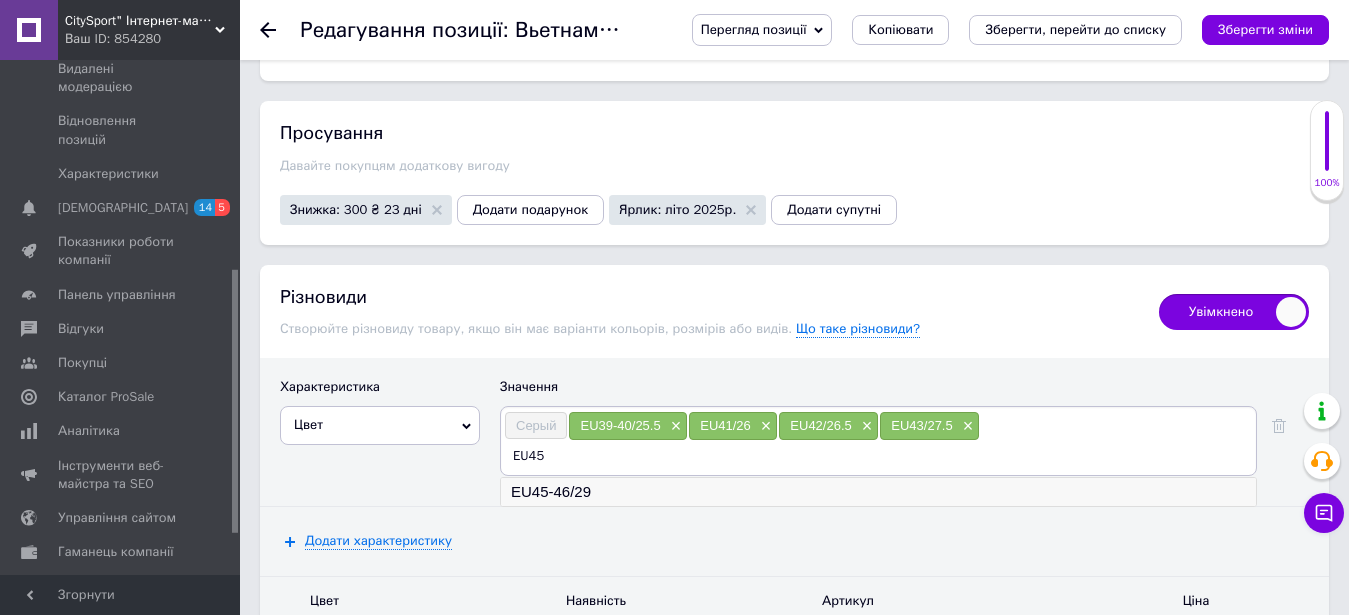 type on "EU45" 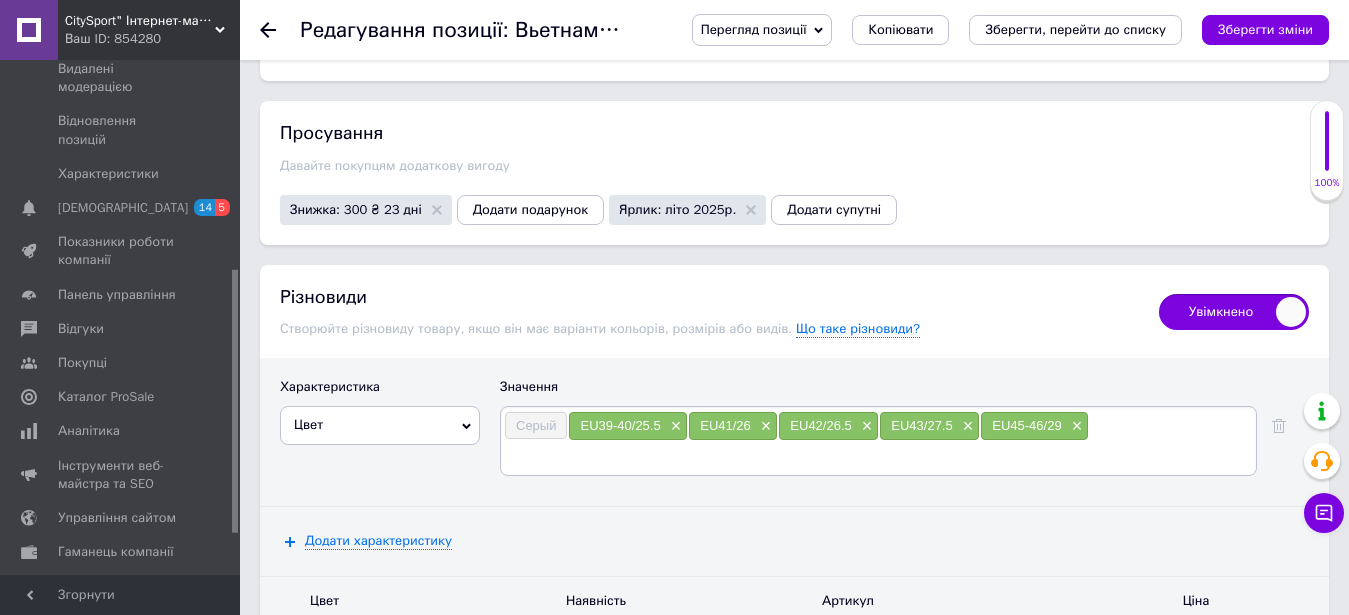 click at bounding box center (878, 456) 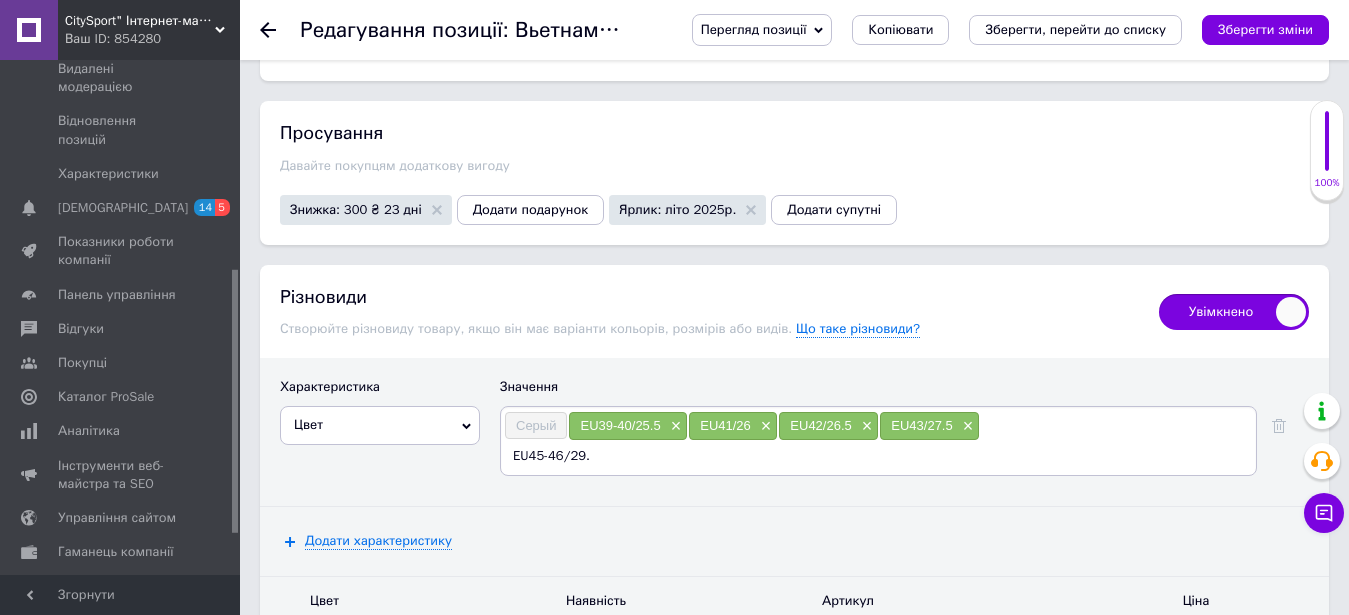 type on "EU45-46/29.5" 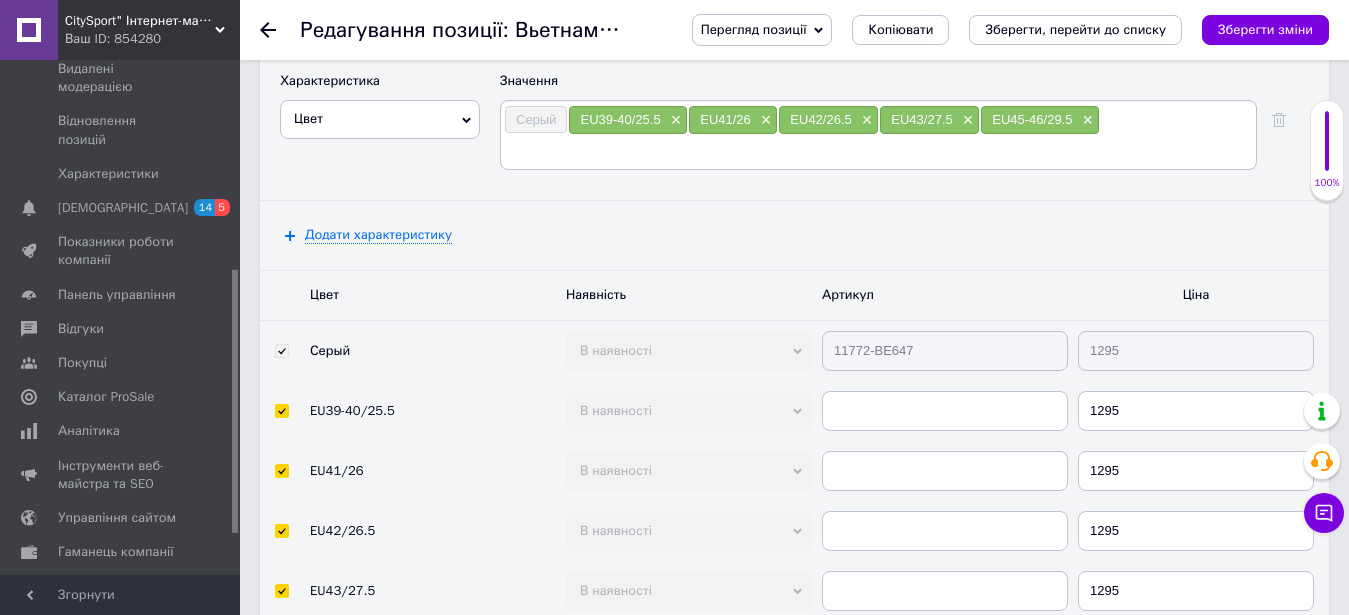 scroll, scrollTop: 2448, scrollLeft: 0, axis: vertical 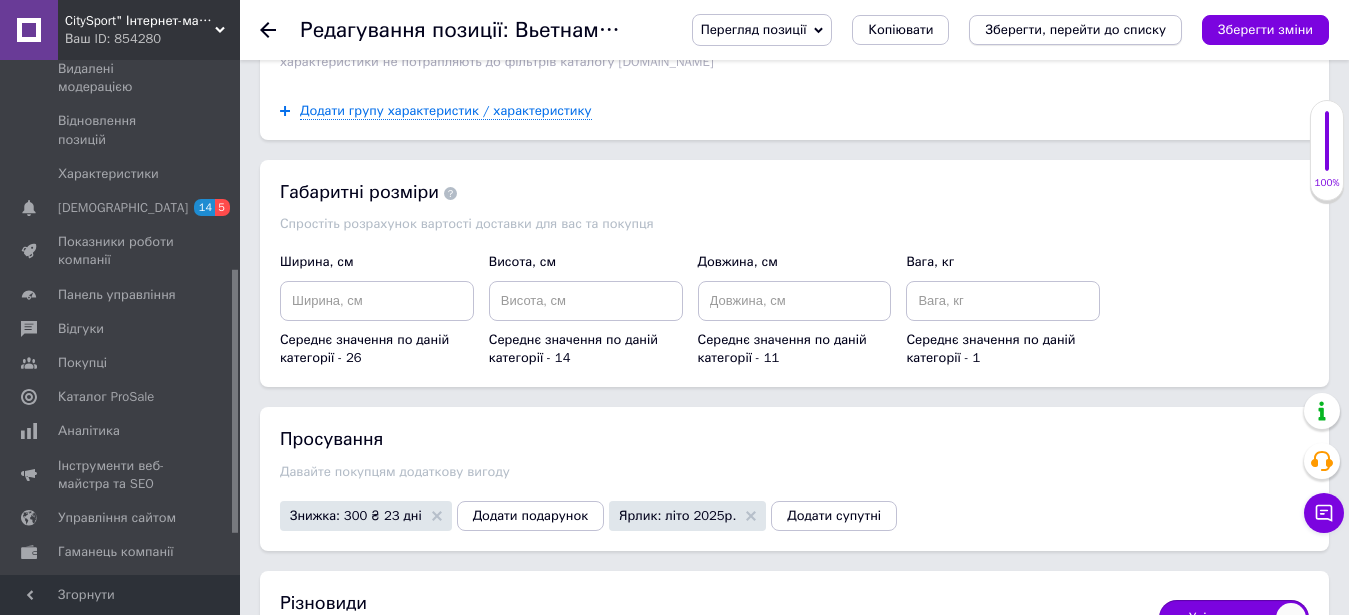 type 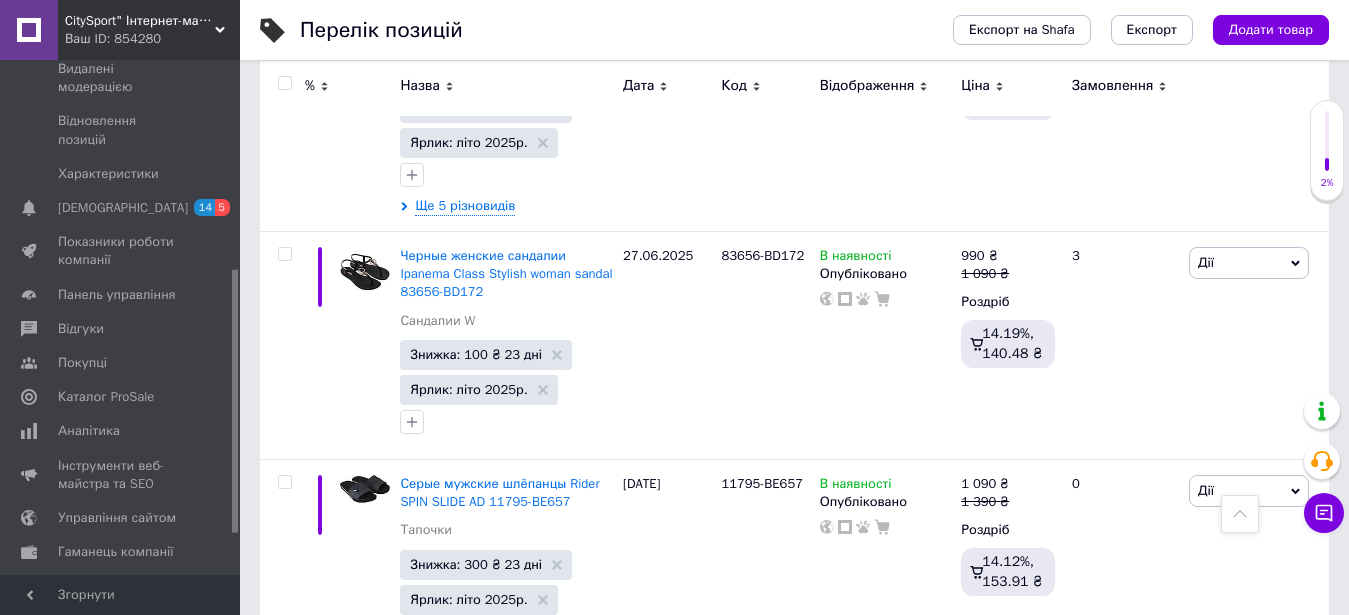 scroll, scrollTop: 7242, scrollLeft: 0, axis: vertical 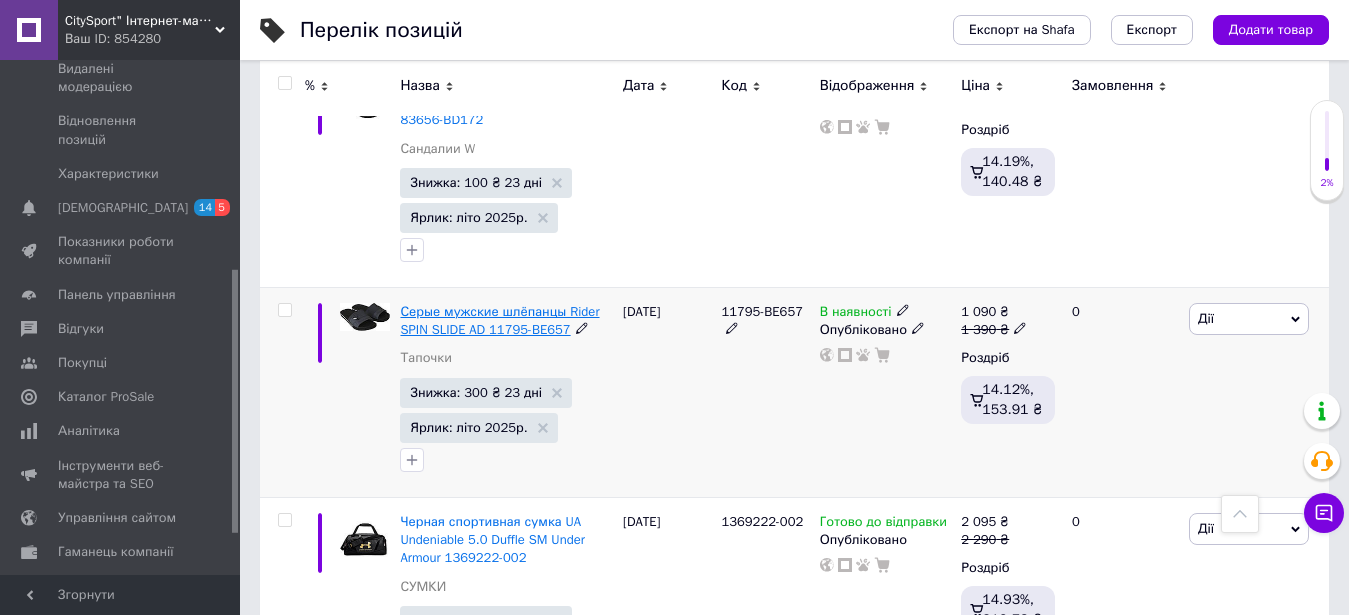 click on "Серые мужские шлёпанцы Rider SPIN SLIDE AD 11795-BE657" at bounding box center (499, 320) 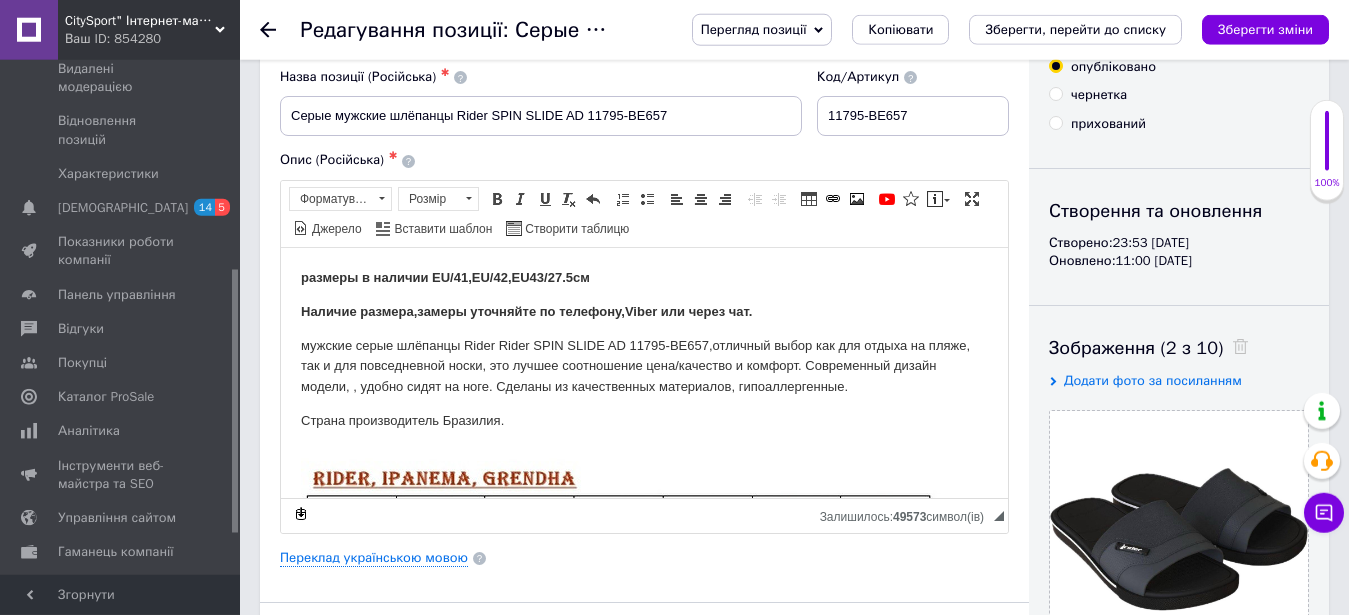 scroll, scrollTop: 0, scrollLeft: 0, axis: both 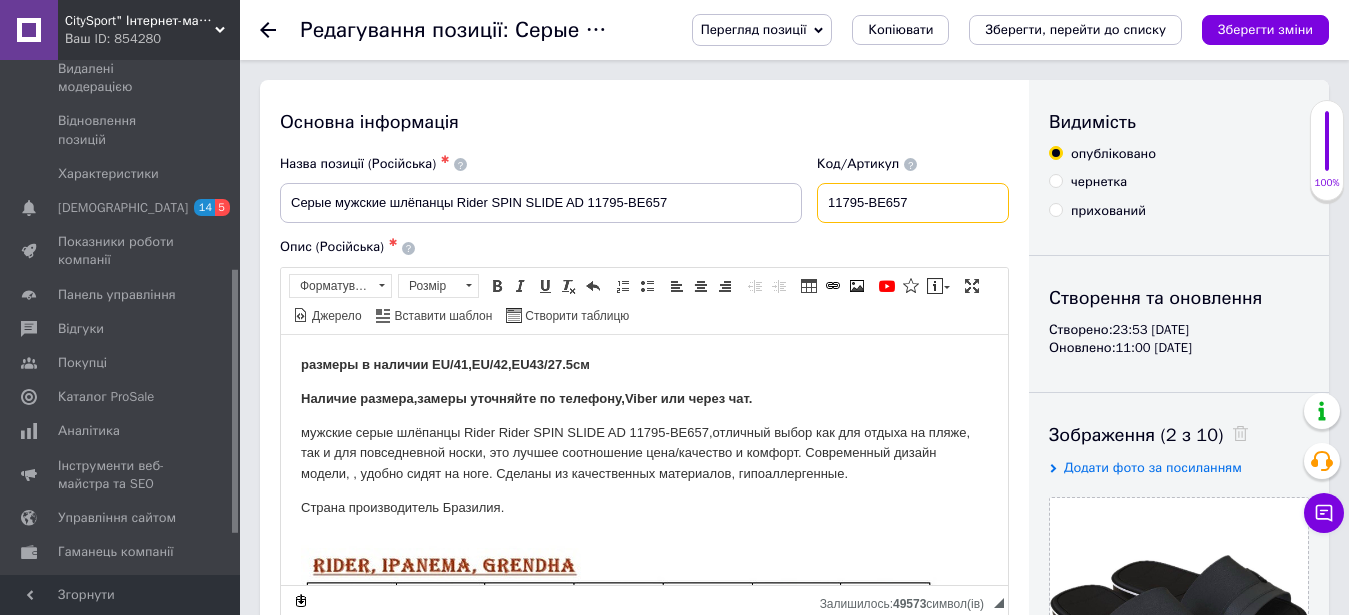 drag, startPoint x: 981, startPoint y: 197, endPoint x: 842, endPoint y: 209, distance: 139.51703 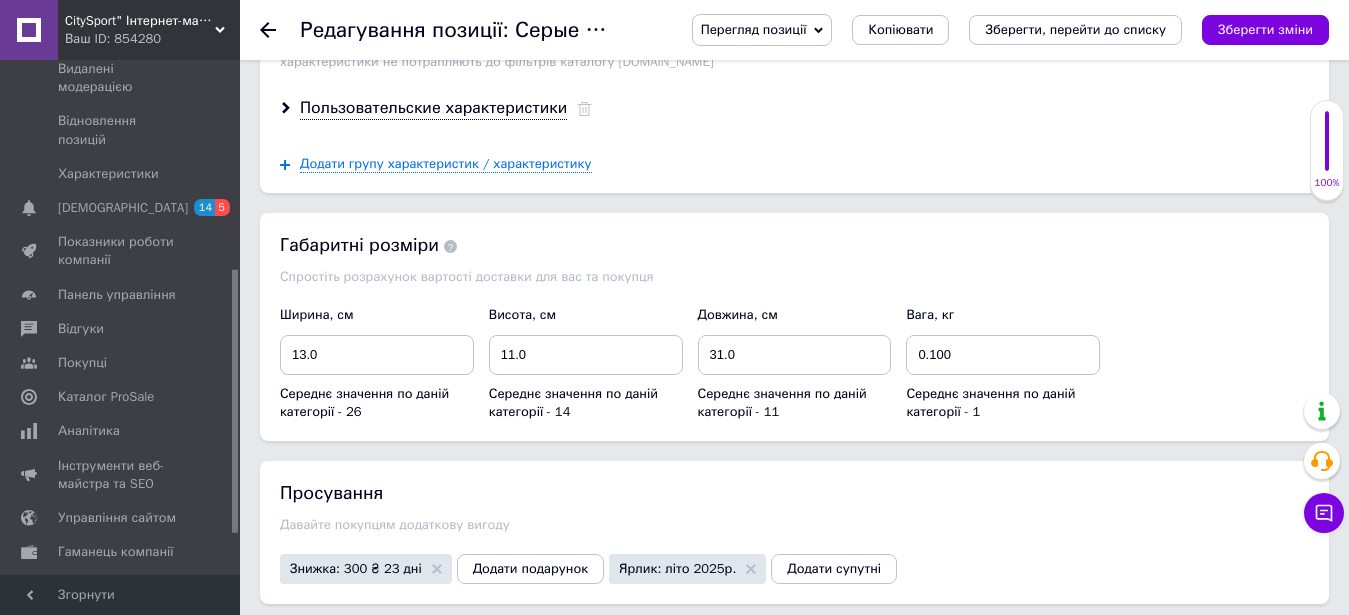 scroll, scrollTop: 2550, scrollLeft: 0, axis: vertical 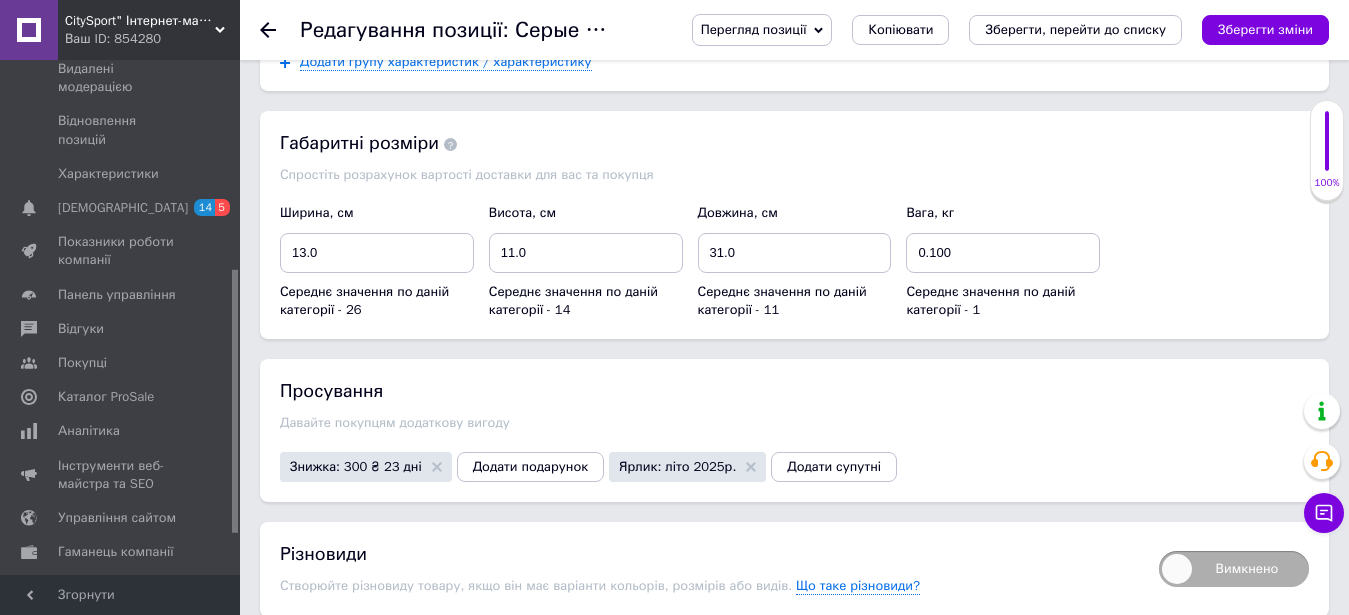 click on "Вимкнено" at bounding box center (1234, 569) 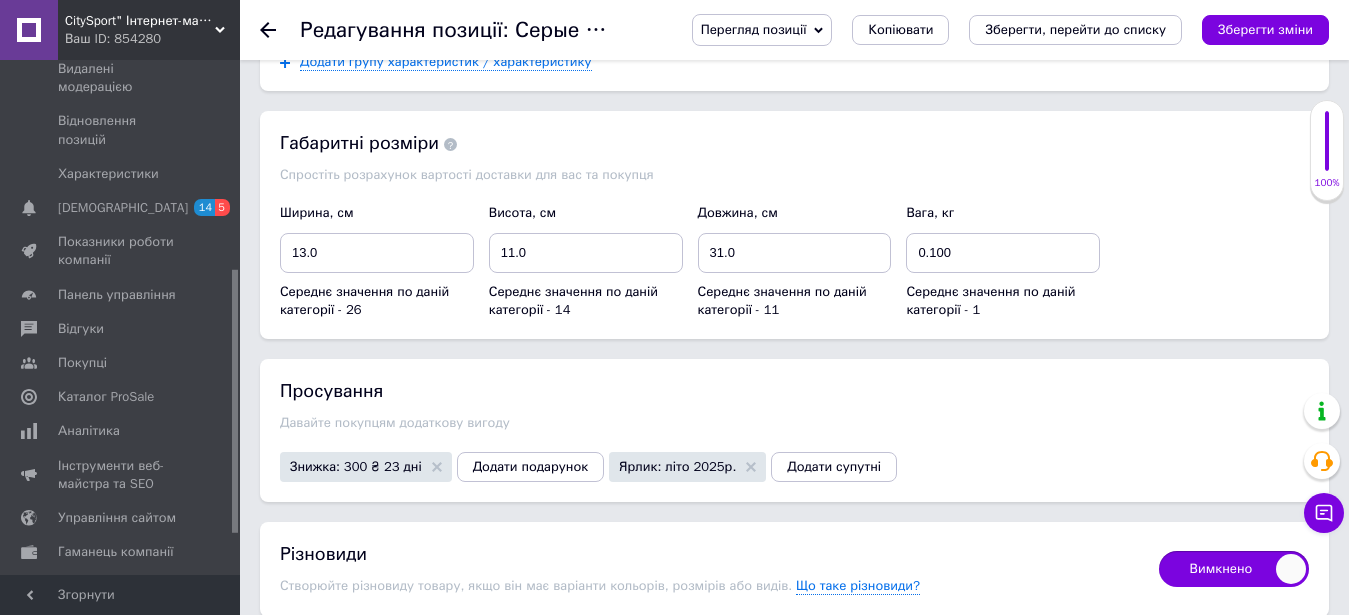 checkbox on "true" 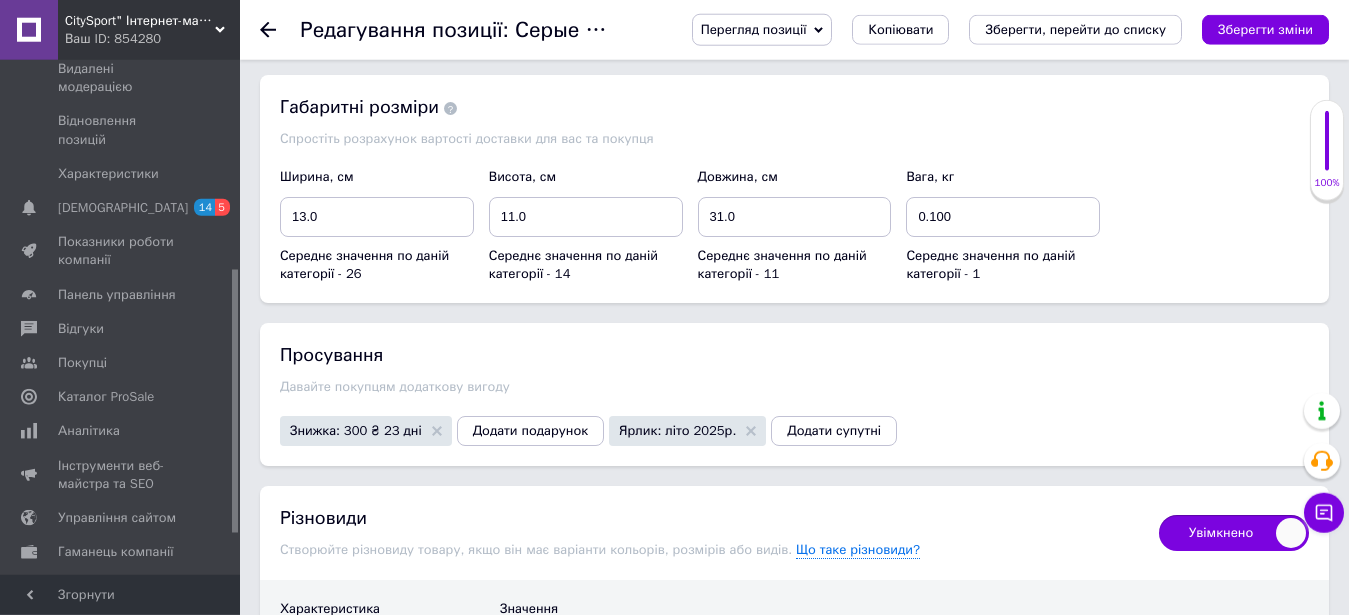 scroll, scrollTop: 2856, scrollLeft: 0, axis: vertical 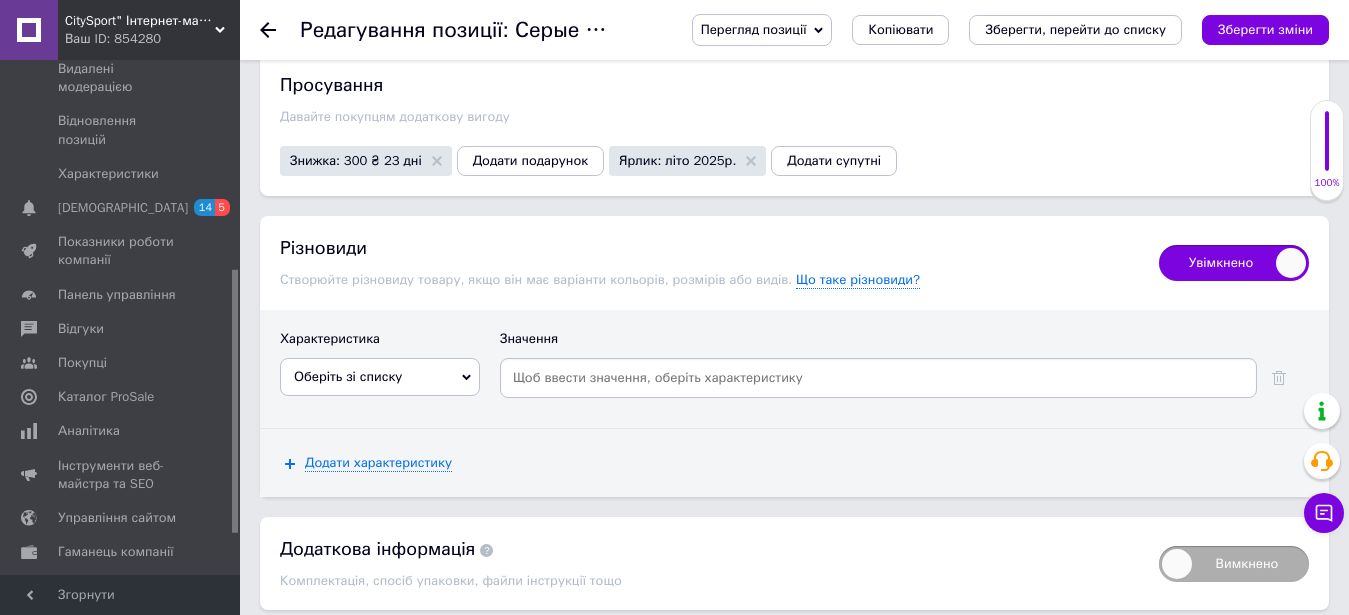 click on "Оберіть зі списку" at bounding box center (348, 376) 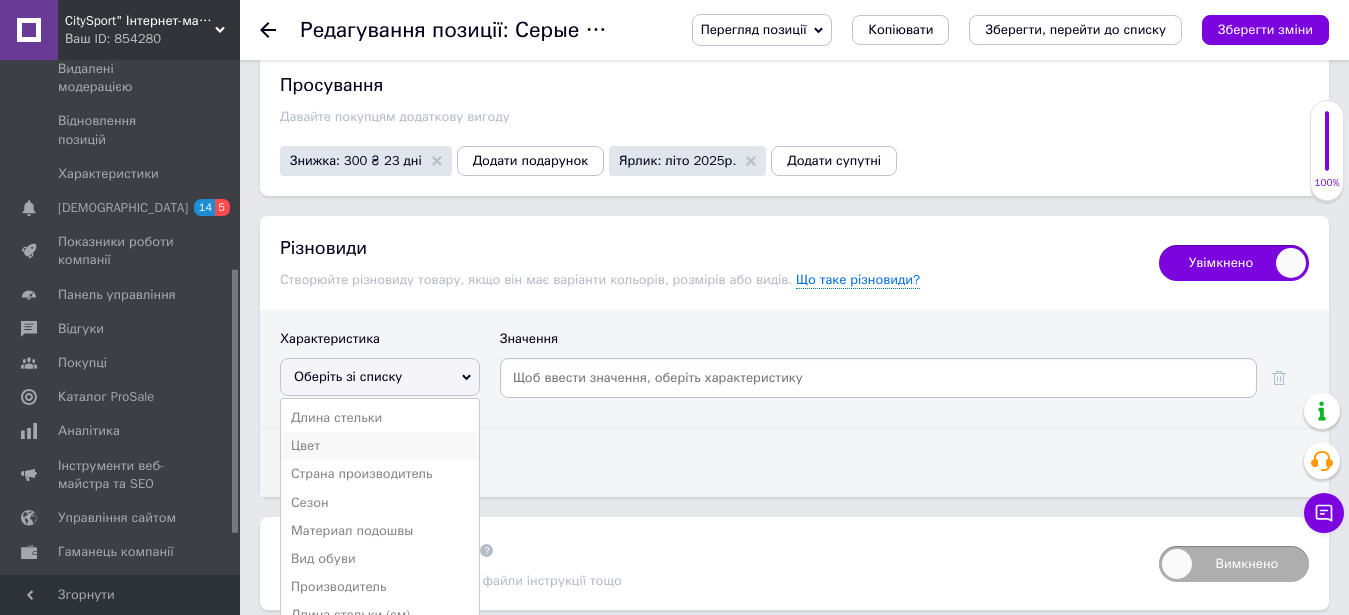click on "Цвет" at bounding box center (380, 446) 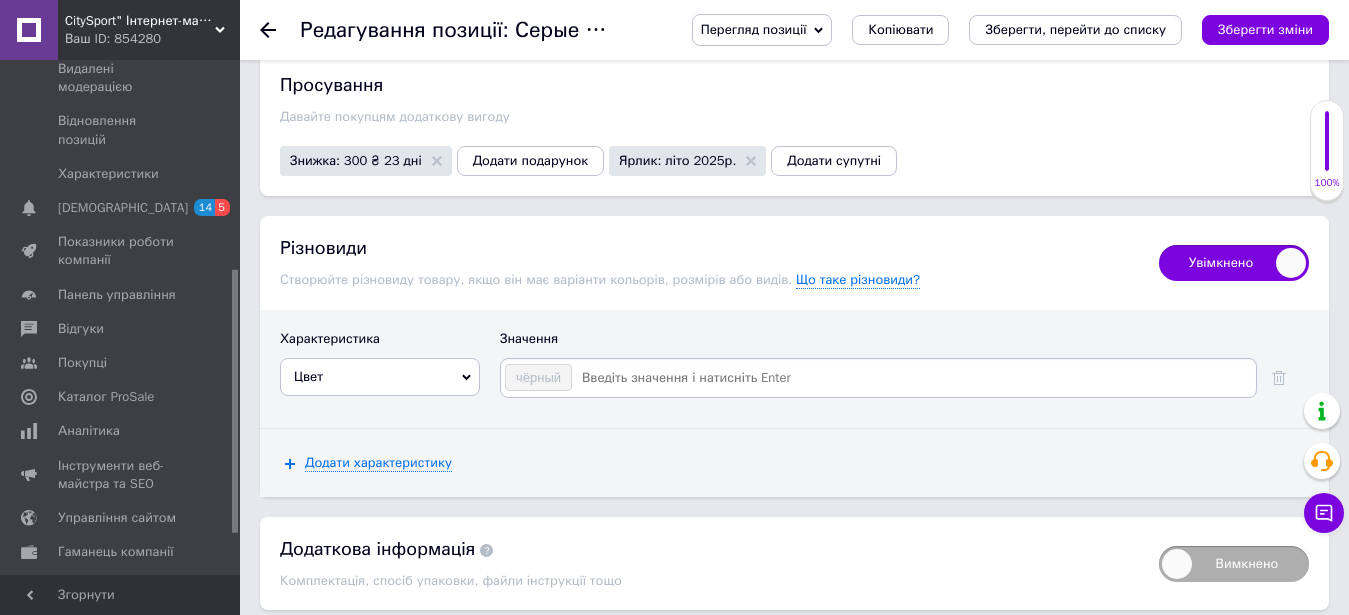 click at bounding box center [913, 378] 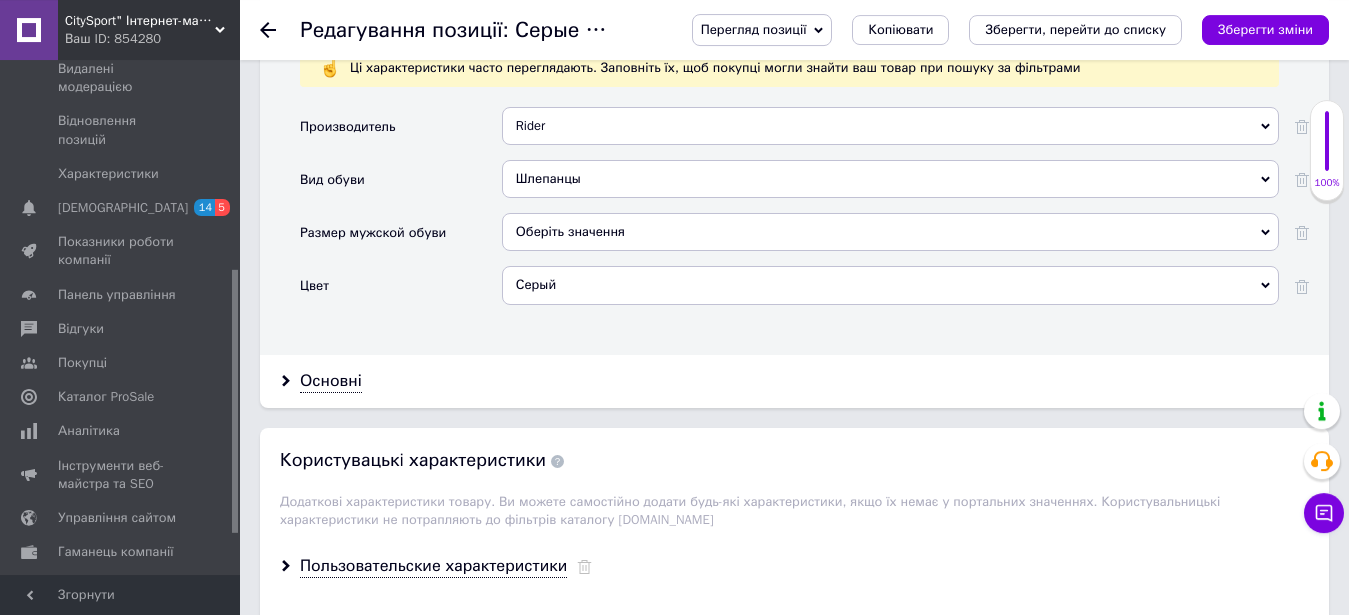 scroll, scrollTop: 2040, scrollLeft: 0, axis: vertical 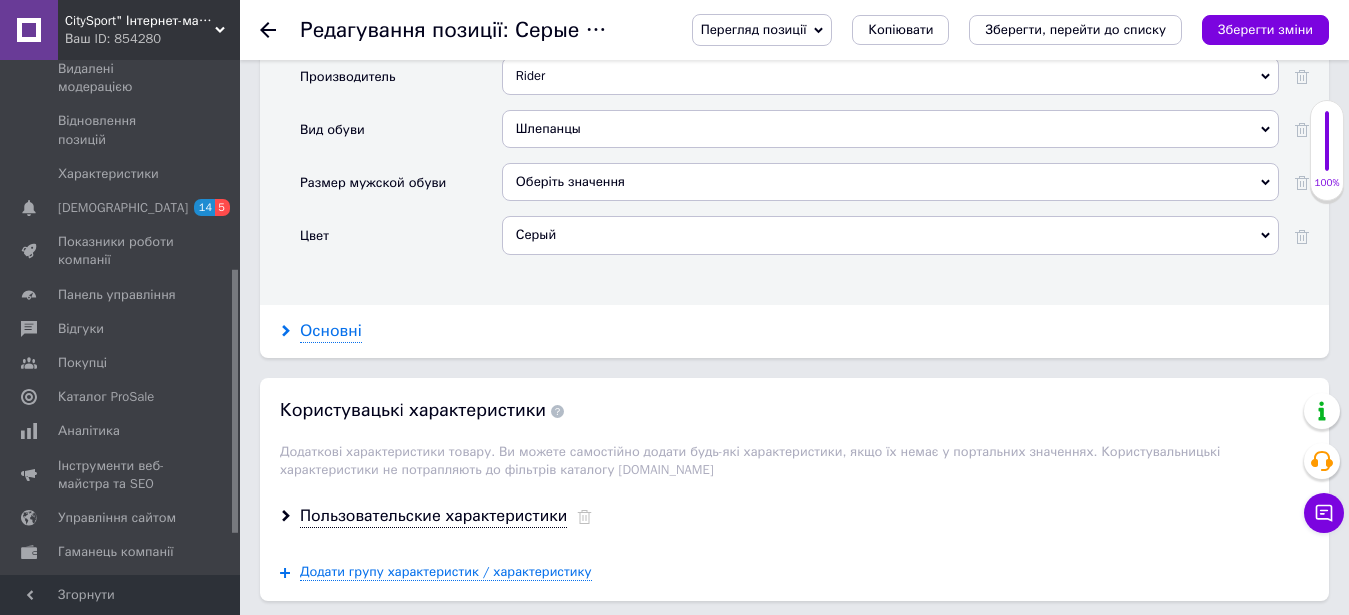 click on "Основні" at bounding box center (331, 331) 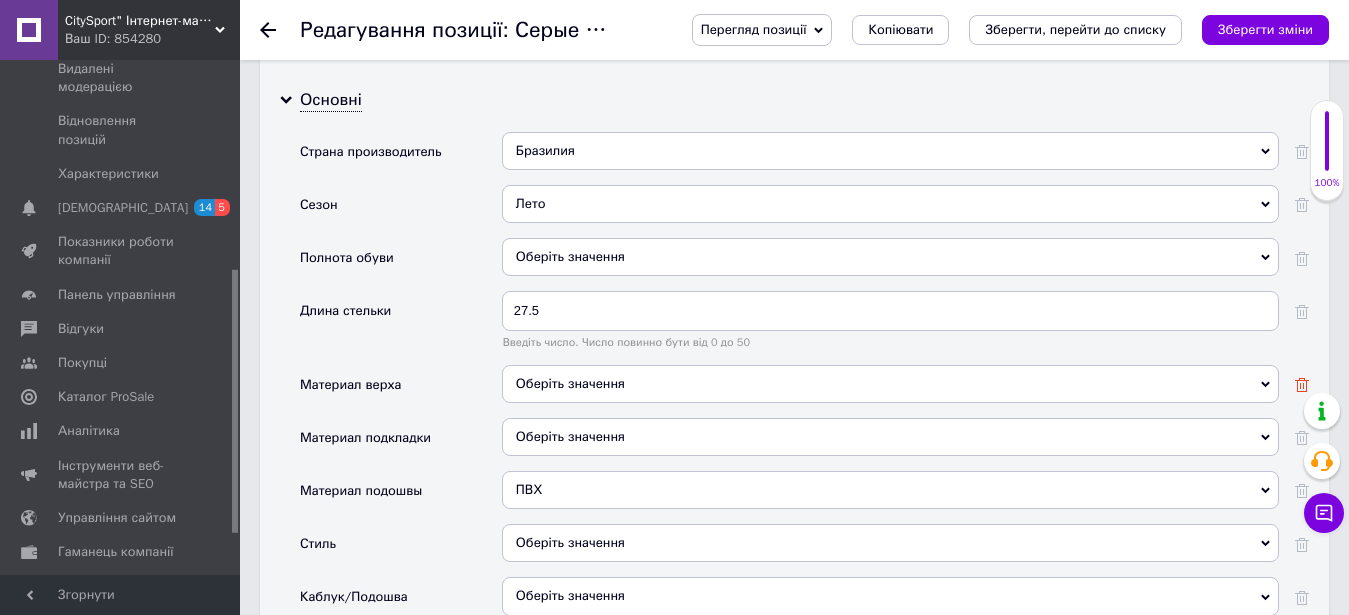 scroll, scrollTop: 2244, scrollLeft: 0, axis: vertical 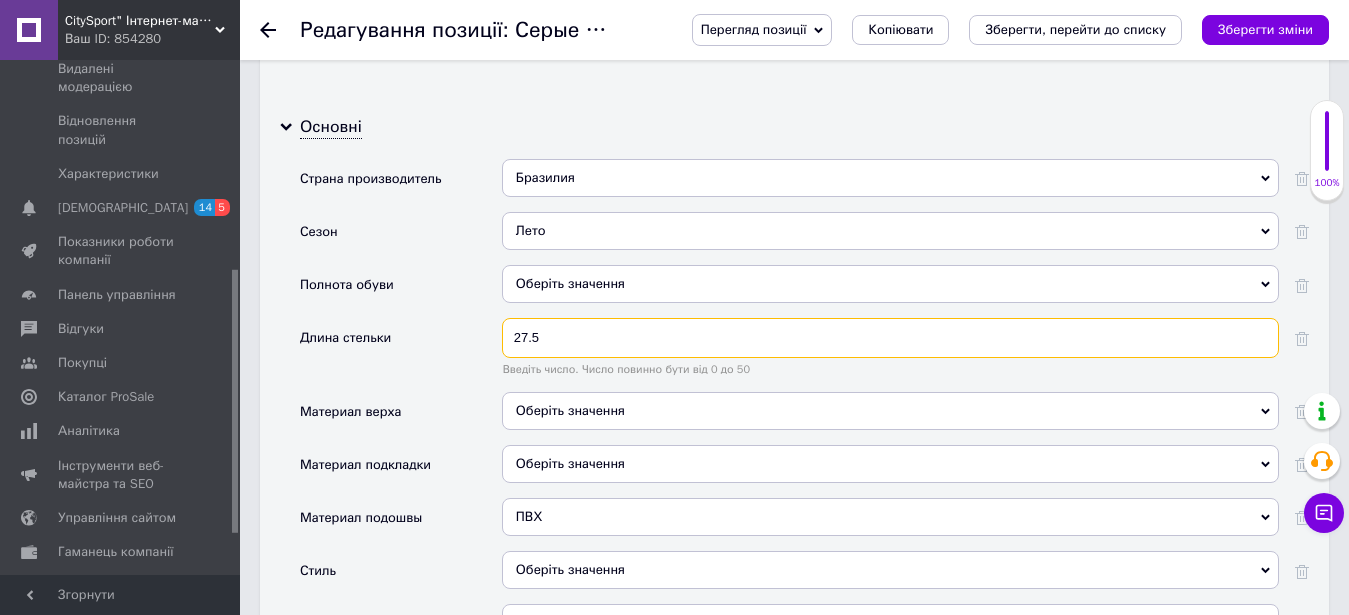 click on "27.5" at bounding box center (890, 338) 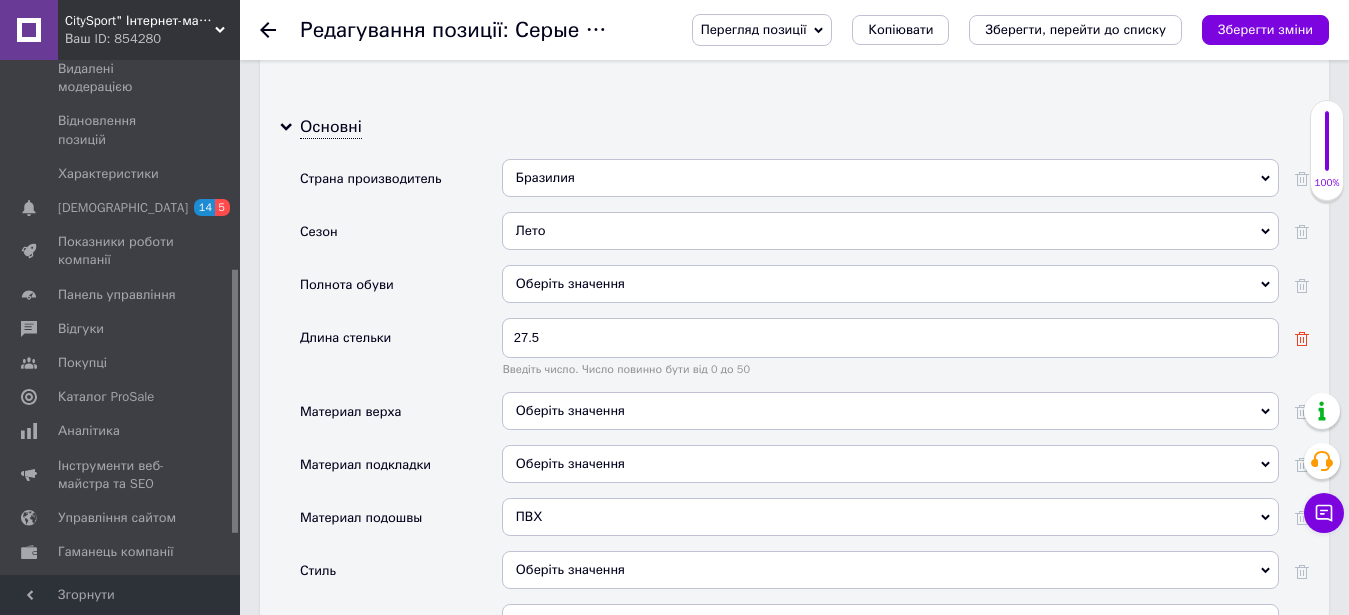 click 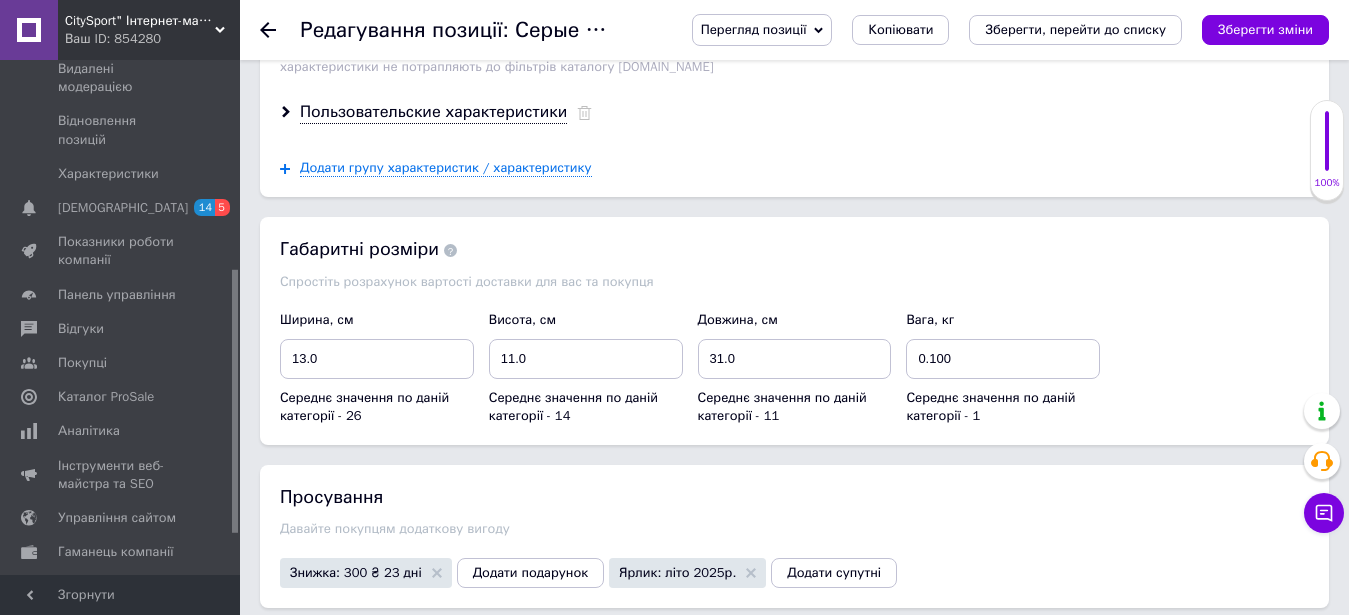 scroll, scrollTop: 3774, scrollLeft: 0, axis: vertical 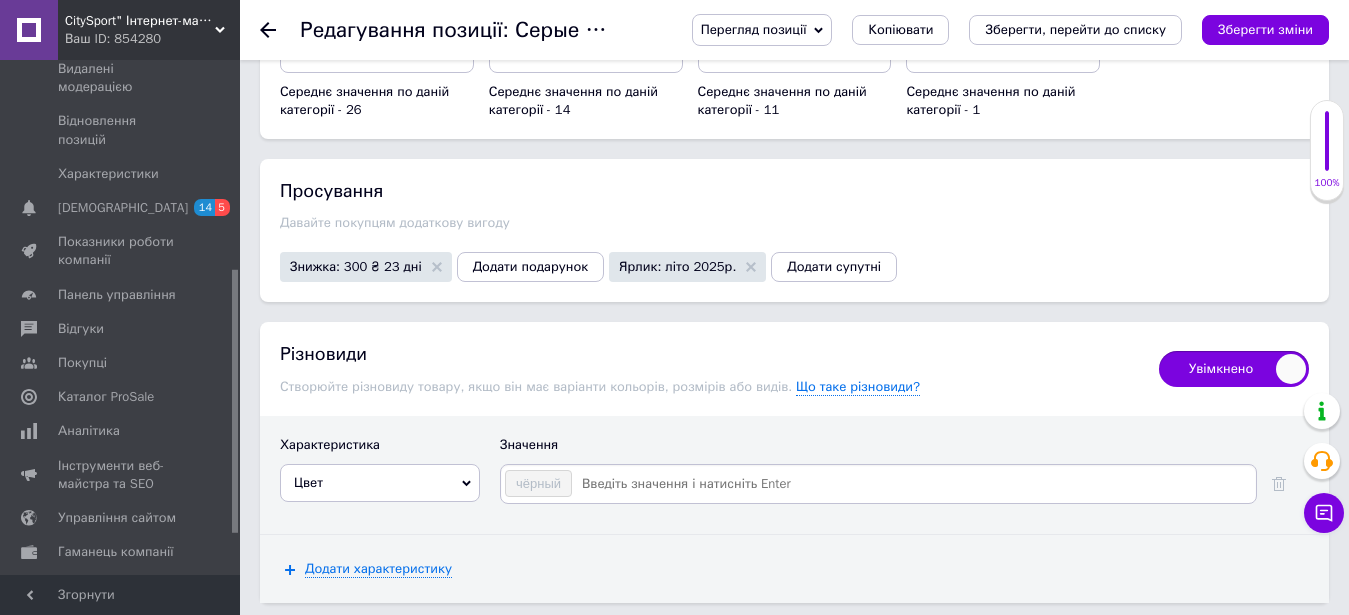 click at bounding box center [913, 484] 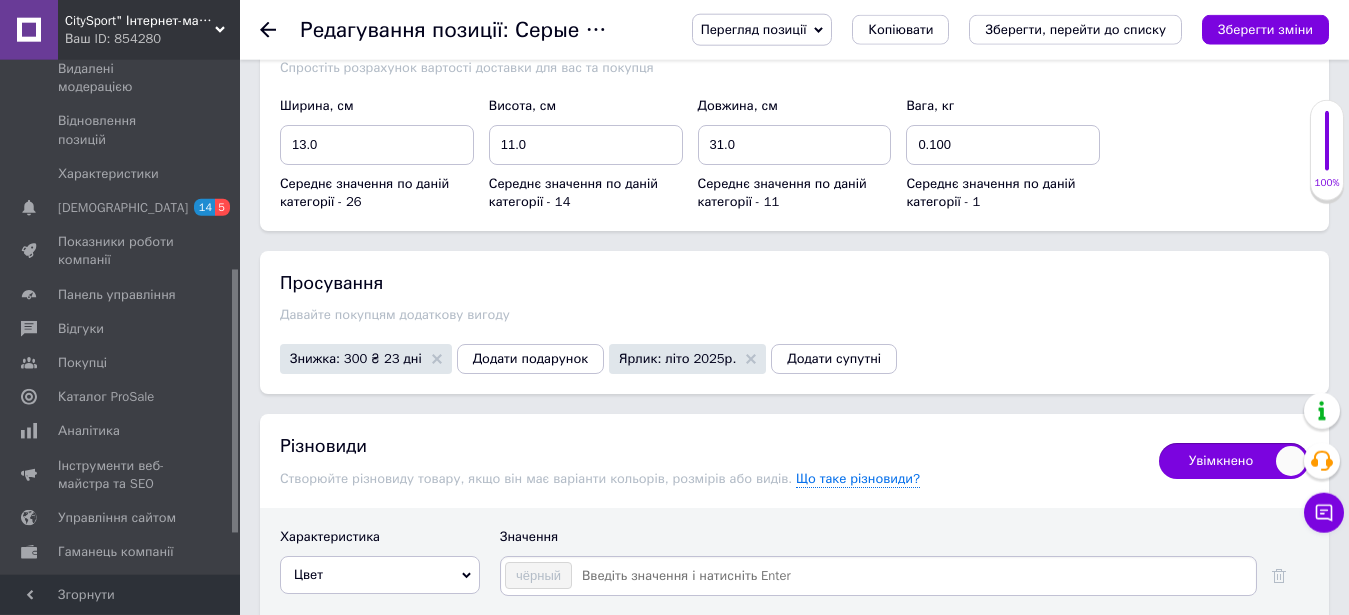scroll, scrollTop: 3774, scrollLeft: 0, axis: vertical 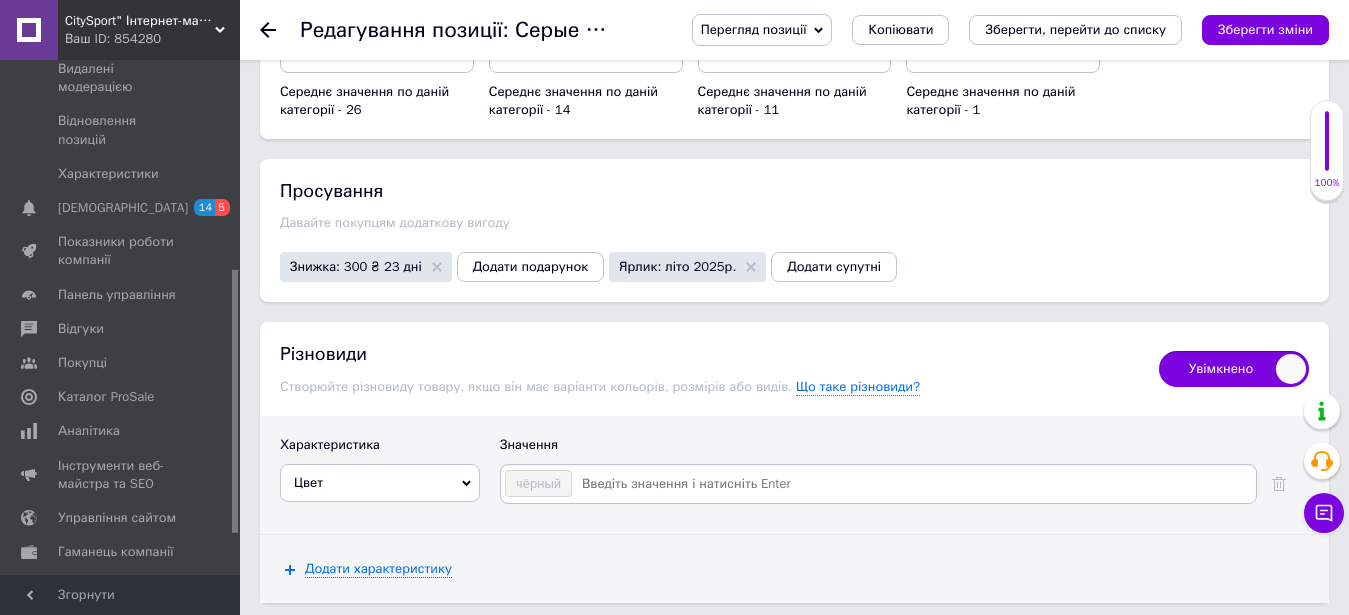 click 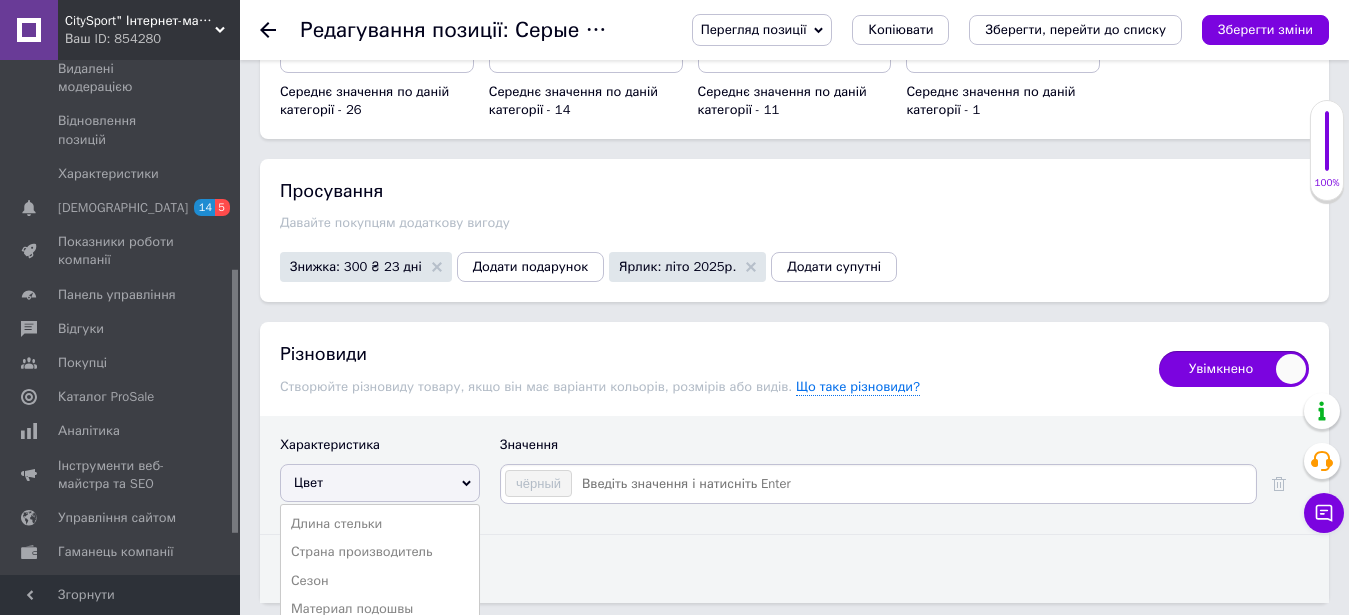 click on "Цвет" at bounding box center [380, 483] 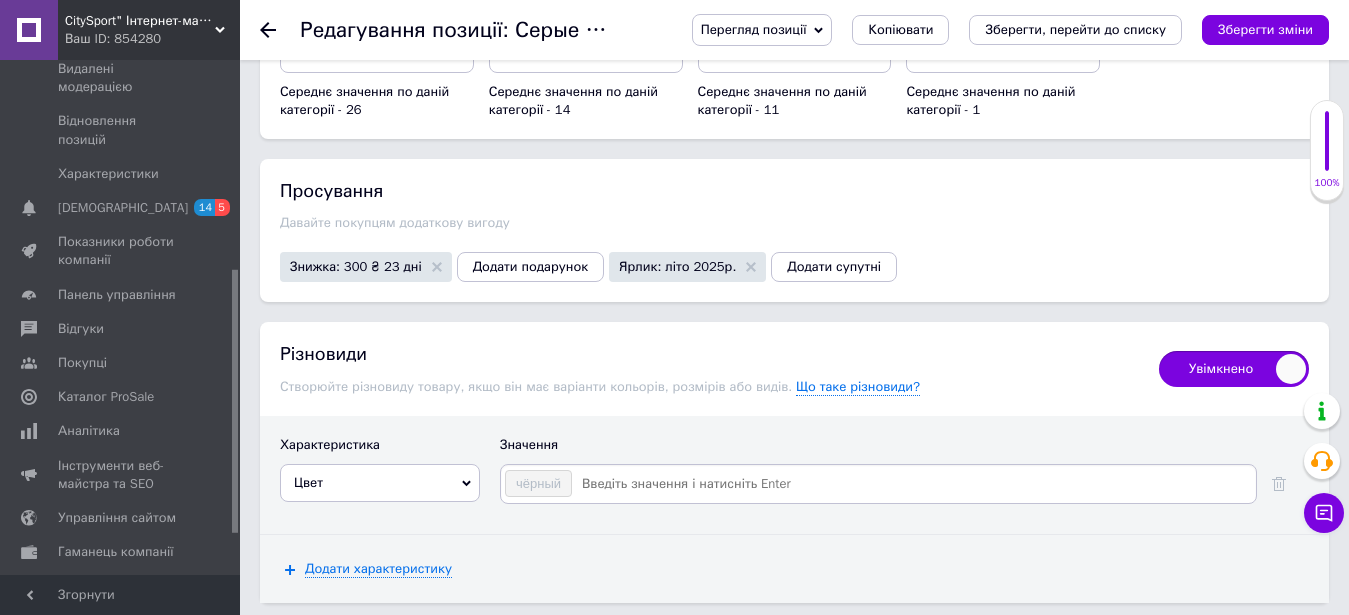 click at bounding box center (913, 484) 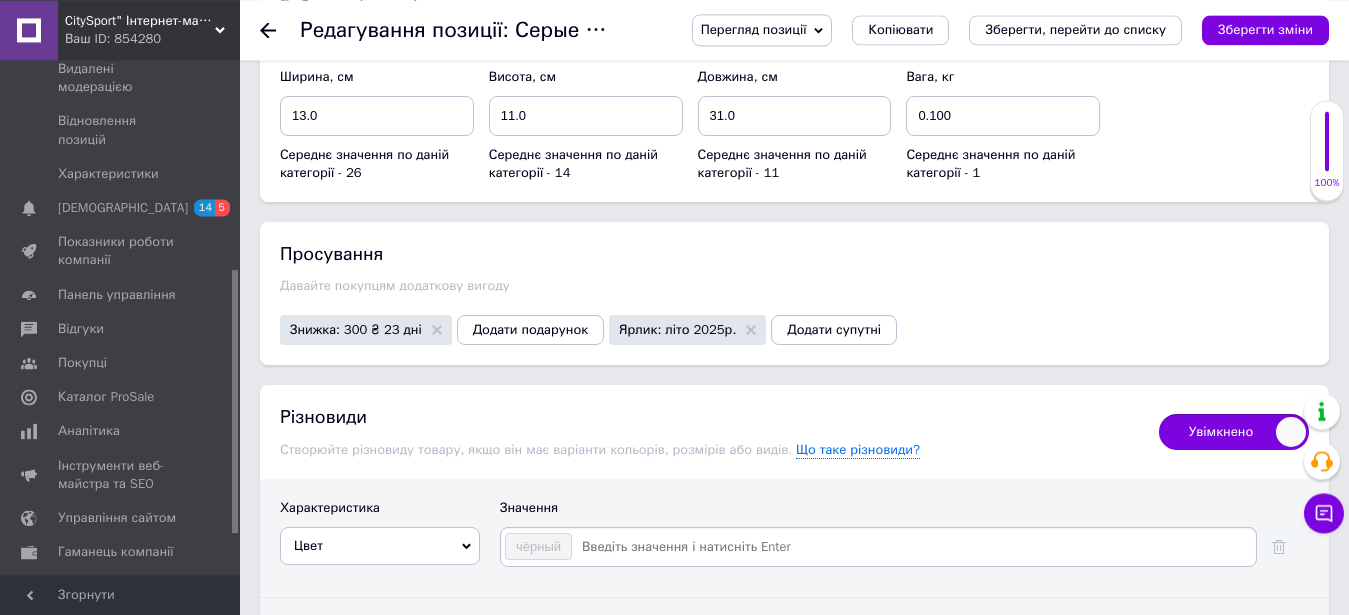 scroll, scrollTop: 3672, scrollLeft: 0, axis: vertical 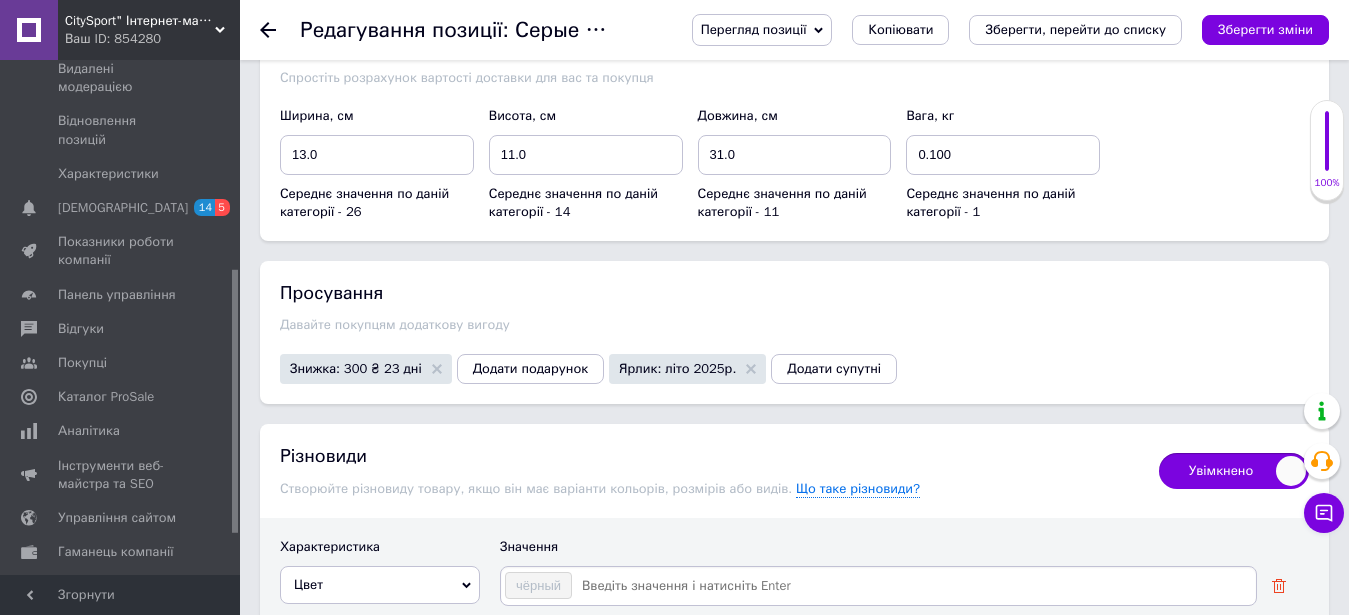 click 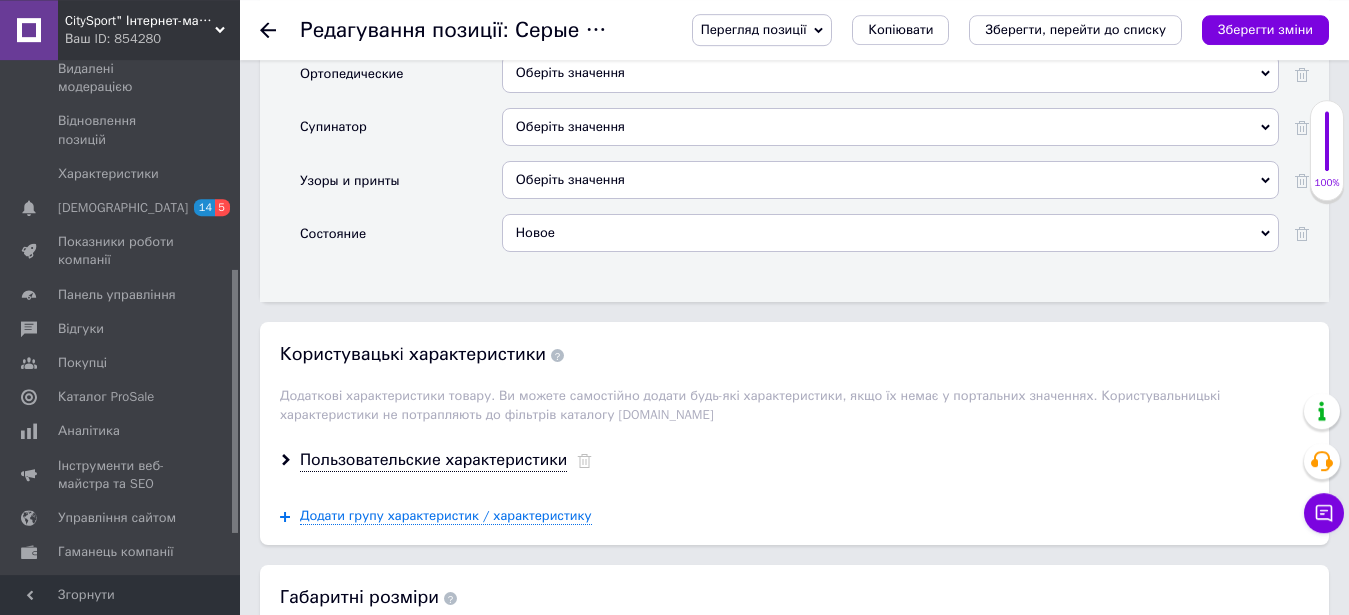 scroll, scrollTop: 3162, scrollLeft: 0, axis: vertical 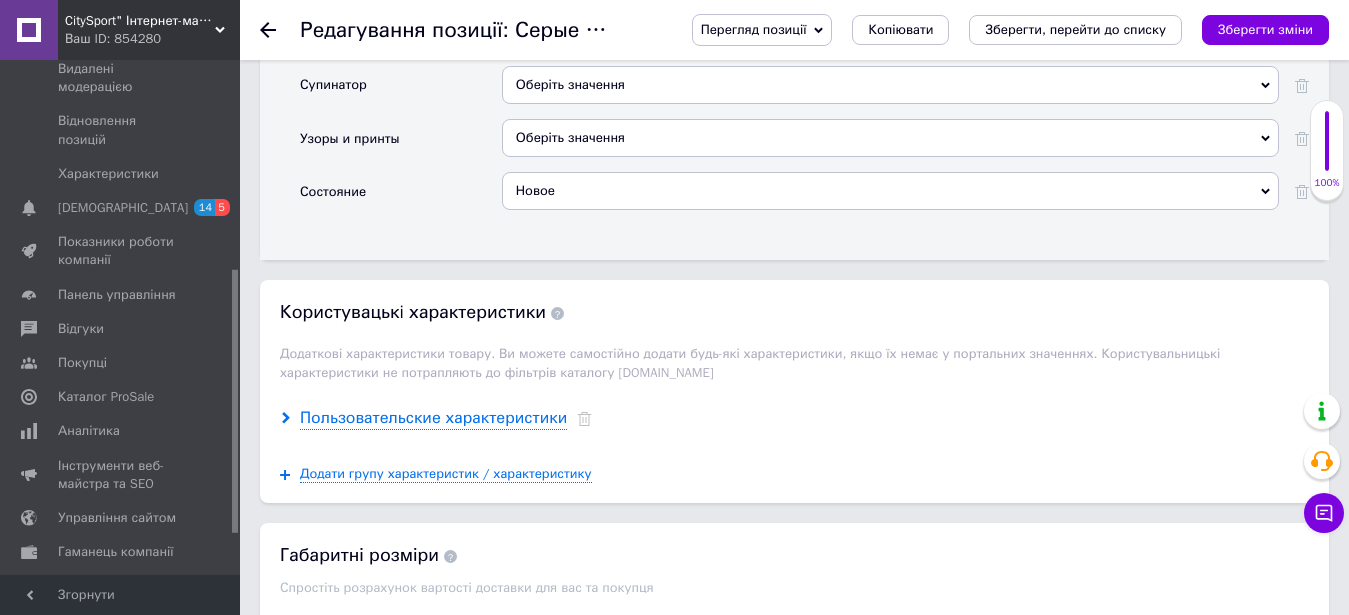 click on "Пользовательские характеристики" at bounding box center [433, 418] 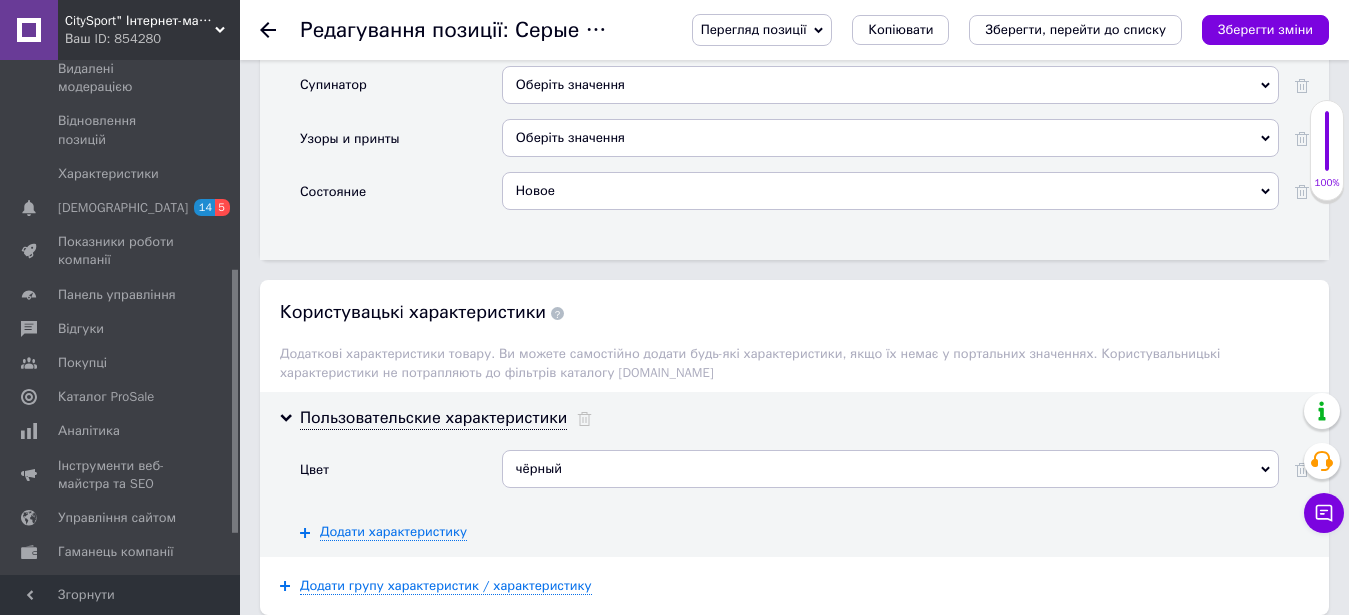 click on "чёрный" at bounding box center (890, 469) 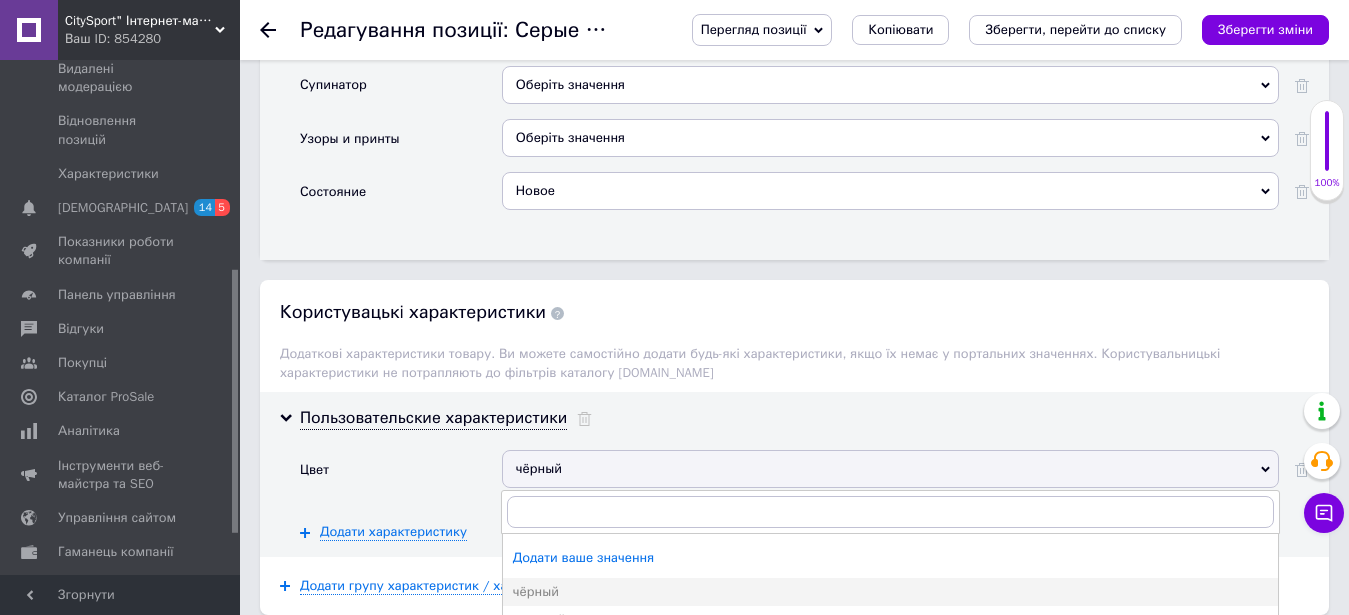click on "т.серый" at bounding box center [890, 648] 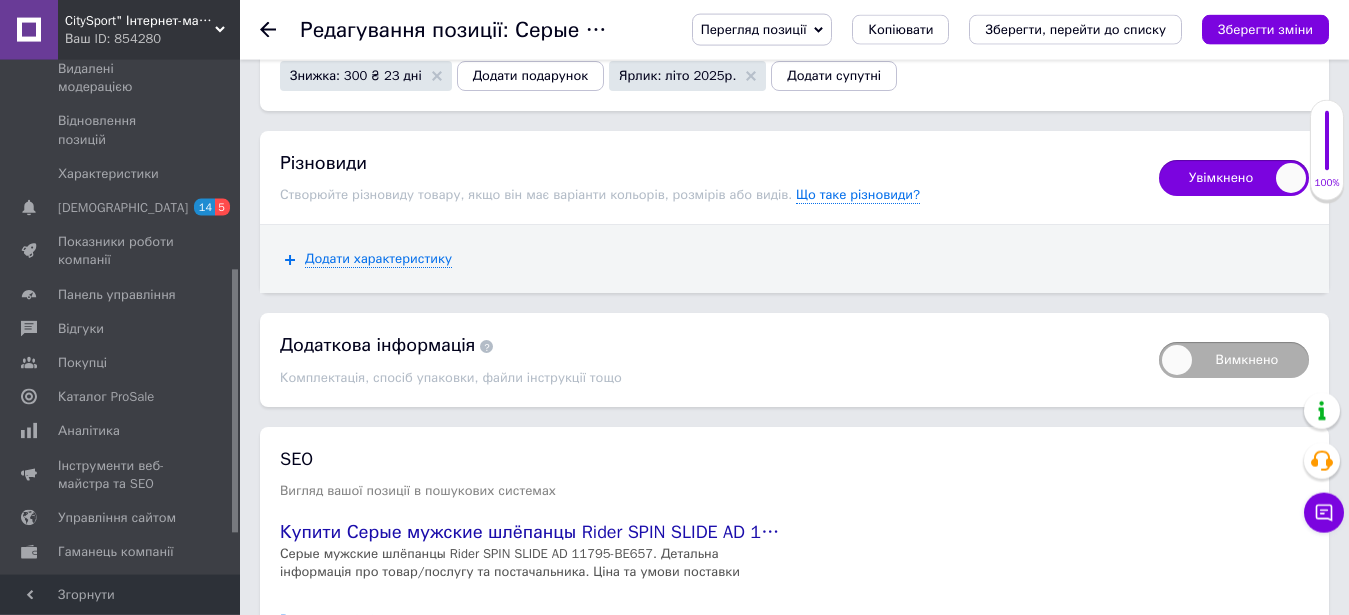 scroll, scrollTop: 4050, scrollLeft: 0, axis: vertical 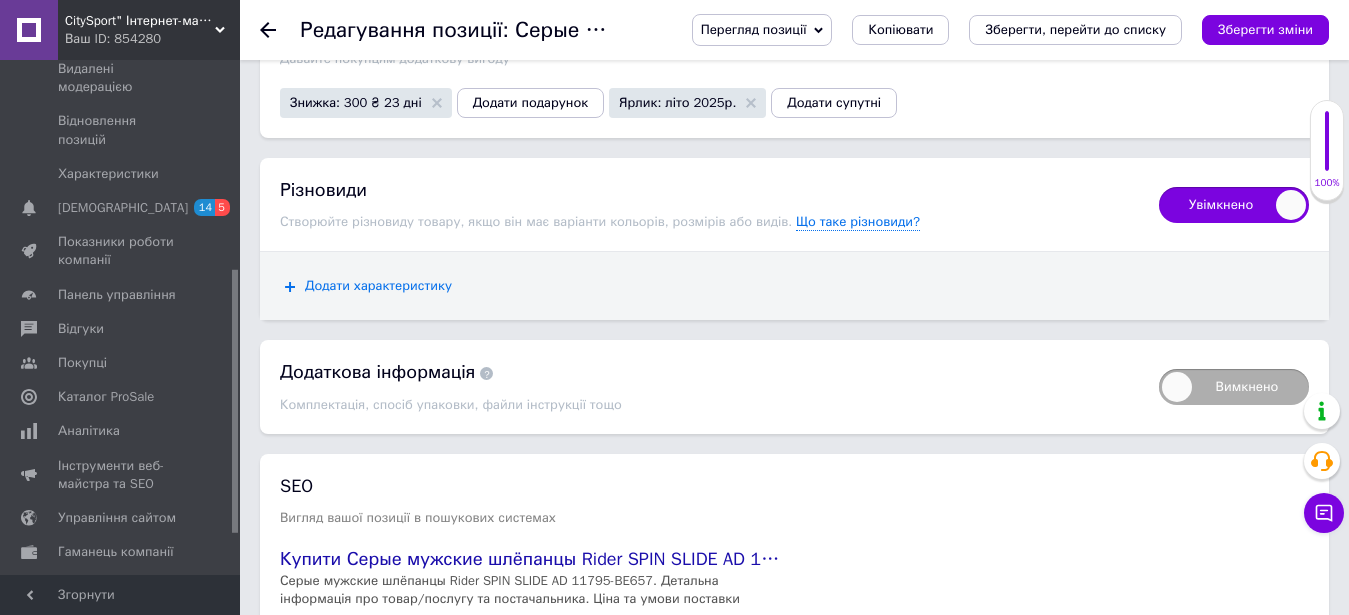 click on "Додати характеристику" at bounding box center (378, 286) 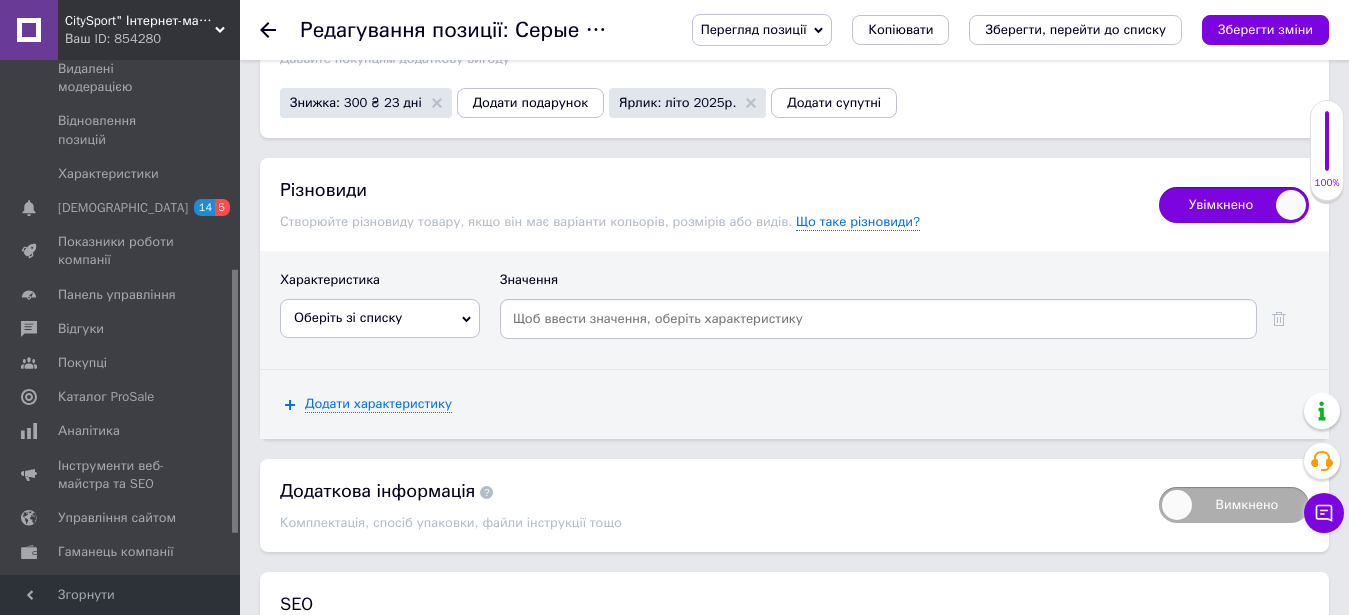 click on "Увімкнено" at bounding box center [1234, 205] 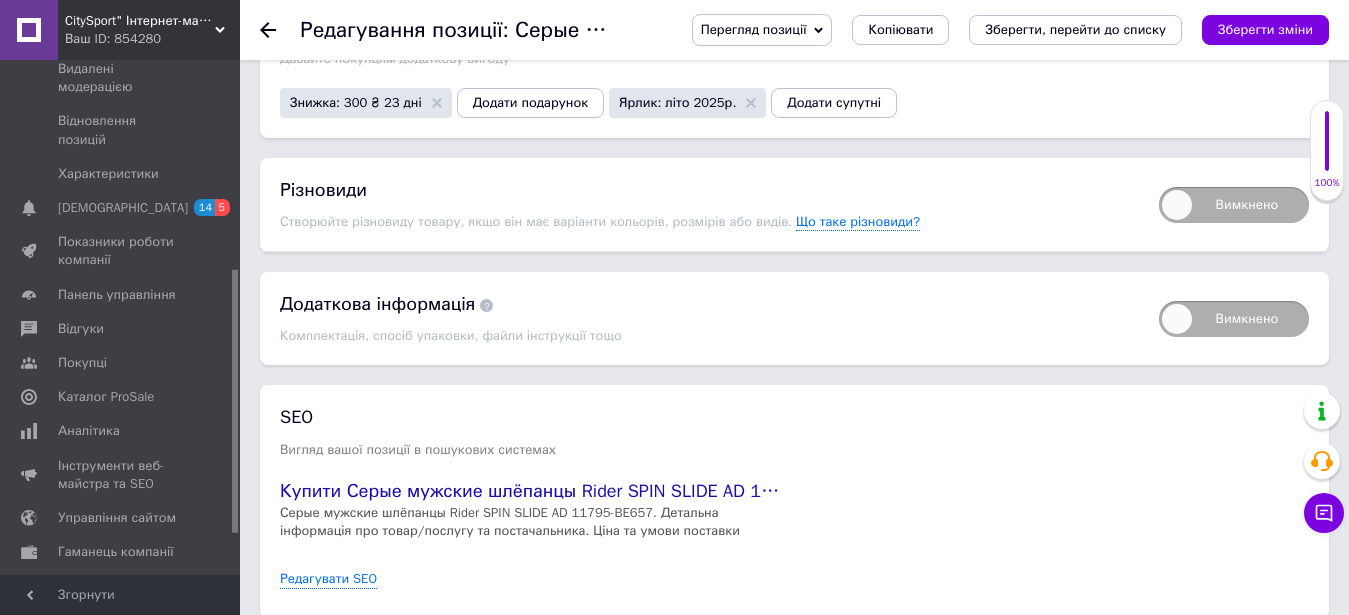 click on "Вимкнено" at bounding box center (1234, 205) 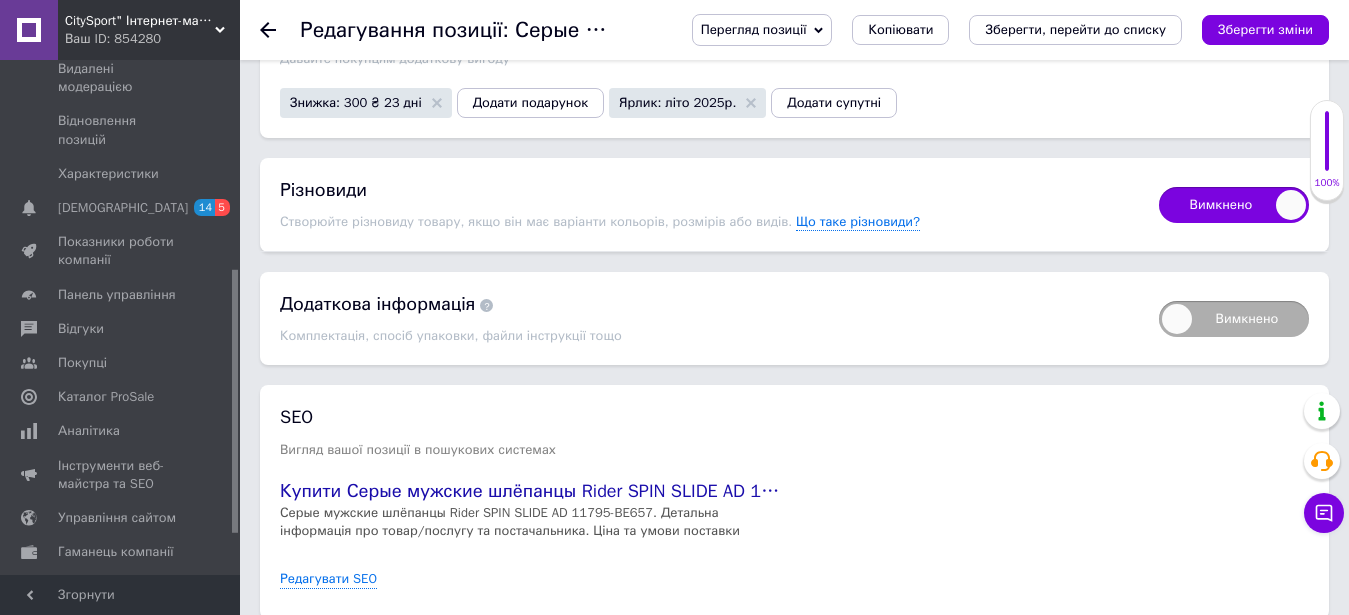 checkbox on "true" 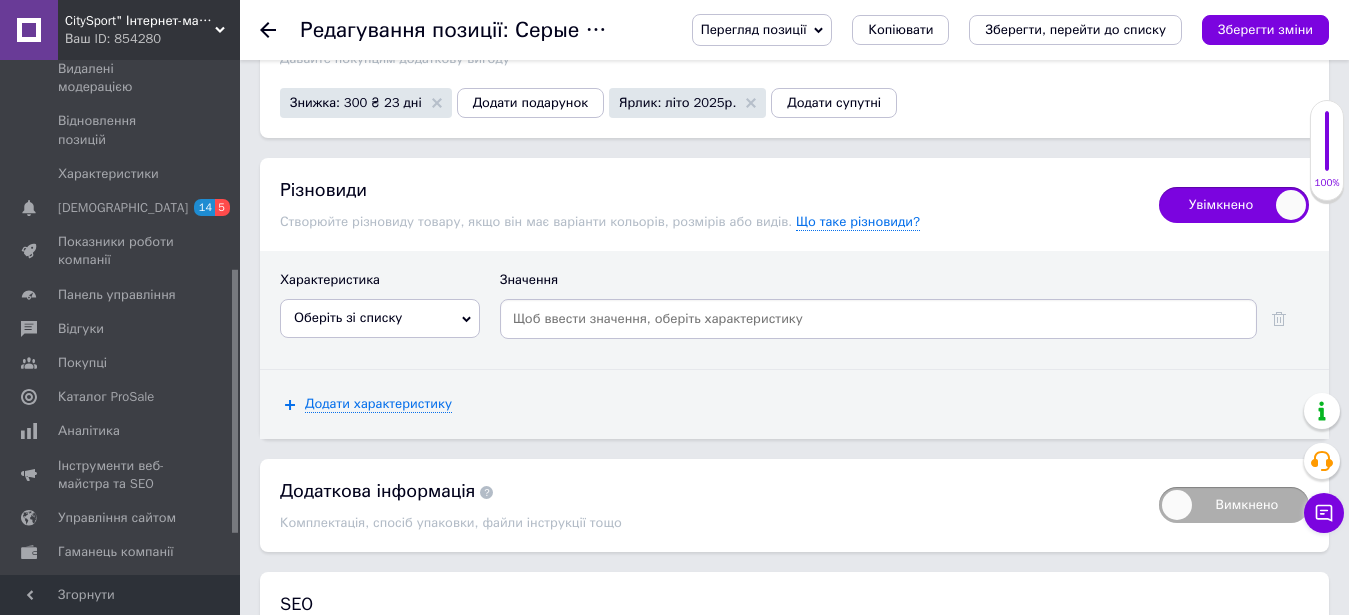 click on "Оберіть зі списку" at bounding box center (380, 318) 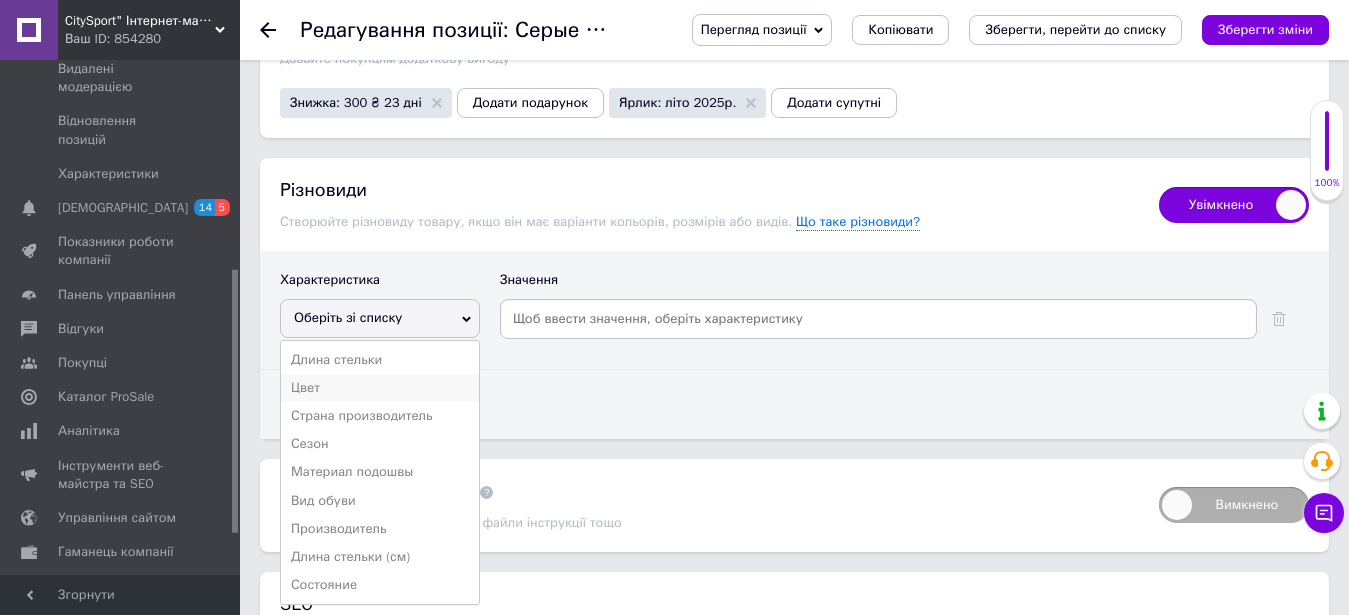 click on "Цвет" at bounding box center [380, 388] 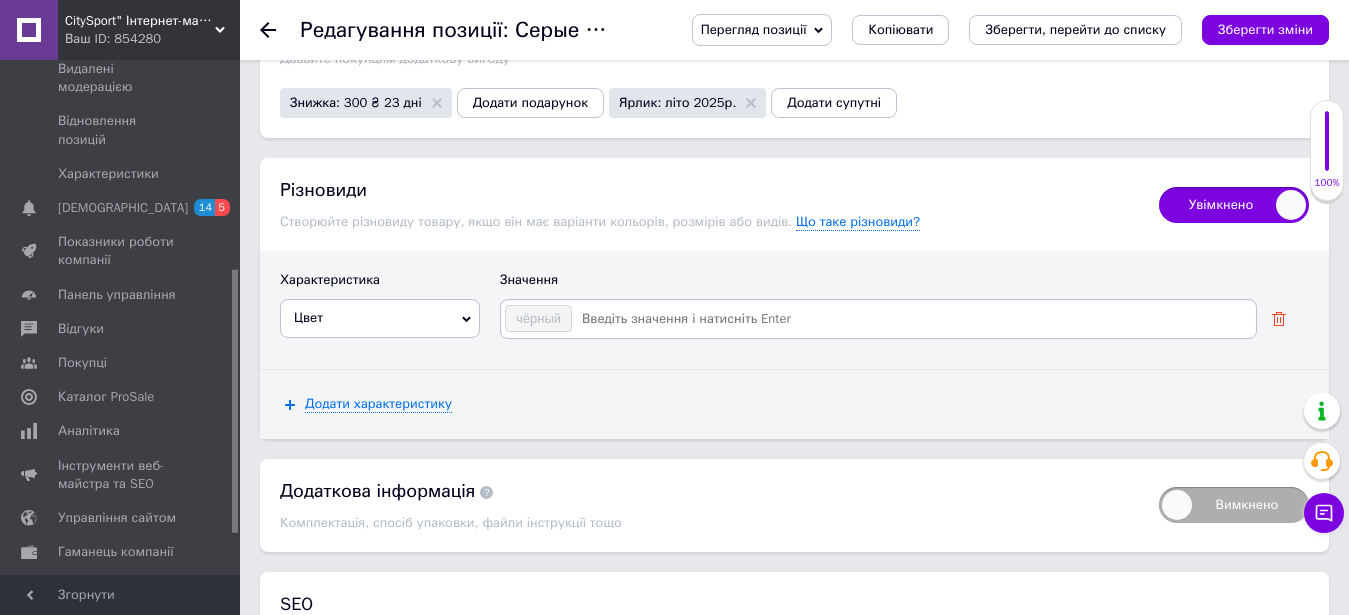 click 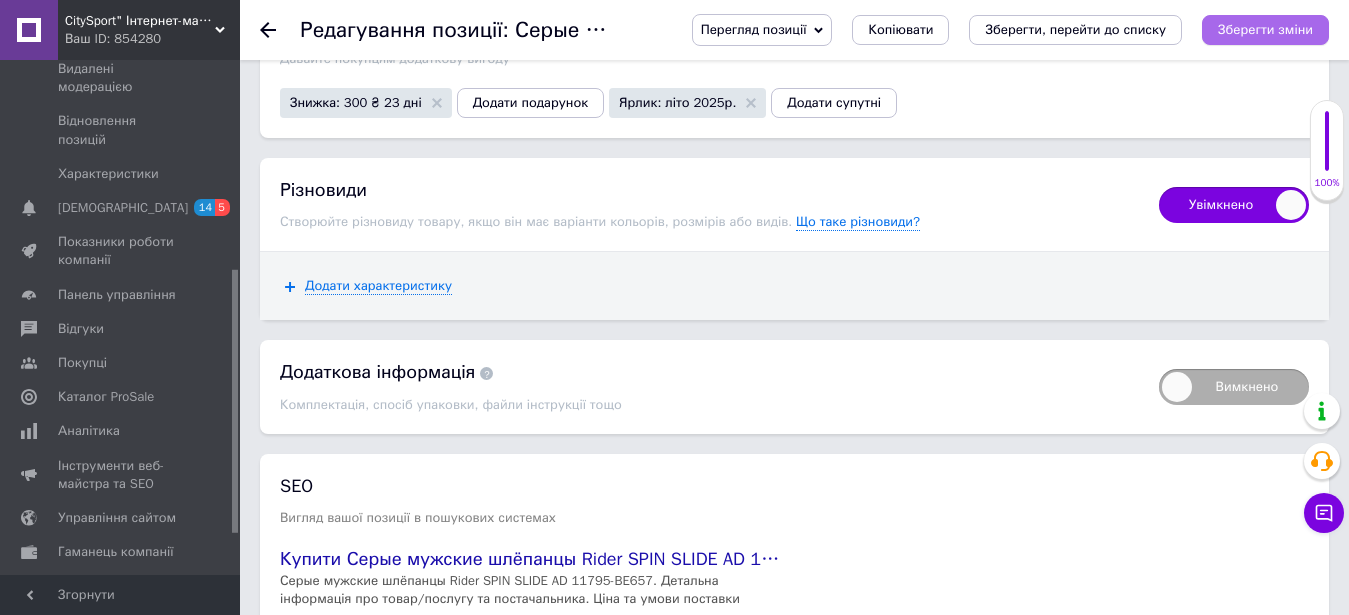 click on "Зберегти зміни" at bounding box center (1265, 29) 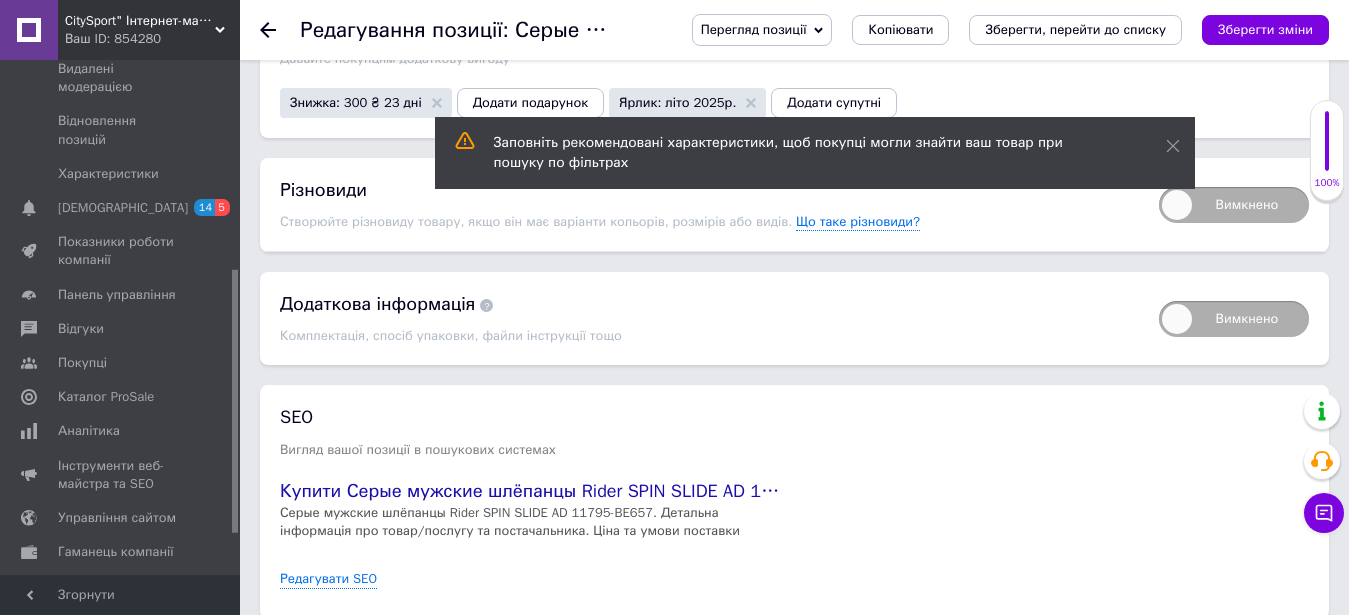 click on "Вимкнено" at bounding box center [1234, 205] 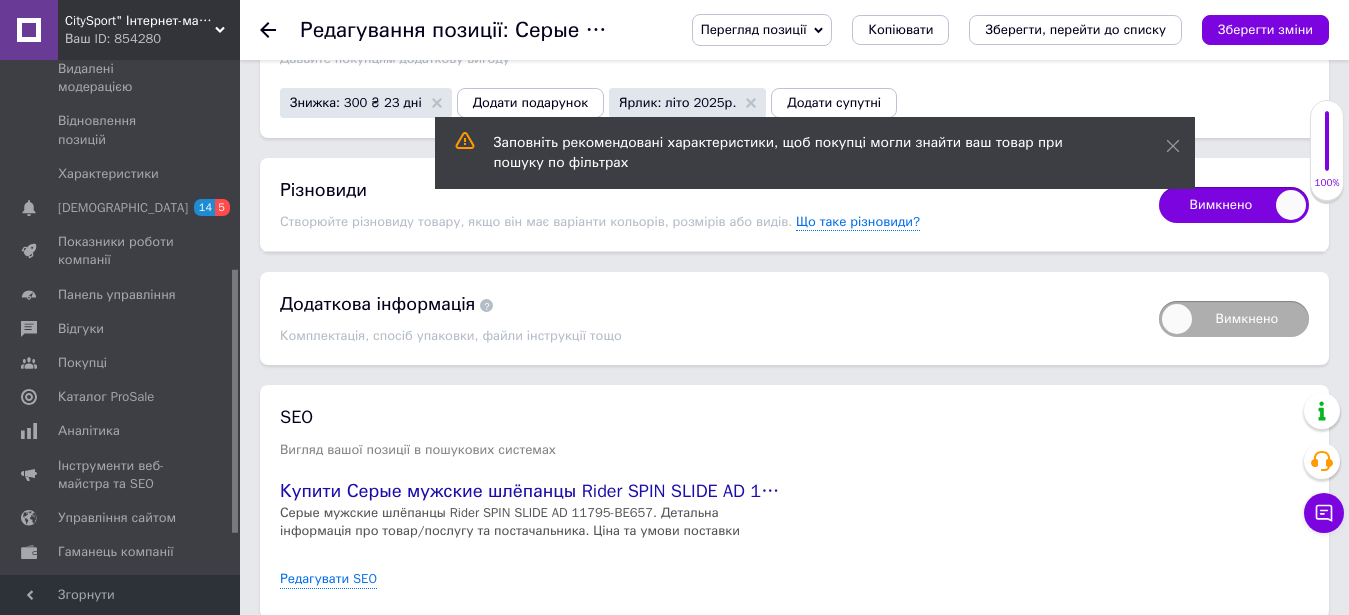 checkbox on "true" 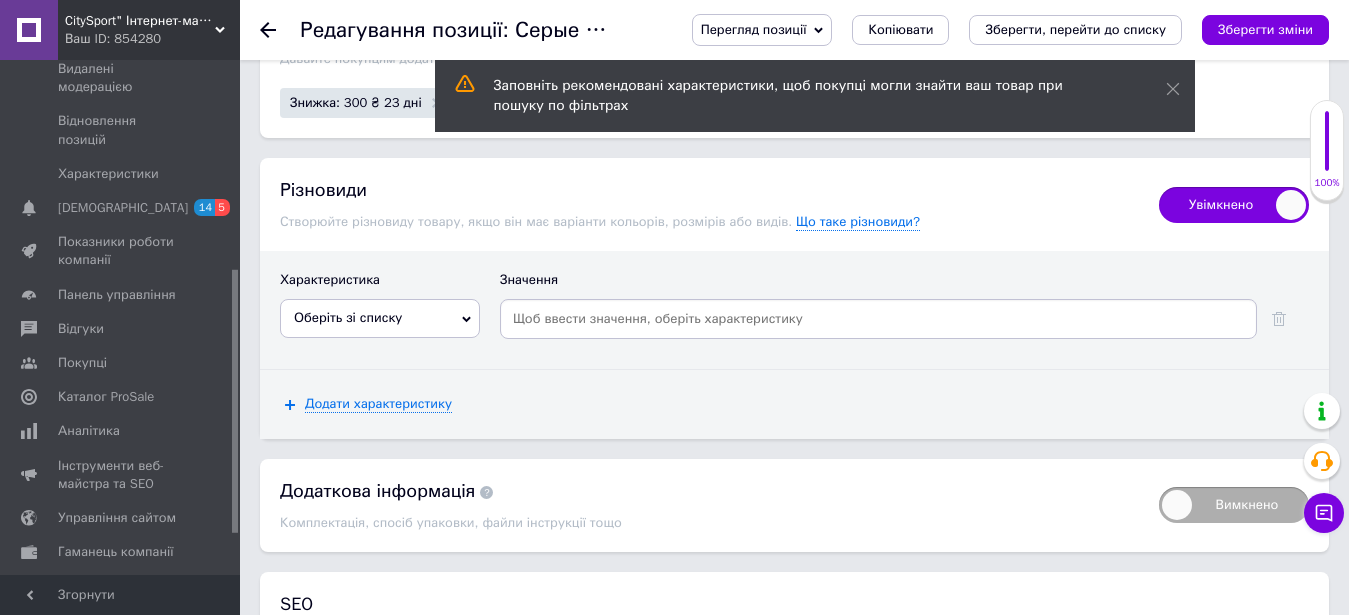 click on "Оберіть зі списку" at bounding box center (380, 318) 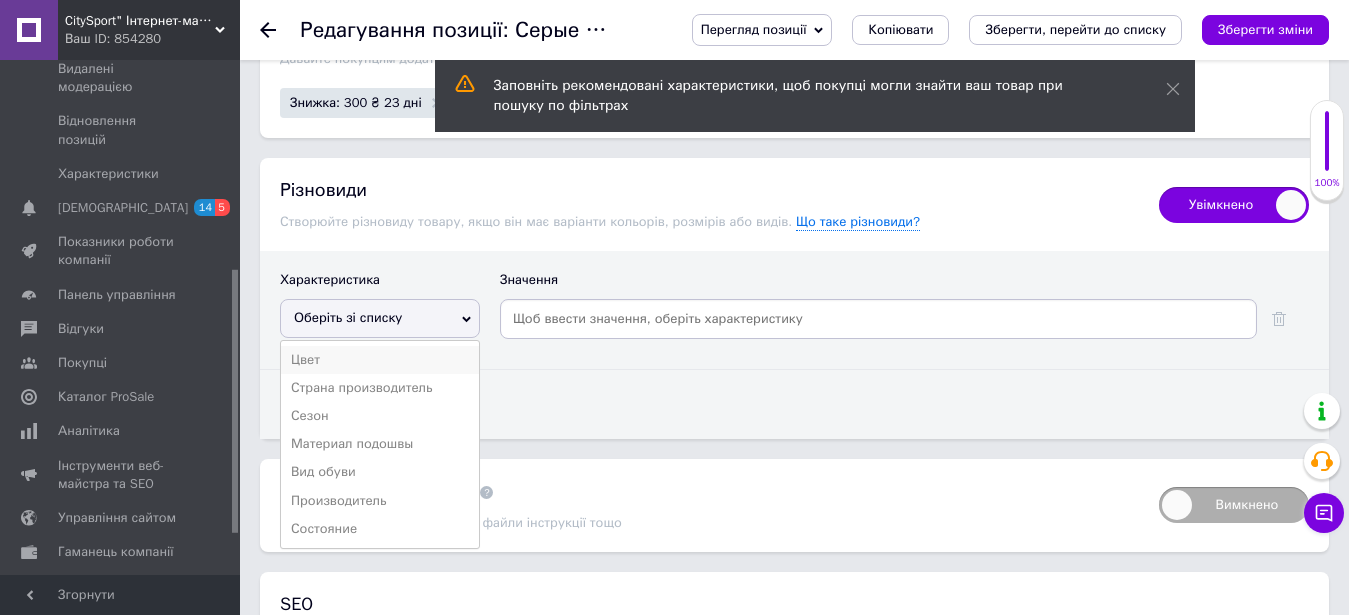 click on "Цвет" at bounding box center [380, 360] 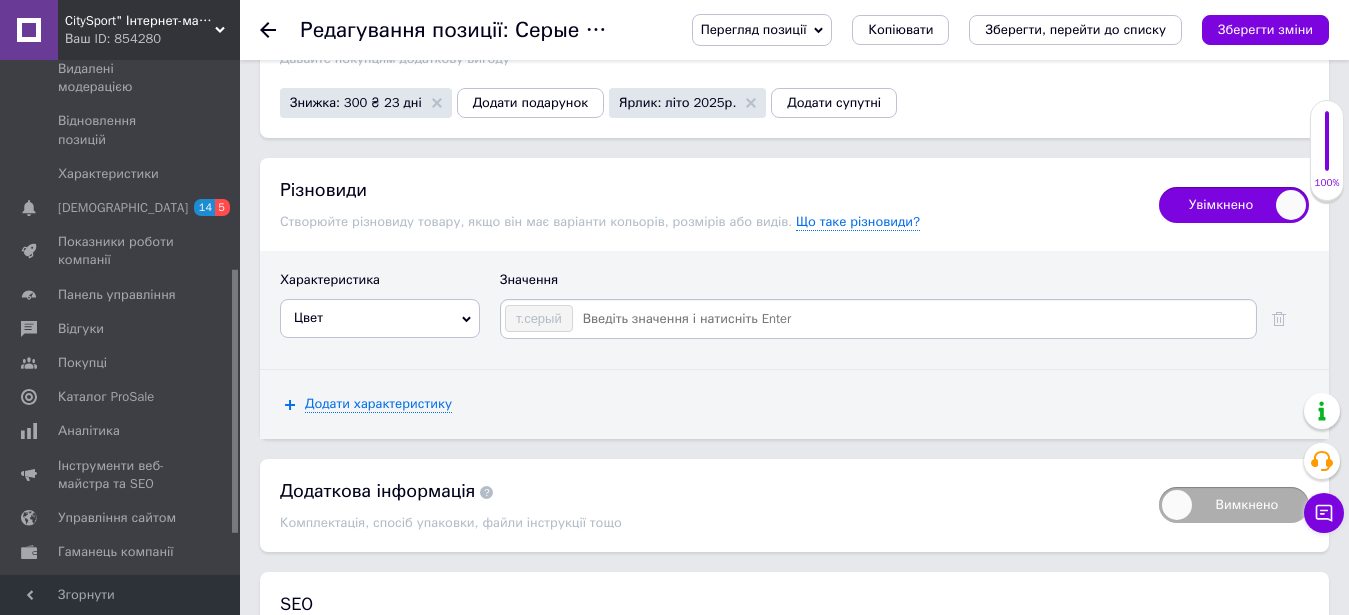 click at bounding box center (913, 319) 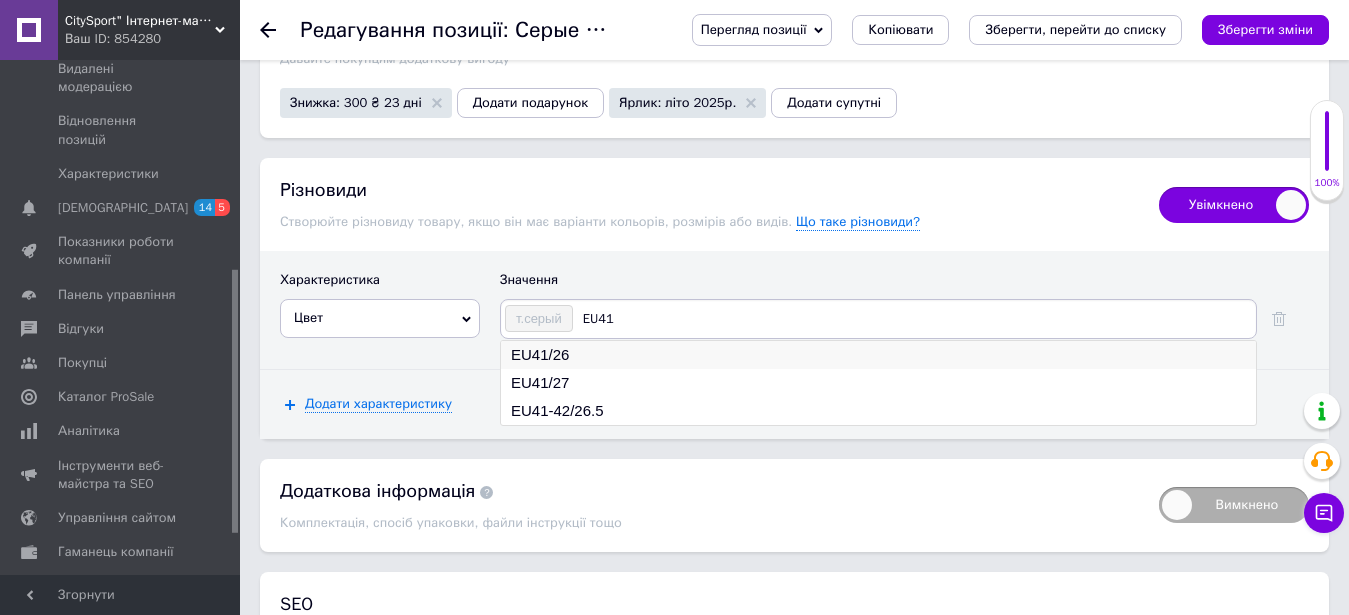 type on "EU41" 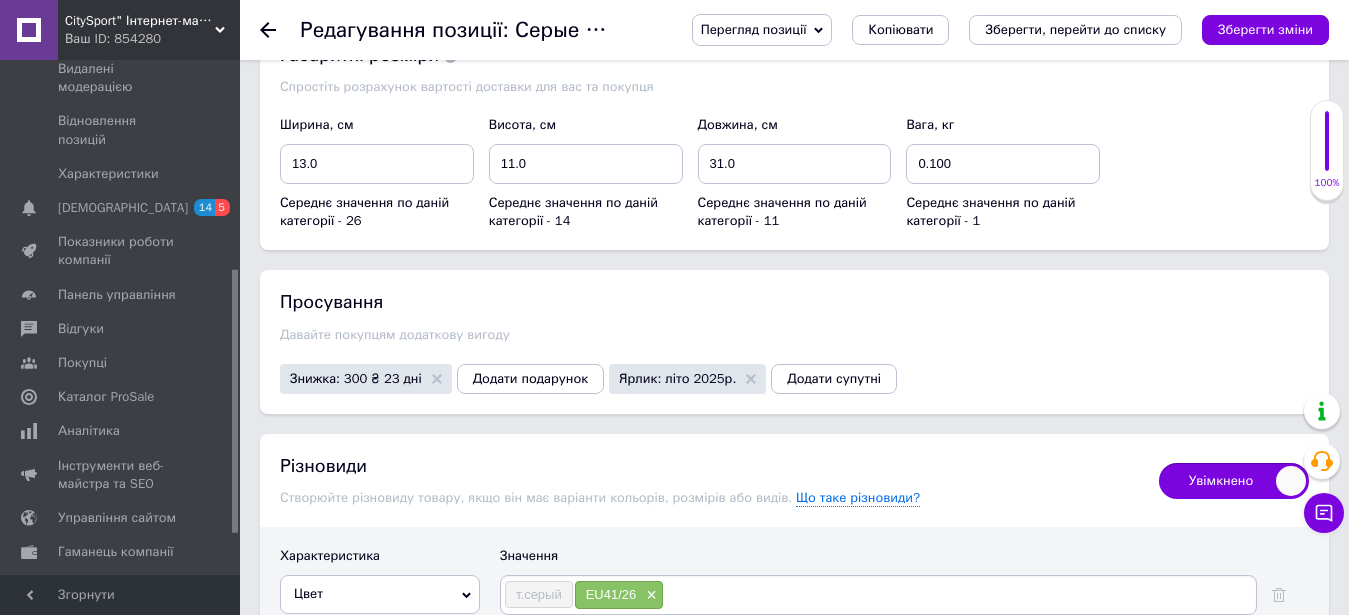 scroll, scrollTop: 3978, scrollLeft: 0, axis: vertical 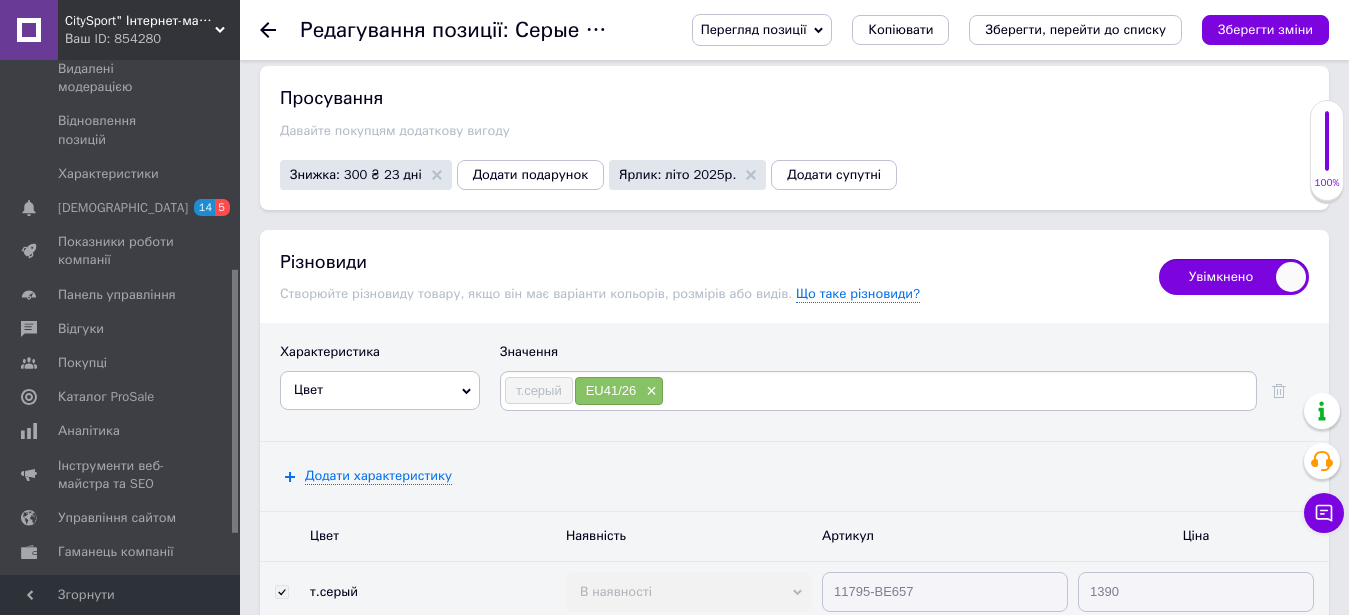 click at bounding box center (958, 391) 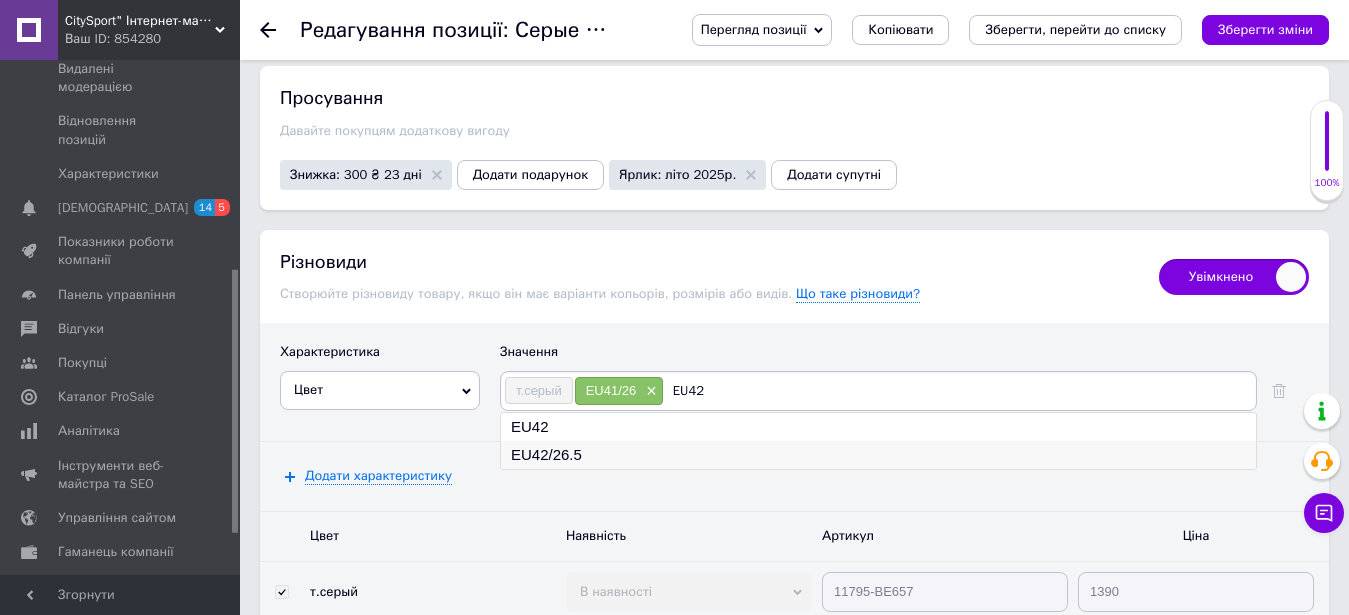type on "EU42" 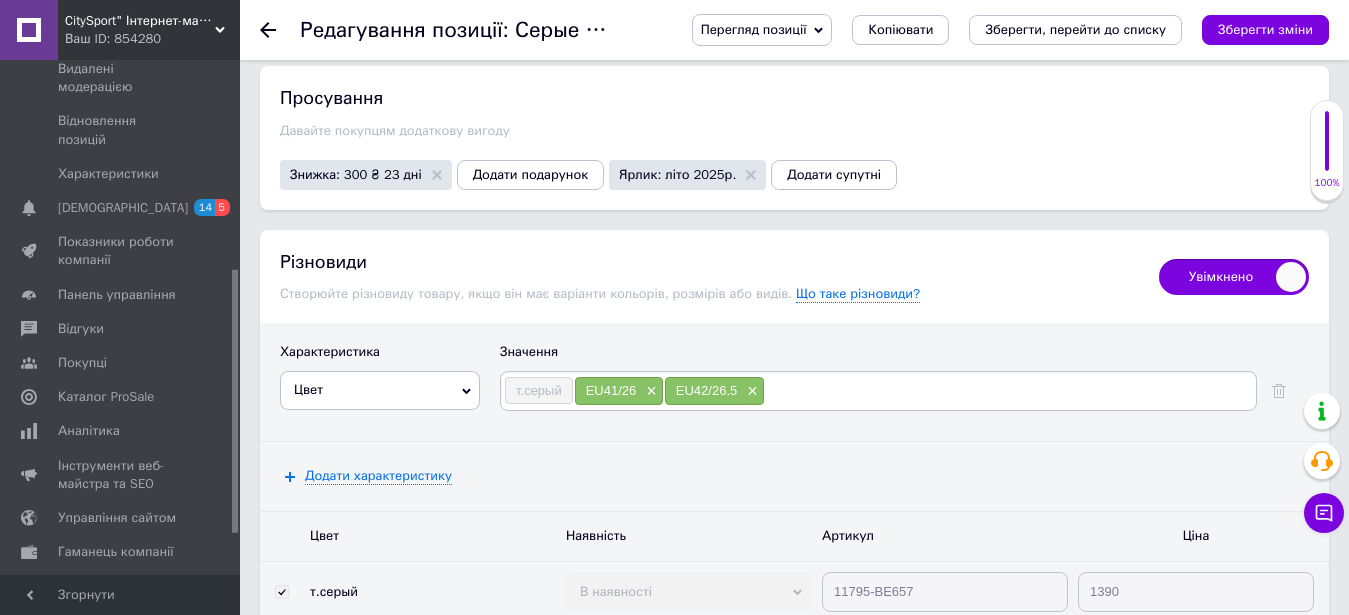 click at bounding box center [1009, 391] 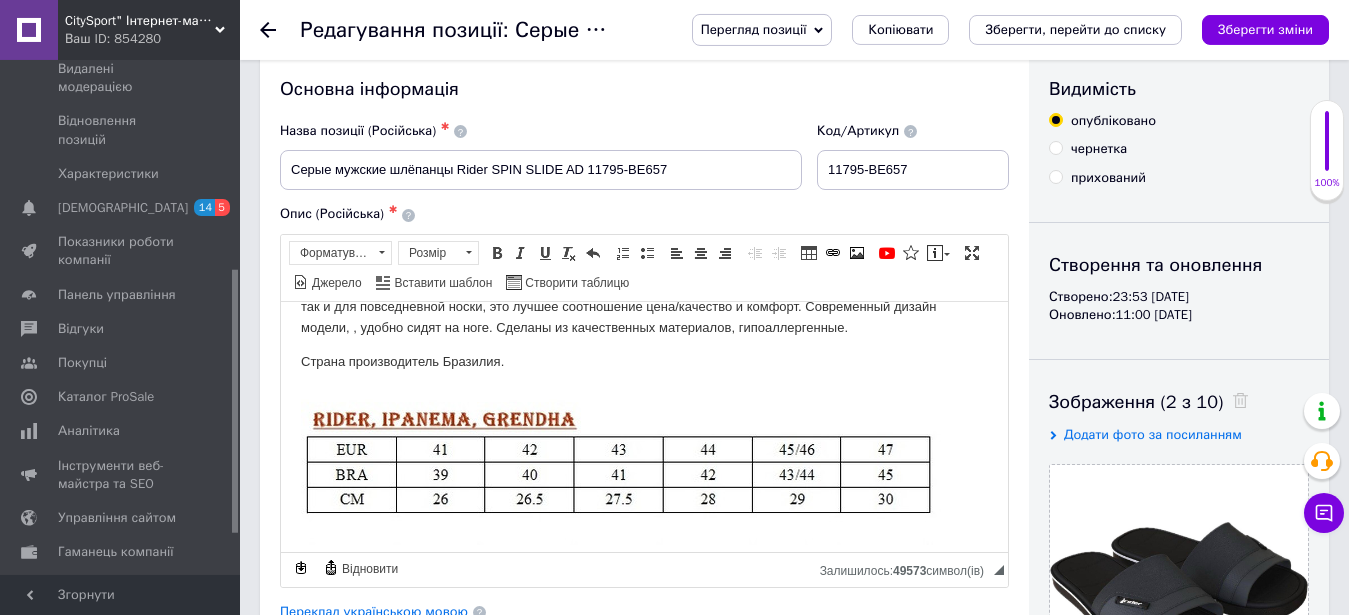 scroll, scrollTop: 0, scrollLeft: 0, axis: both 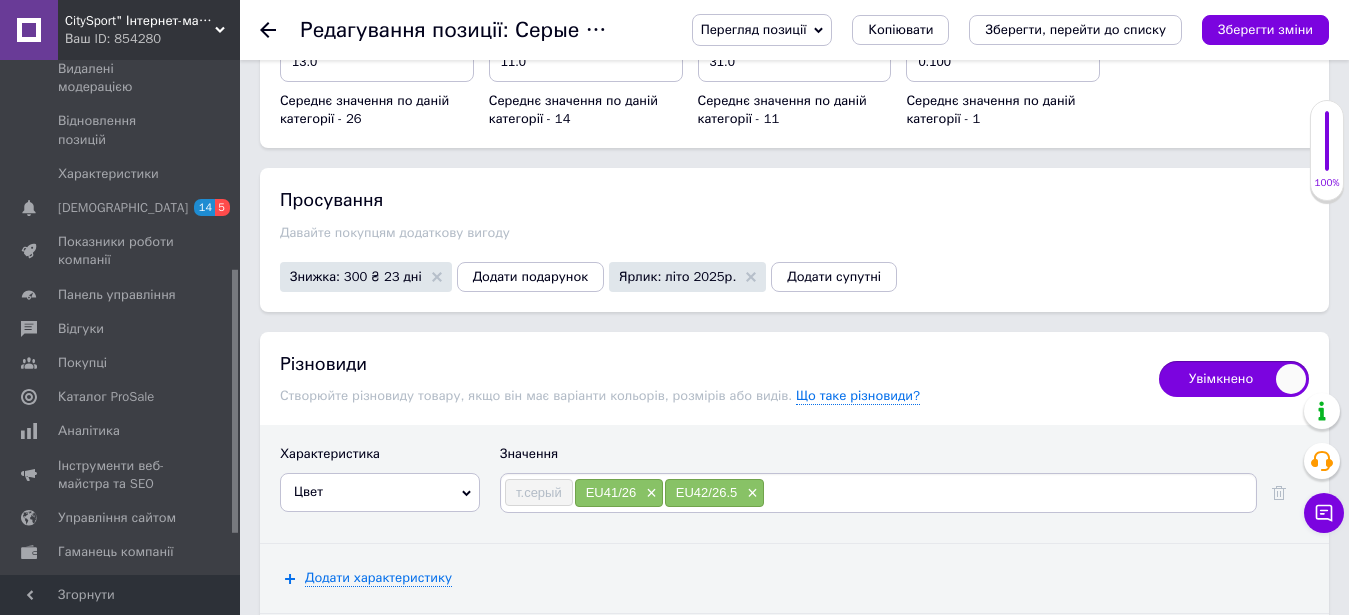 click at bounding box center [1009, 493] 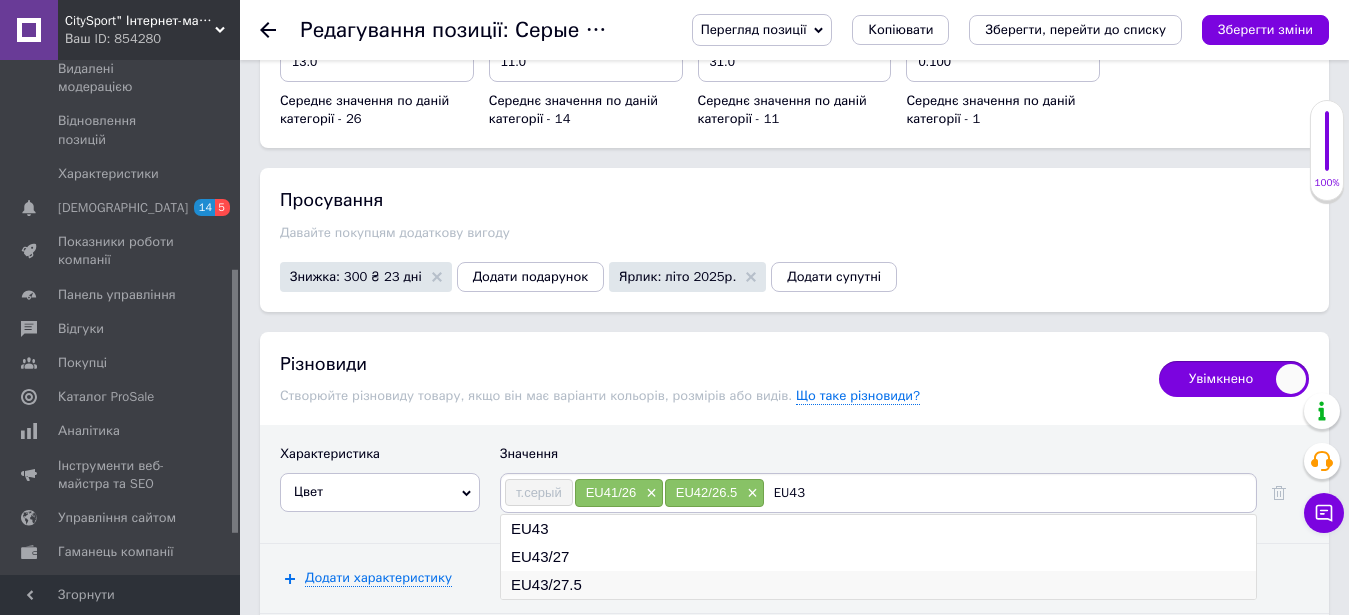 type on "EU43" 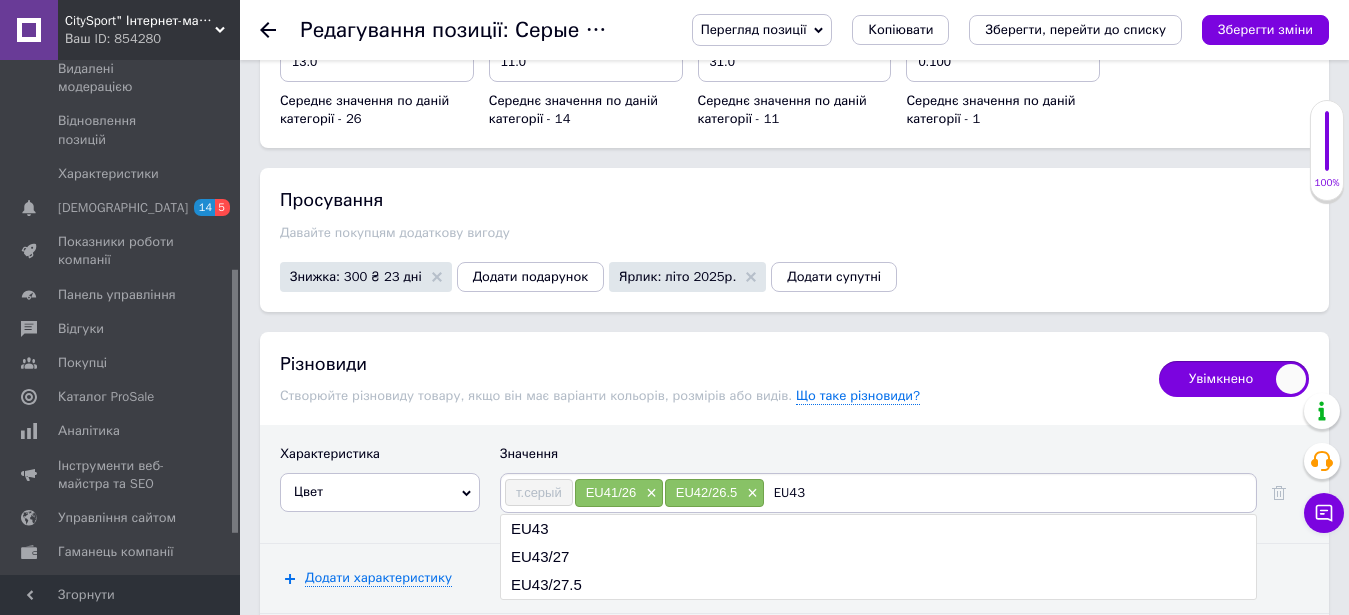 click on "EU43/27.5" at bounding box center [878, 585] 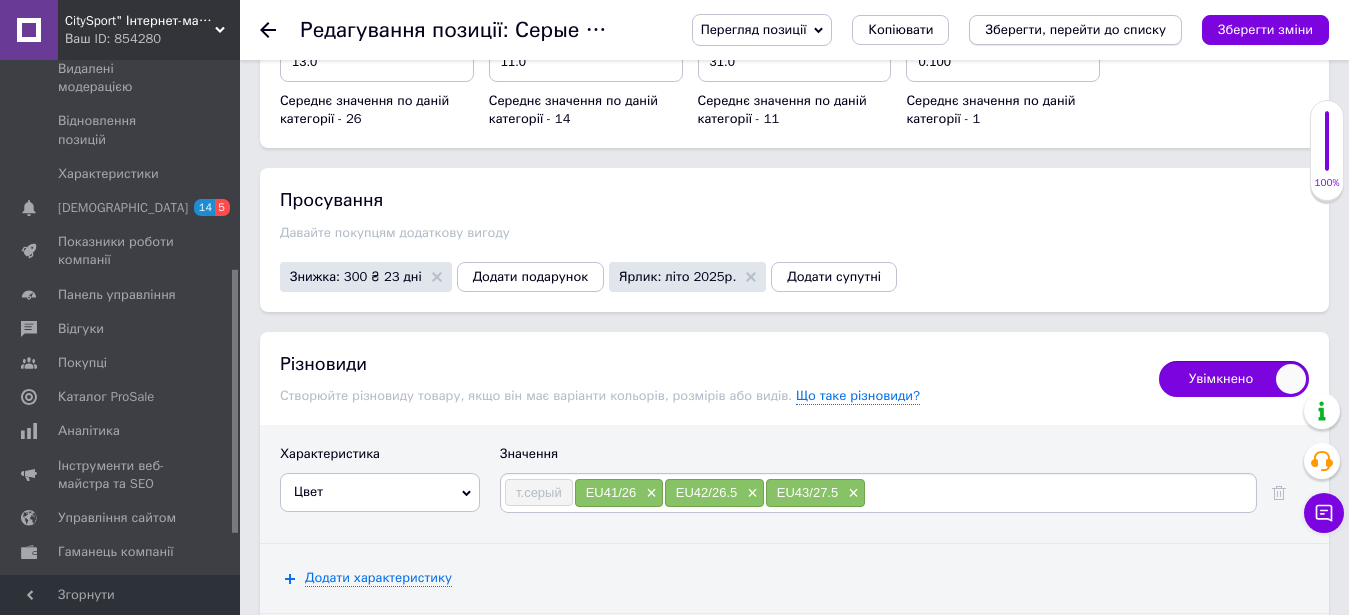 click on "Зберегти, перейти до списку" at bounding box center [1075, 29] 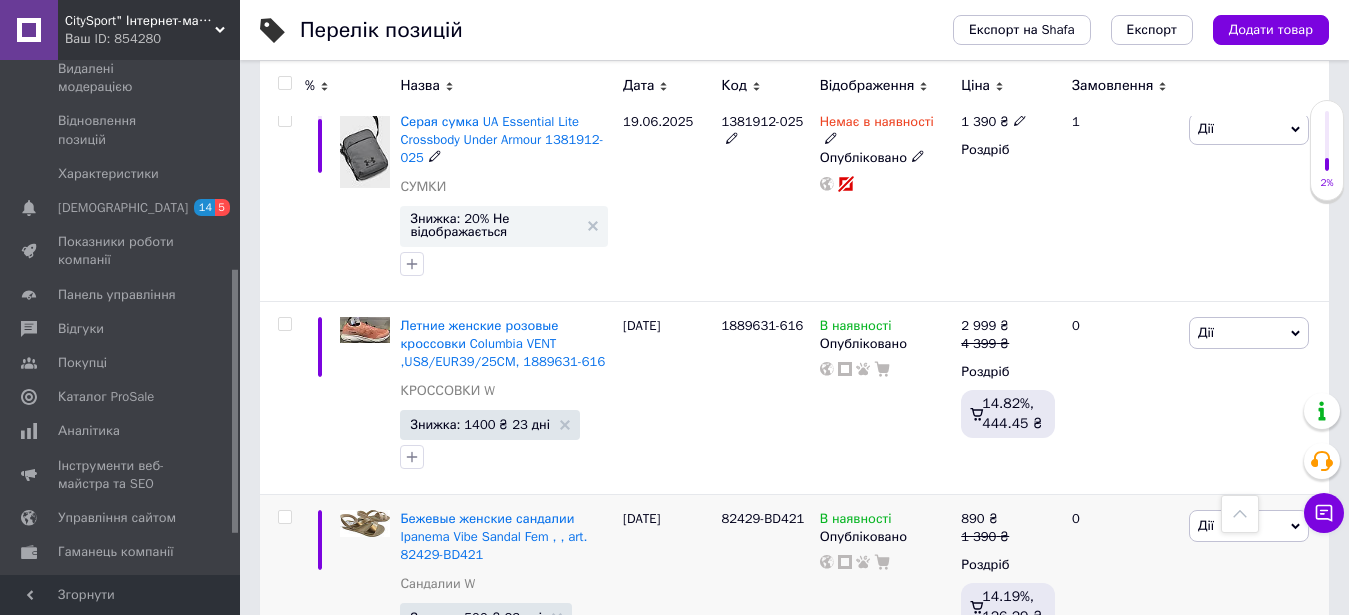 scroll, scrollTop: 10214, scrollLeft: 0, axis: vertical 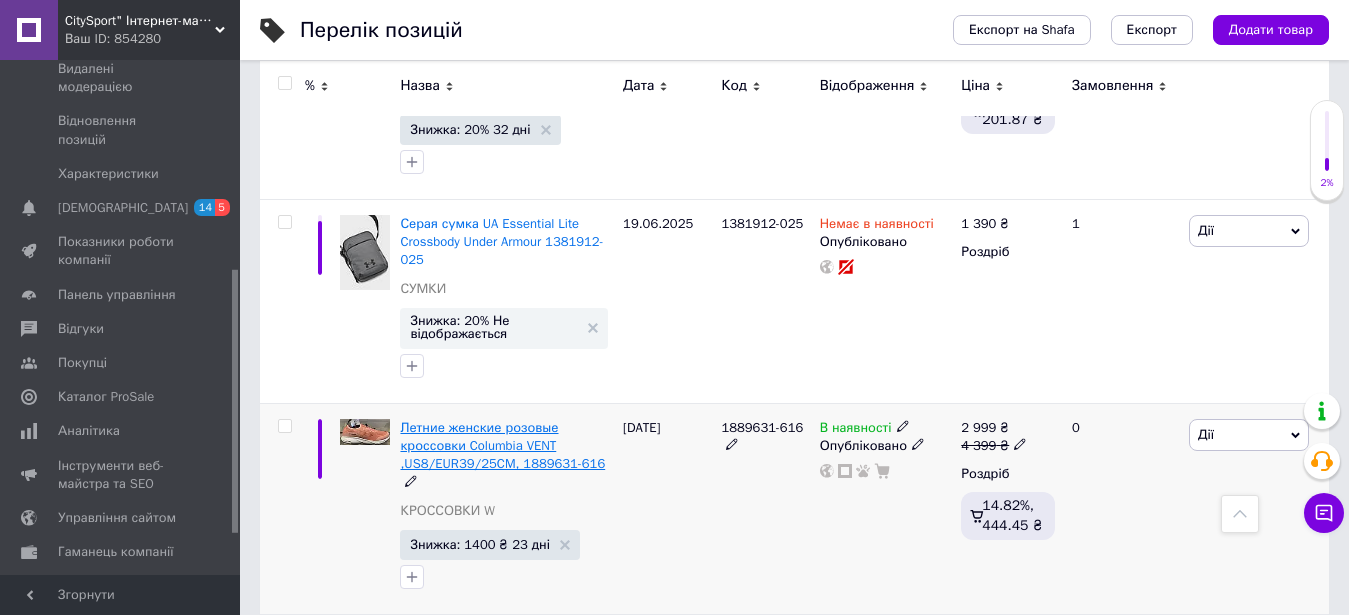 click on "Летние женские розовые кроссовки Columbia VENT ,US8/EUR39/25CM, 1889631-616" at bounding box center [502, 445] 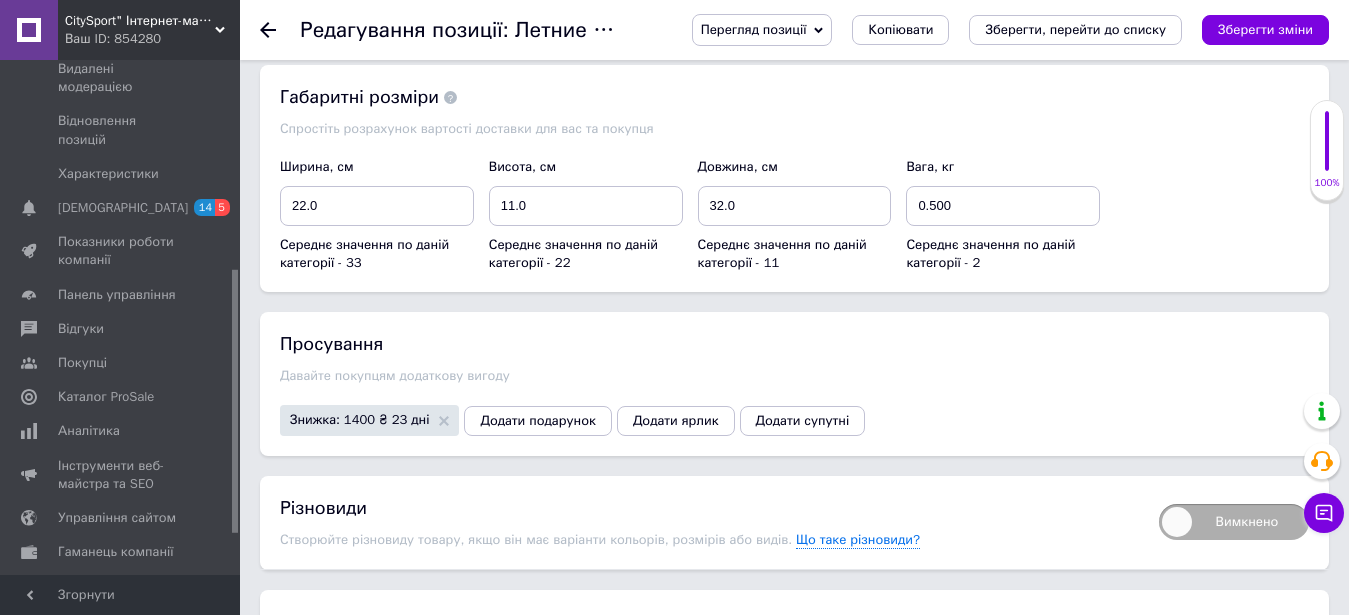 scroll, scrollTop: 2754, scrollLeft: 0, axis: vertical 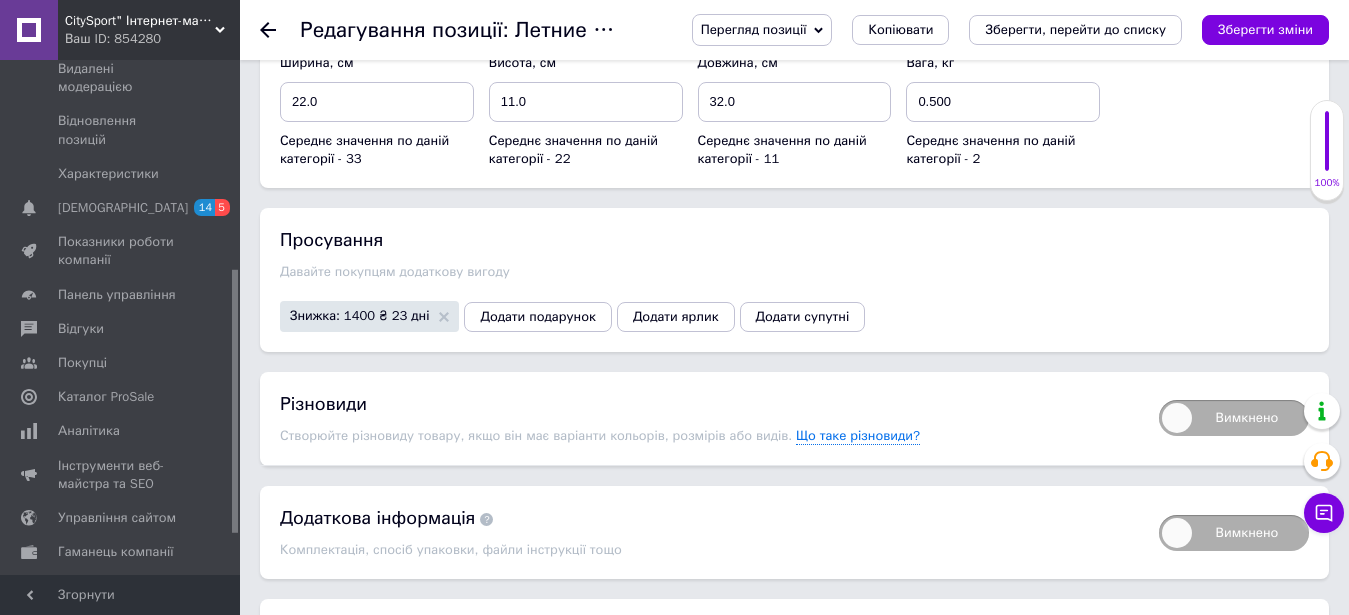click on "Вимкнено" at bounding box center [1234, 418] 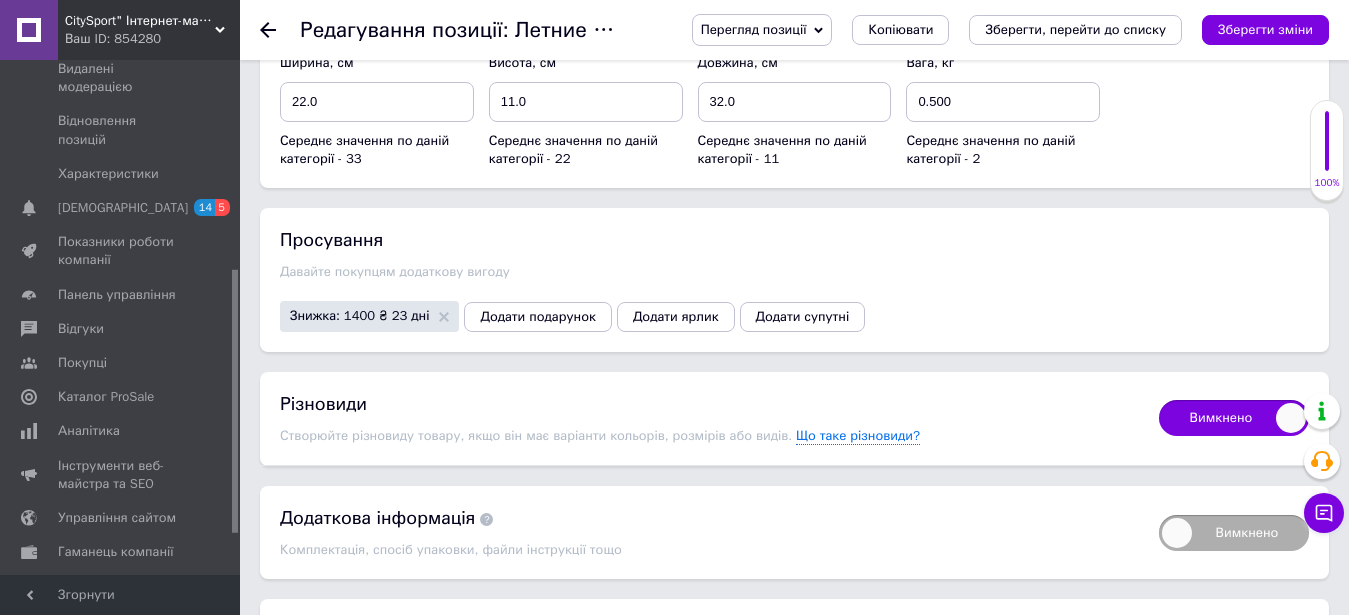 checkbox on "true" 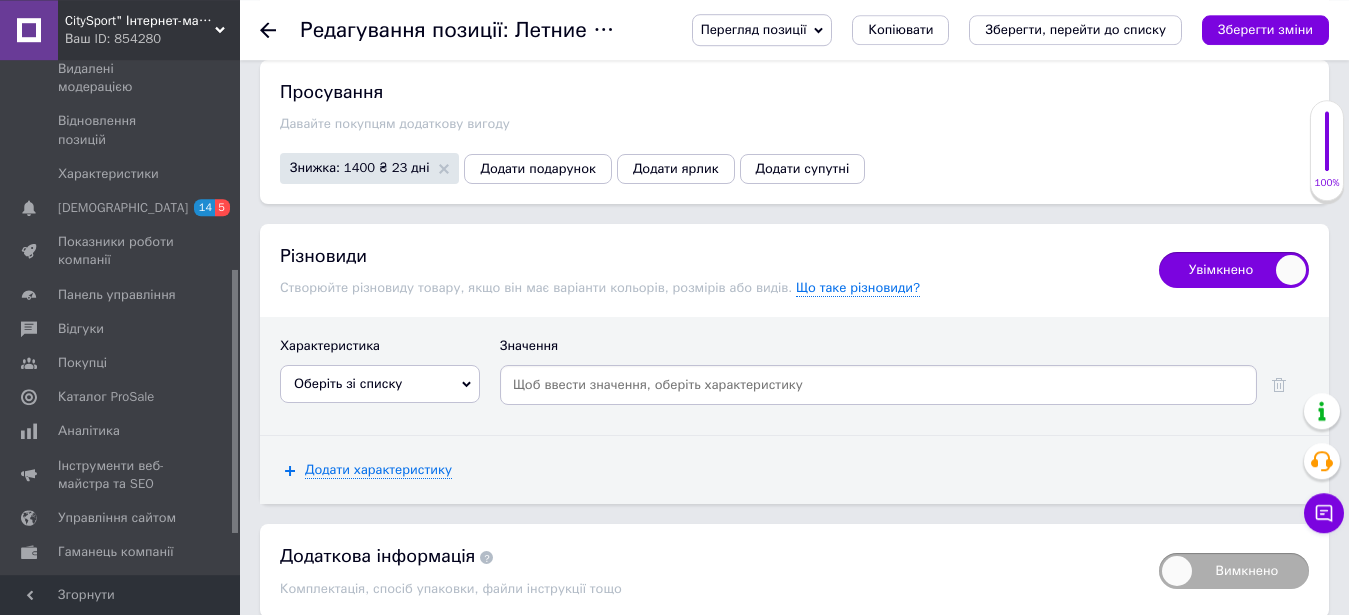 scroll, scrollTop: 3060, scrollLeft: 0, axis: vertical 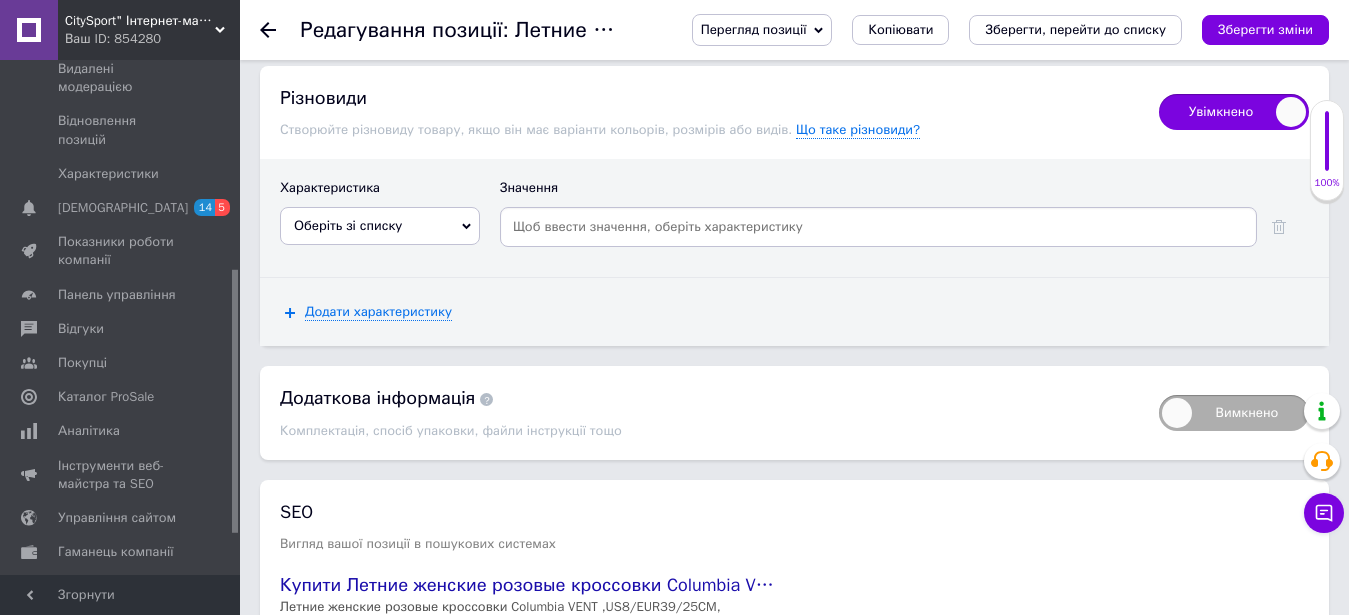 click on "Оберіть зі списку" at bounding box center (348, 225) 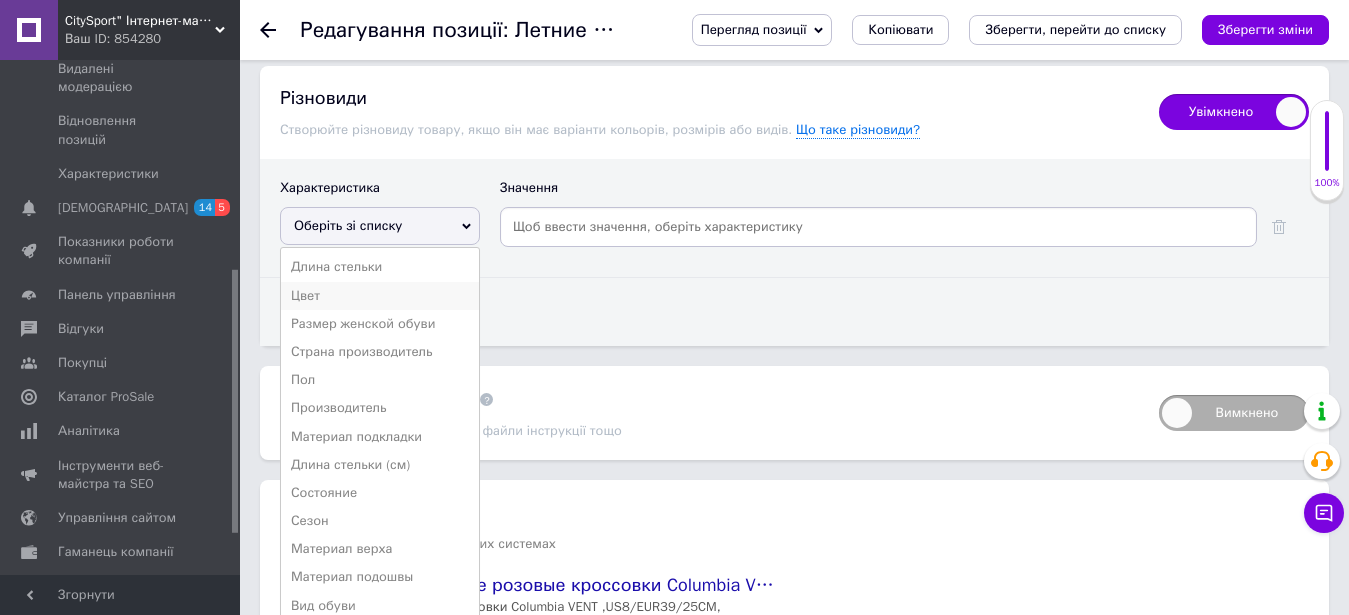 click on "Цвет" at bounding box center [380, 296] 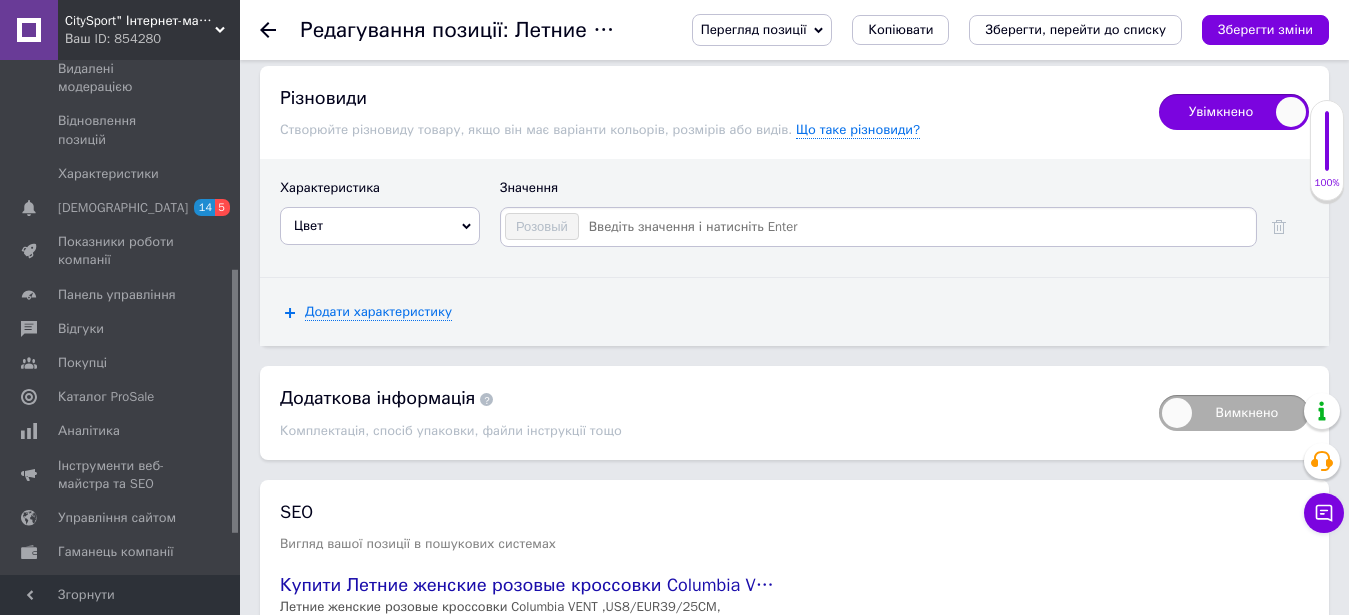 click at bounding box center (916, 227) 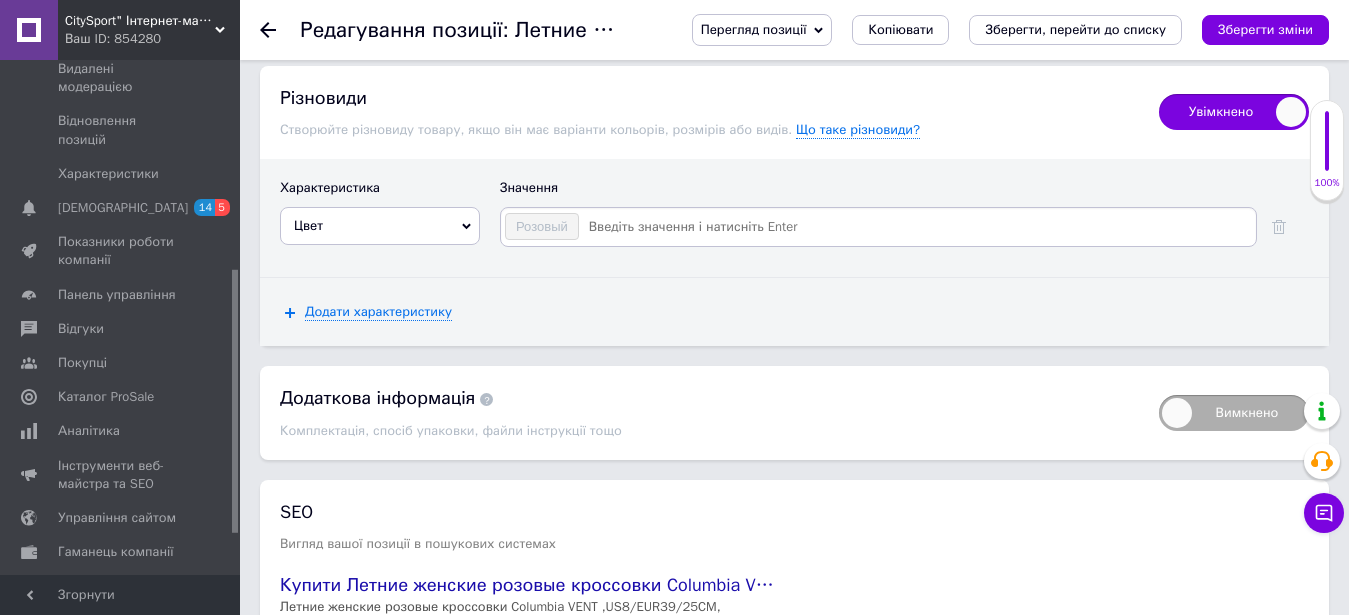 click at bounding box center (916, 227) 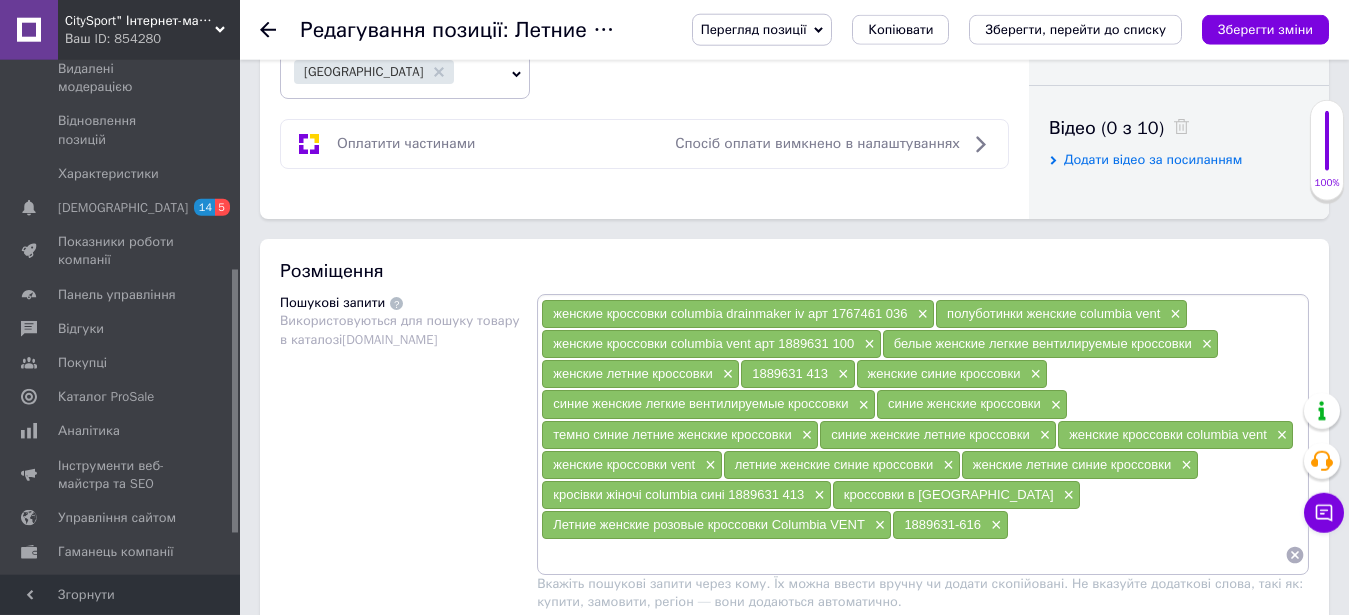 scroll, scrollTop: 1020, scrollLeft: 0, axis: vertical 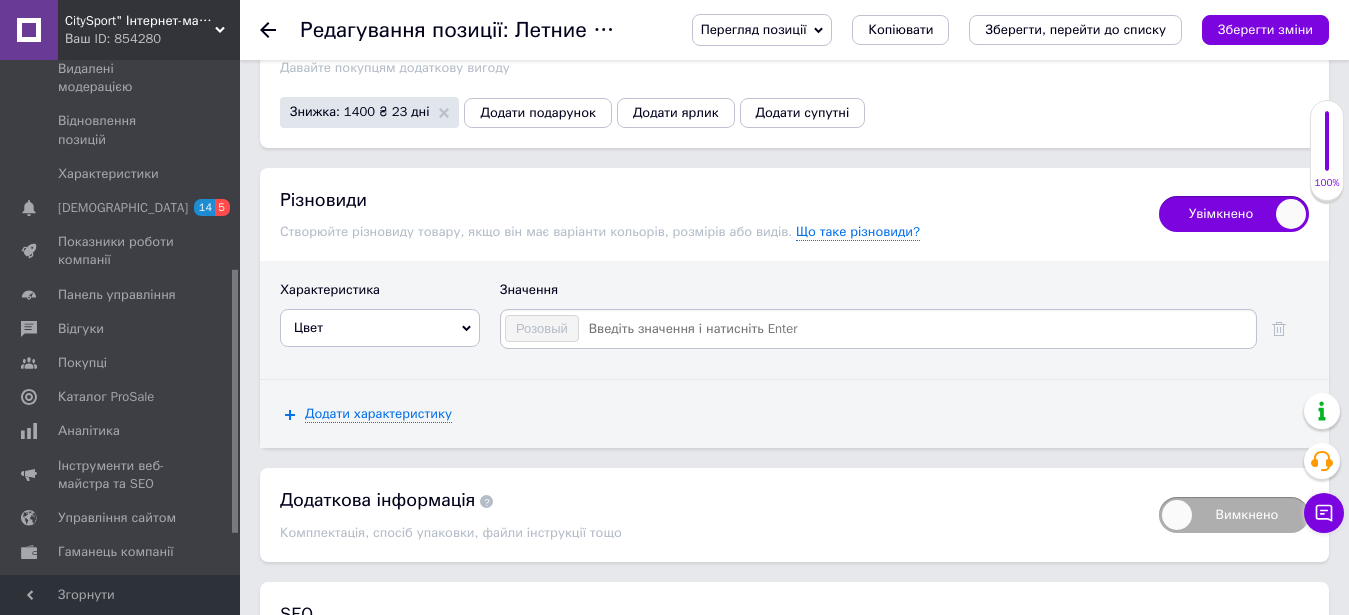 click at bounding box center [916, 329] 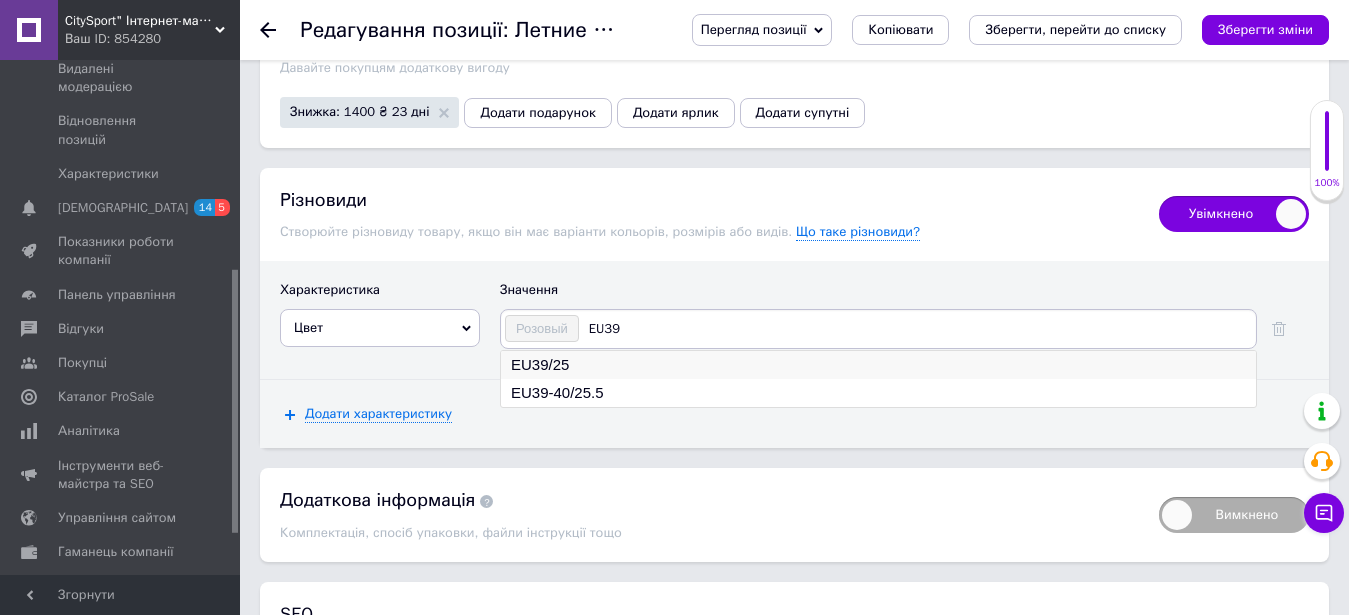 type on "EU39" 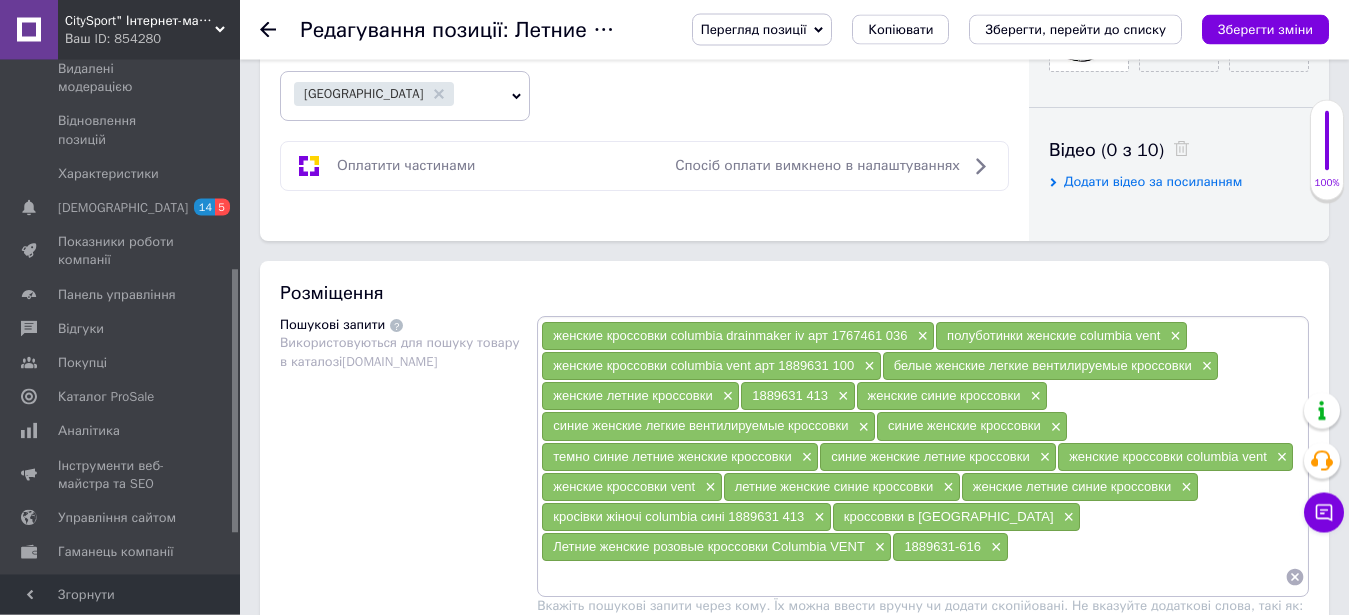 scroll, scrollTop: 858, scrollLeft: 0, axis: vertical 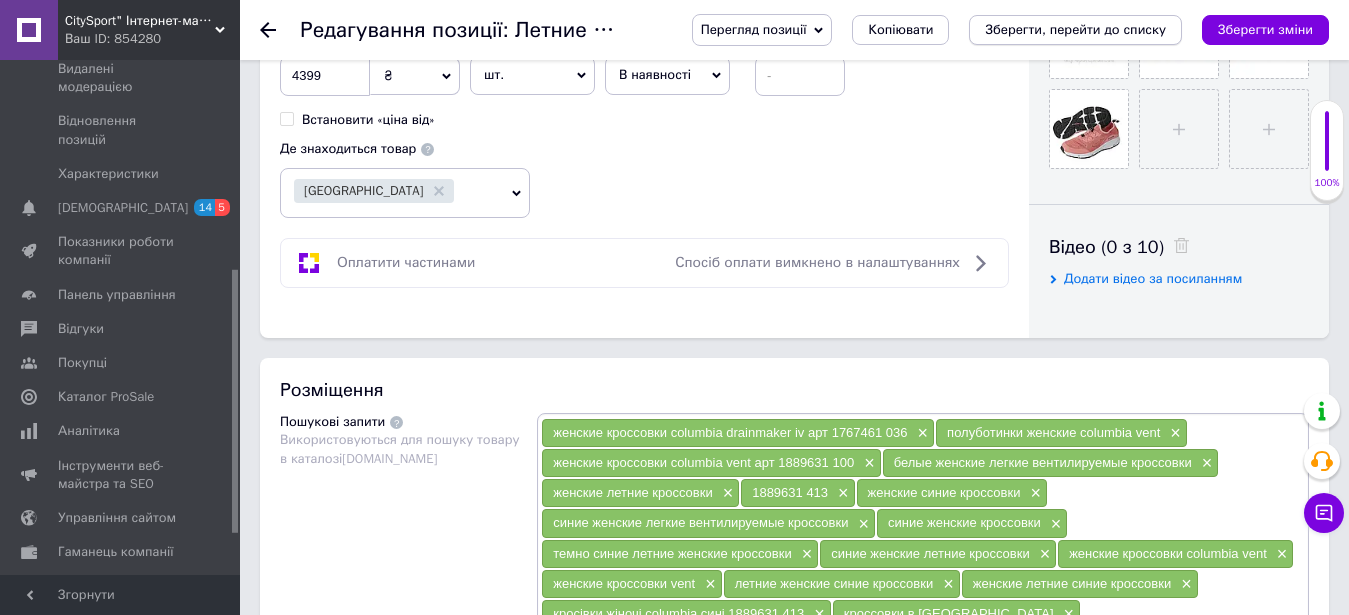 click on "Зберегти, перейти до списку" at bounding box center [1075, 29] 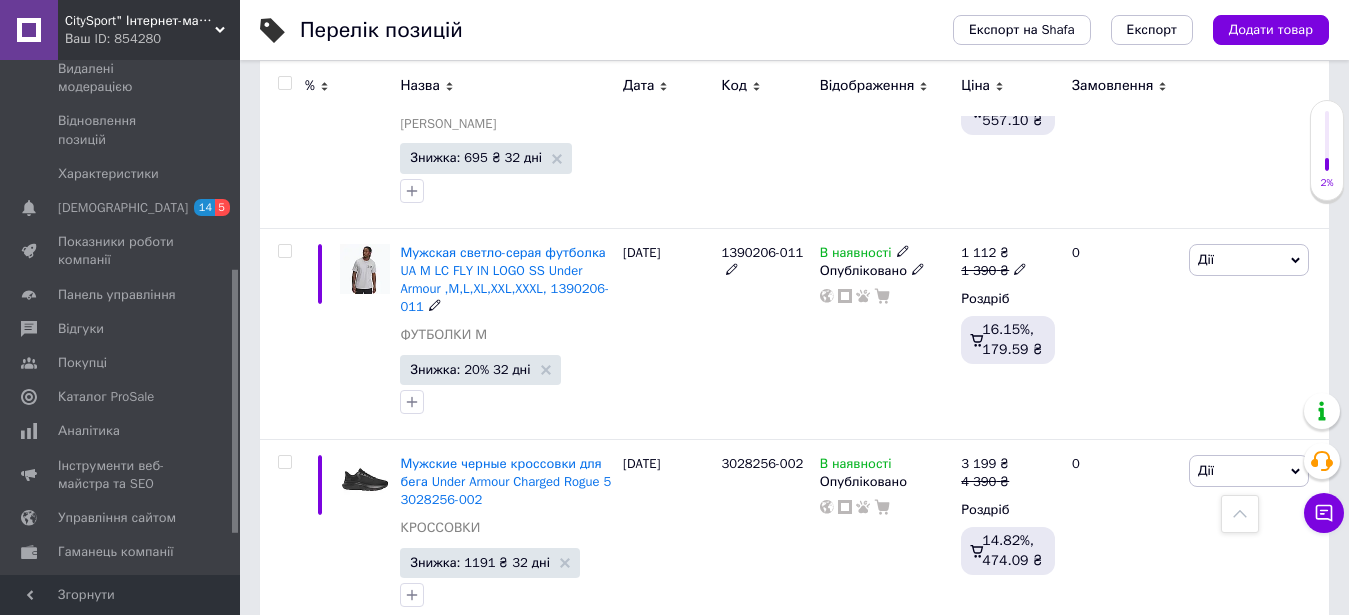scroll, scrollTop: 8670, scrollLeft: 0, axis: vertical 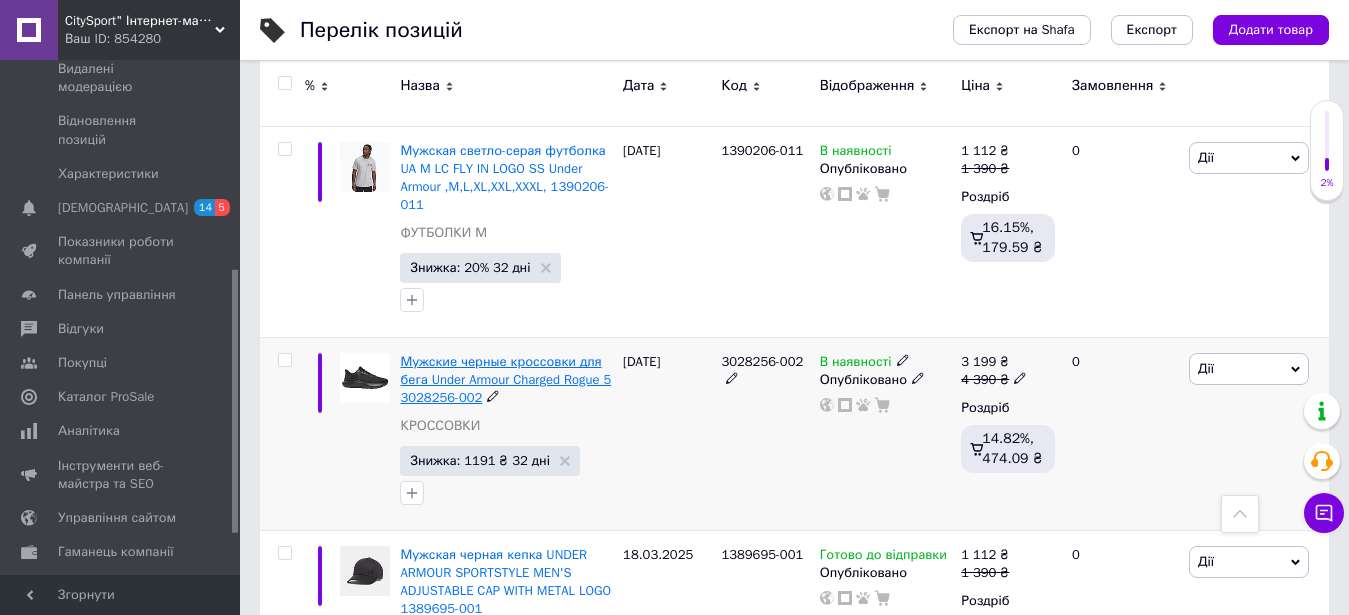 click on "Мужские черные кроссовки для бега Under Armour Charged Rogue 5 3028256-002" at bounding box center (505, 379) 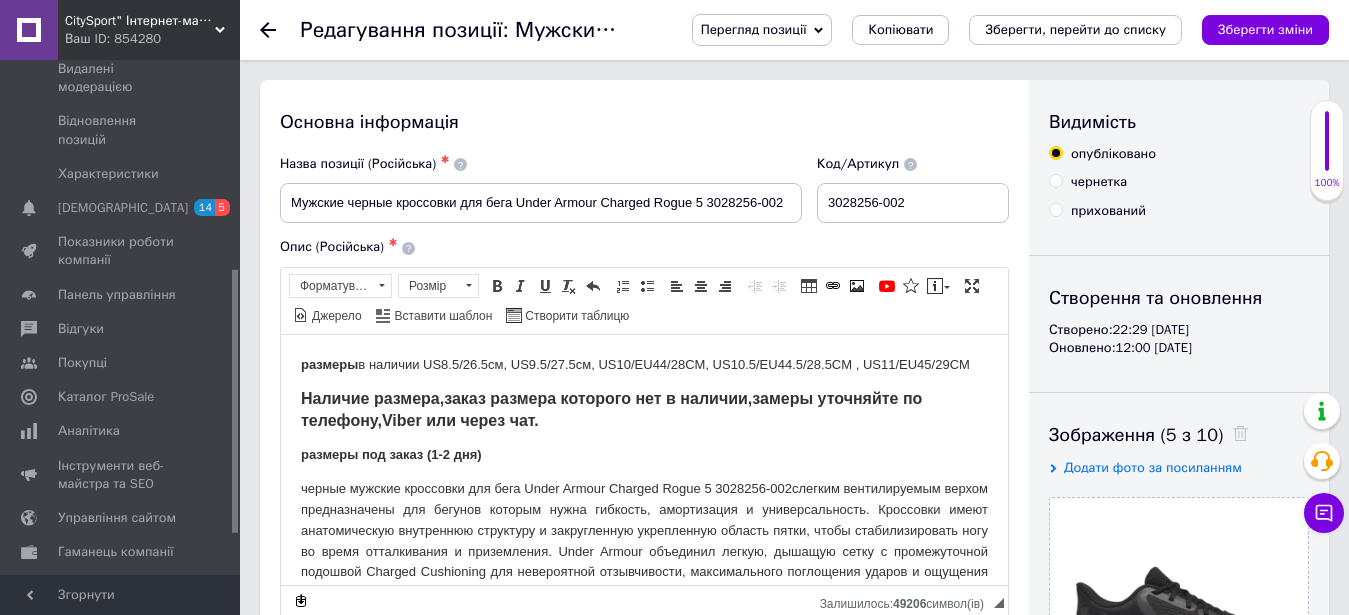 scroll, scrollTop: 0, scrollLeft: 0, axis: both 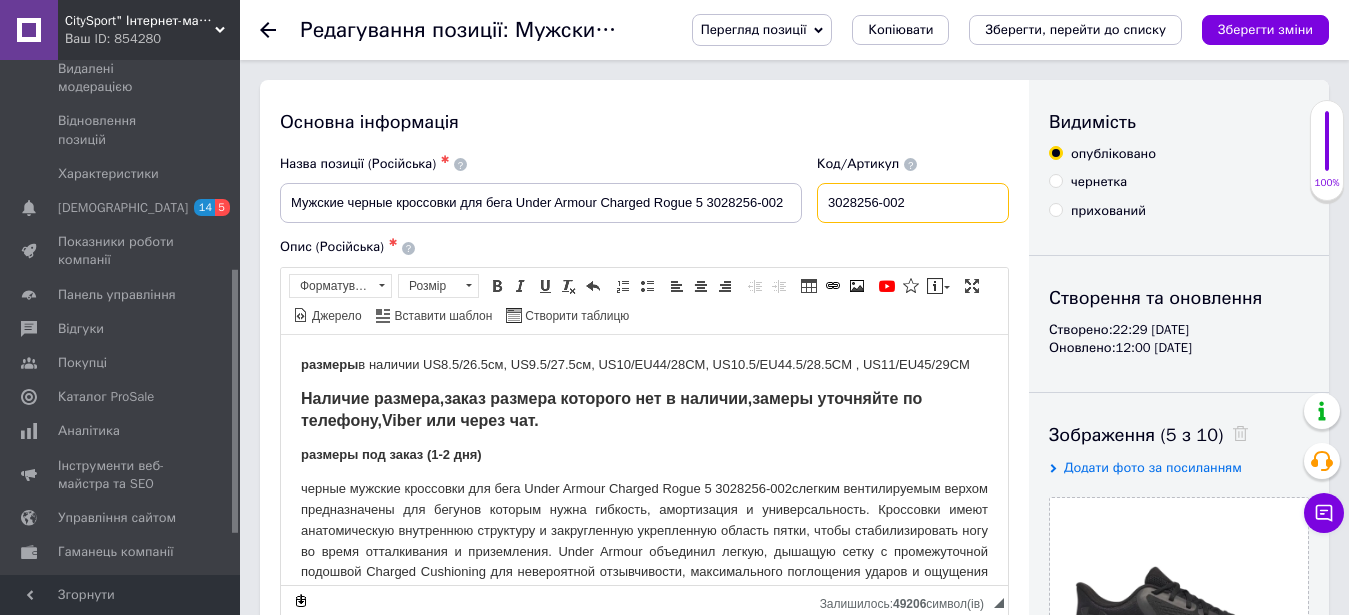 drag, startPoint x: 949, startPoint y: 196, endPoint x: 836, endPoint y: 203, distance: 113.216606 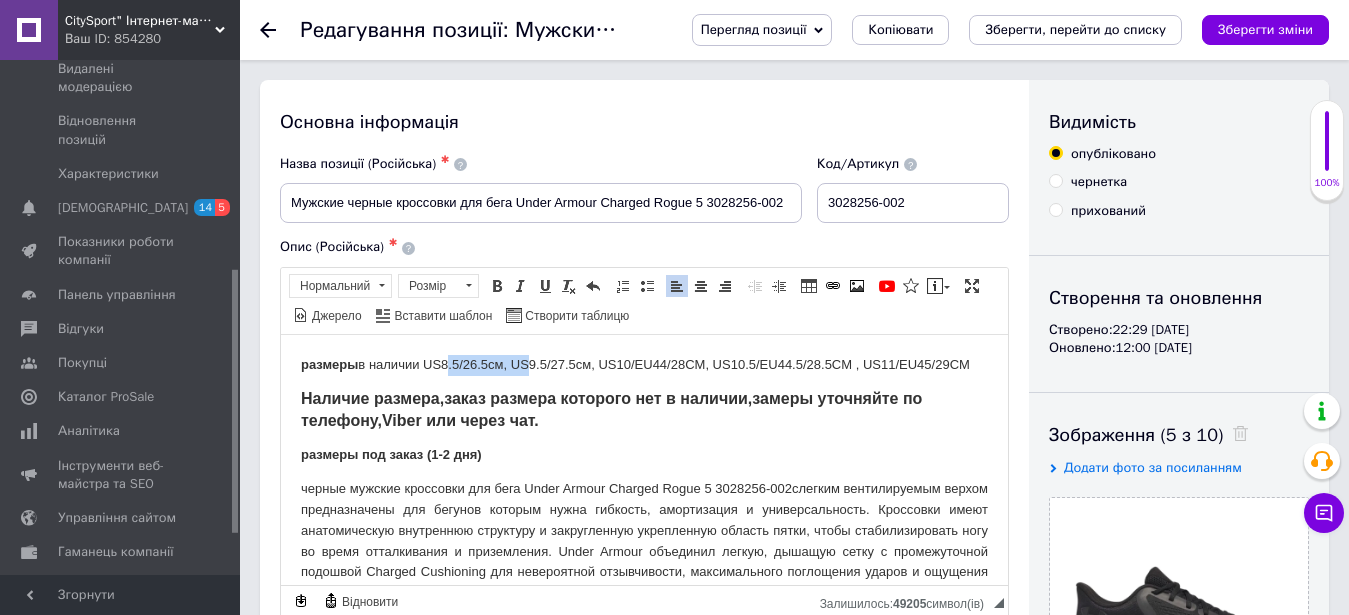 drag, startPoint x: 523, startPoint y: 366, endPoint x: 438, endPoint y: 361, distance: 85.146935 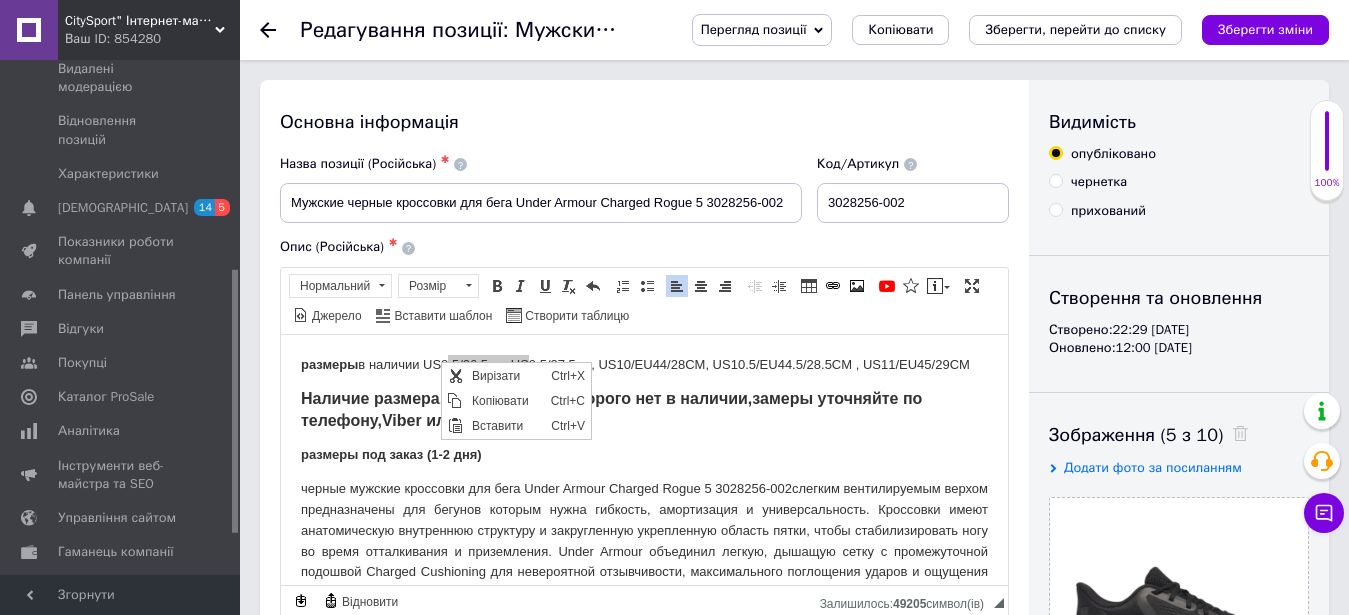 scroll, scrollTop: 0, scrollLeft: 0, axis: both 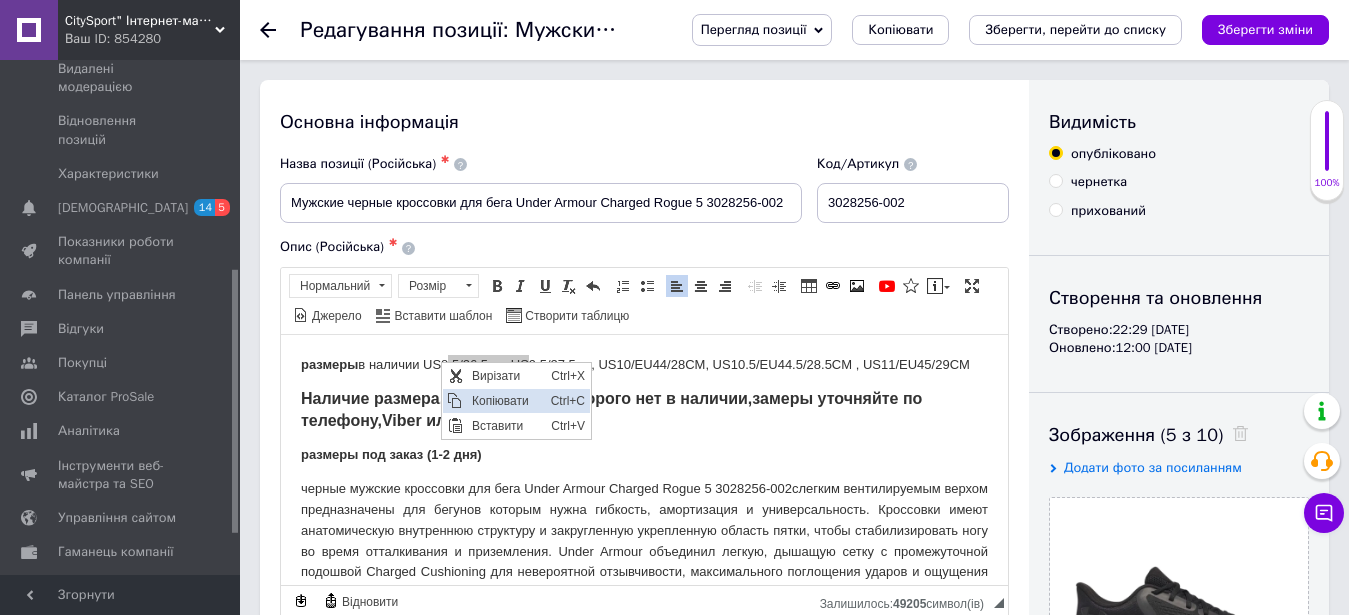 click on "Копіювати" at bounding box center [506, 400] 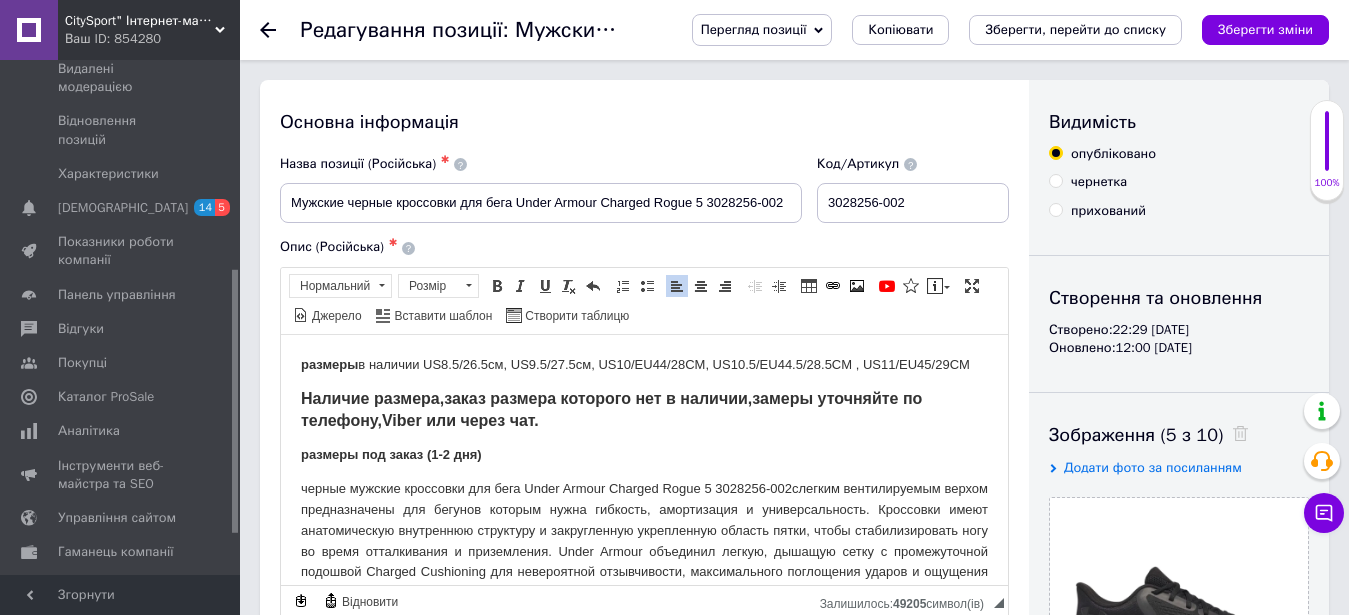 click on "размеры    в наличии US8.5/26.5см, US9.5/27.5см, US10/EU44/28CM, US10.5/EU44.5/28.5CM , US11/EU45/29CM" at bounding box center (644, 364) 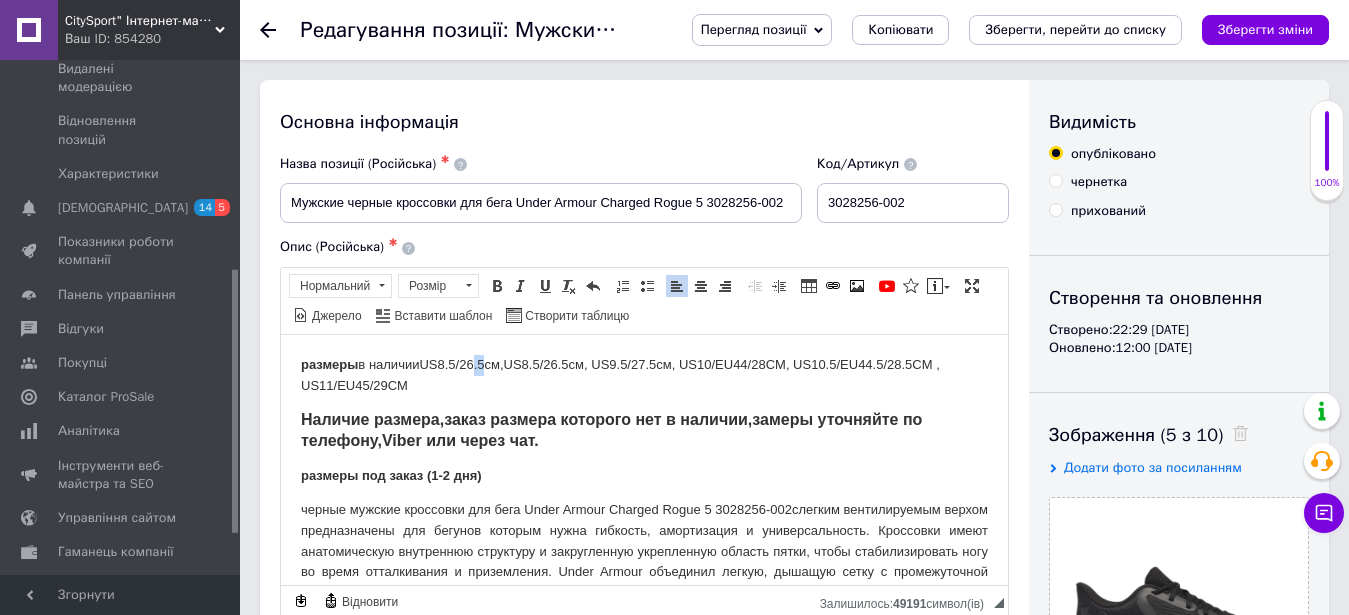 click on "размеры    в наличии  US8.5/26.5см,  US8.5/26.5см, US9.5/27.5см, US10/EU44/28CM, US10.5/EU44.5/28.5CM , US11/EU45/29CM" at bounding box center [644, 375] 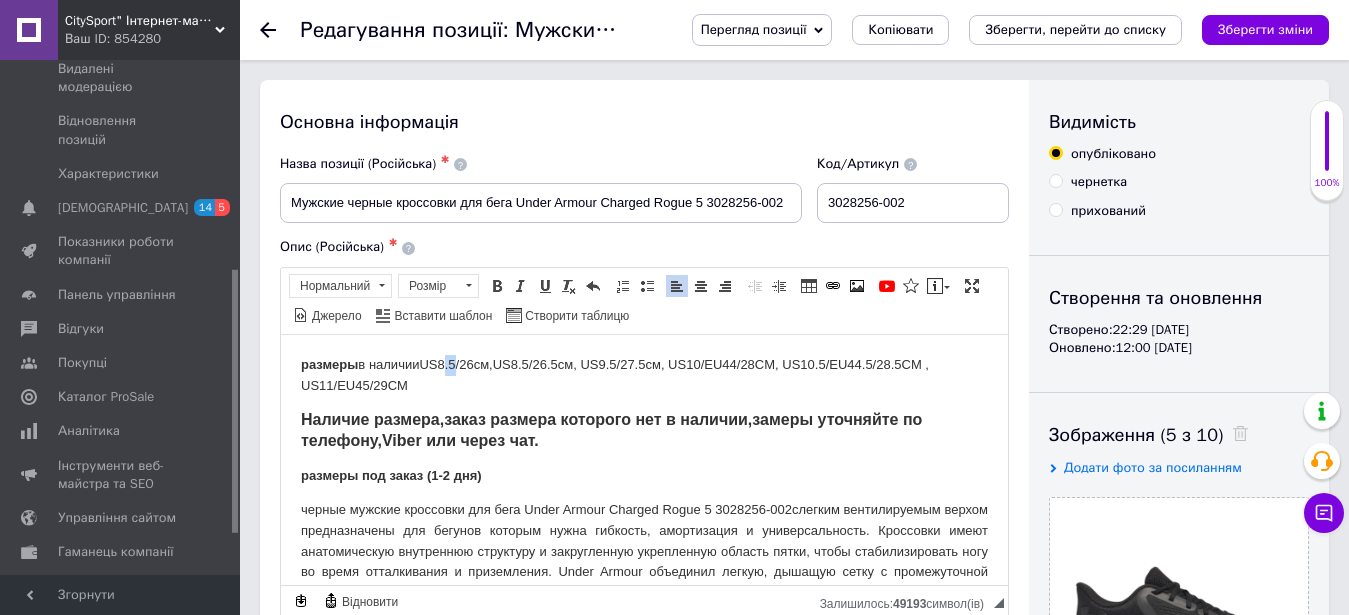 click on "размеры    в наличии  US8.5/26см,  US8.5/26.5см, US9.5/27.5см, US10/EU44/28CM, US10.5/EU44.5/28.5CM , US11/EU45/29CM" at bounding box center (644, 375) 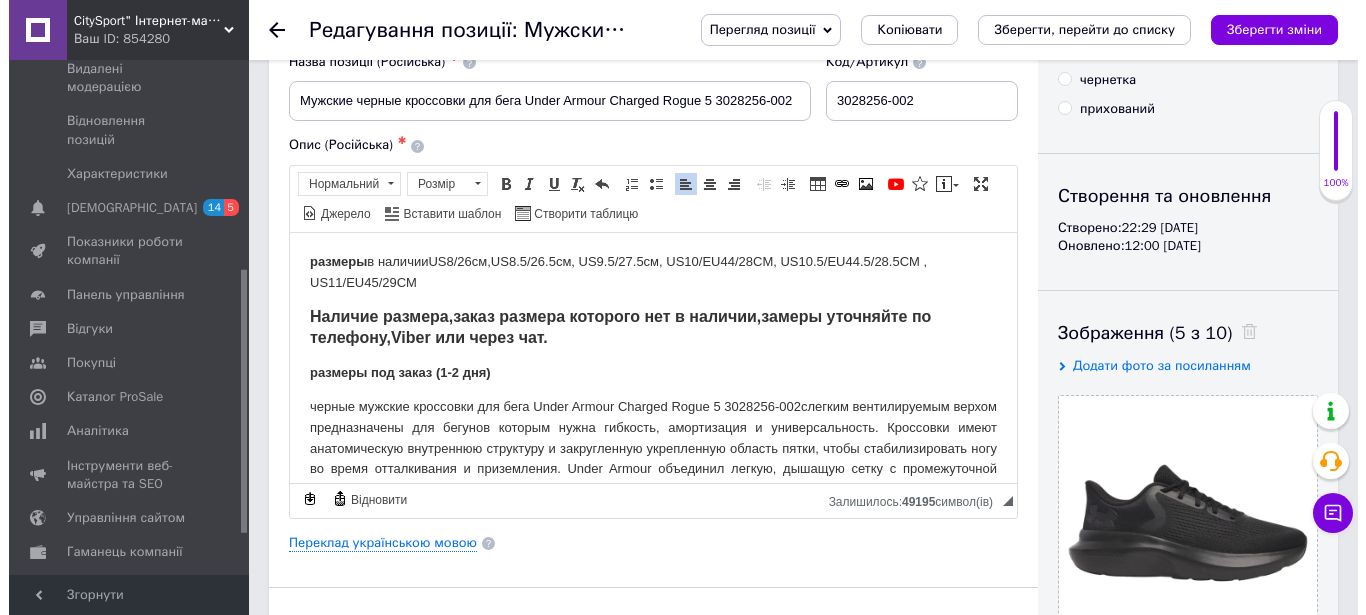 scroll, scrollTop: 0, scrollLeft: 0, axis: both 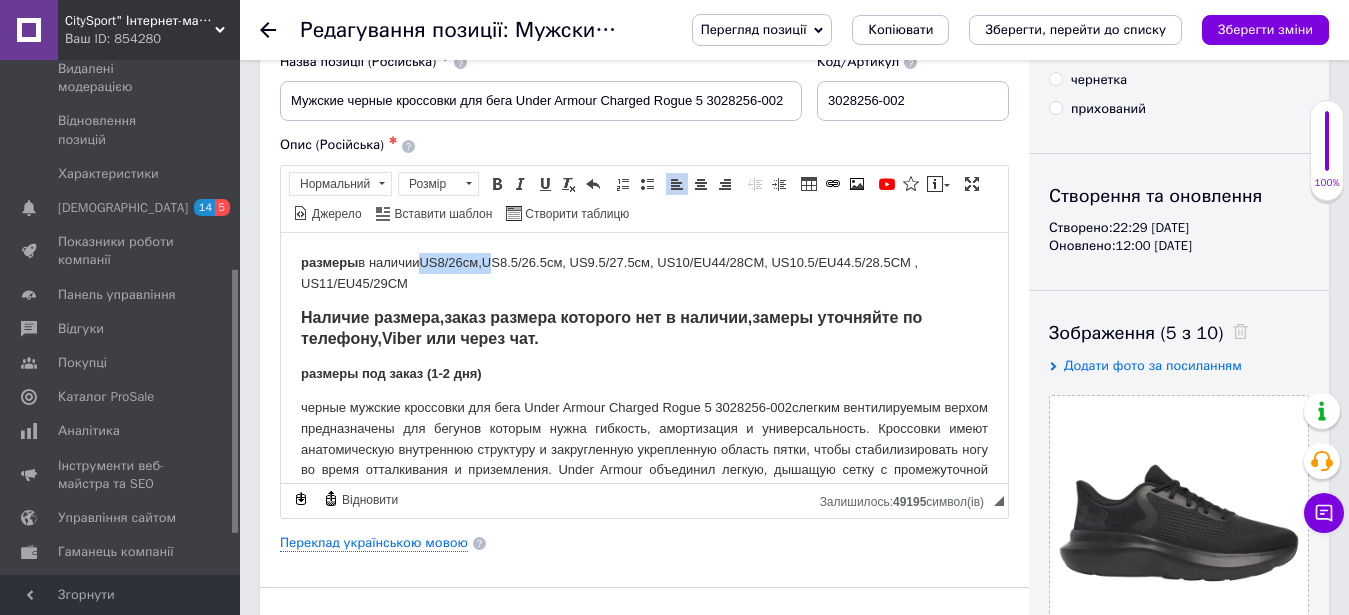 drag, startPoint x: 437, startPoint y: 259, endPoint x: 503, endPoint y: 255, distance: 66.1211 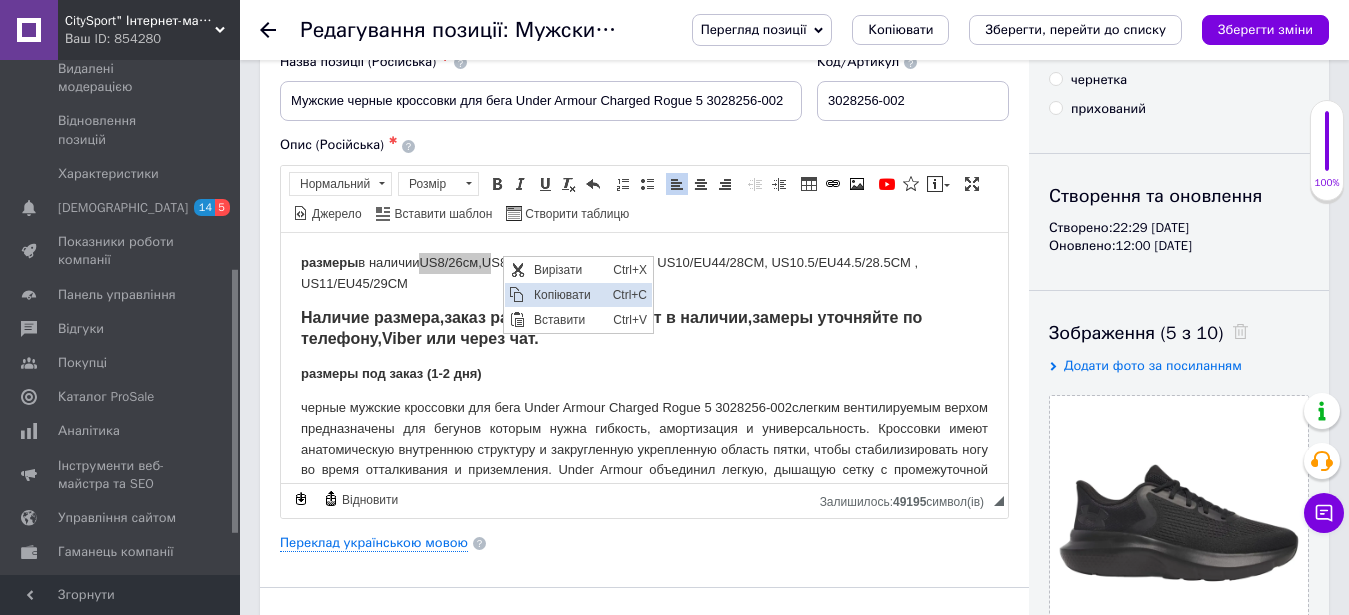 click on "Копіювати" at bounding box center [568, 294] 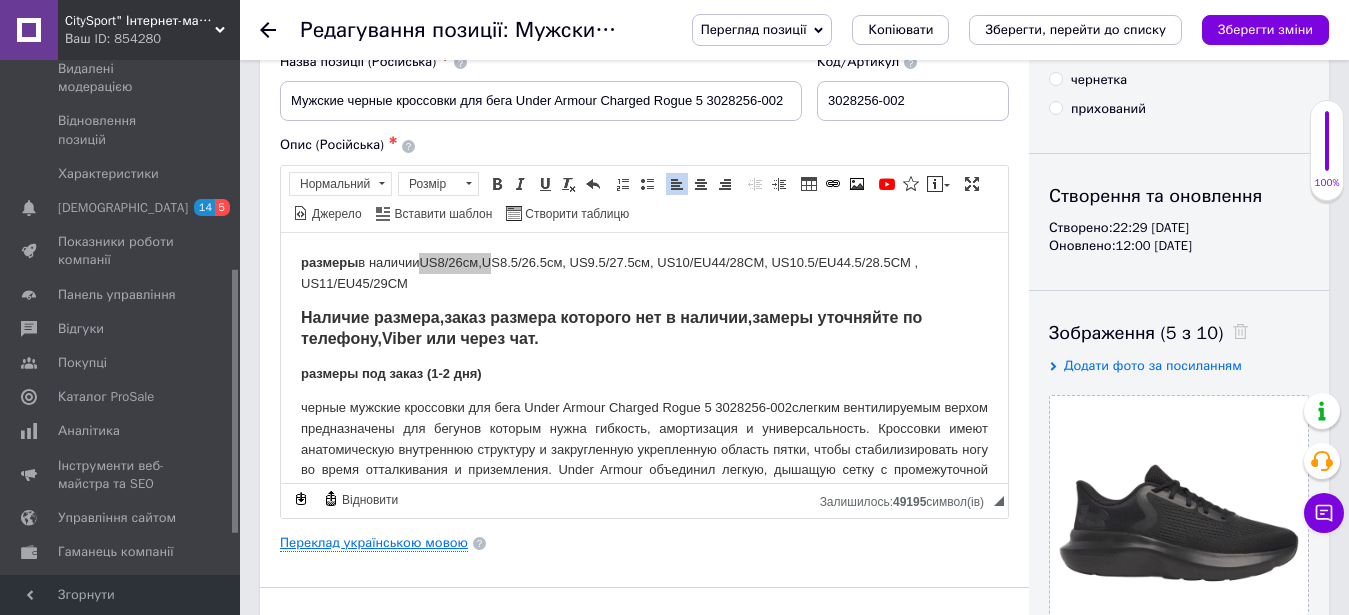 click on "Переклад українською мовою" at bounding box center (374, 543) 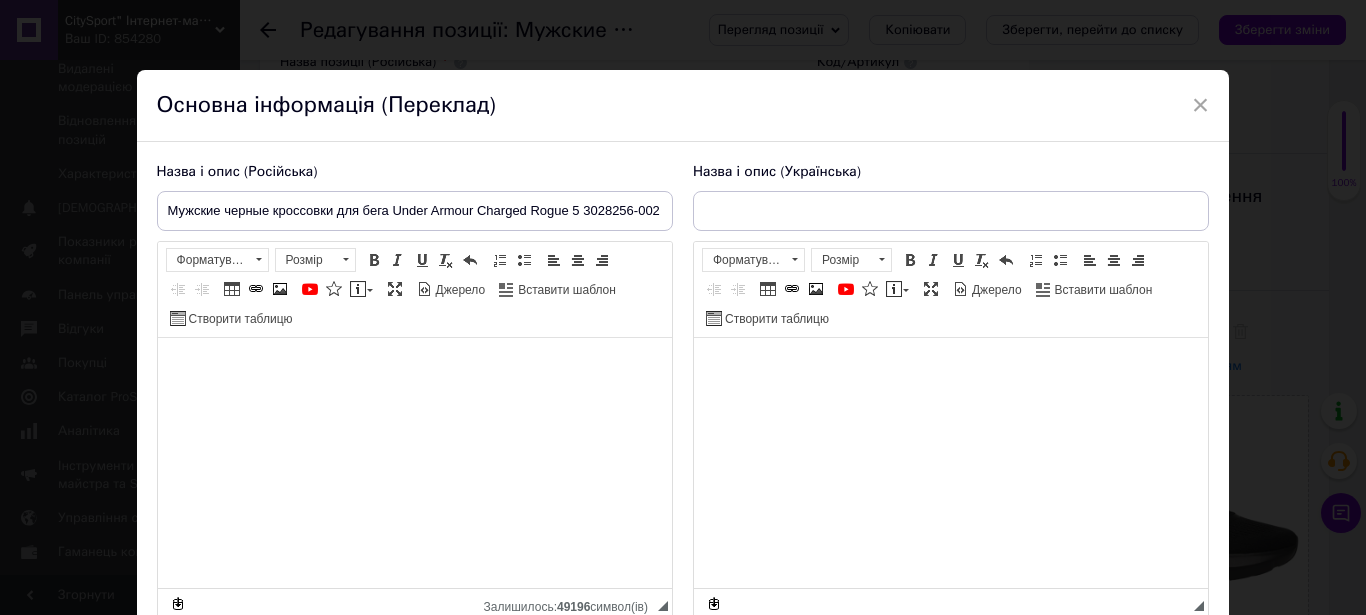 type on "Чоловічі чорні кросівки для бігу Under Armour Charged Rogue 5 3028256-002" 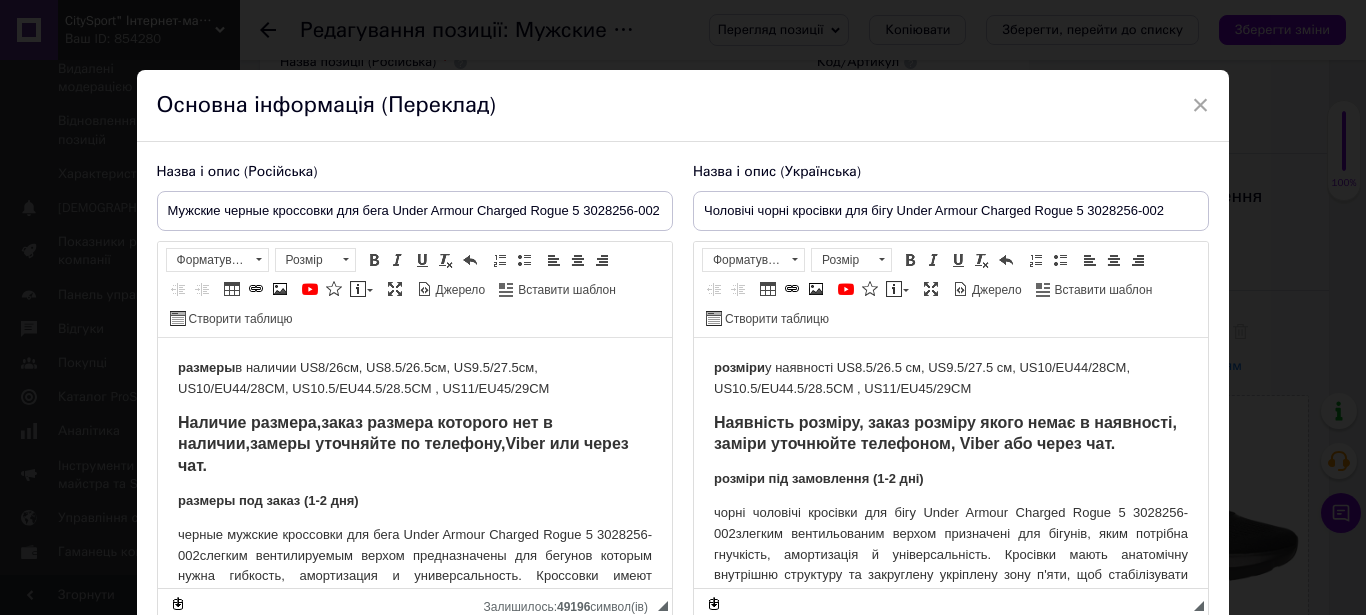 scroll, scrollTop: 0, scrollLeft: 0, axis: both 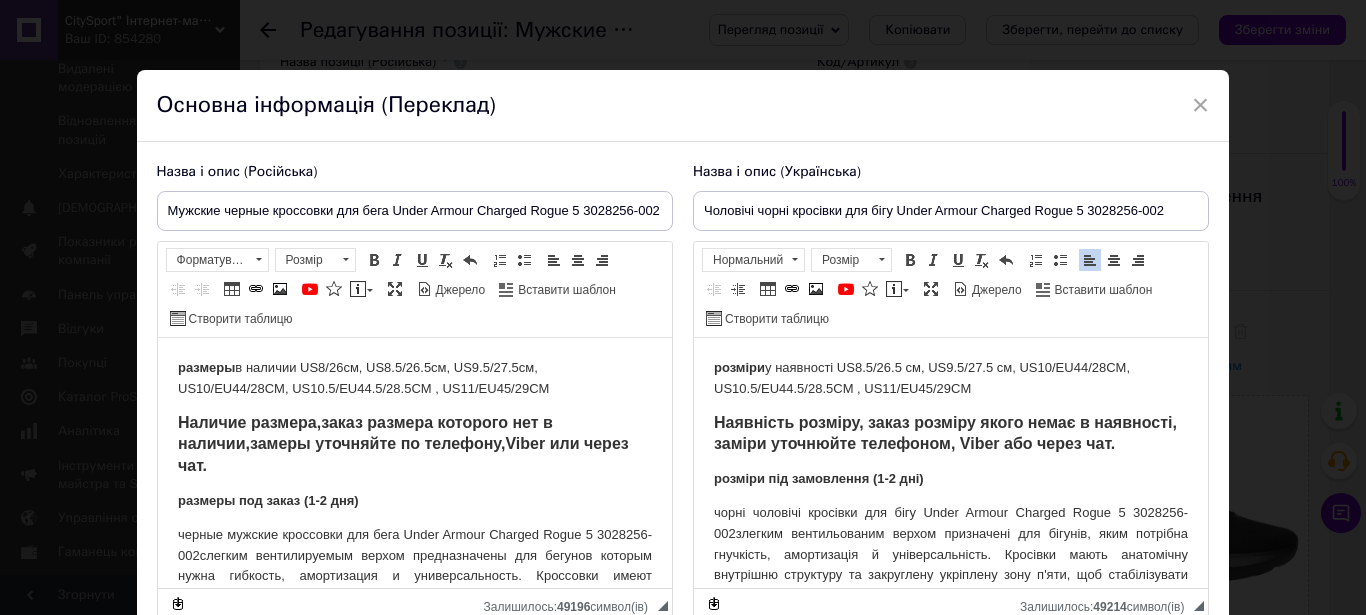 click on "розміри    у наявності US8.5/26.5 см, US9.5/27.5 см, US10/EU44/28CM, US10.5/EU44.5/28.5CM , US11/EU45/29CM" at bounding box center [950, 379] 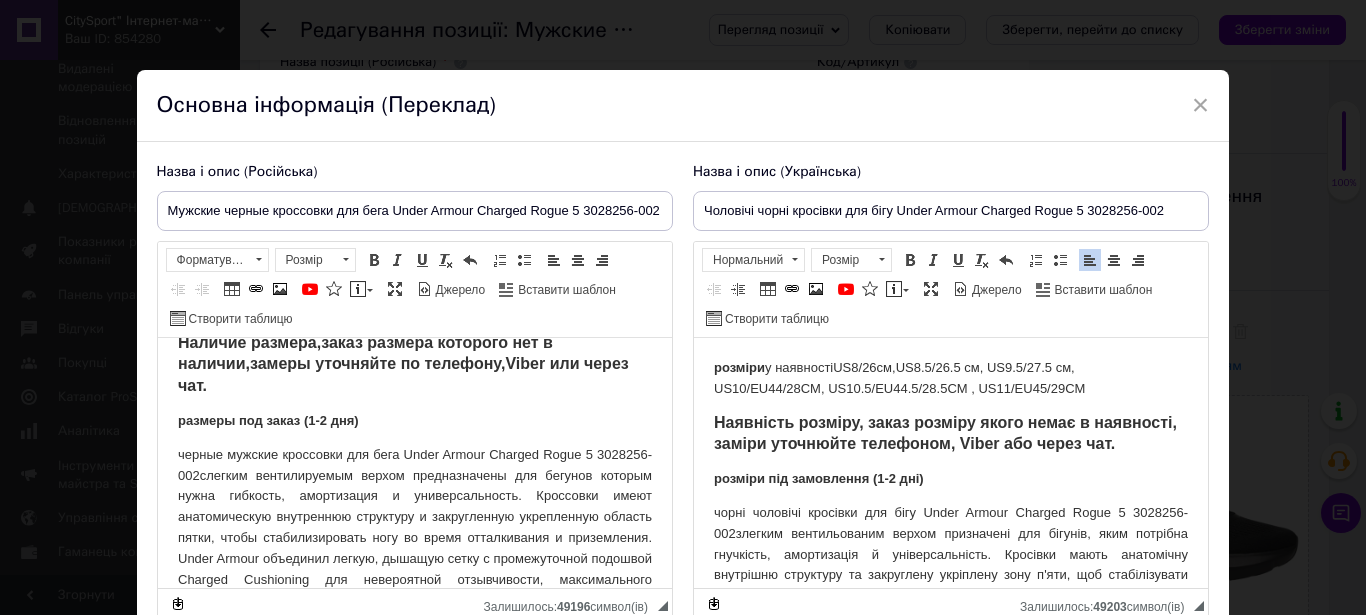 scroll, scrollTop: 144, scrollLeft: 0, axis: vertical 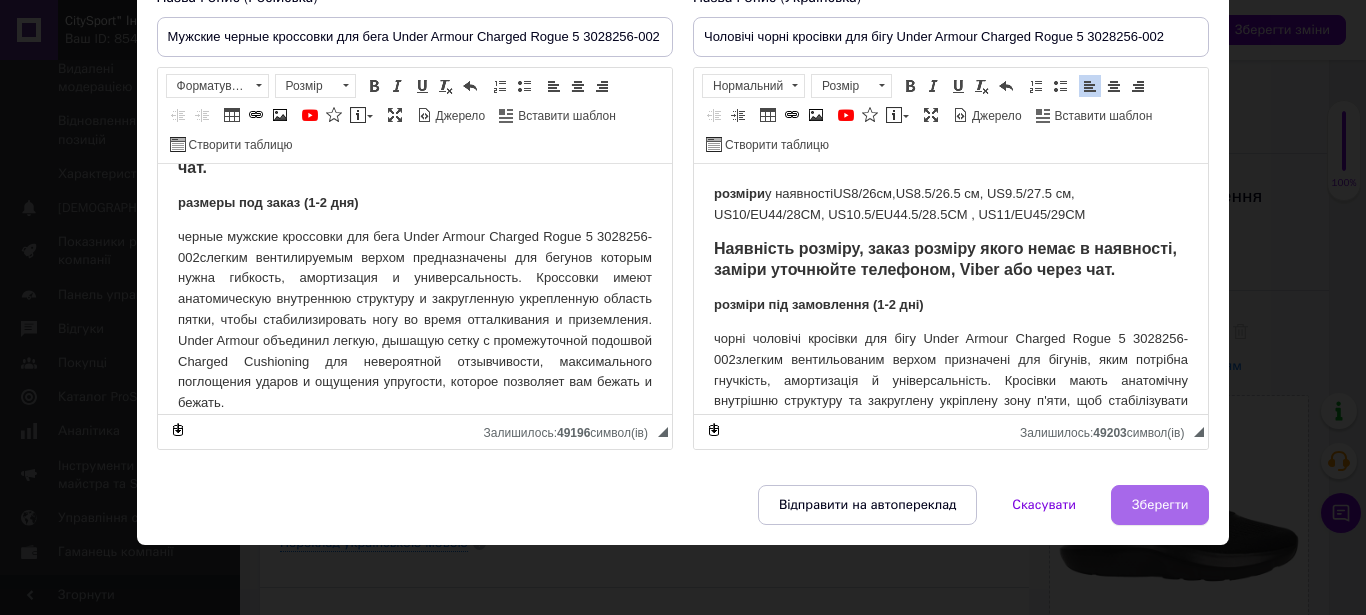 click on "Зберегти" at bounding box center [1160, 505] 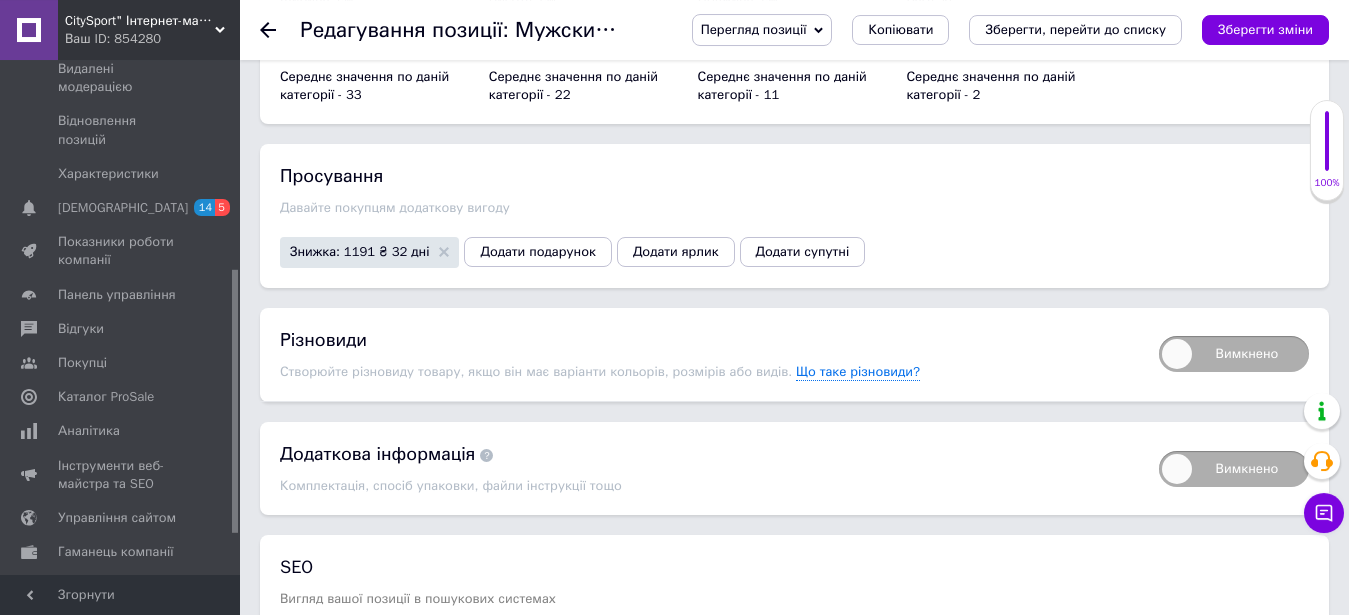 scroll, scrollTop: 2754, scrollLeft: 0, axis: vertical 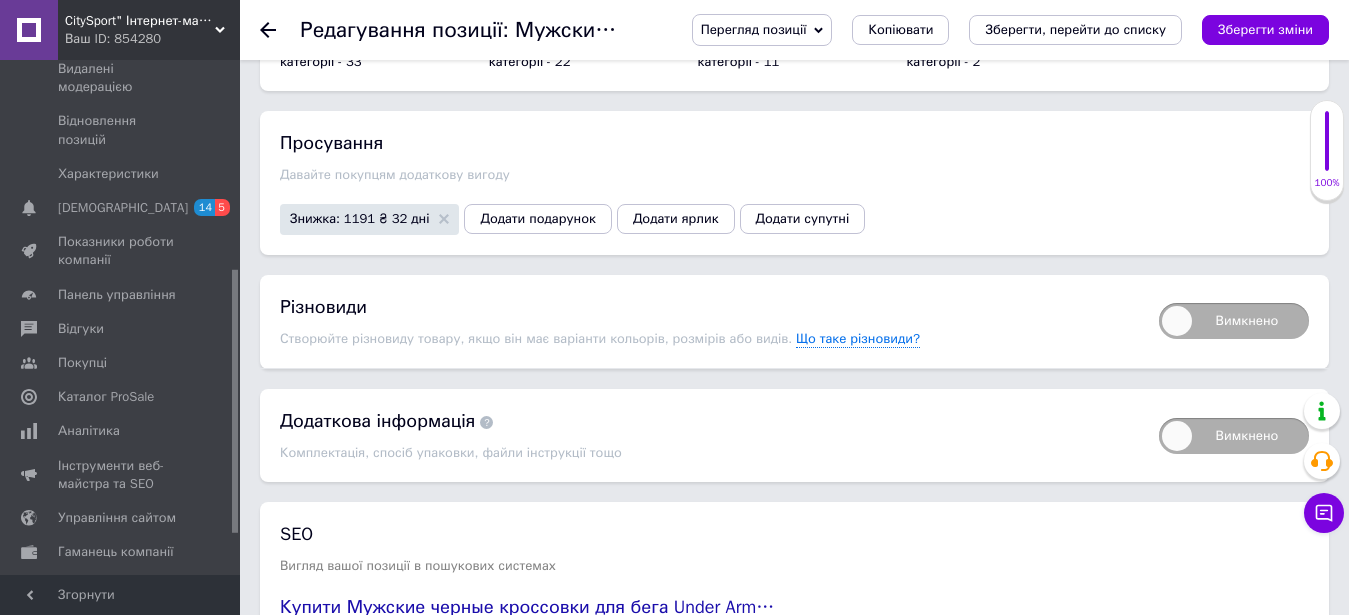 click on "Вимкнено" at bounding box center (1234, 321) 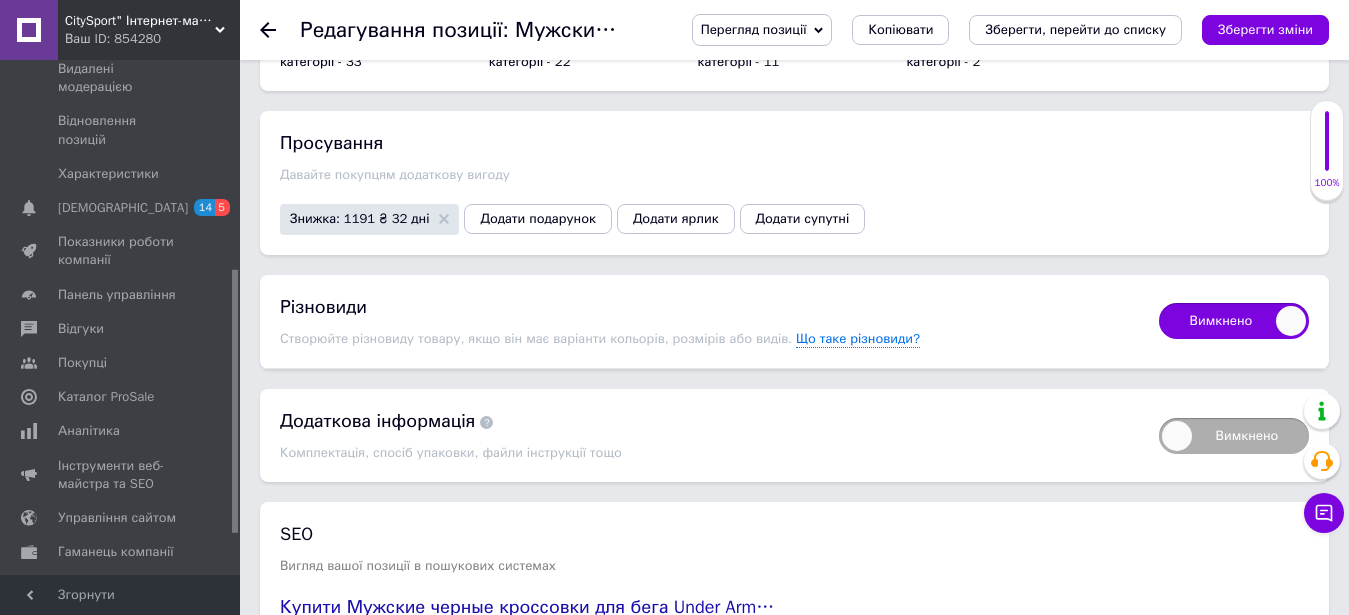 checkbox on "true" 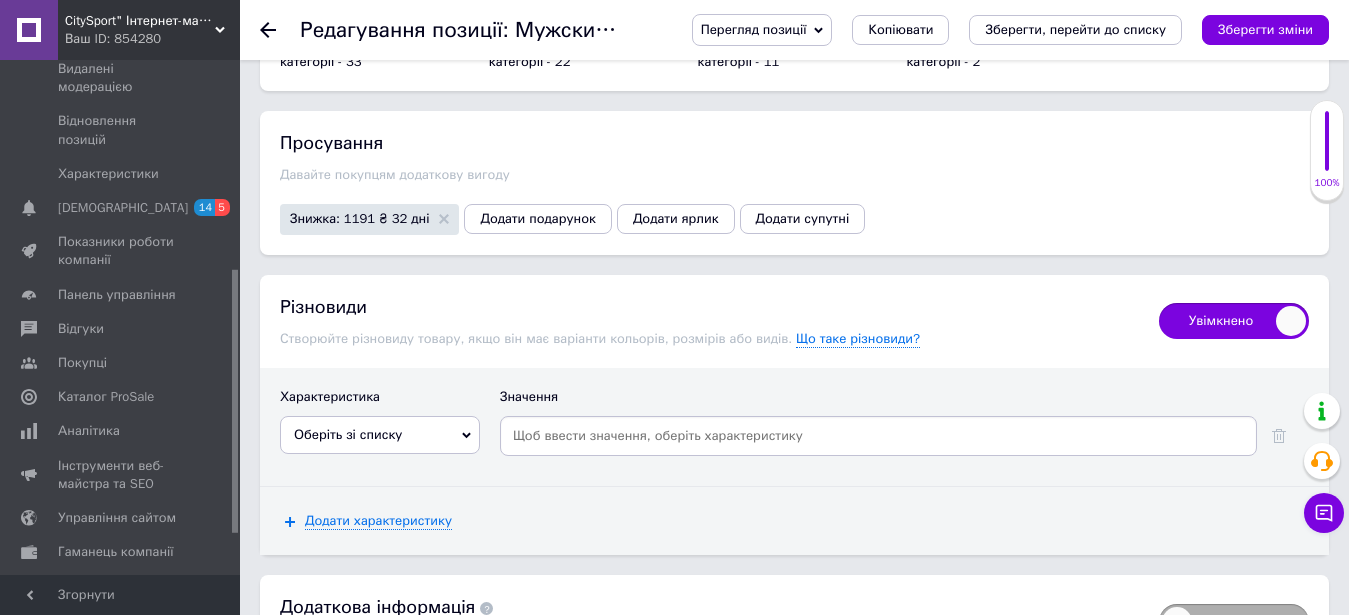 click on "Оберіть зі списку" at bounding box center (380, 435) 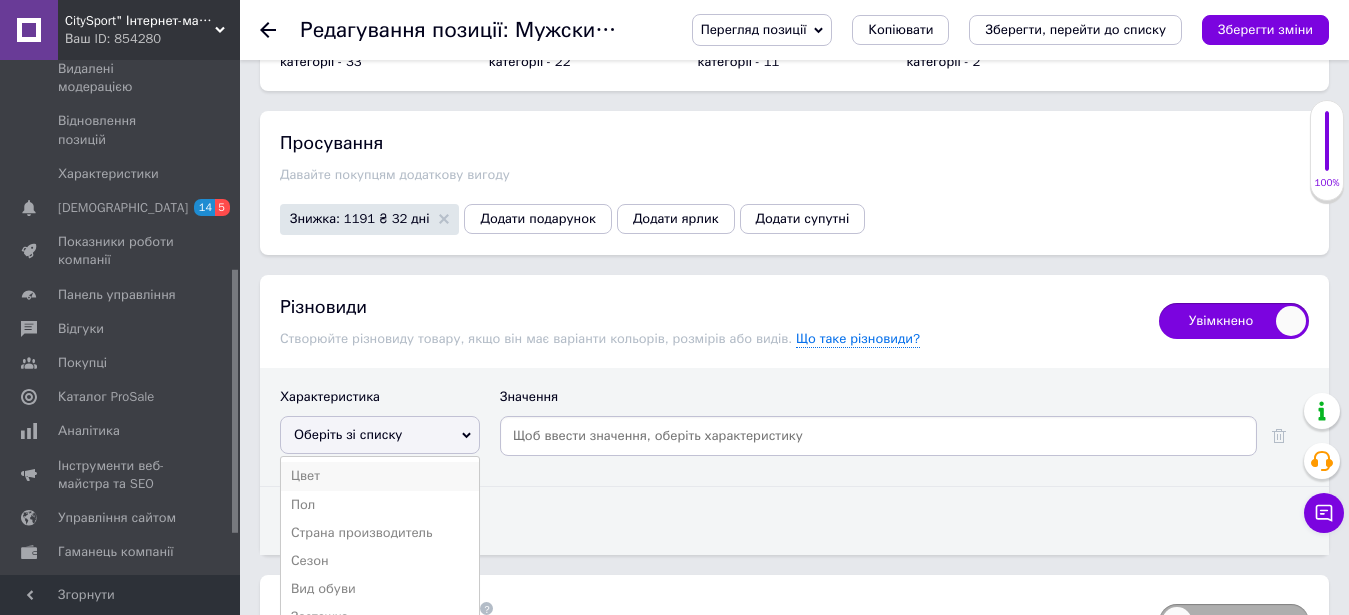 click on "Цвет" at bounding box center [380, 476] 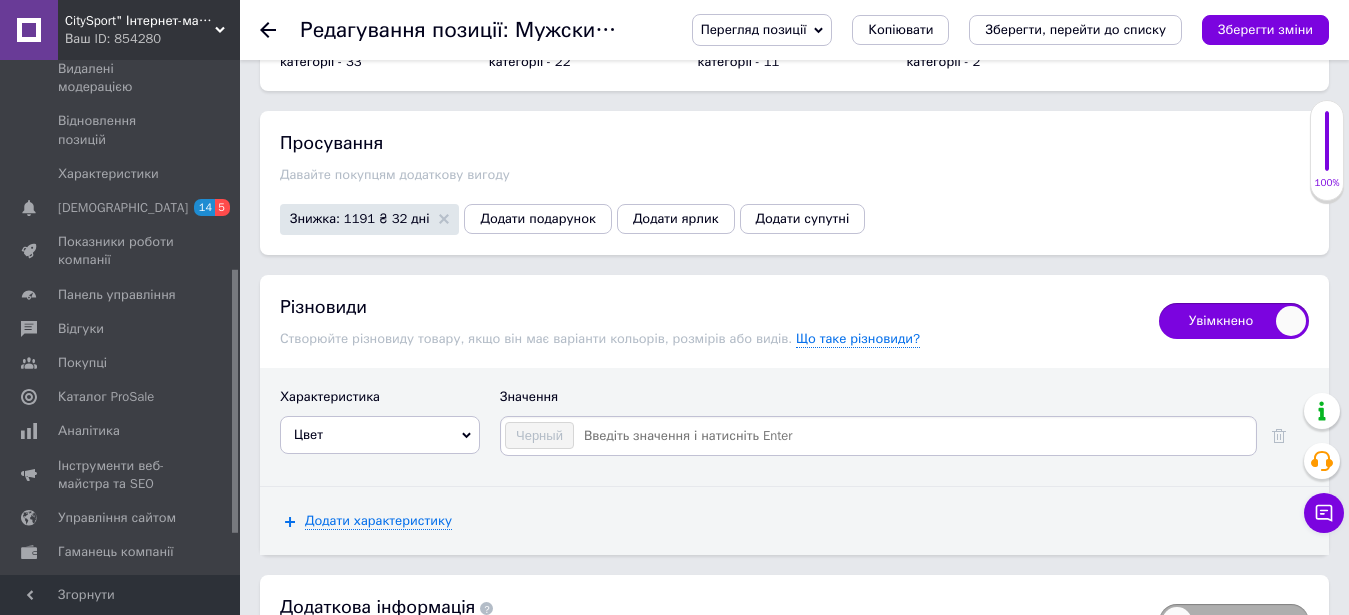 click at bounding box center [914, 436] 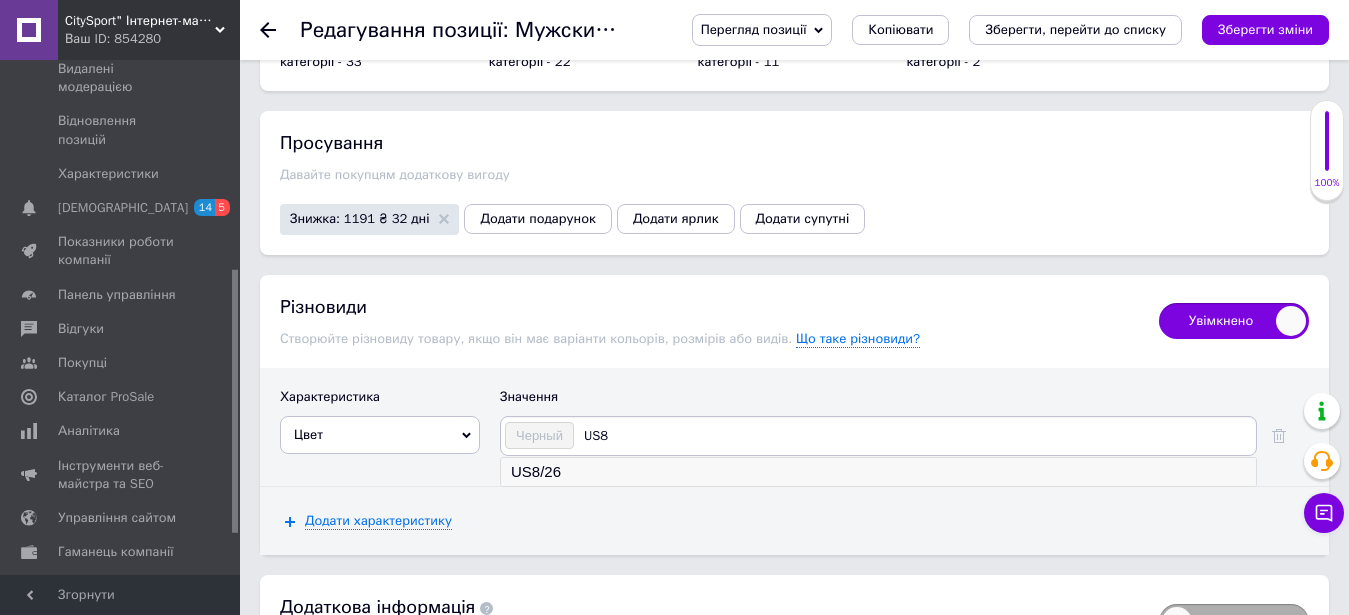 type on "US8" 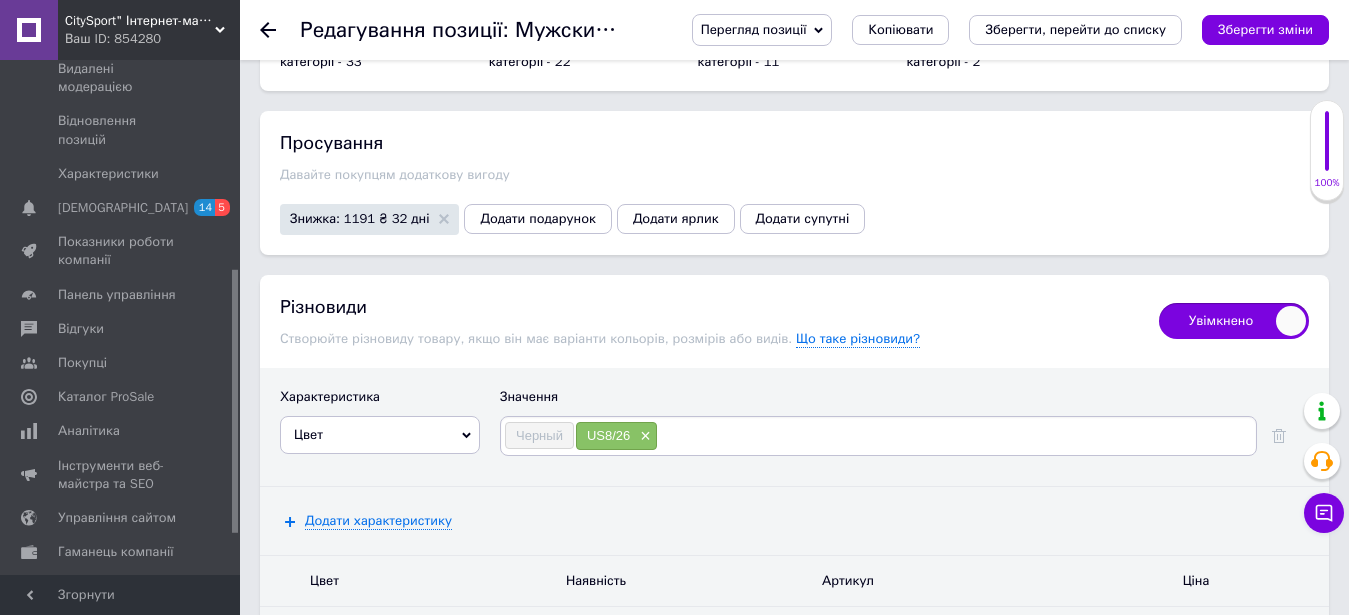click at bounding box center [955, 436] 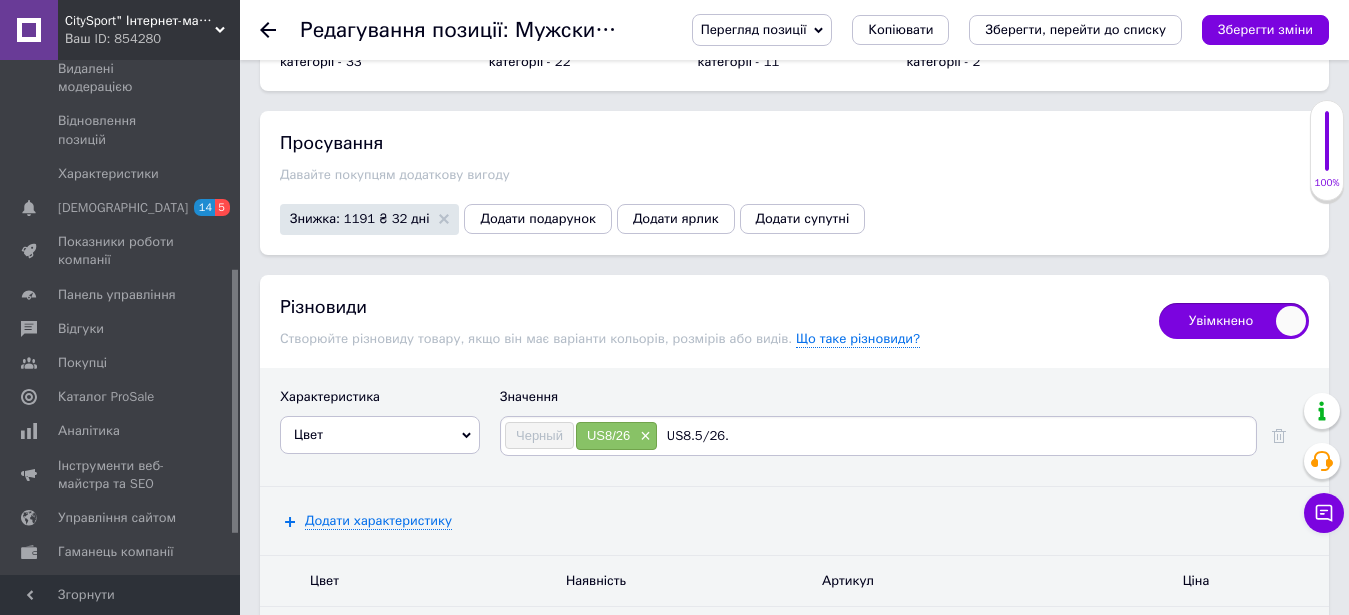 type on "US8.5/26.5" 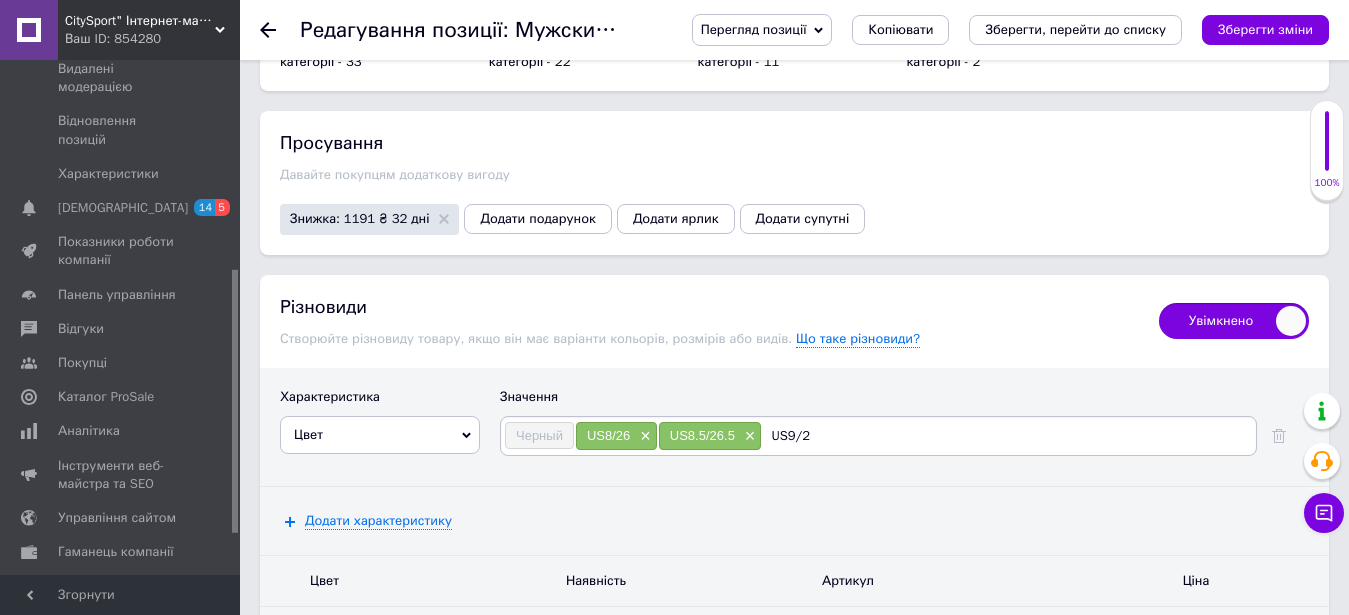 type on "US9/27" 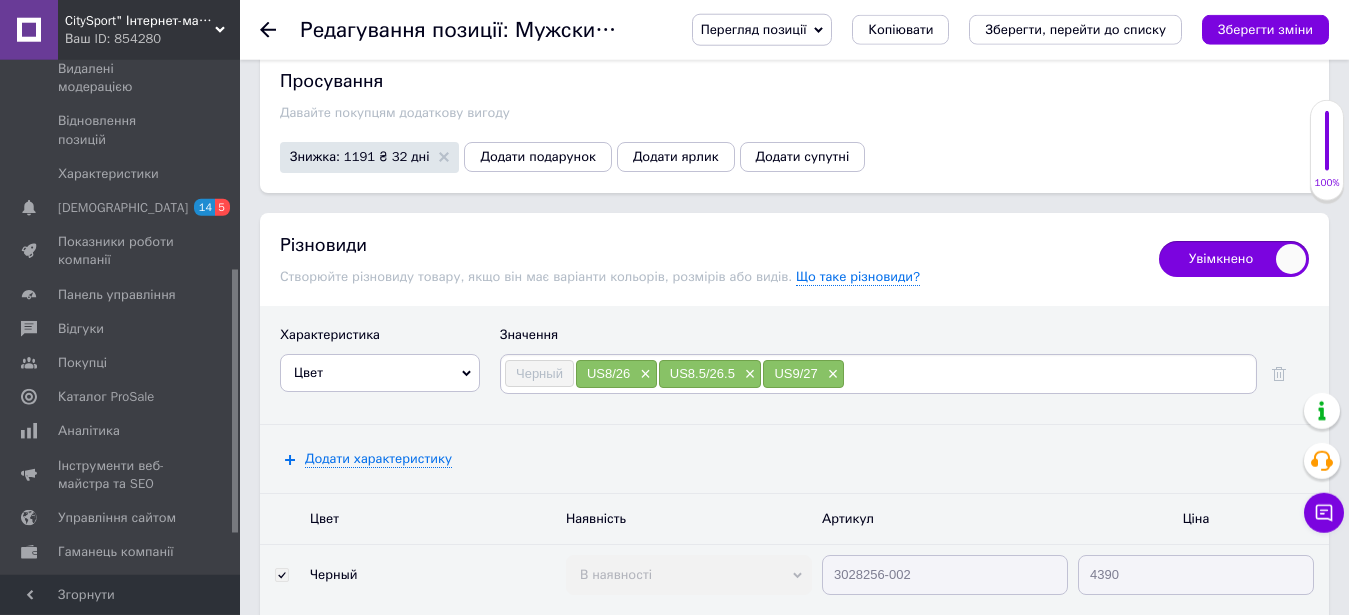 scroll, scrollTop: 2856, scrollLeft: 0, axis: vertical 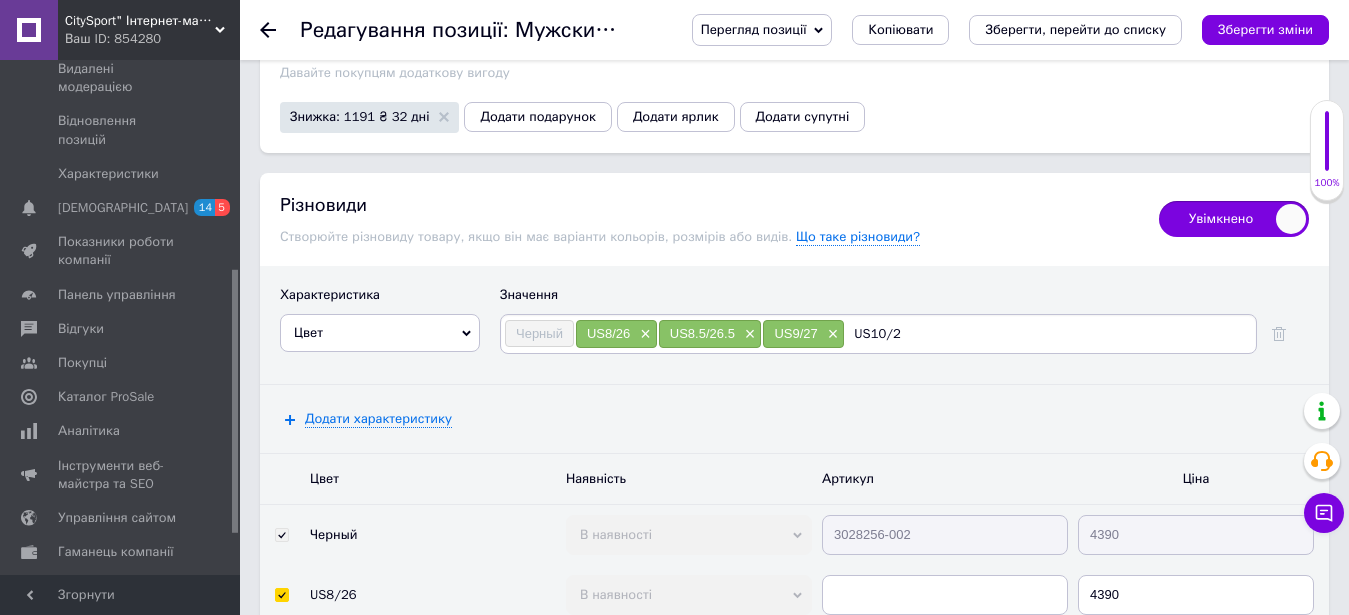 type on "US10/28" 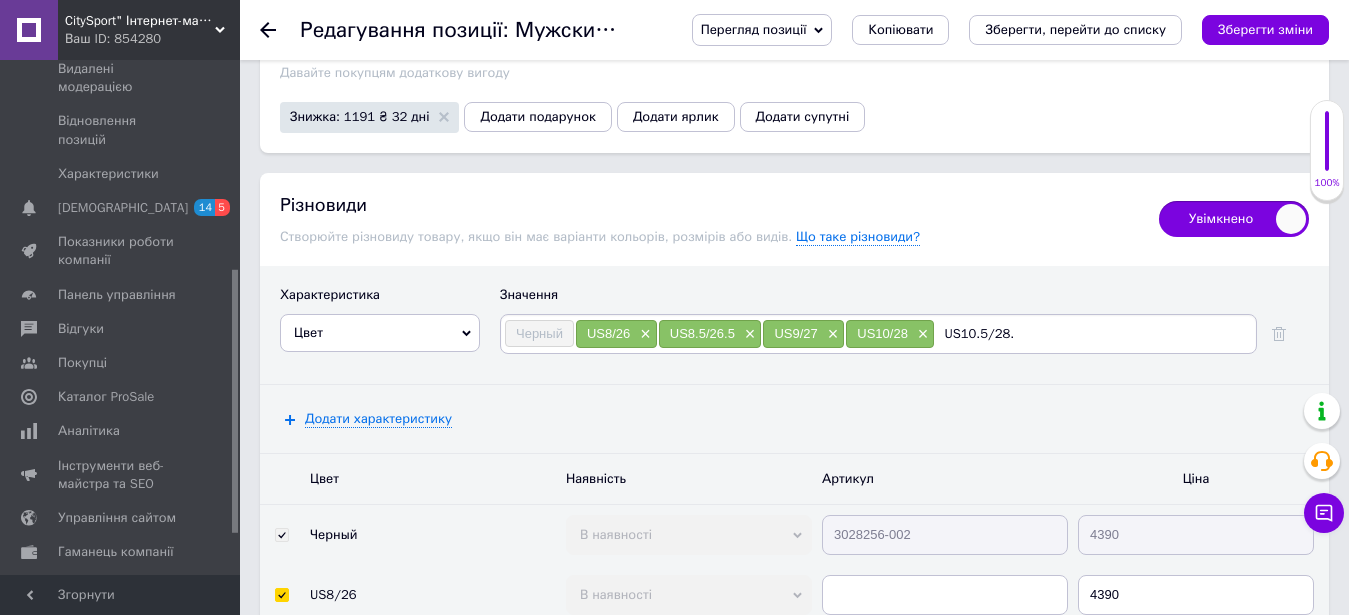 type on "US10.5/28.5" 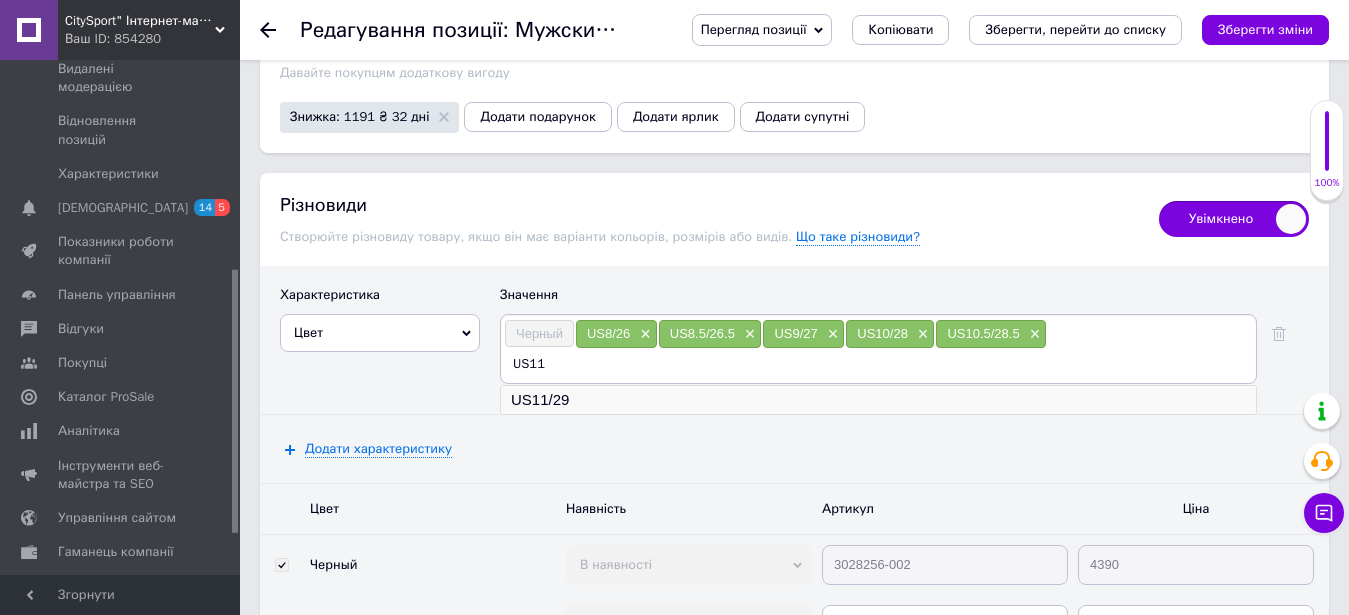 type on "US11" 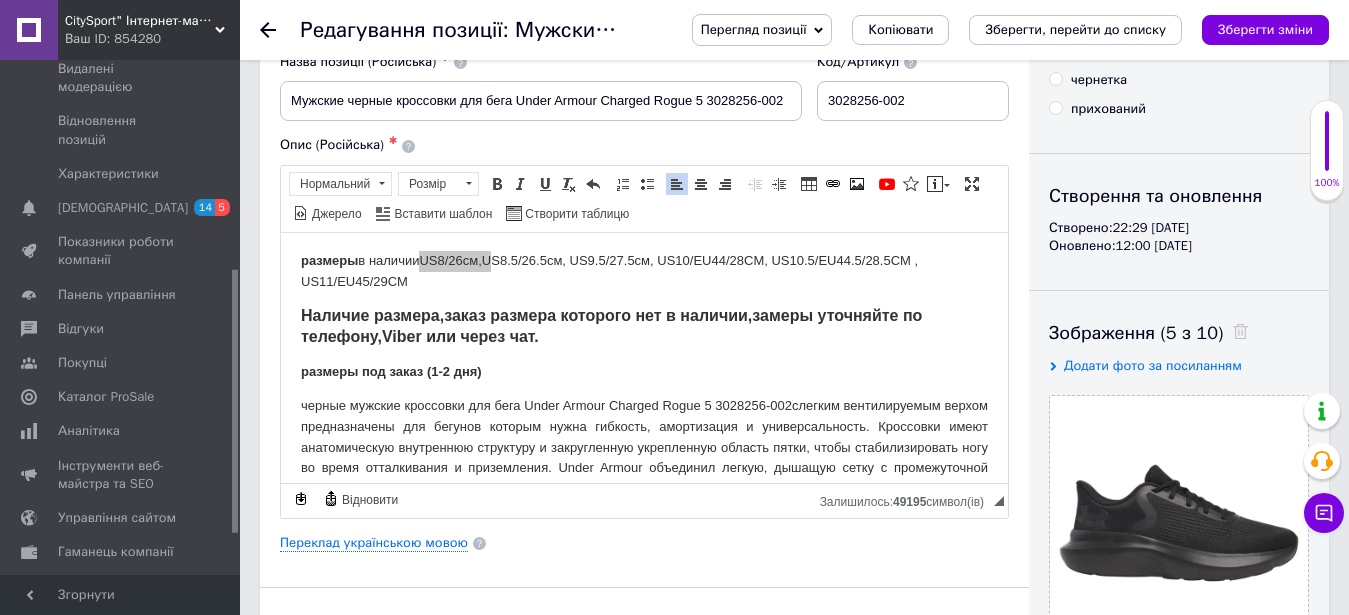 scroll, scrollTop: 0, scrollLeft: 0, axis: both 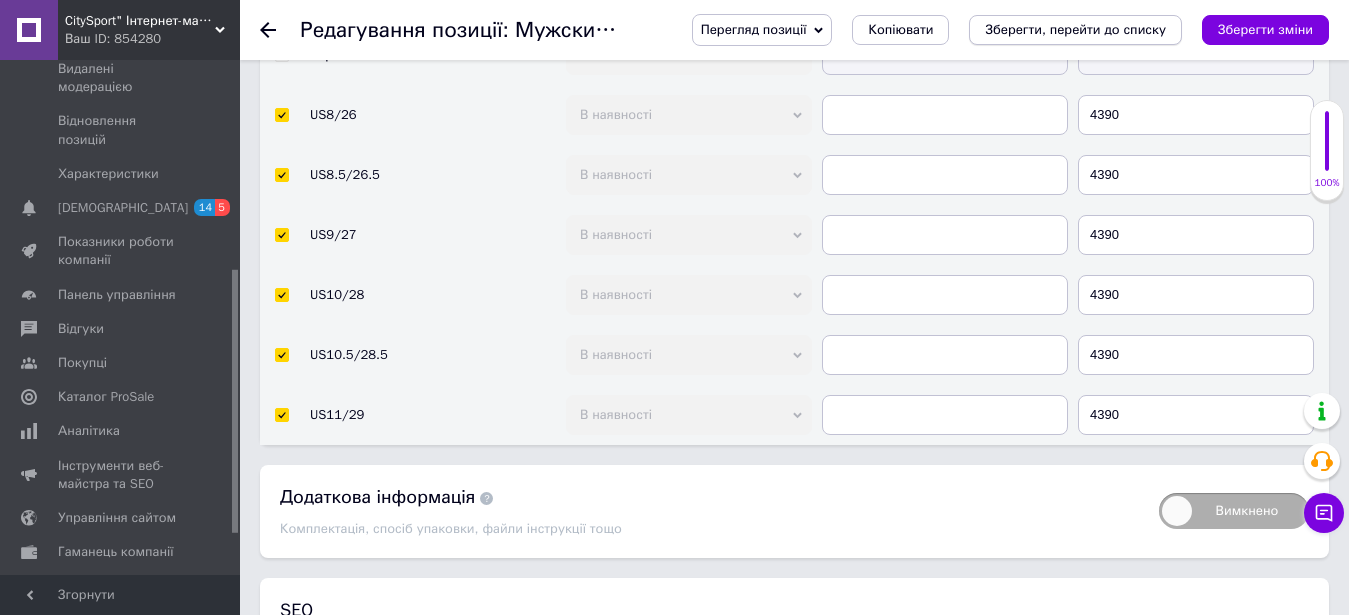 click on "Зберегти, перейти до списку" at bounding box center (1075, 29) 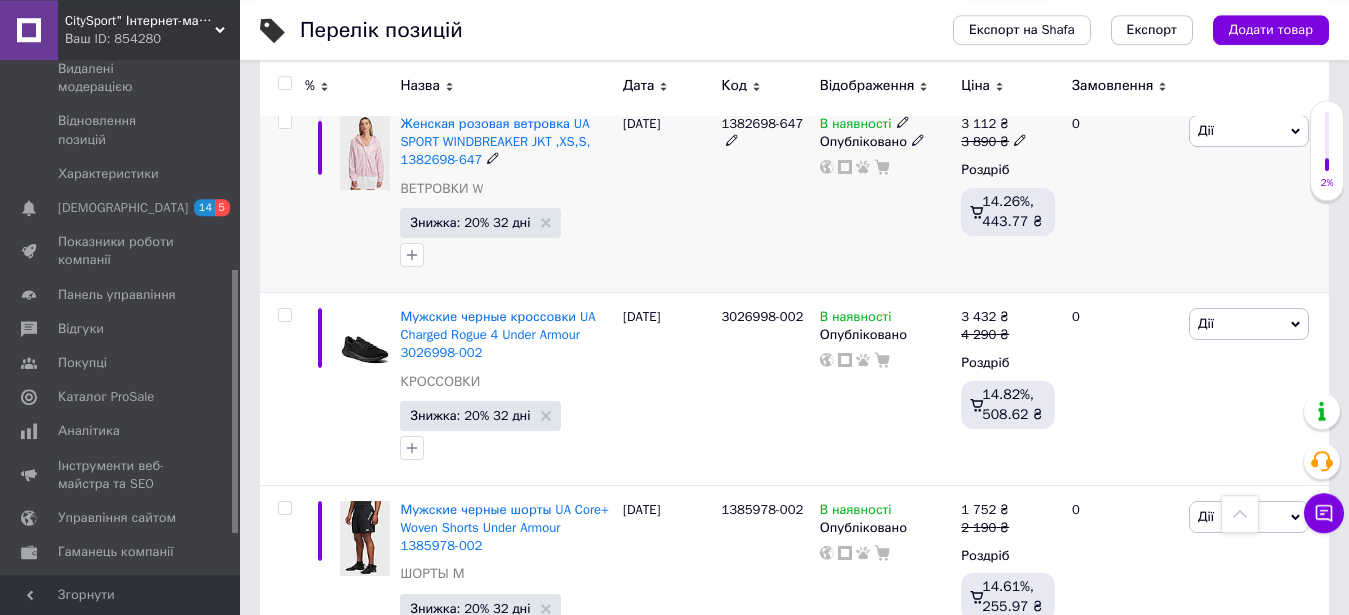 scroll, scrollTop: 2754, scrollLeft: 0, axis: vertical 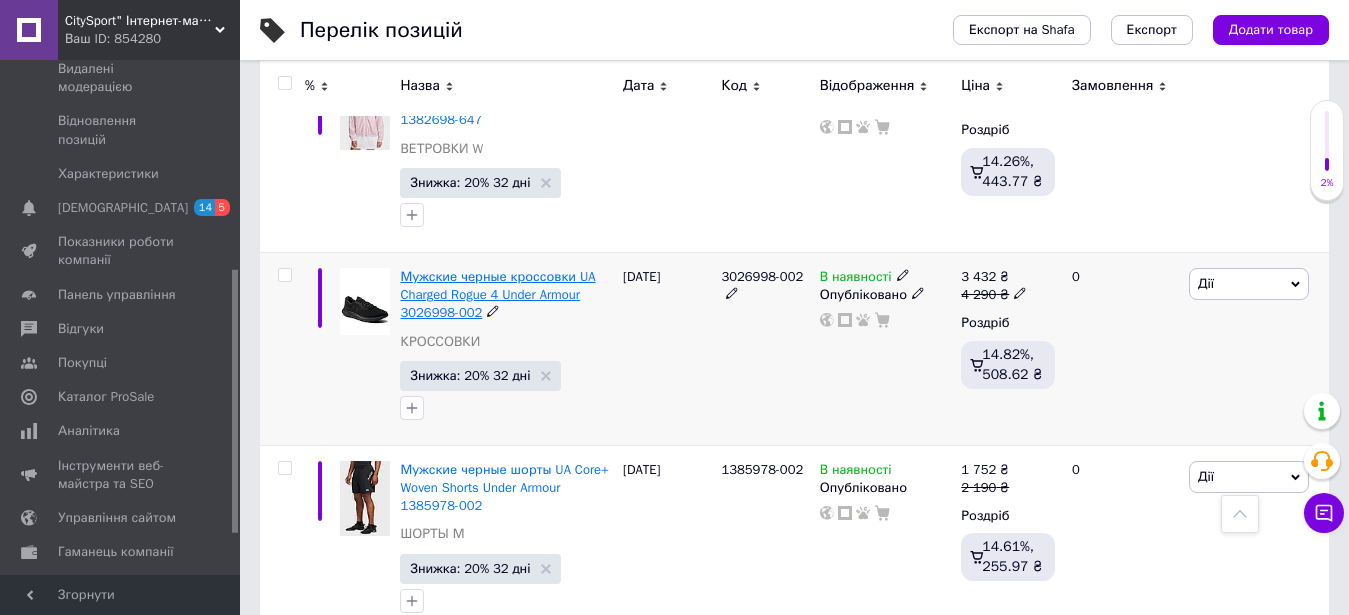 click on "Мужские черные кроссовки UA Charged Rogue 4 Under Armour 3026998-002" at bounding box center [497, 294] 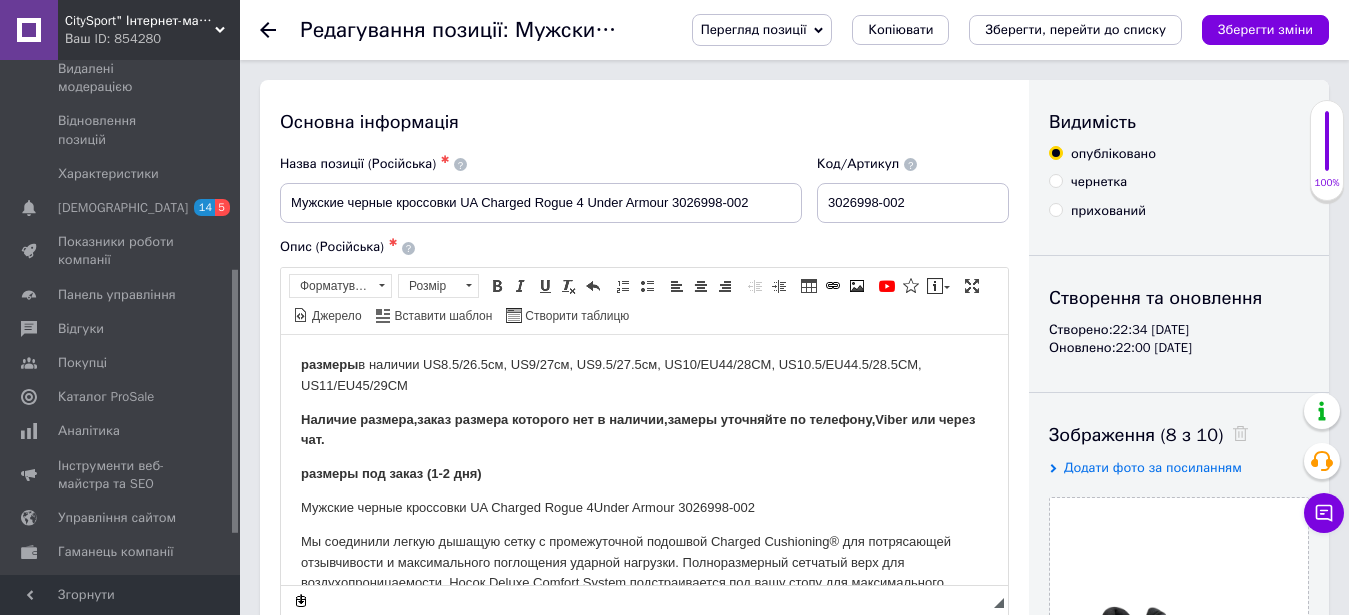 scroll, scrollTop: 0, scrollLeft: 0, axis: both 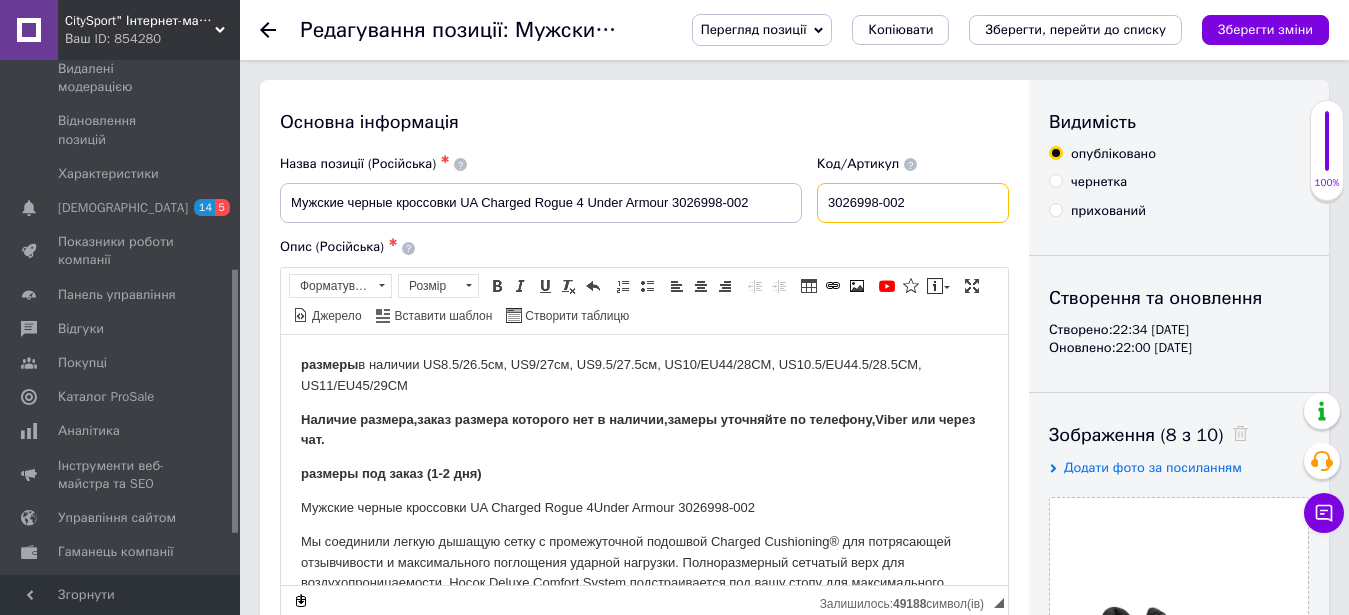 drag, startPoint x: 930, startPoint y: 196, endPoint x: 845, endPoint y: 201, distance: 85.146935 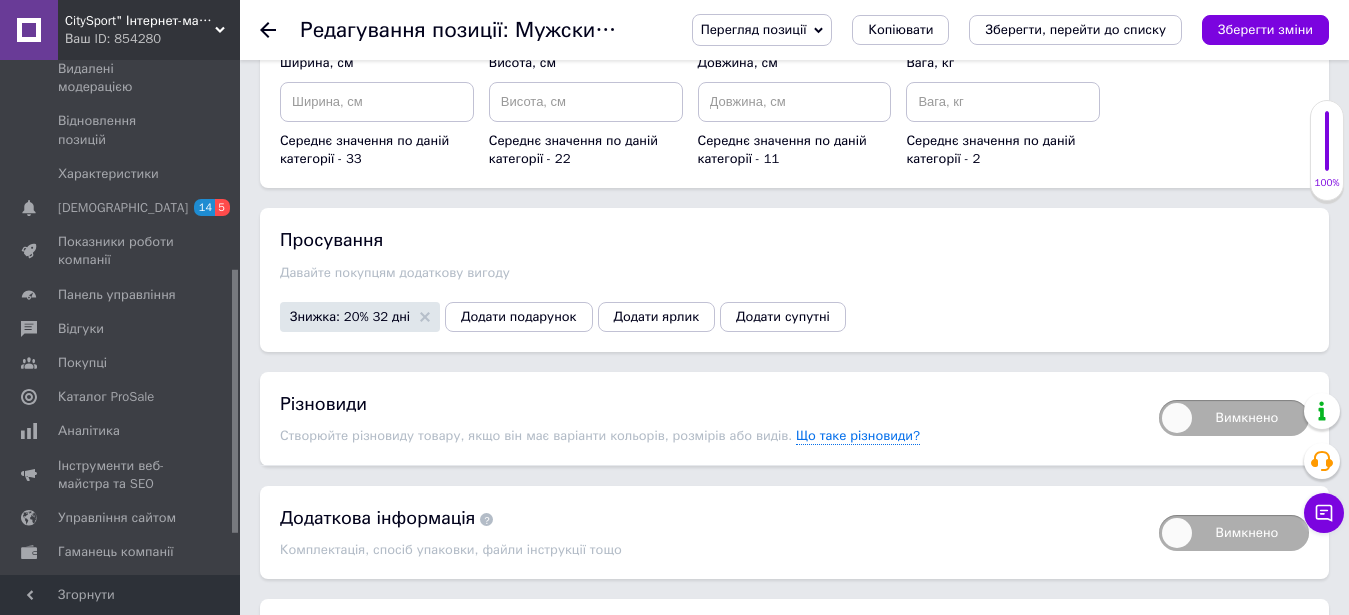 scroll, scrollTop: 2958, scrollLeft: 0, axis: vertical 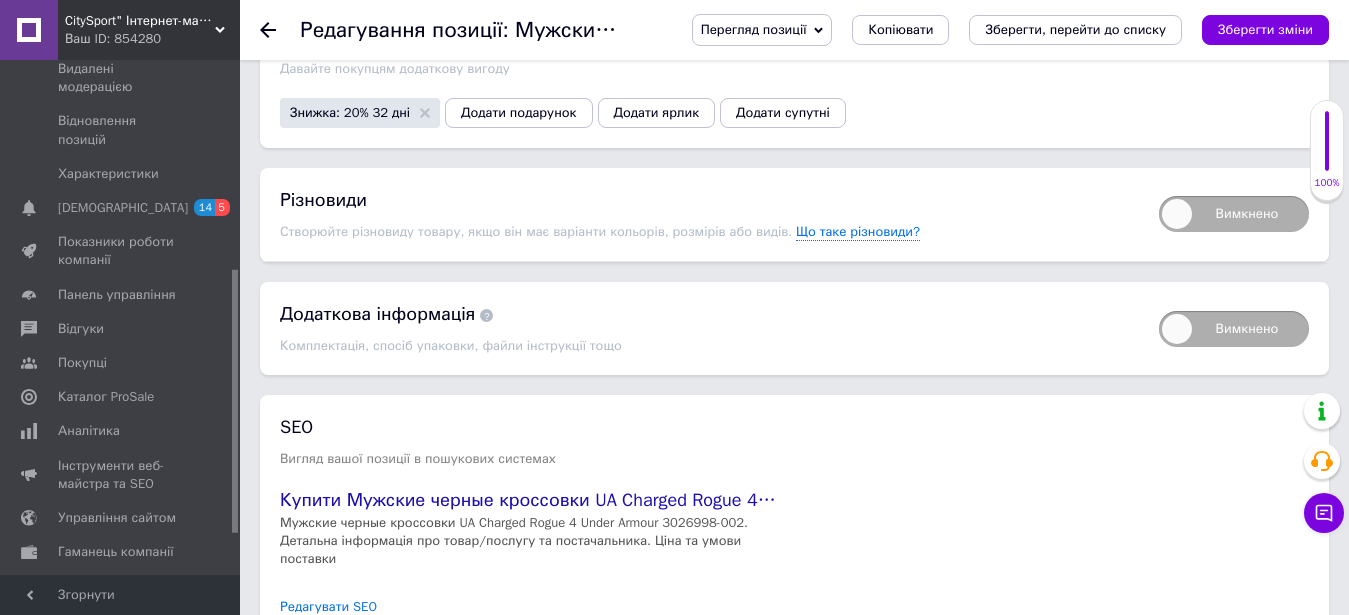 click on "Вимкнено" at bounding box center [1234, 214] 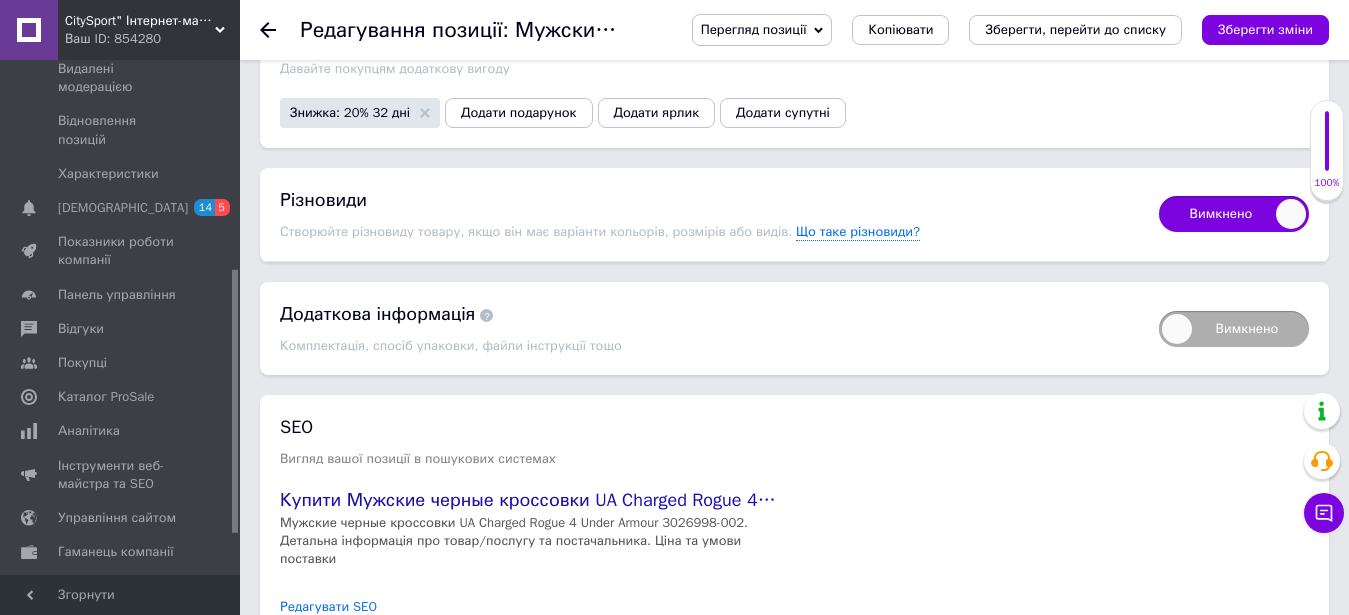 checkbox on "true" 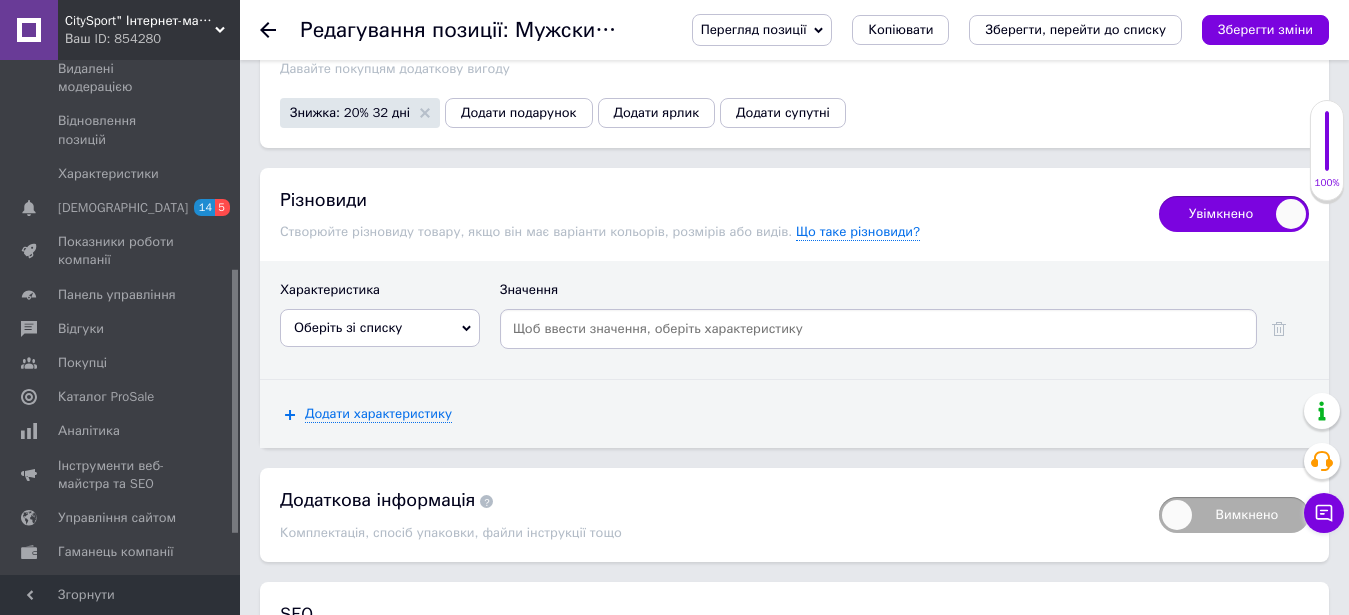 click on "Оберіть зі списку" at bounding box center [380, 328] 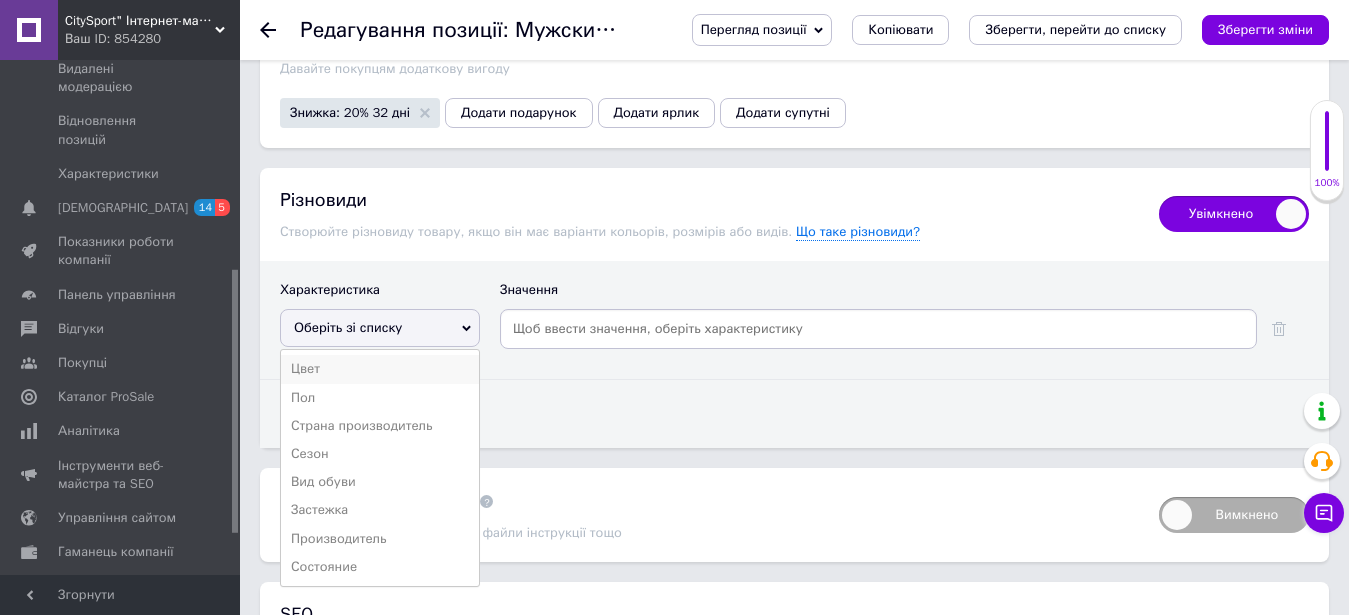 click on "Цвет" at bounding box center [380, 369] 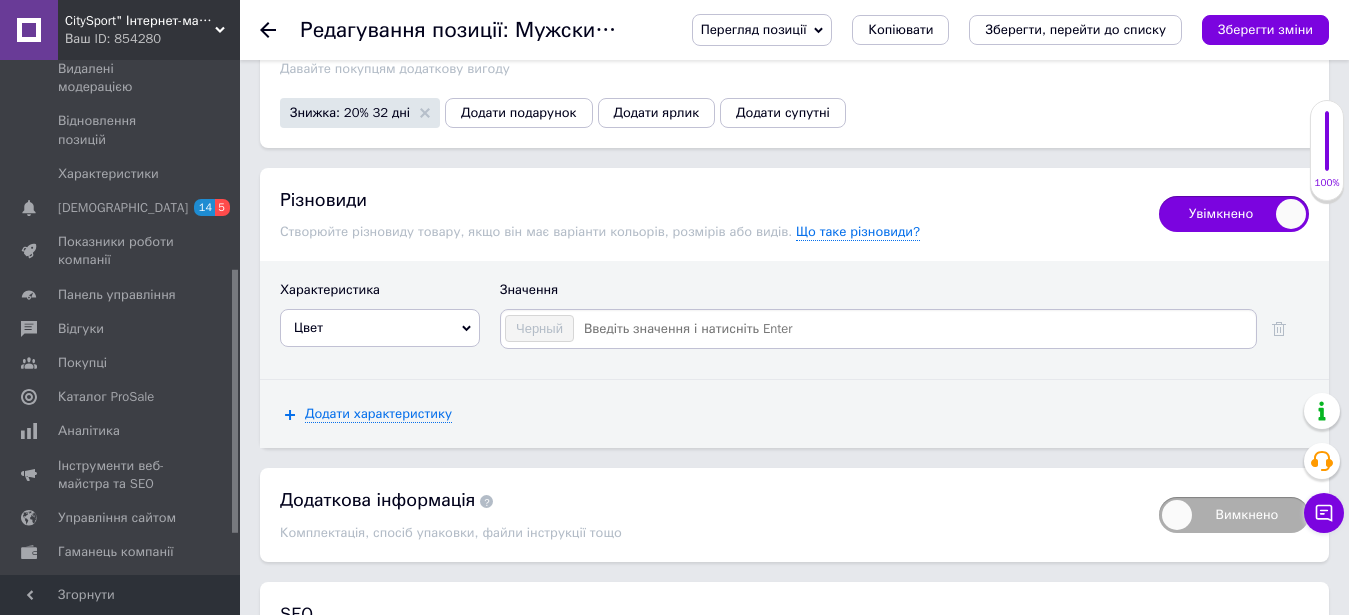click at bounding box center [914, 329] 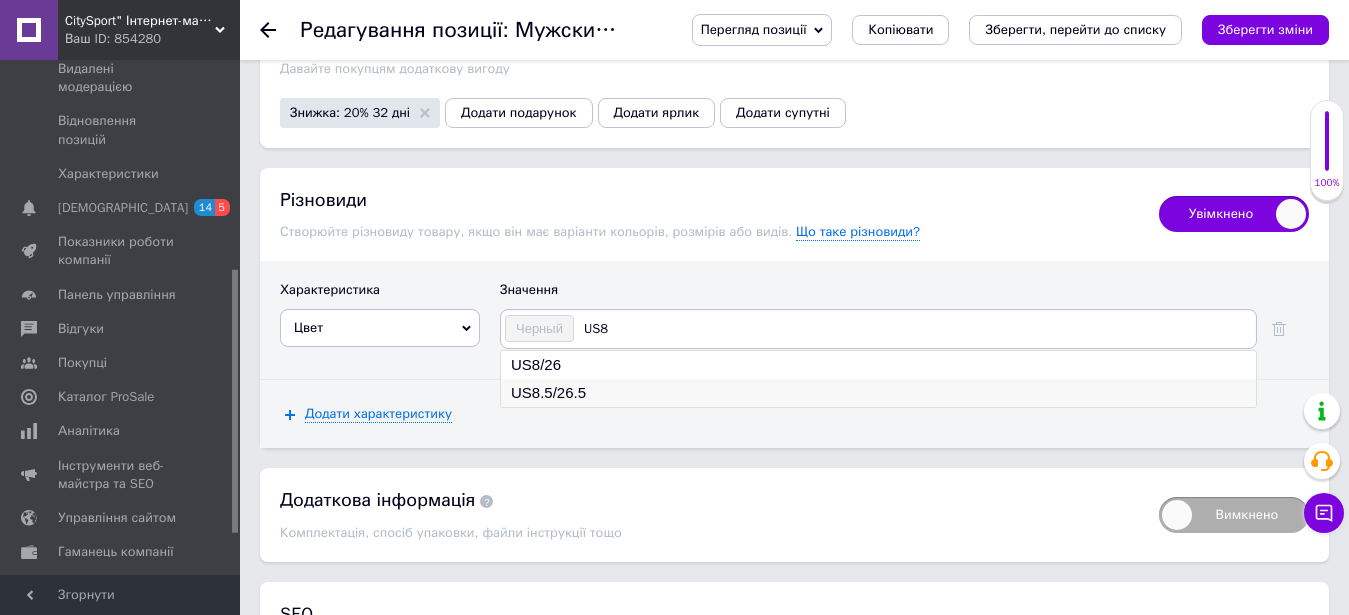 type on "US8" 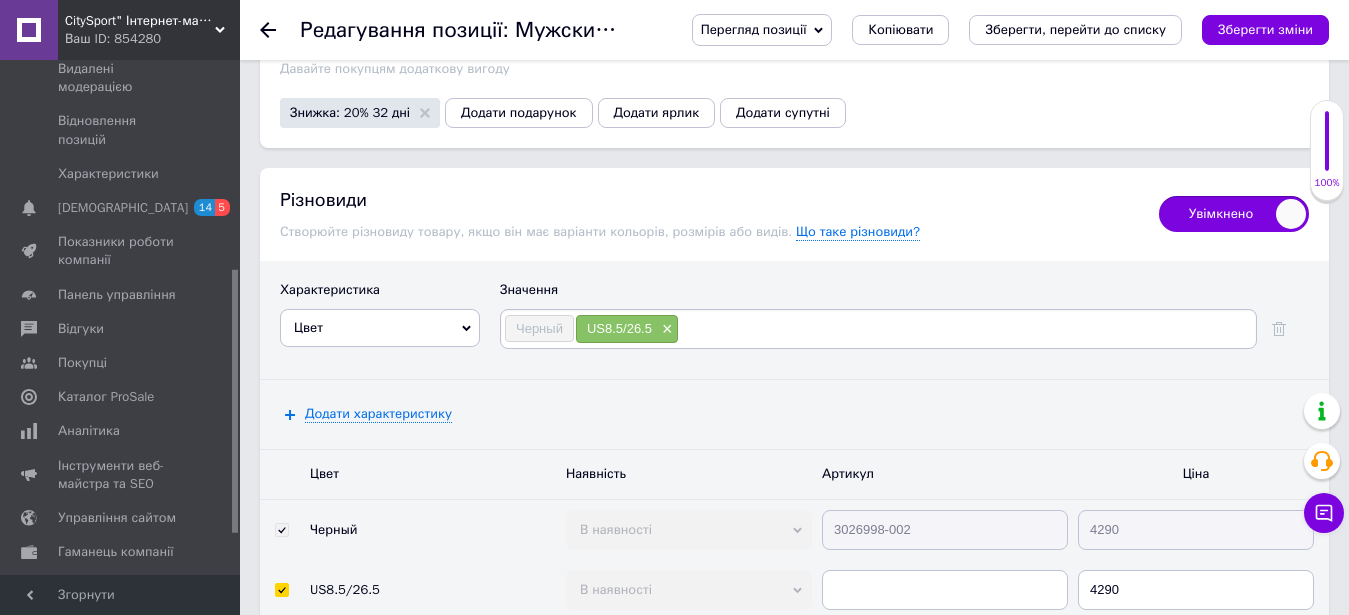 click at bounding box center [966, 329] 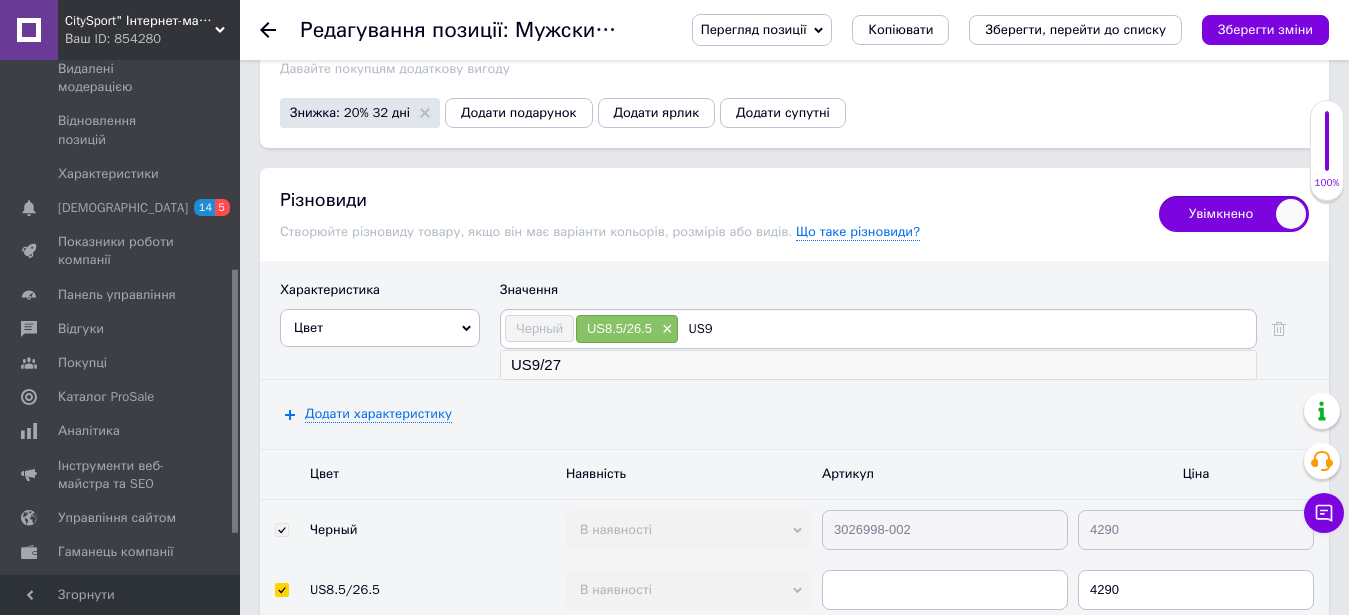 type on "US9" 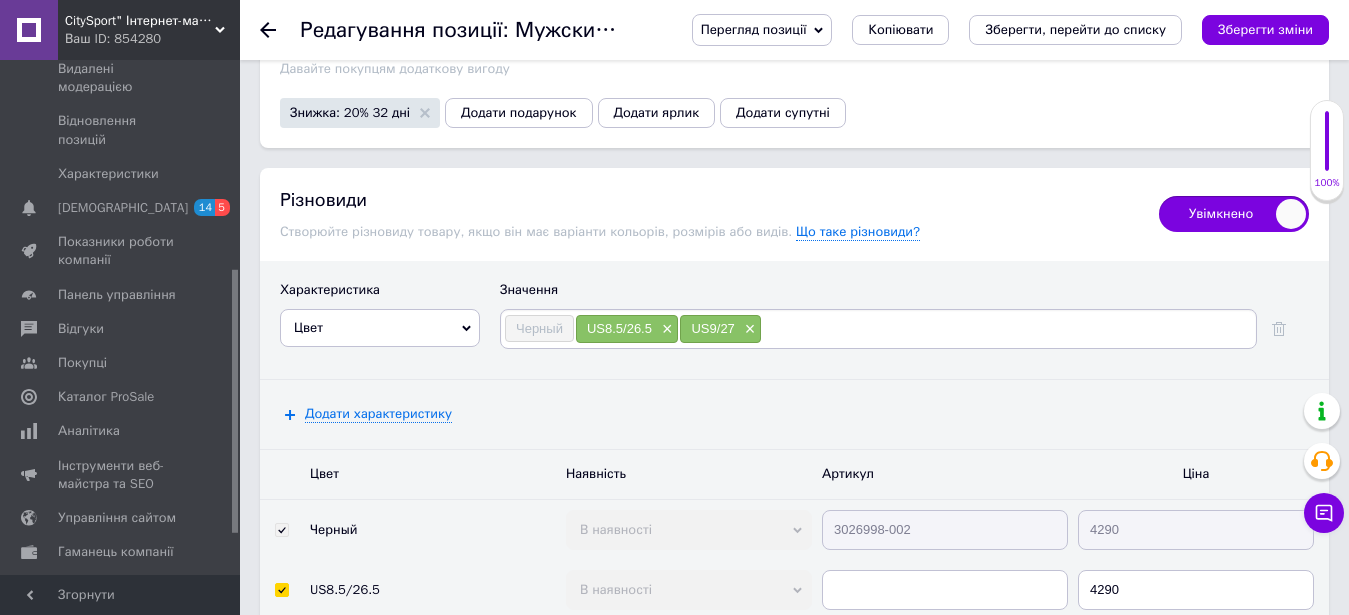 click at bounding box center [1007, 329] 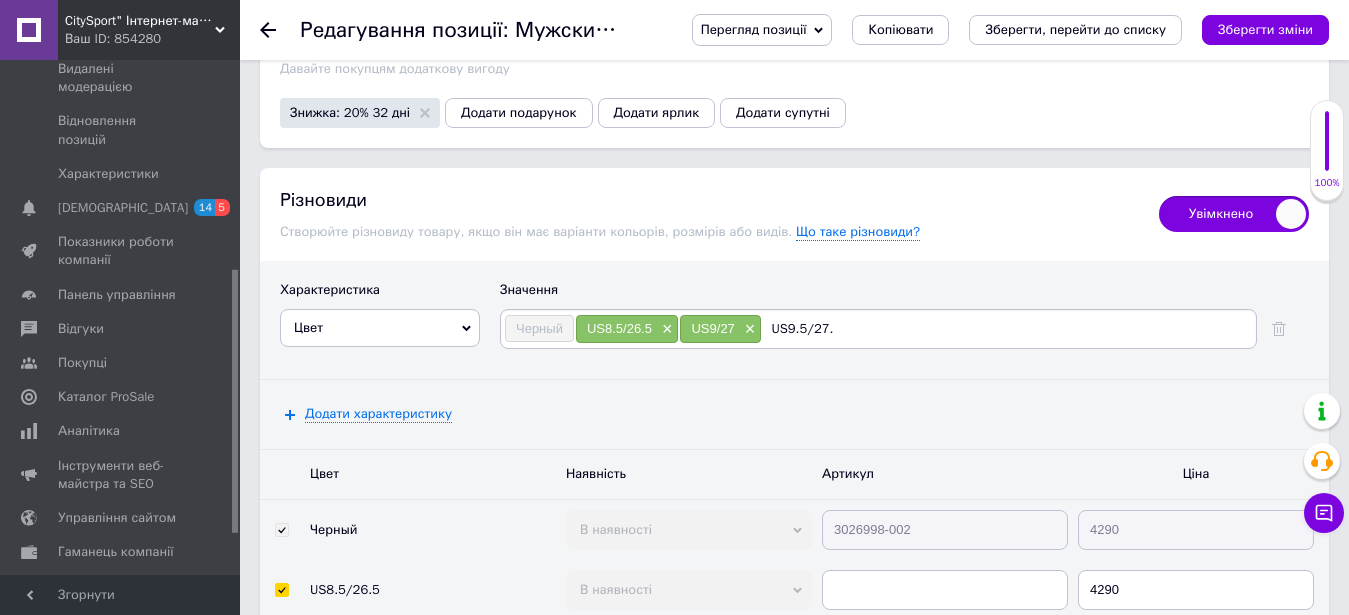 type on "US9.5/27.5" 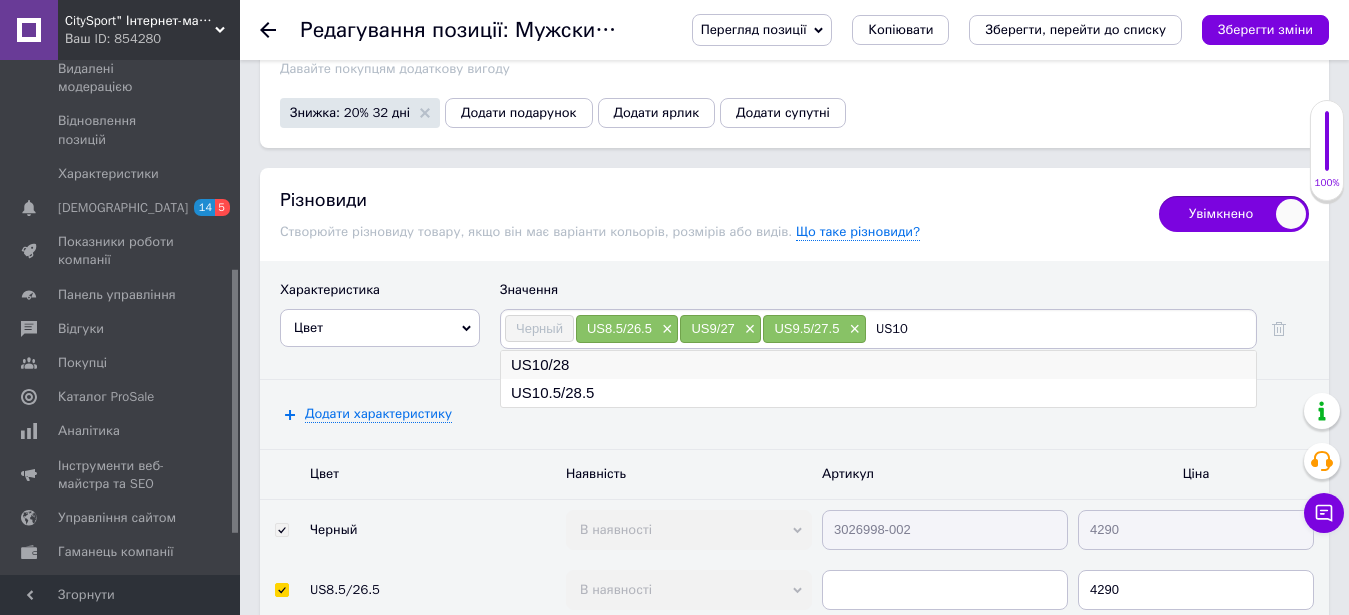 type on "US10" 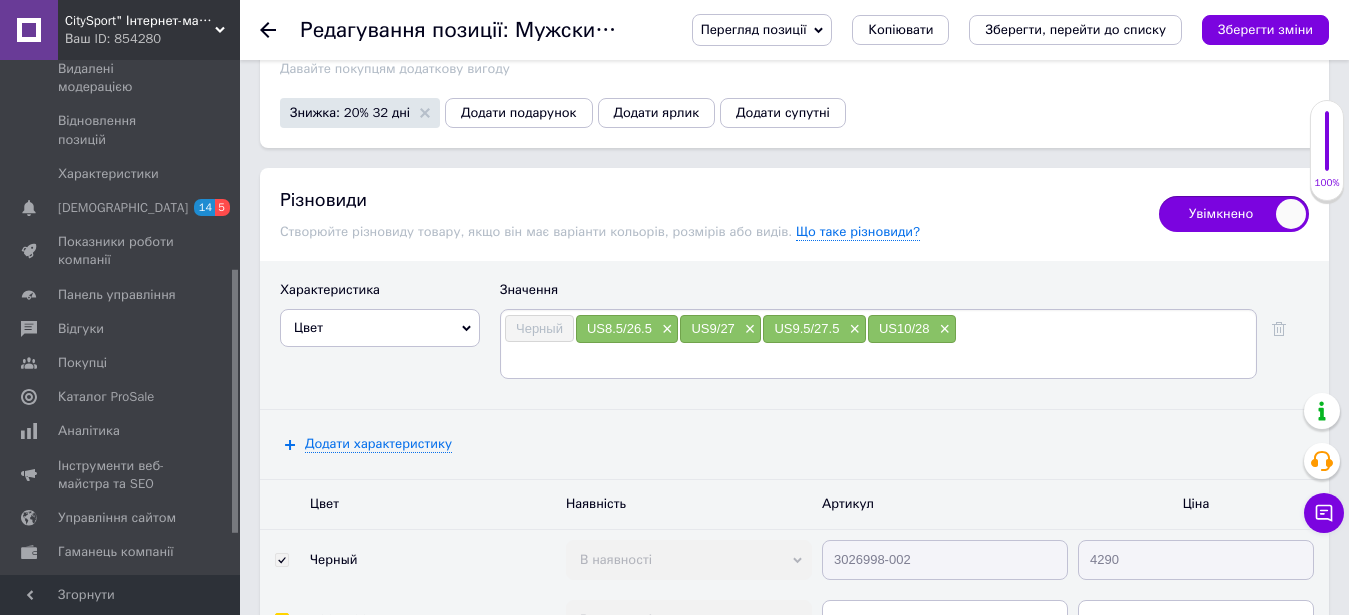 click at bounding box center [878, 359] 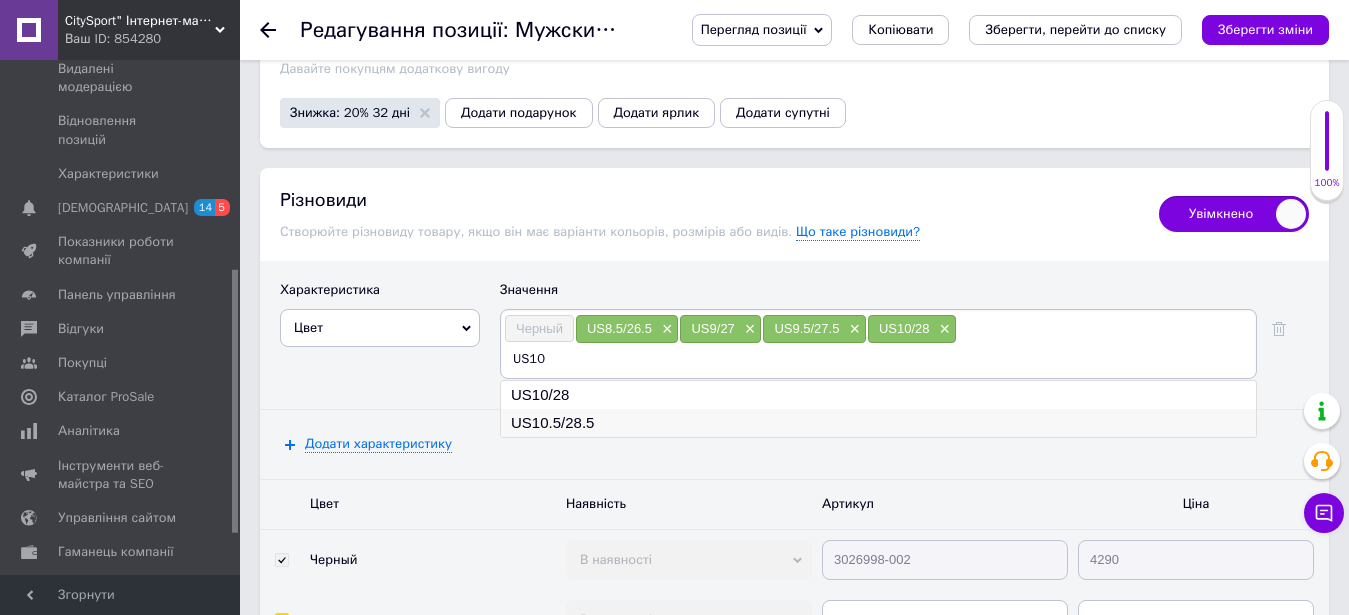type on "US10" 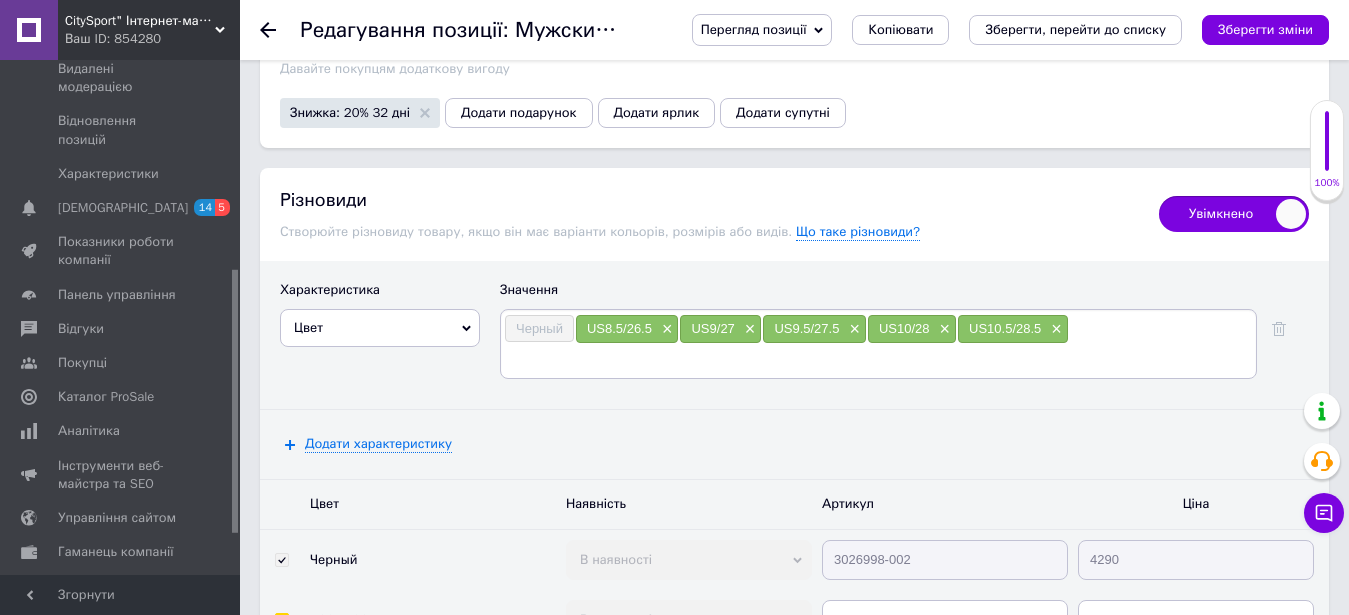 click at bounding box center (878, 359) 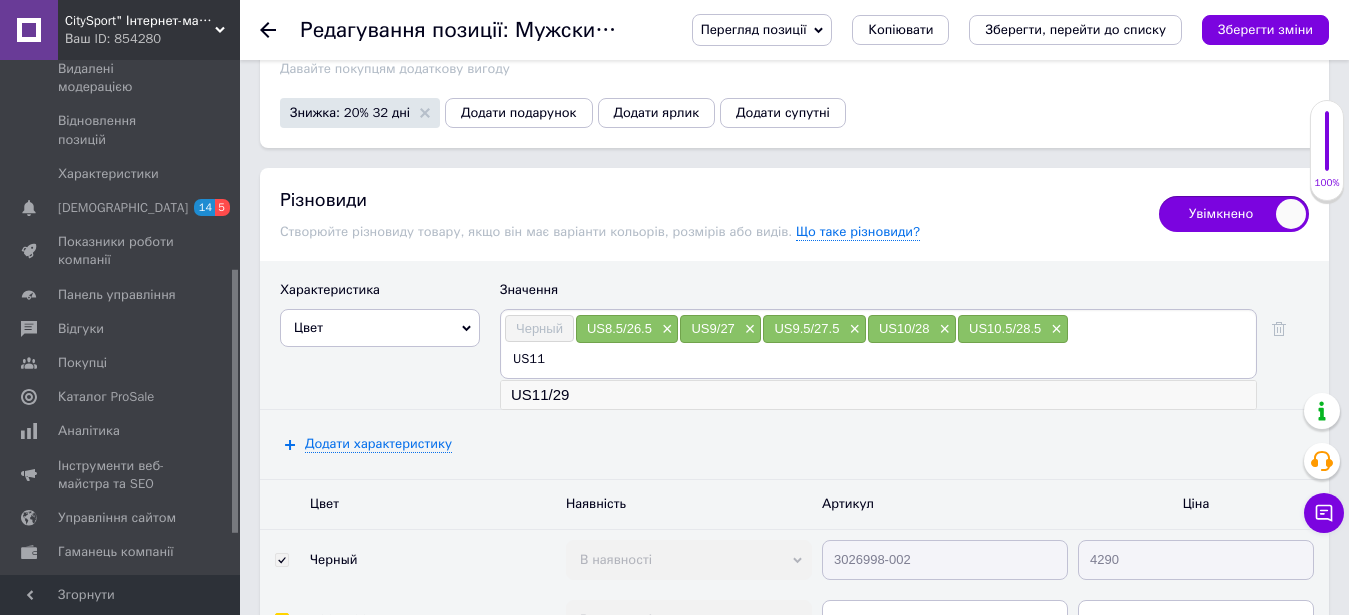 type on "US11" 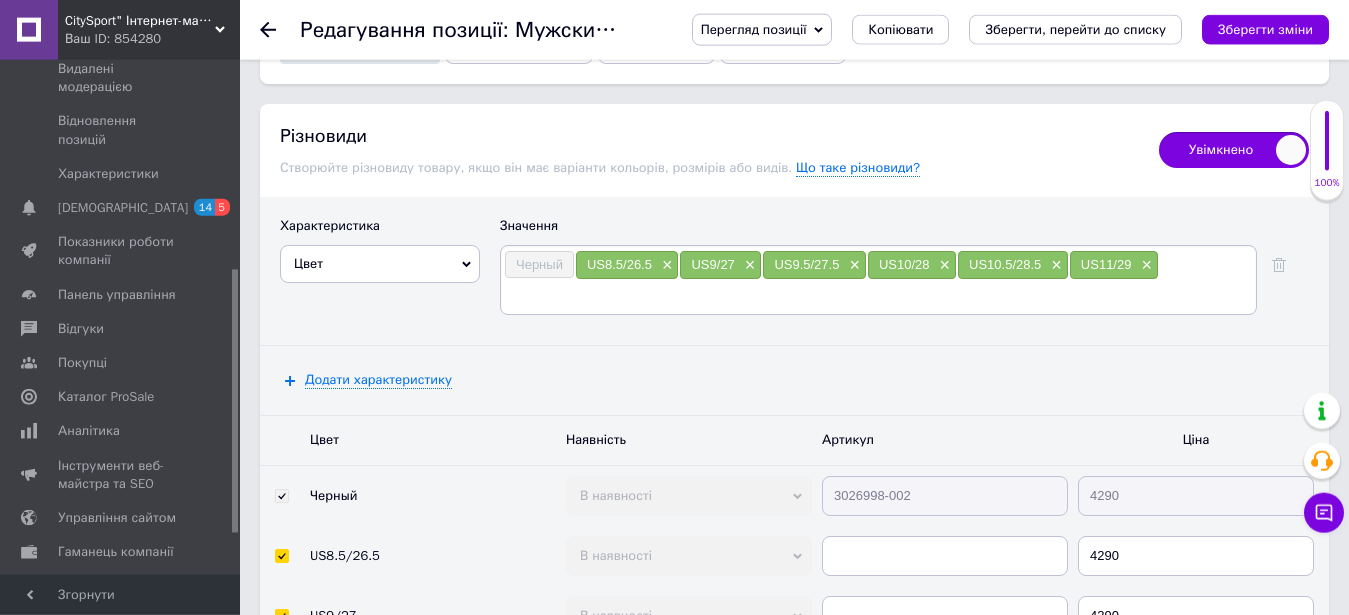 scroll, scrollTop: 3060, scrollLeft: 0, axis: vertical 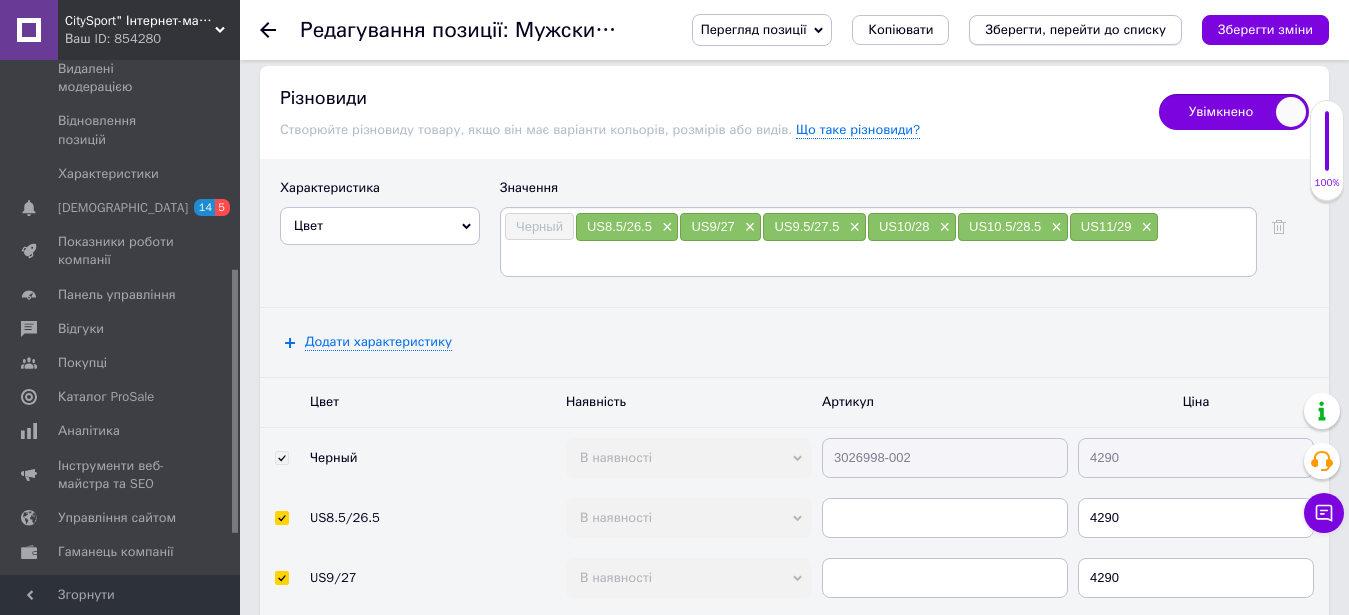 click on "Зберегти, перейти до списку" at bounding box center (1075, 29) 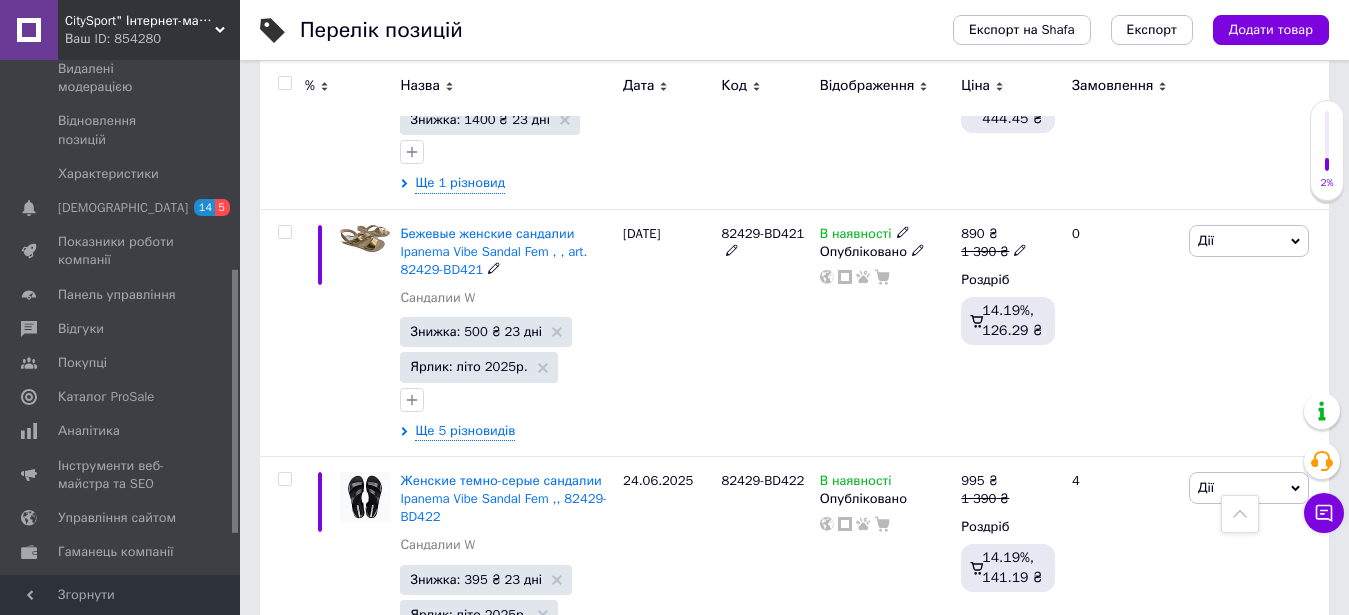scroll, scrollTop: 10557, scrollLeft: 0, axis: vertical 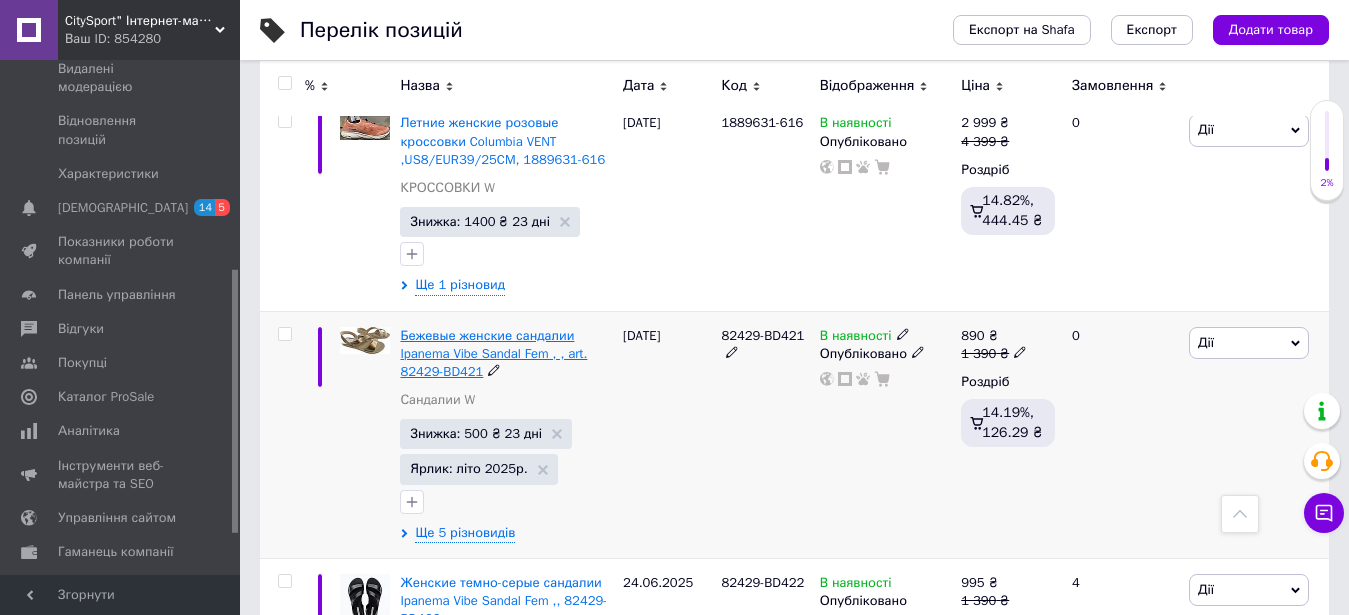 click on "Бежевые женские сандалии Ipanema Vibe Sandal Fem , , art. 82429-BD421" at bounding box center [493, 353] 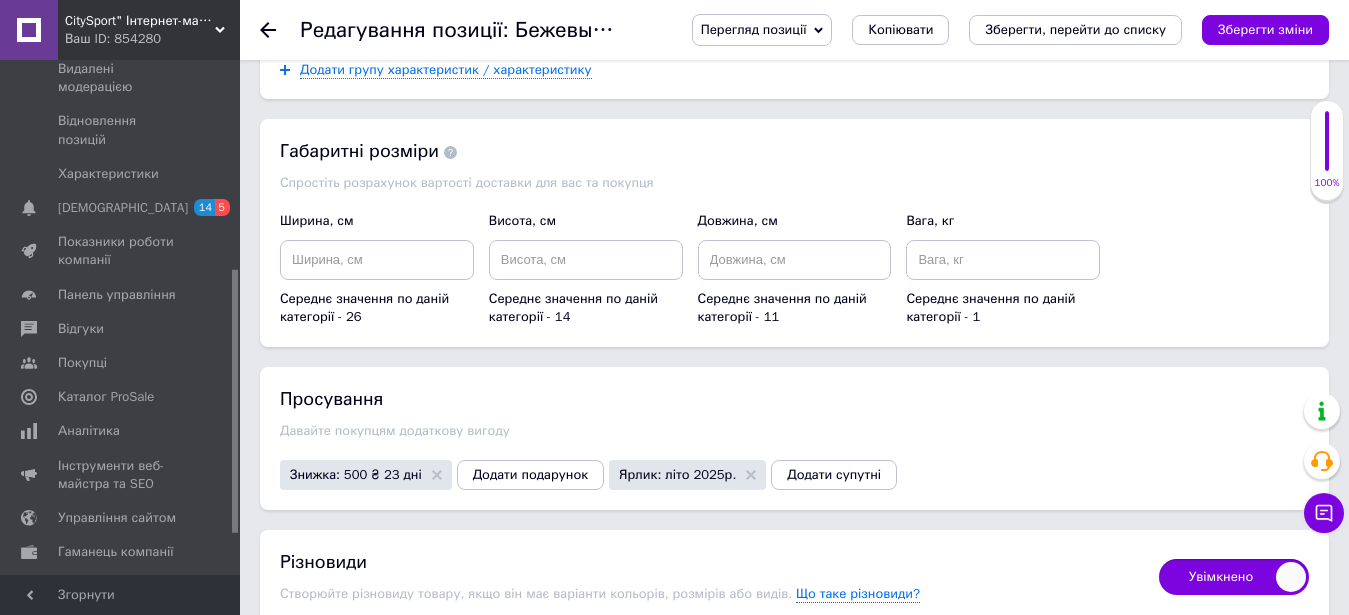 scroll, scrollTop: 2448, scrollLeft: 0, axis: vertical 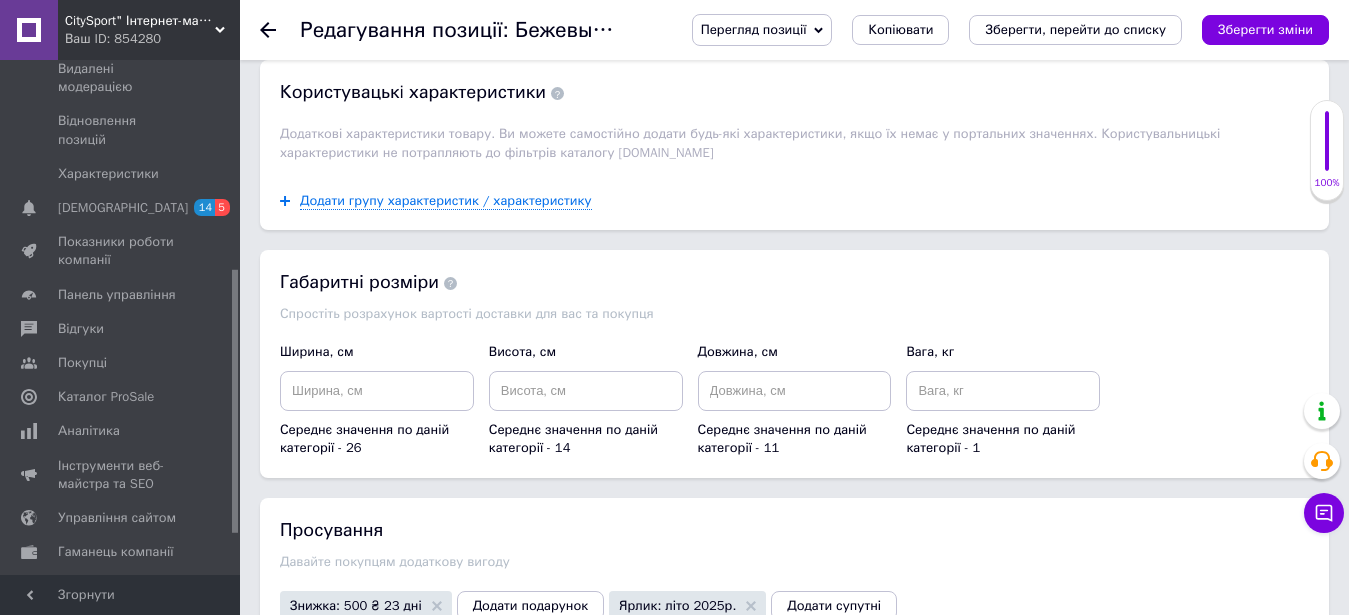 click 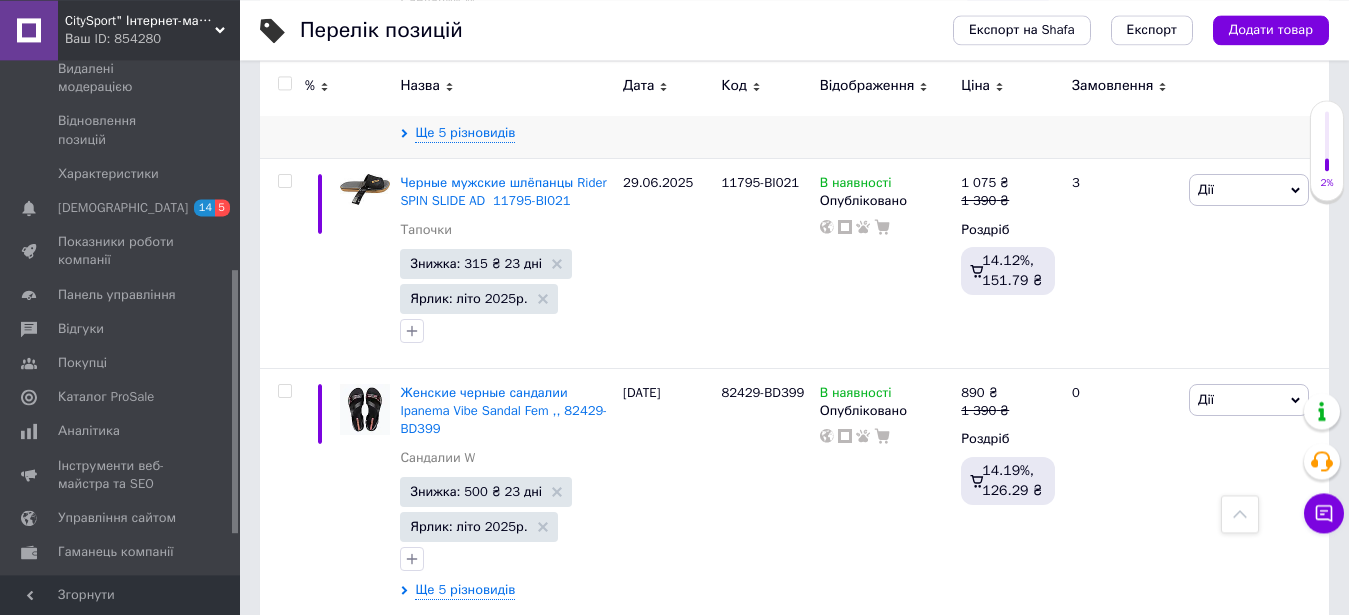scroll, scrollTop: 11220, scrollLeft: 0, axis: vertical 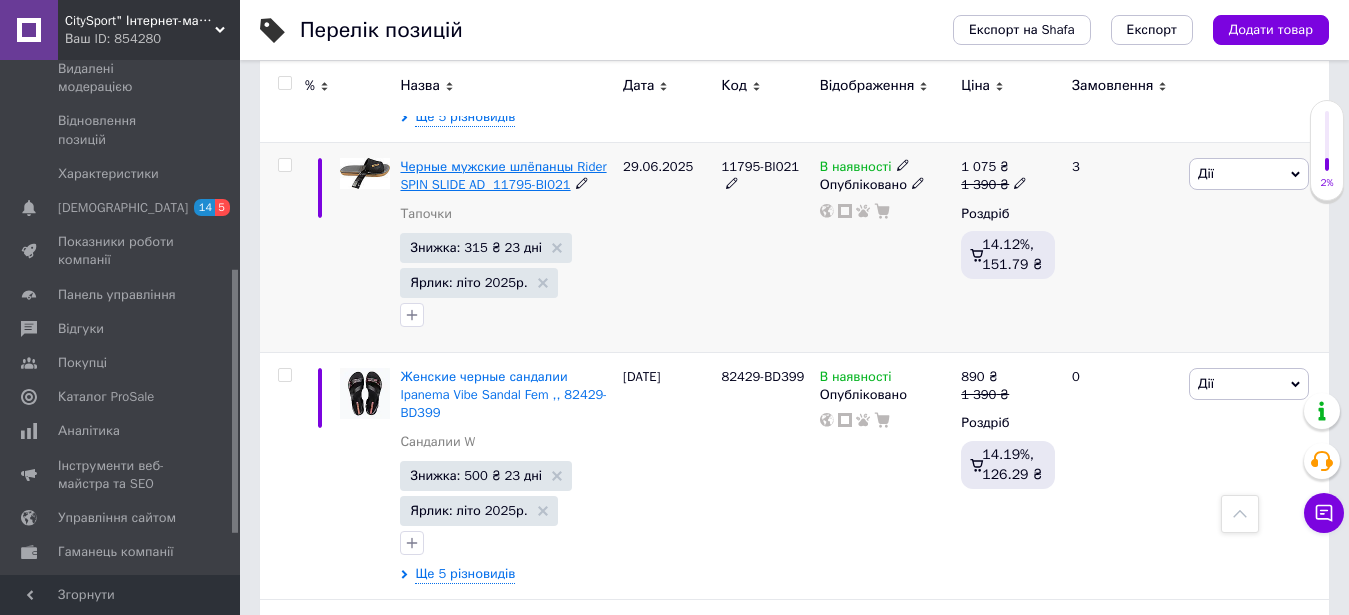 click on "Черные мужские шлёпанцы Rider SPIN SLIDE AD  11795-BI021" at bounding box center (503, 175) 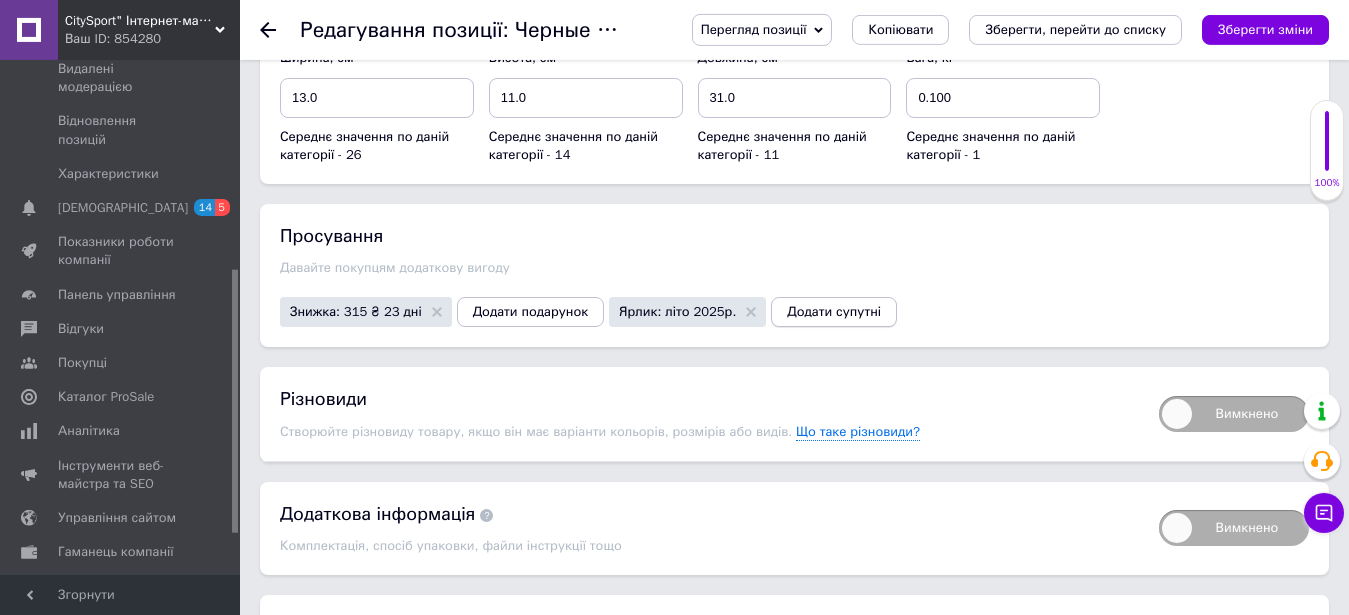 scroll, scrollTop: 2754, scrollLeft: 0, axis: vertical 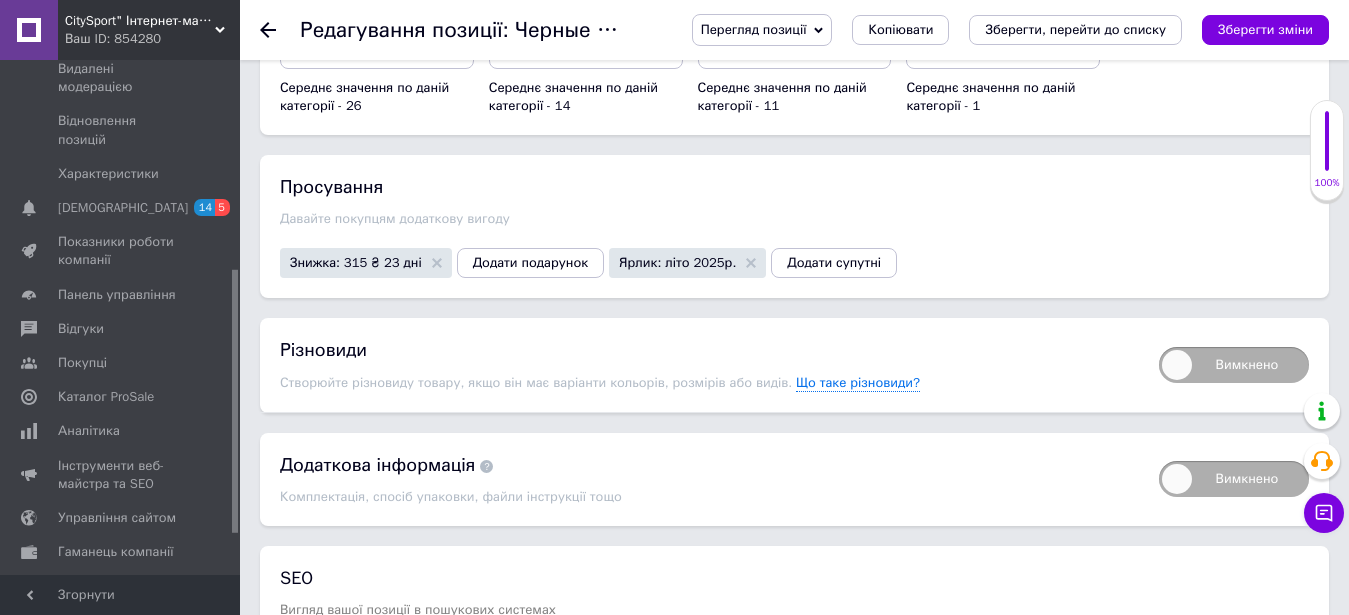 click on "Вимкнено" at bounding box center (1234, 365) 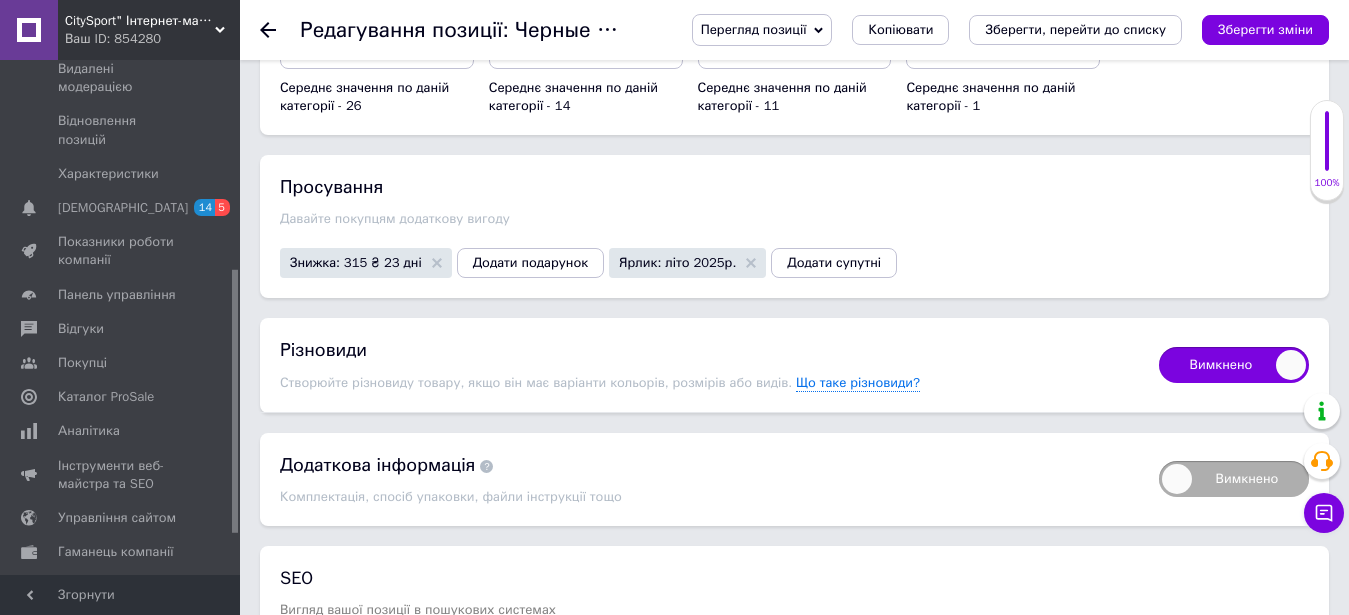 checkbox on "true" 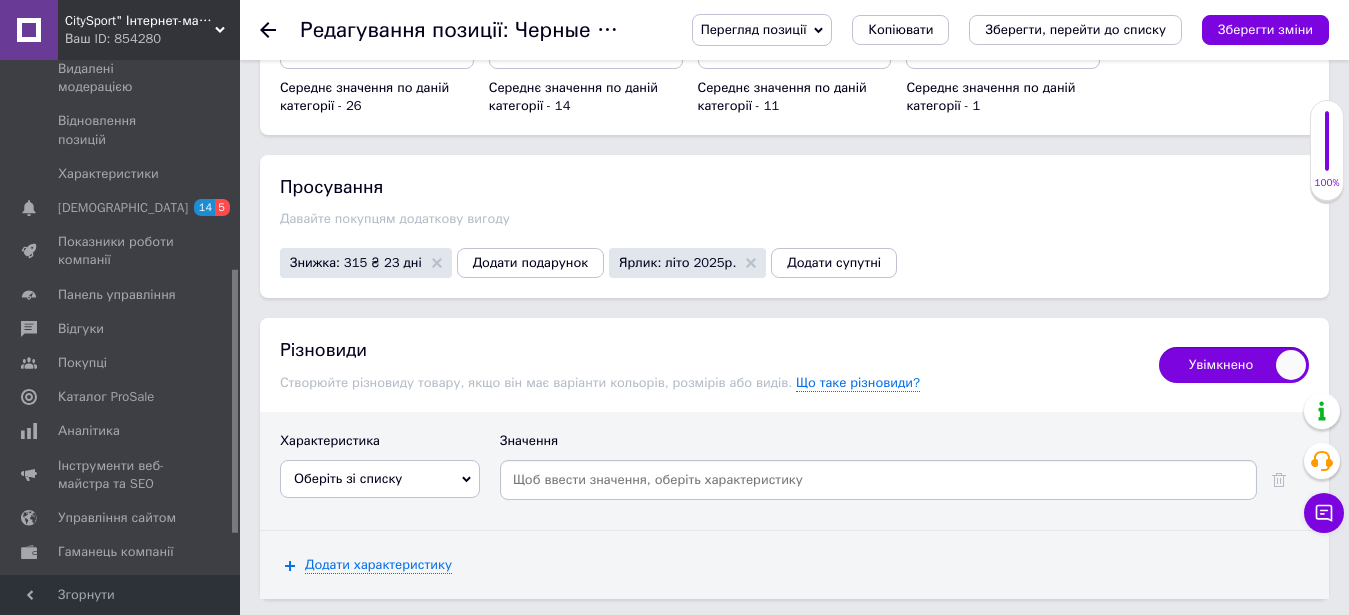 click on "Оберіть зі списку" at bounding box center (380, 479) 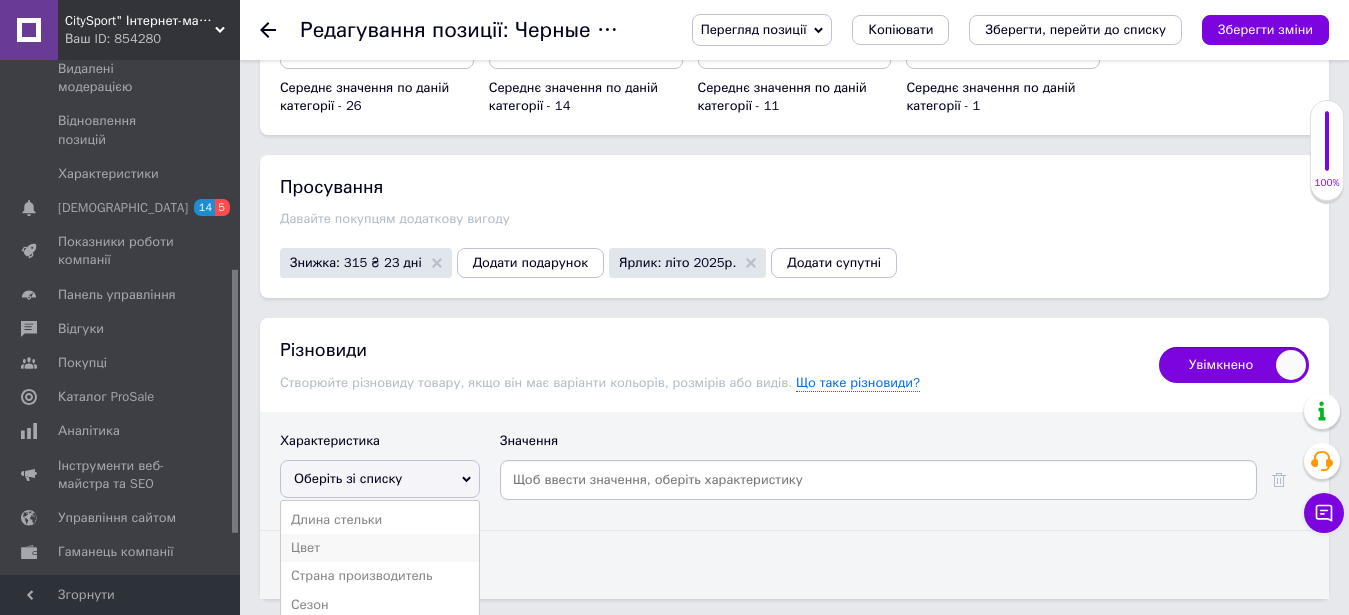 click on "Цвет" at bounding box center (380, 548) 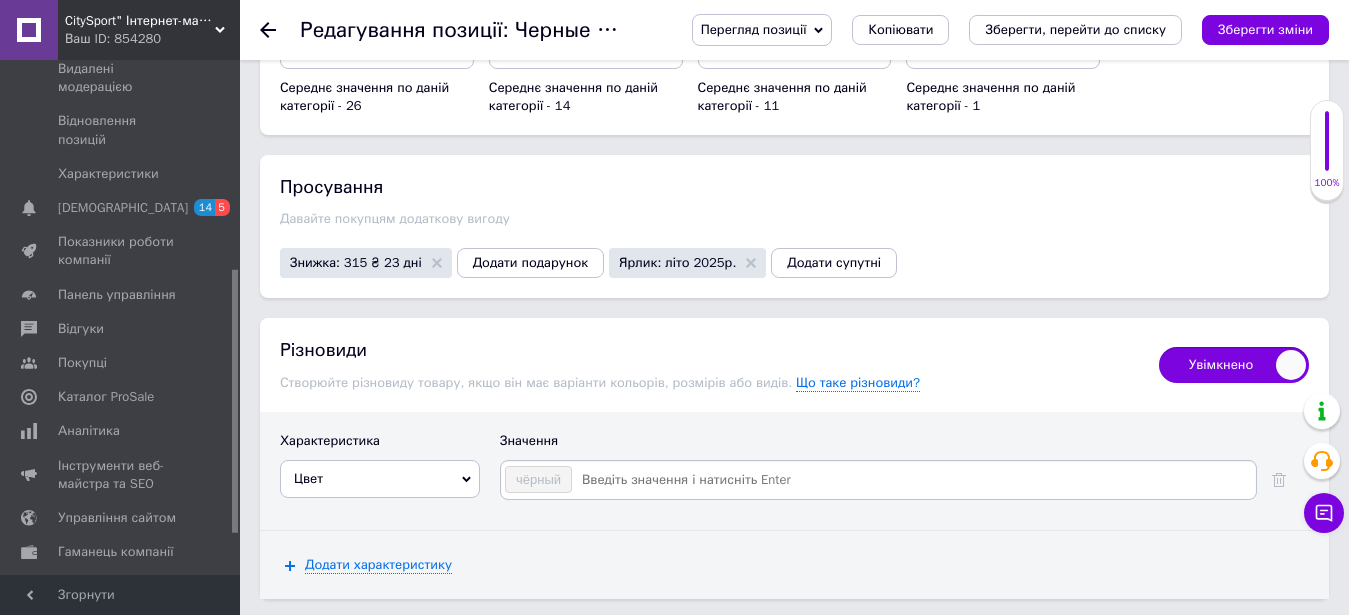click at bounding box center (913, 480) 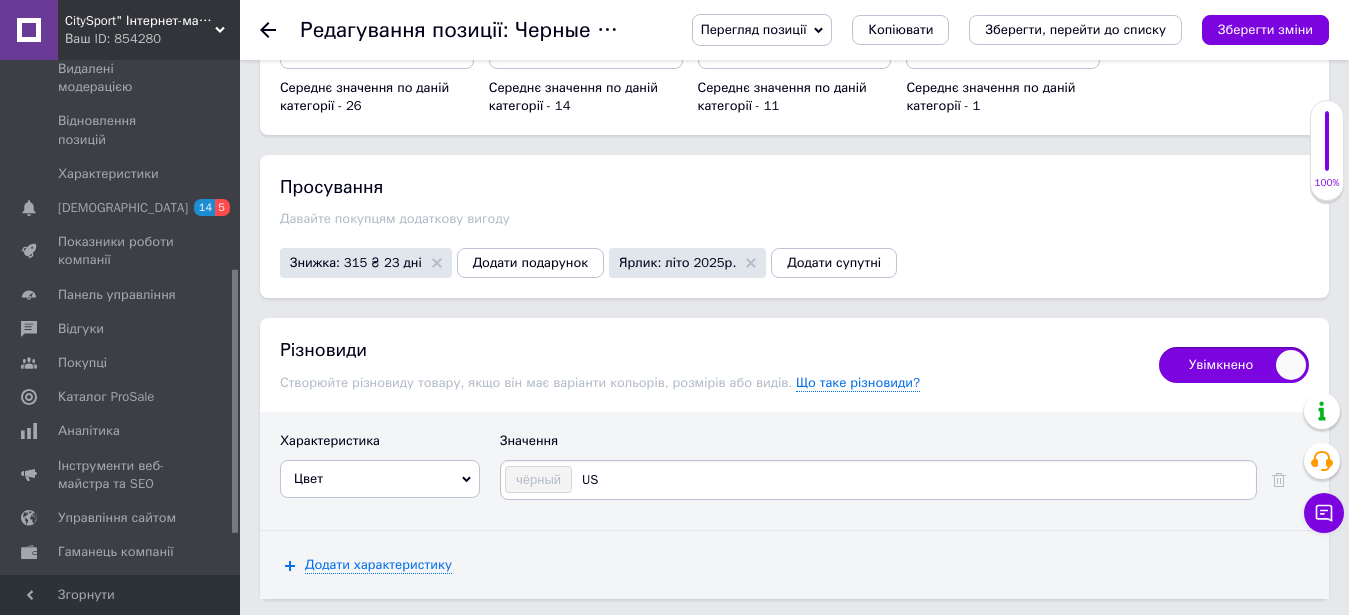type on "U" 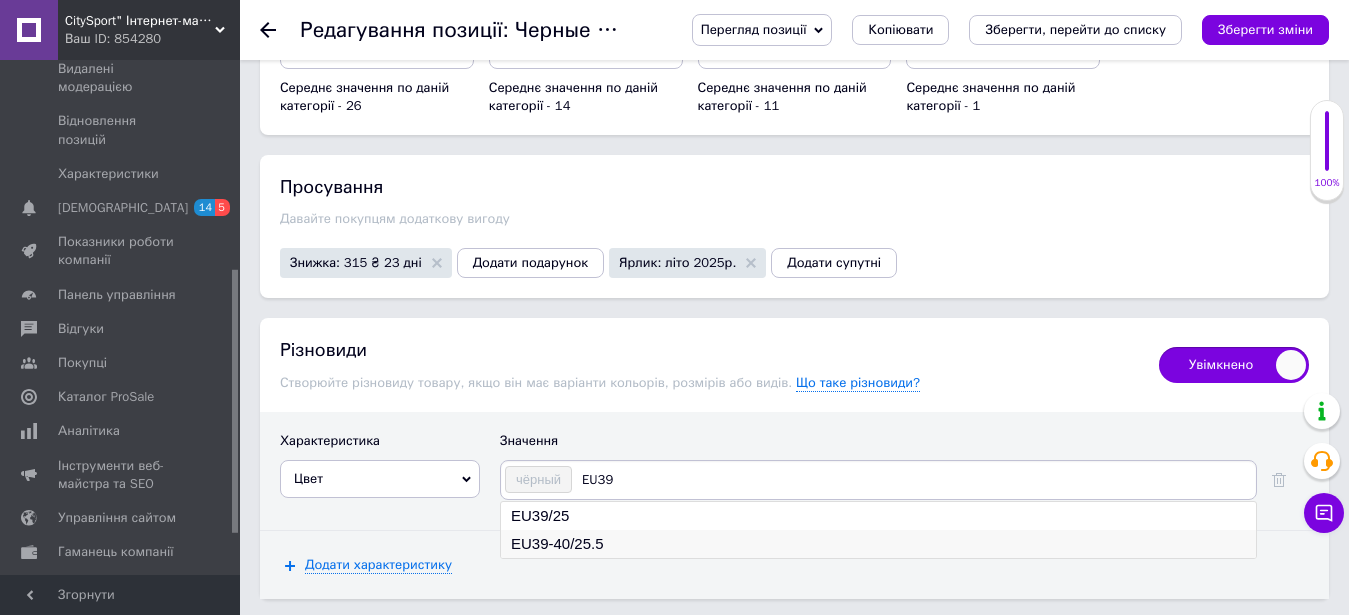 type on "EU39" 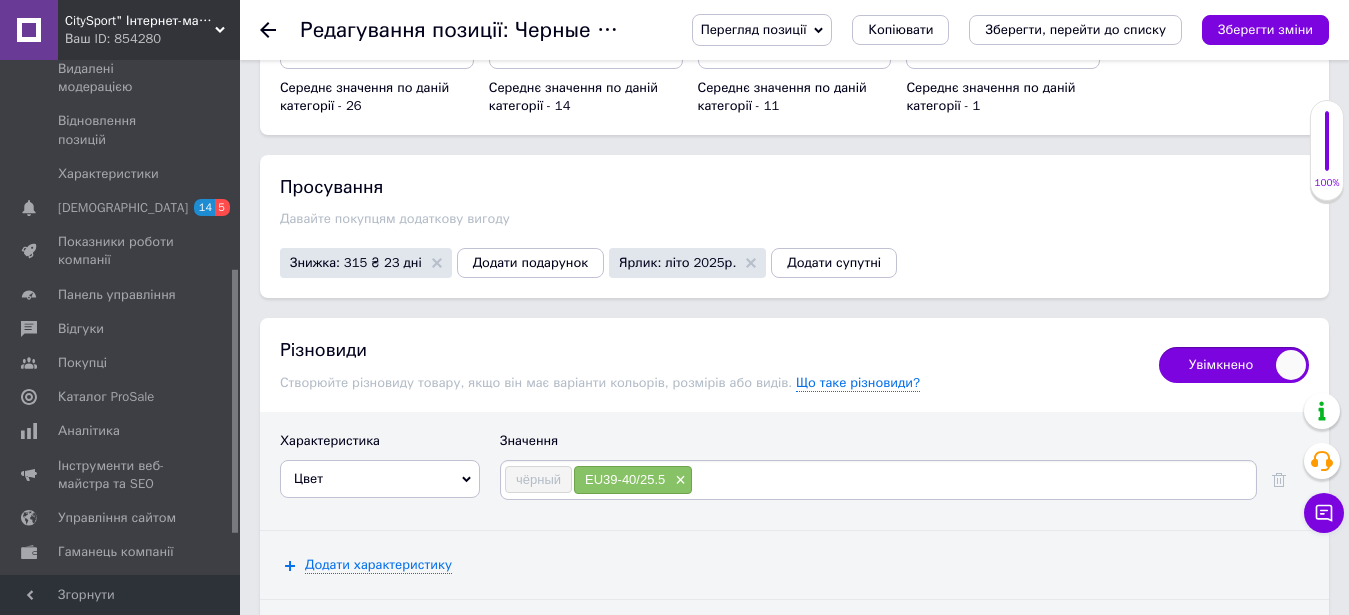 click at bounding box center (973, 480) 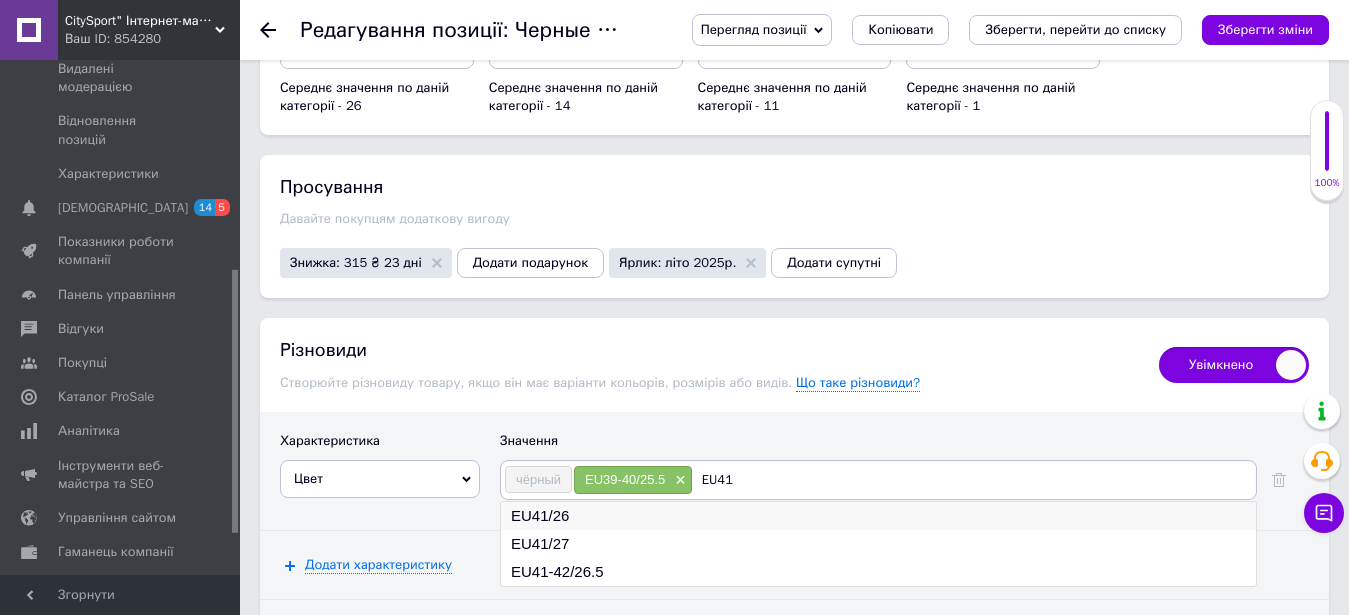 type on "EU41" 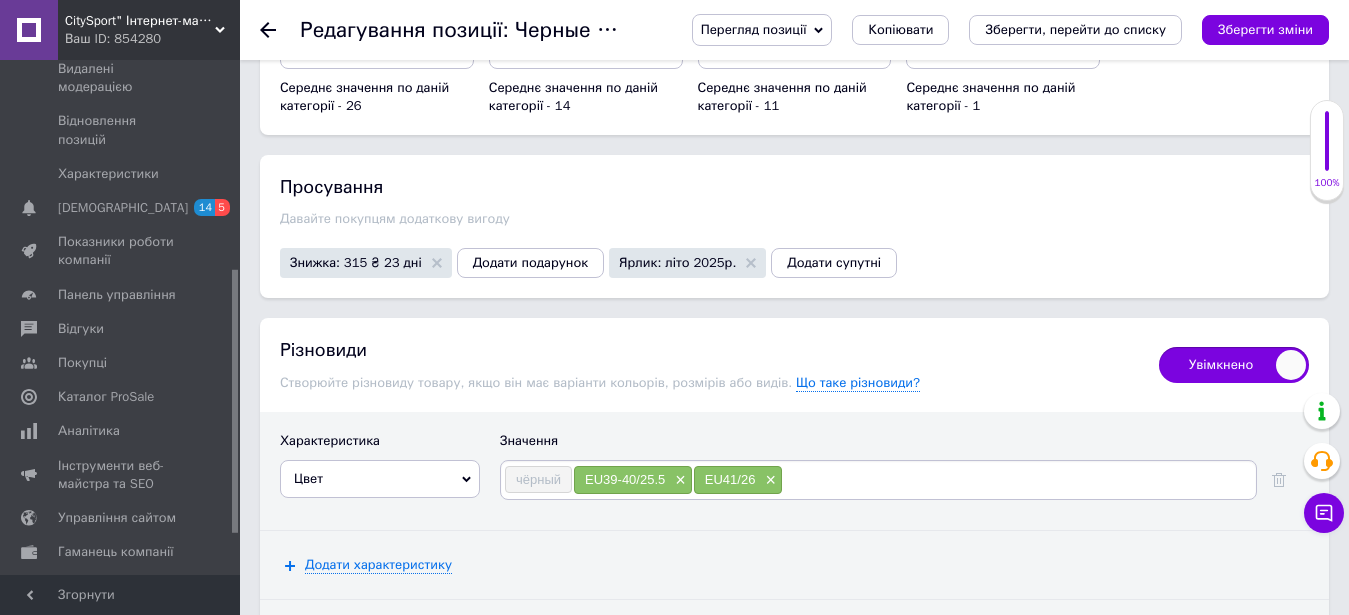 click at bounding box center (1018, 480) 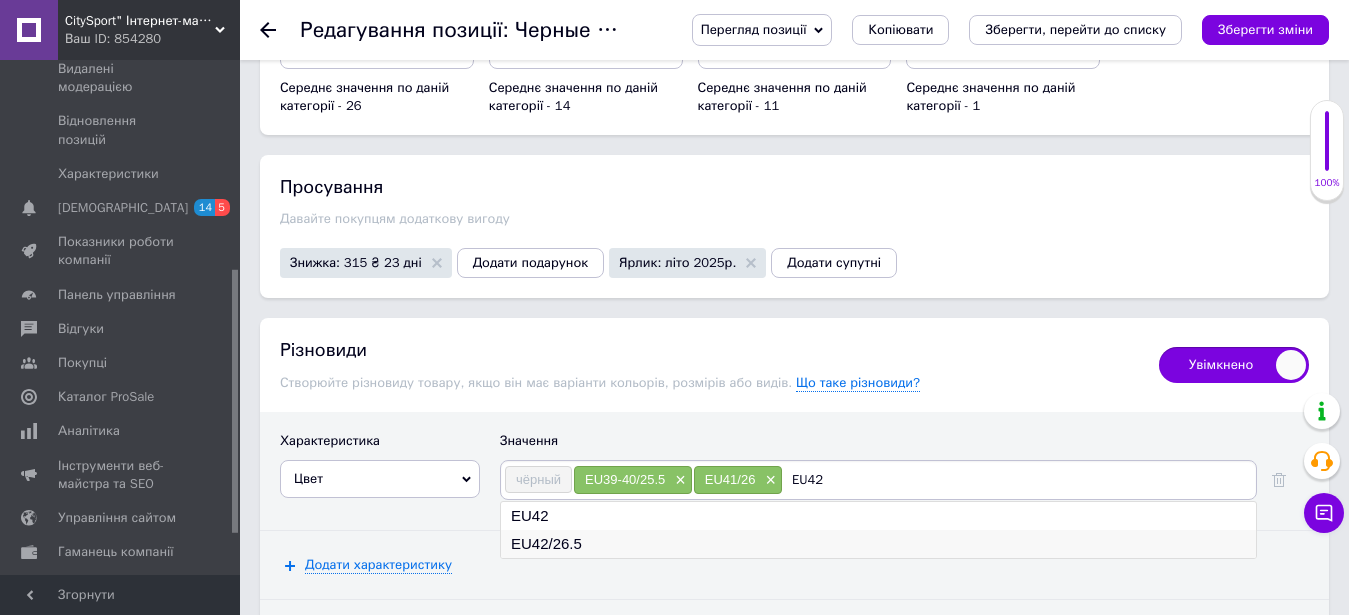 type on "EU42" 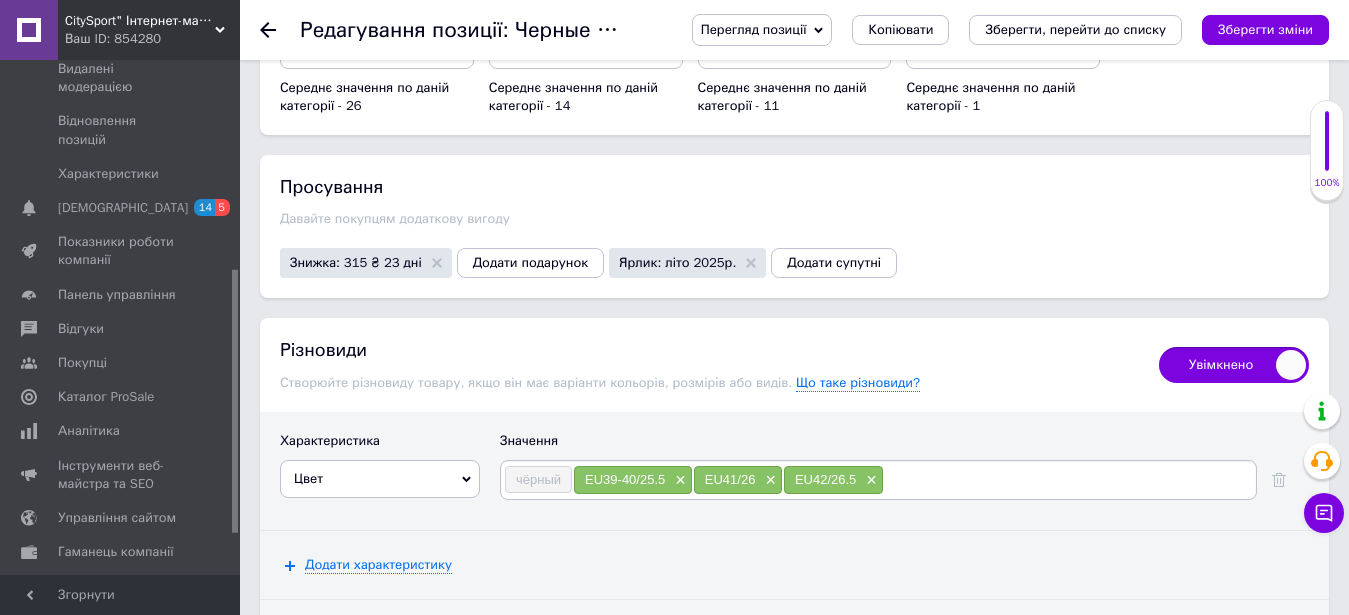 click at bounding box center [1068, 480] 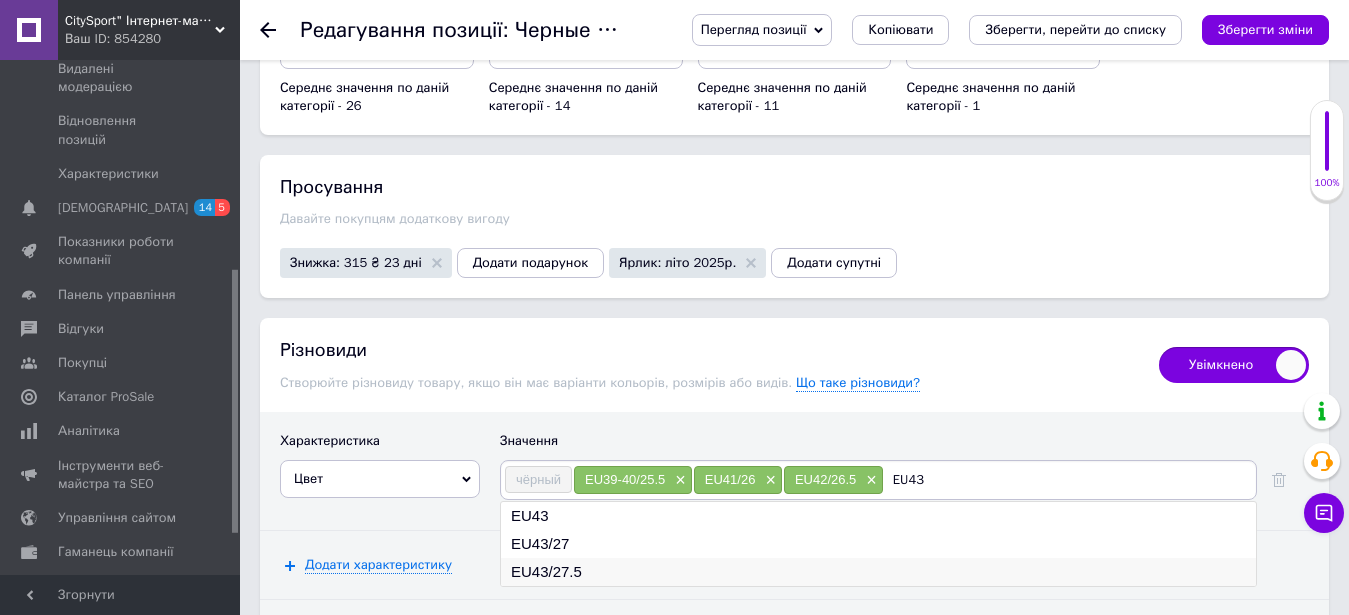 type on "EU43" 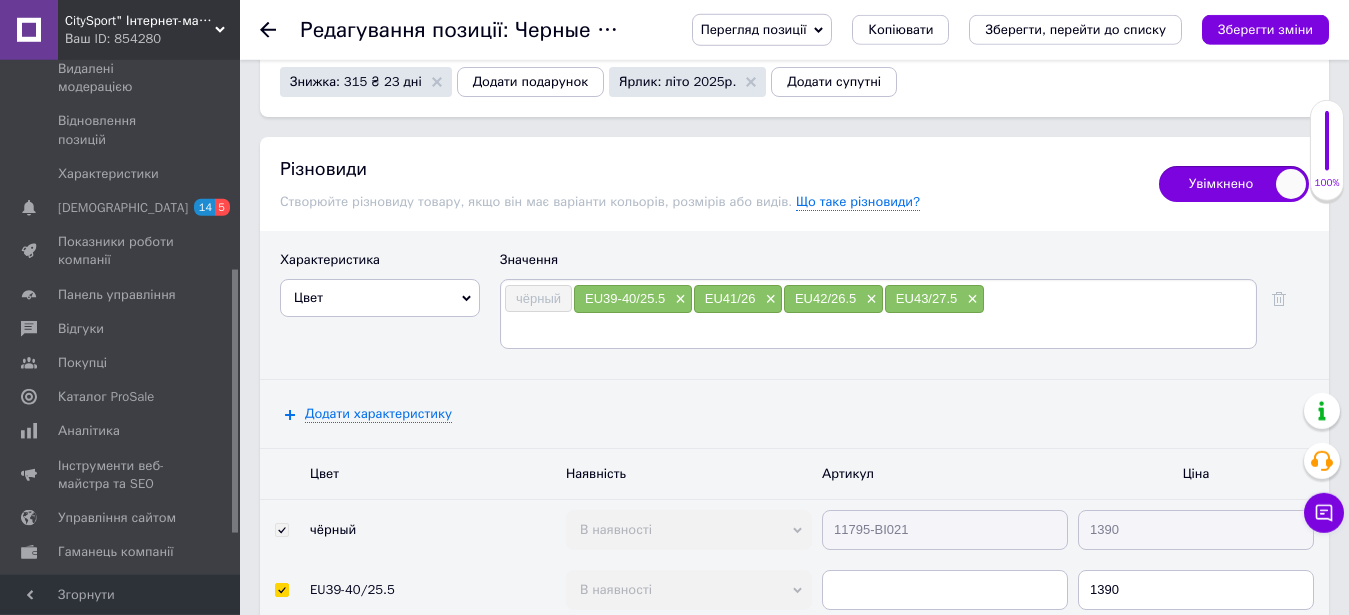 scroll, scrollTop: 2958, scrollLeft: 0, axis: vertical 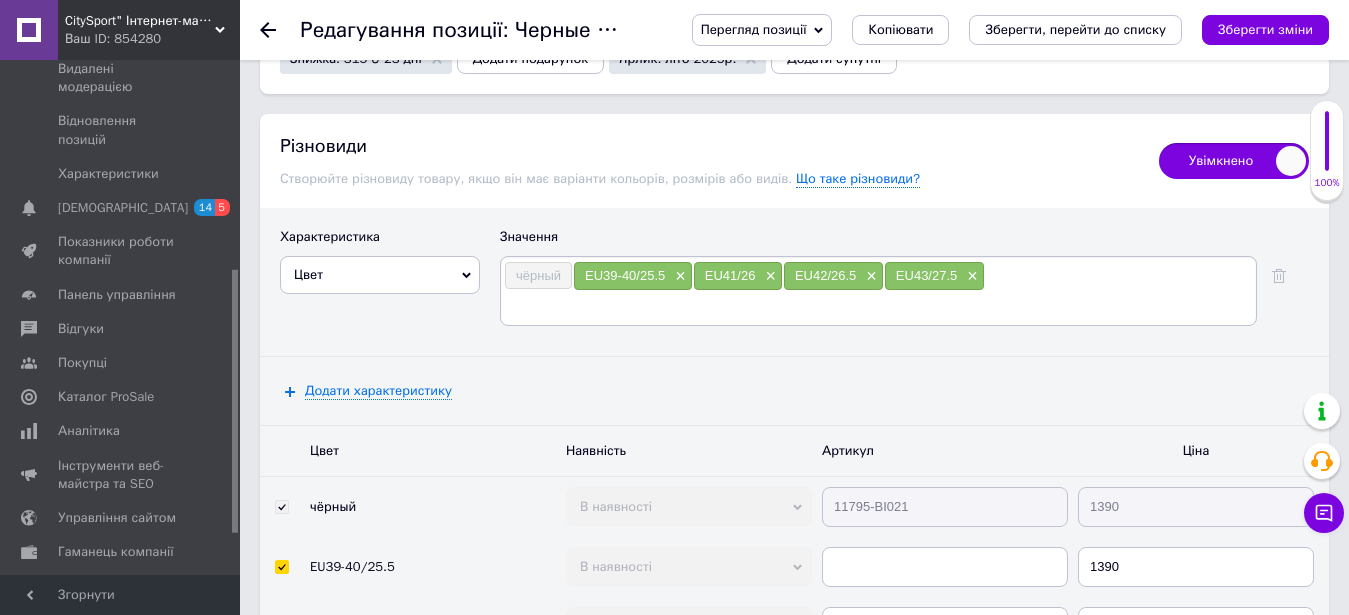 click on "чёрный EU39-40/25.5 × EU41/26 × EU42/26.5 × EU43/27.5 ×" at bounding box center (878, 291) 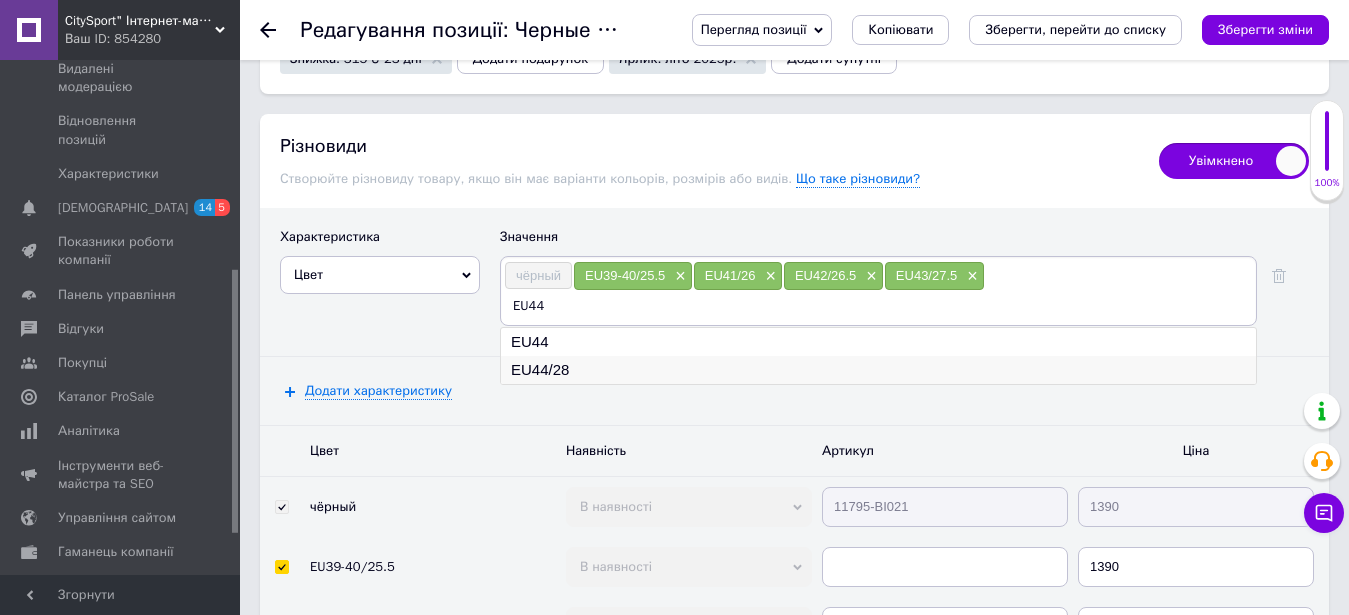 type on "EU44" 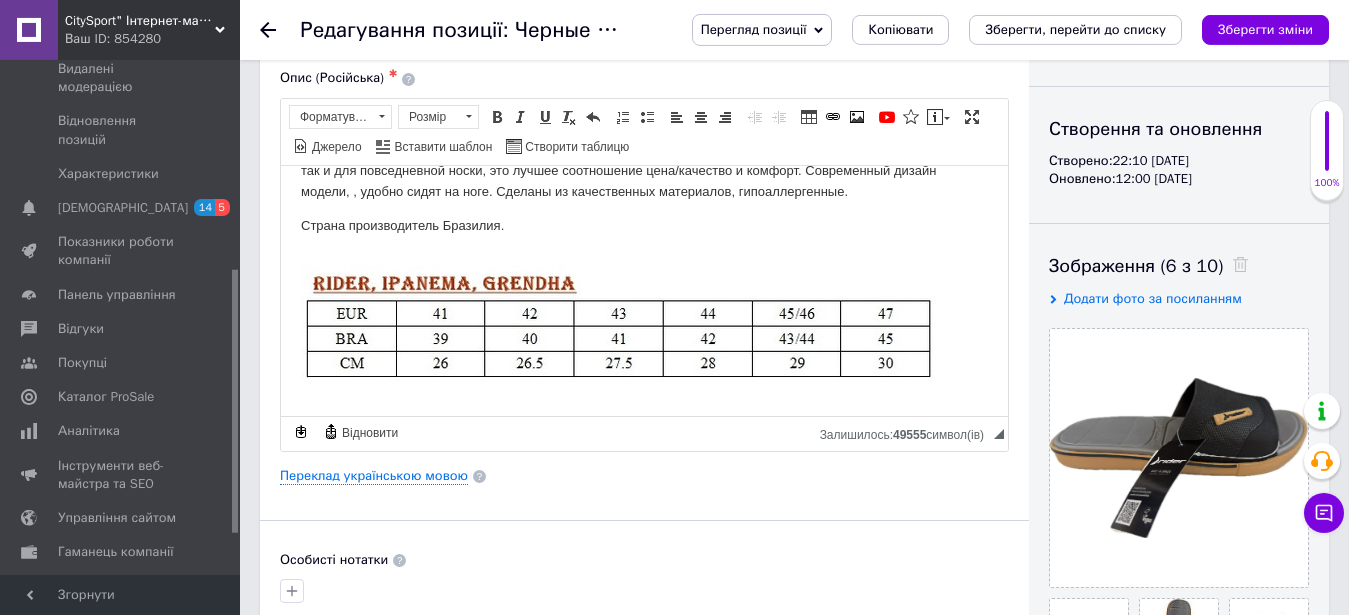 scroll, scrollTop: 0, scrollLeft: 0, axis: both 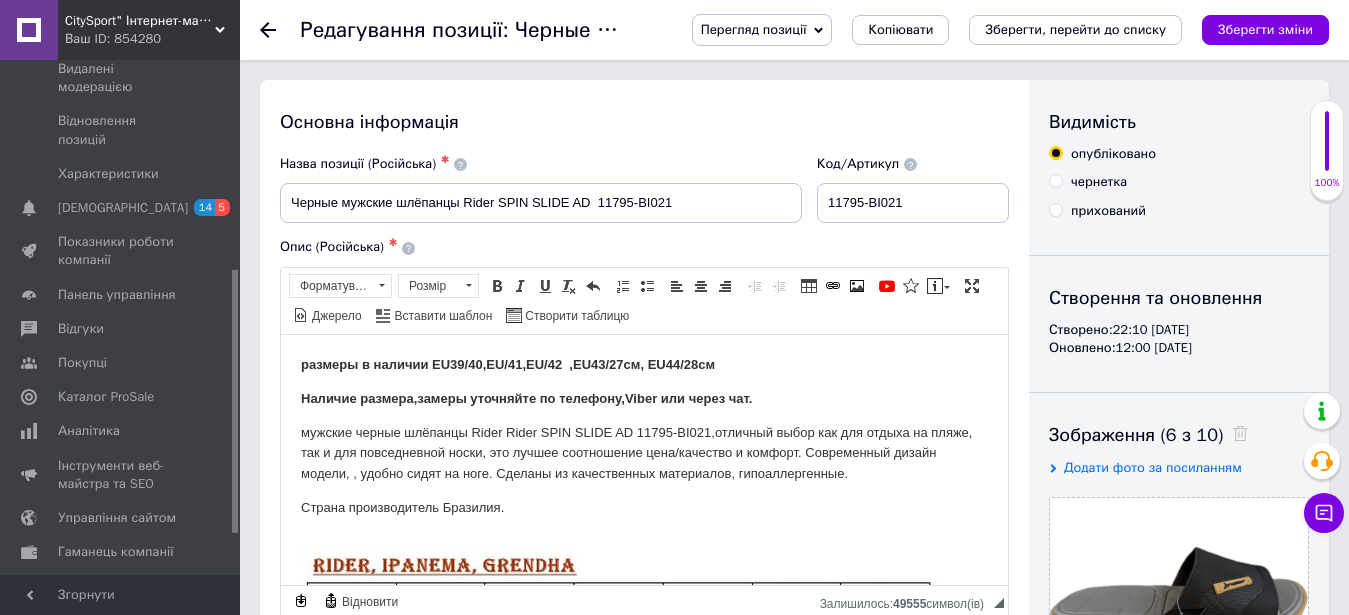 drag, startPoint x: 1002, startPoint y: 466, endPoint x: 1289, endPoint y: 672, distance: 353.2775 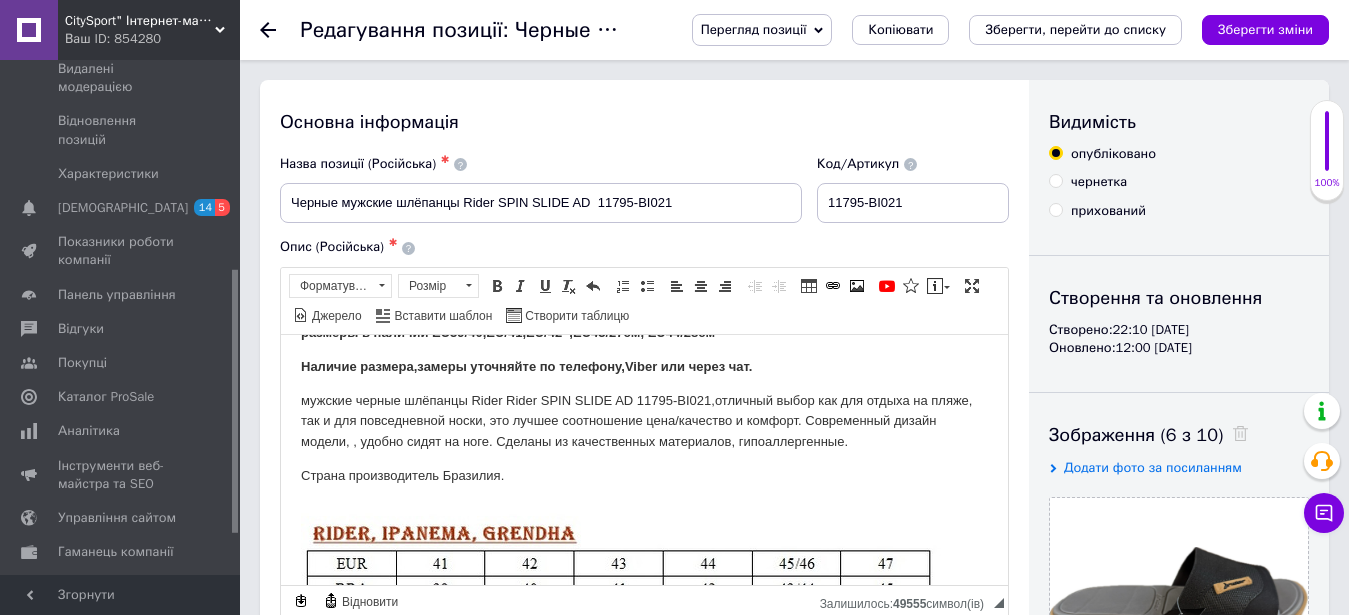 scroll, scrollTop: 131, scrollLeft: 0, axis: vertical 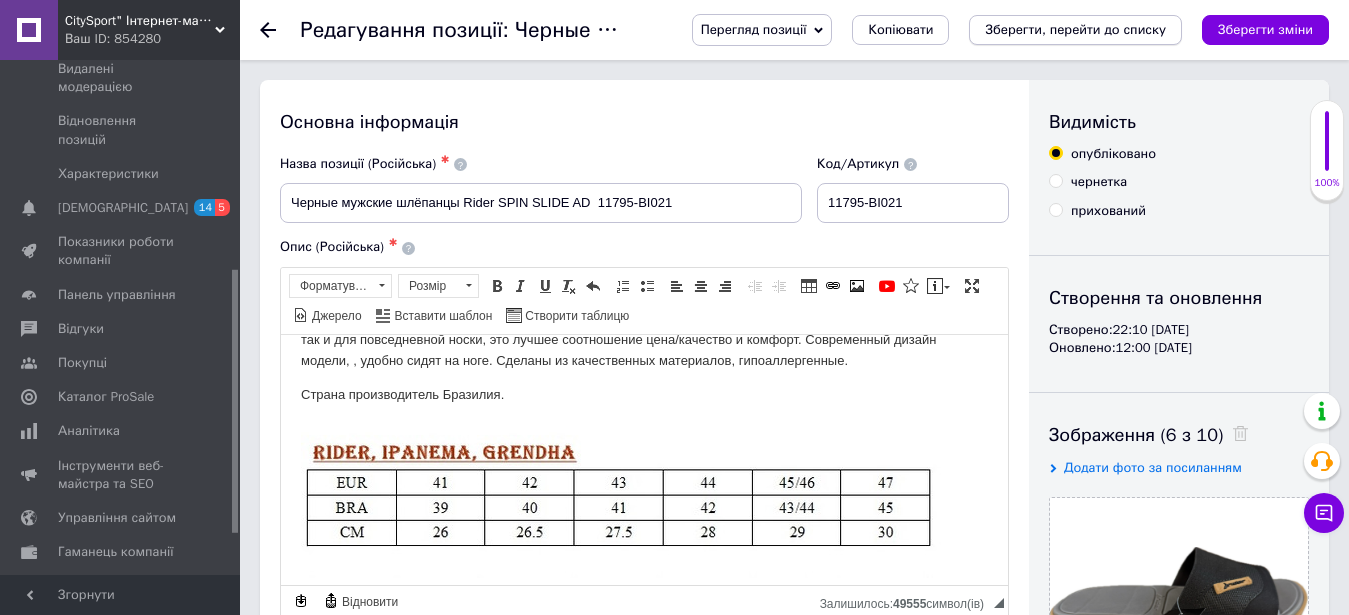 click on "Зберегти, перейти до списку" at bounding box center [1075, 29] 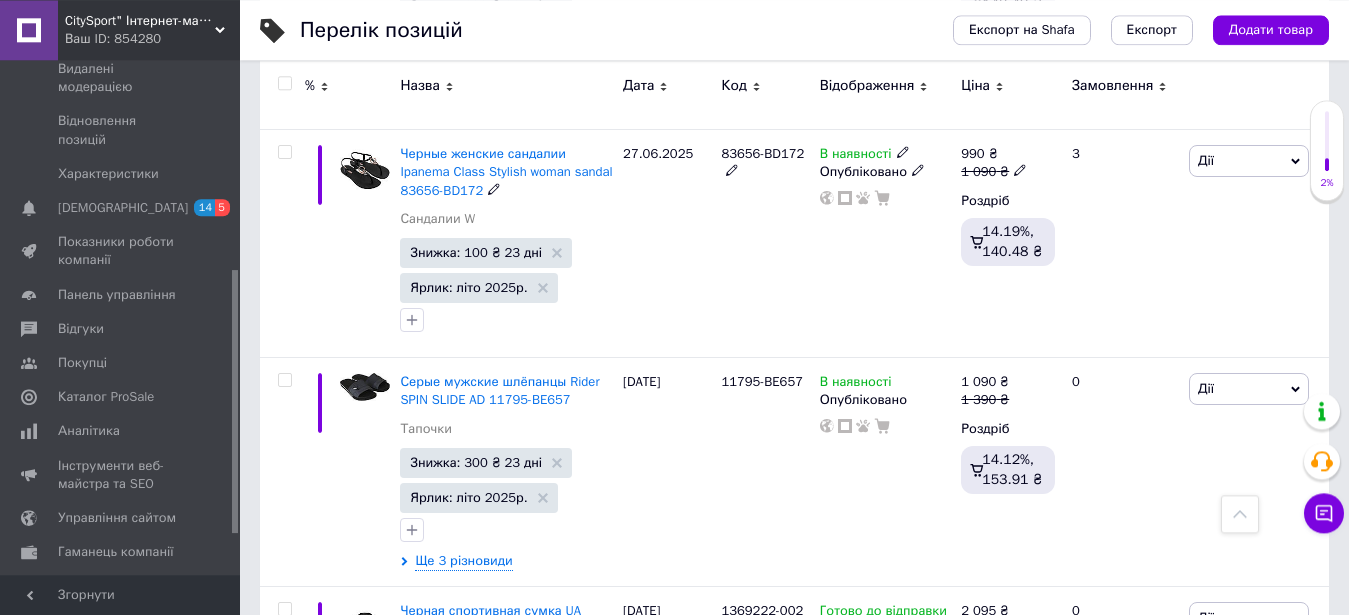 scroll, scrollTop: 7140, scrollLeft: 0, axis: vertical 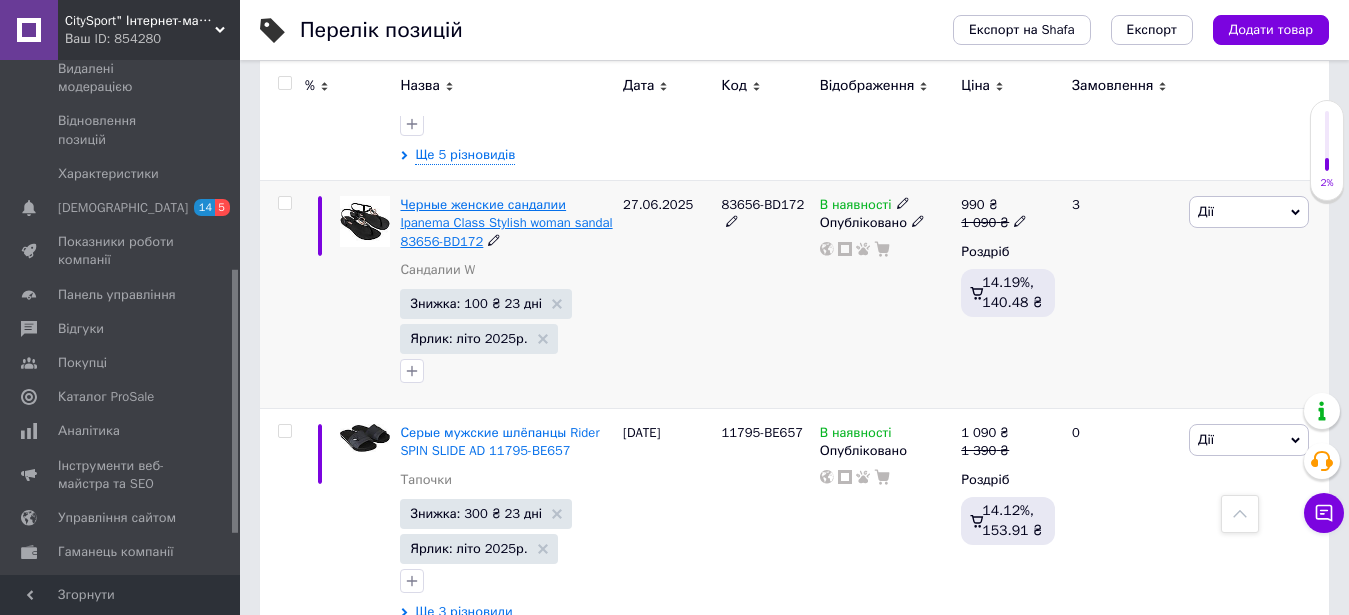 click on "Черные женские сандалии  Ipanema Class Stylish woman sandal 83656-BD172" at bounding box center [506, 222] 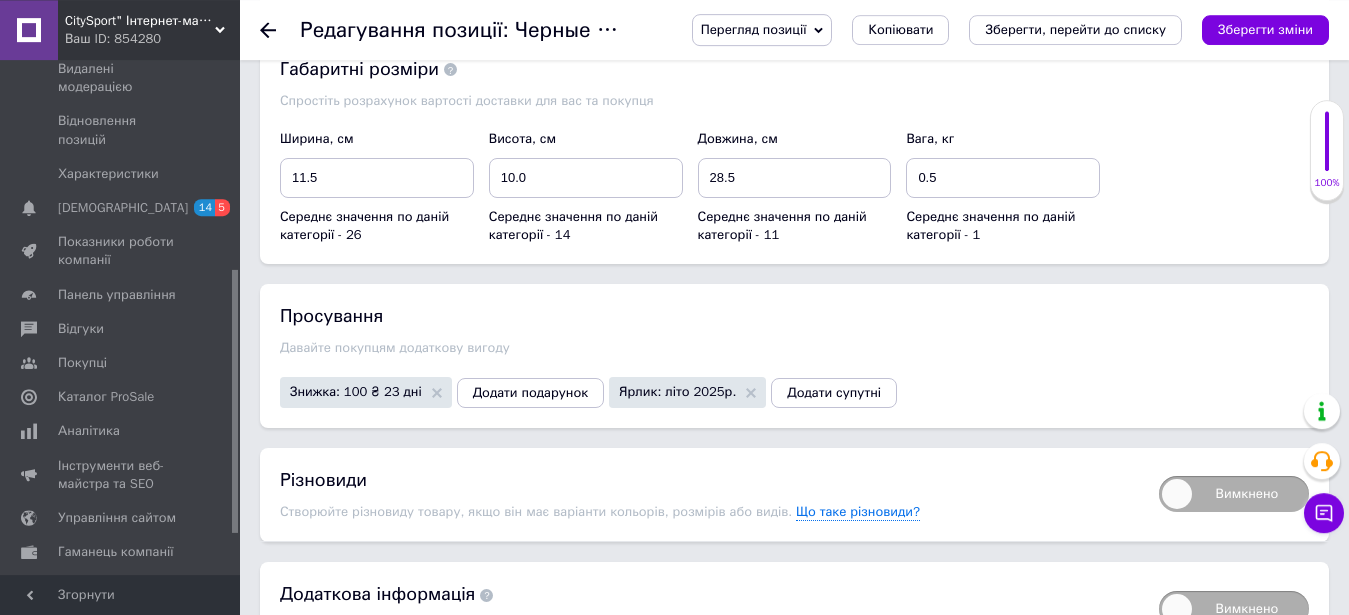 scroll, scrollTop: 2550, scrollLeft: 0, axis: vertical 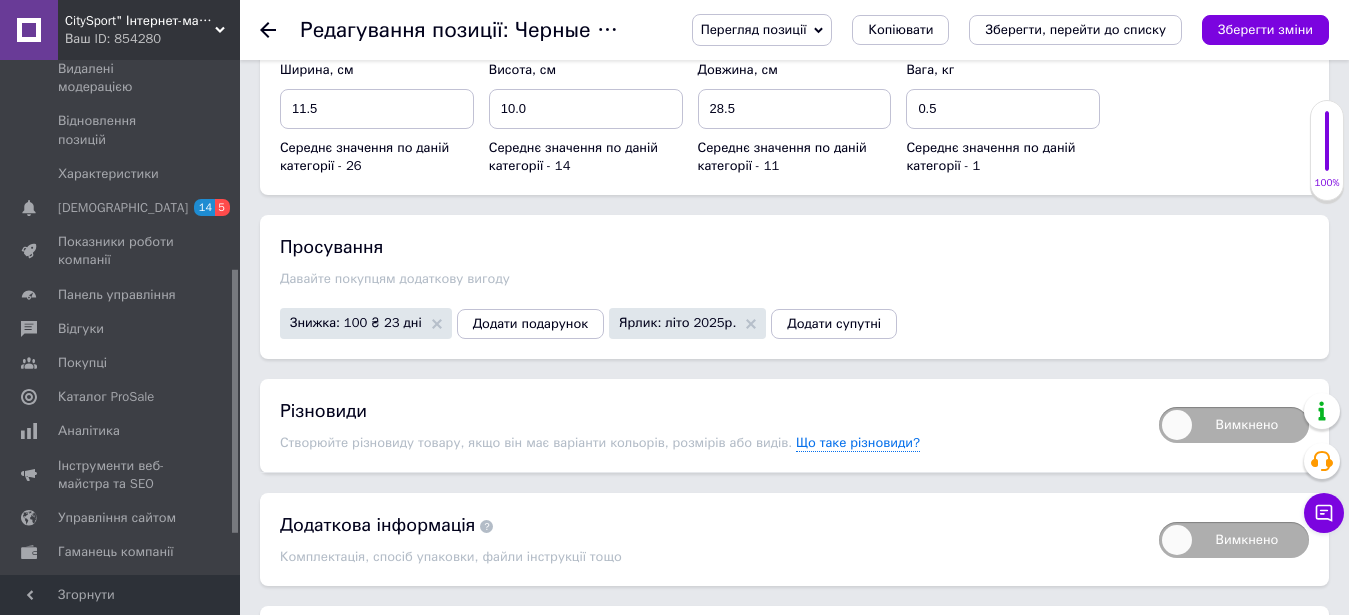 click on "Вимкнено" at bounding box center (1234, 425) 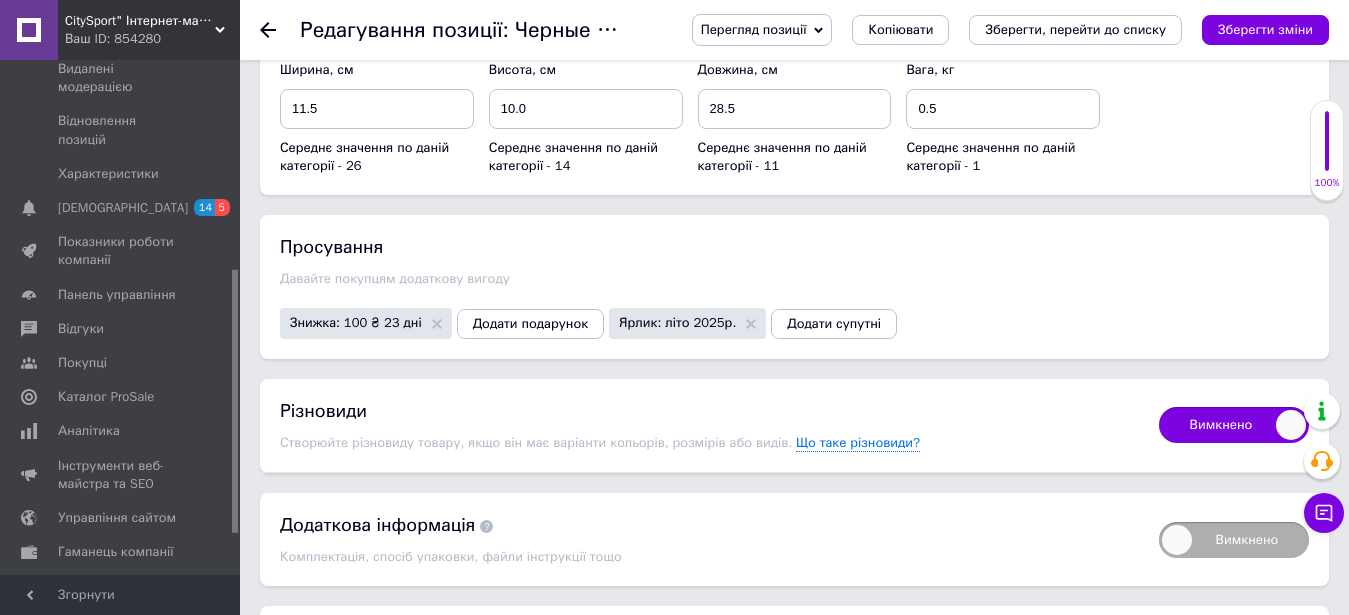 checkbox on "true" 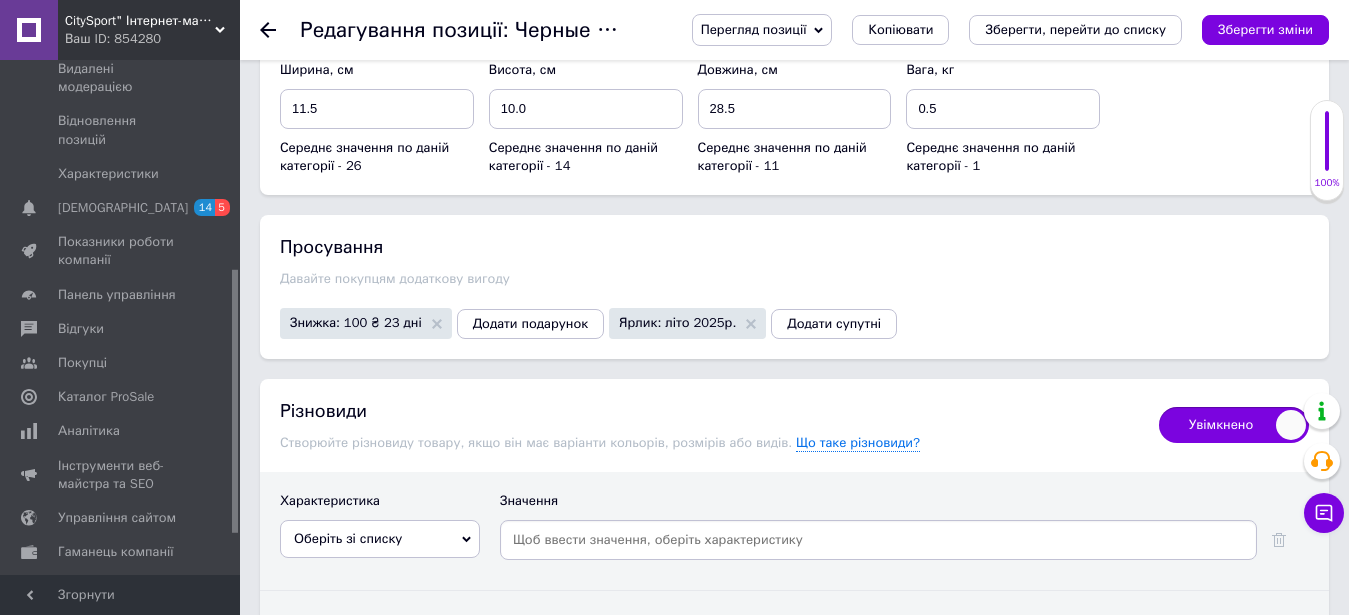 click at bounding box center (878, 540) 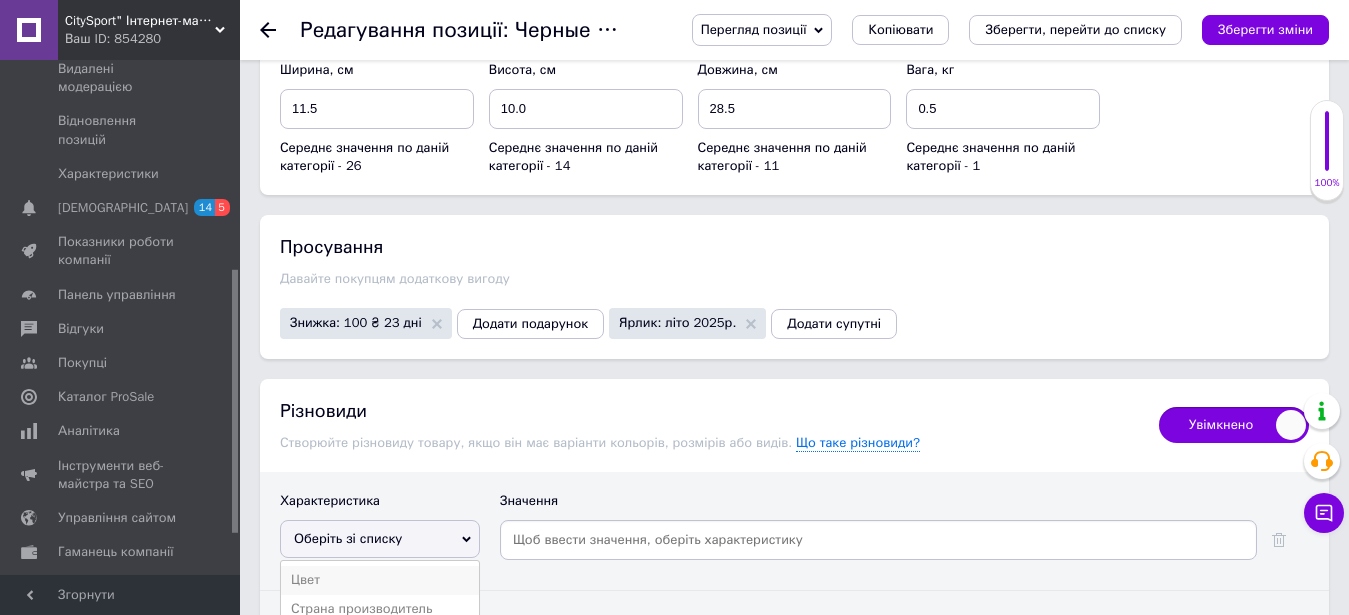 click on "Цвет" at bounding box center (380, 580) 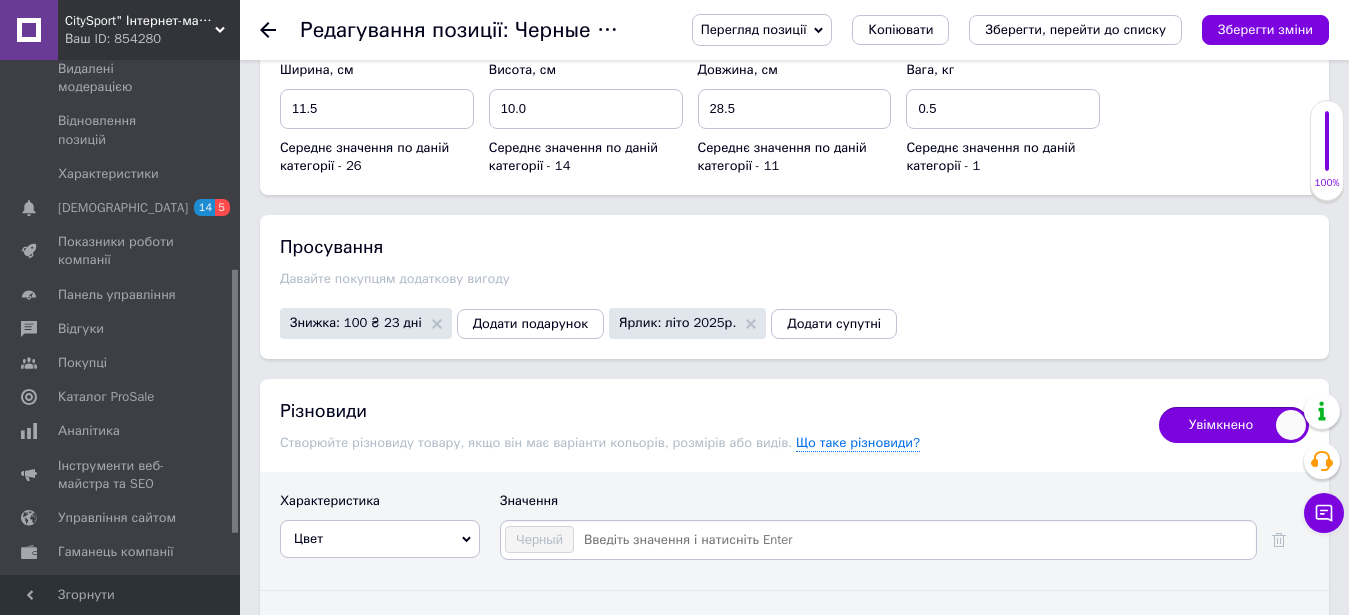 click at bounding box center [914, 540] 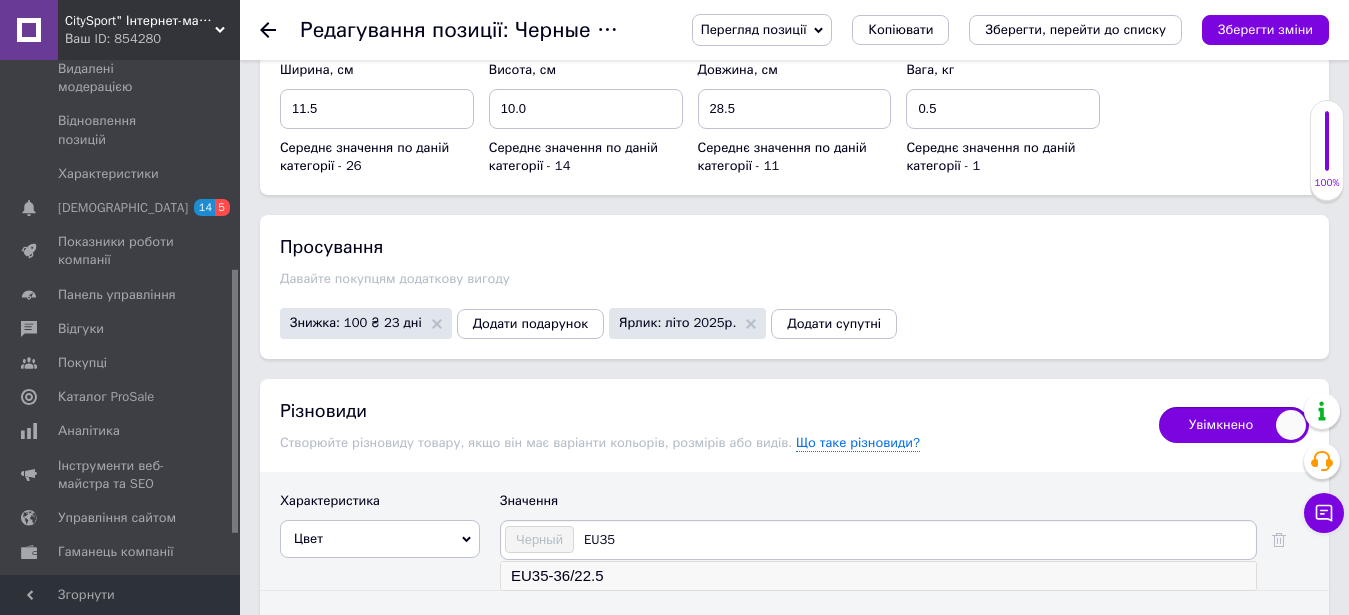 type on "EU35" 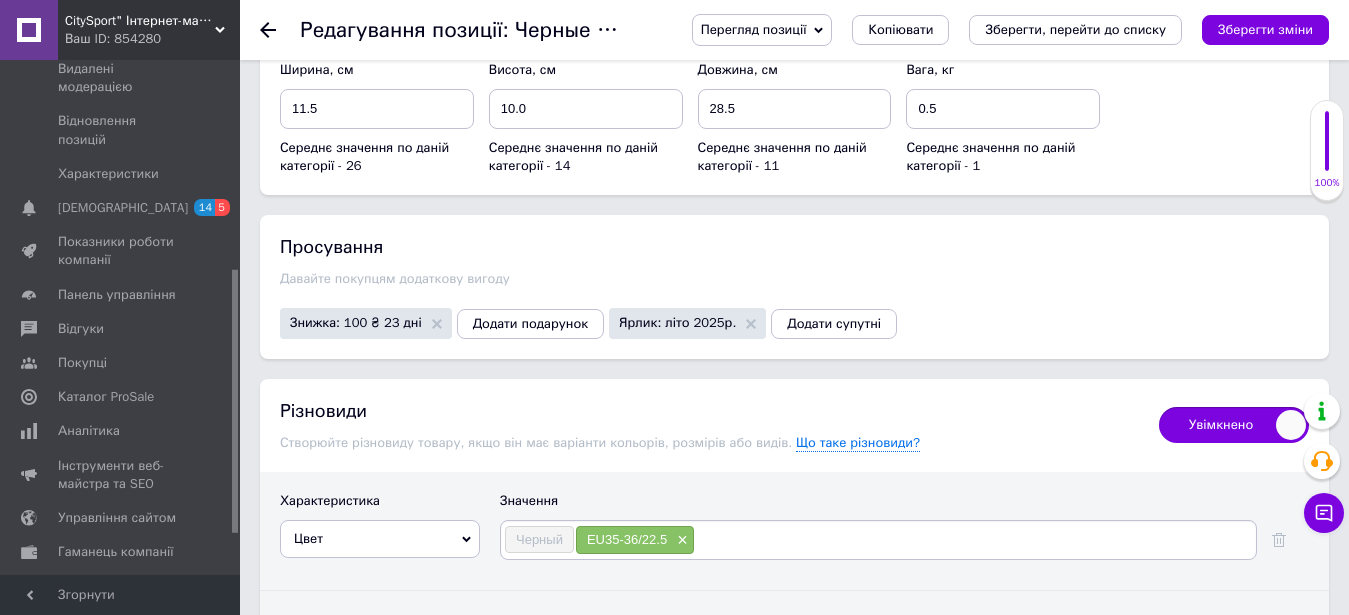 click at bounding box center (974, 540) 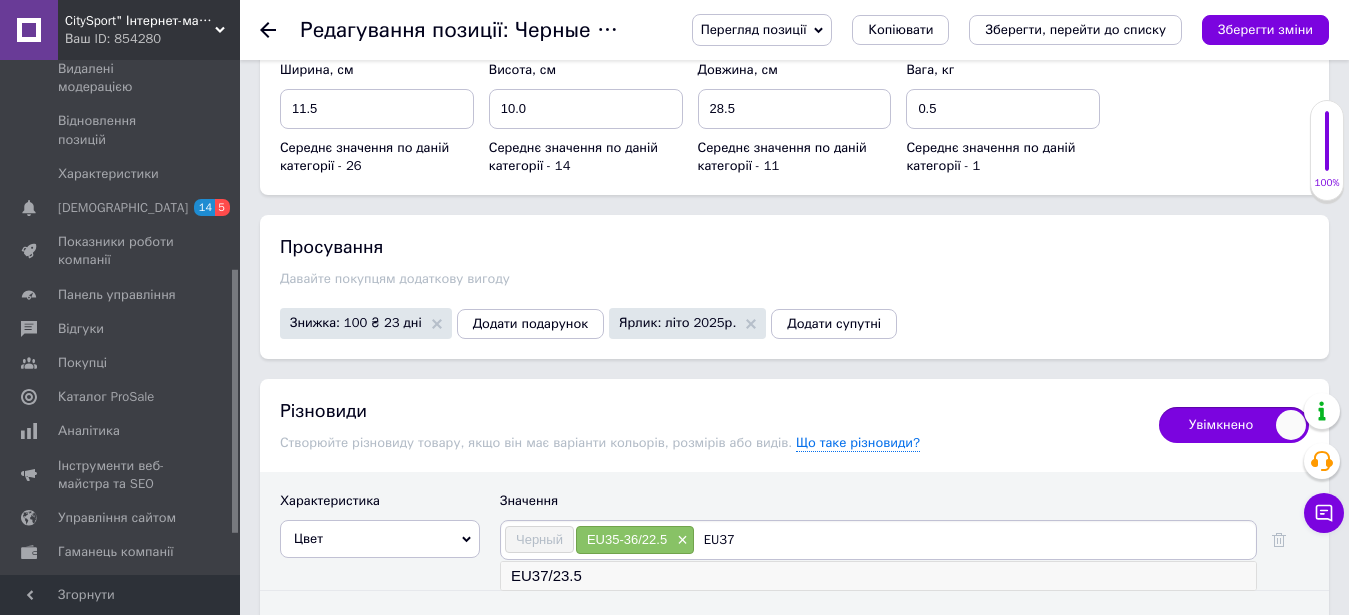 type on "EU37" 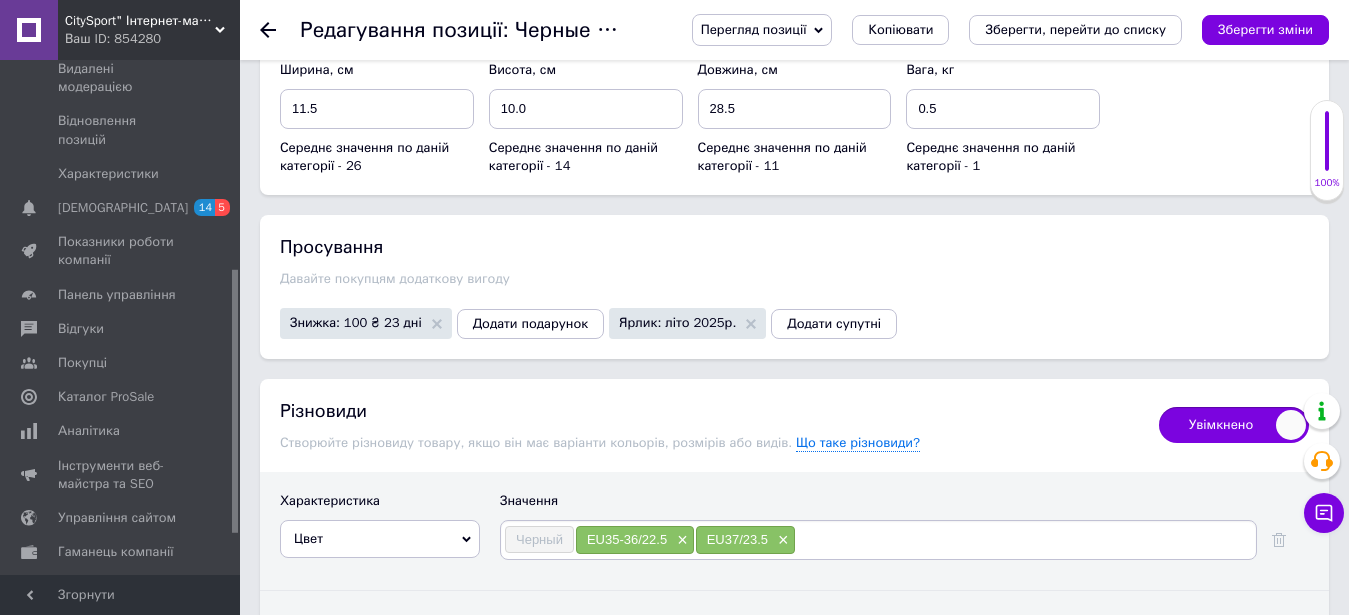 click at bounding box center [1024, 540] 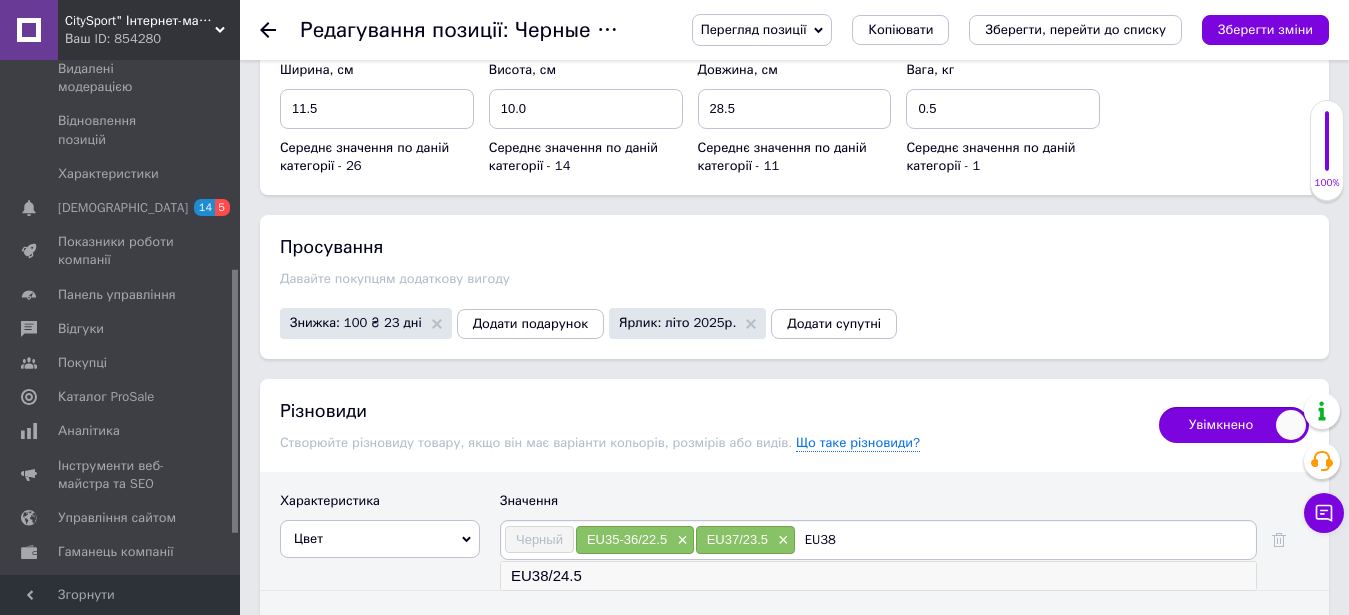 type on "EU38" 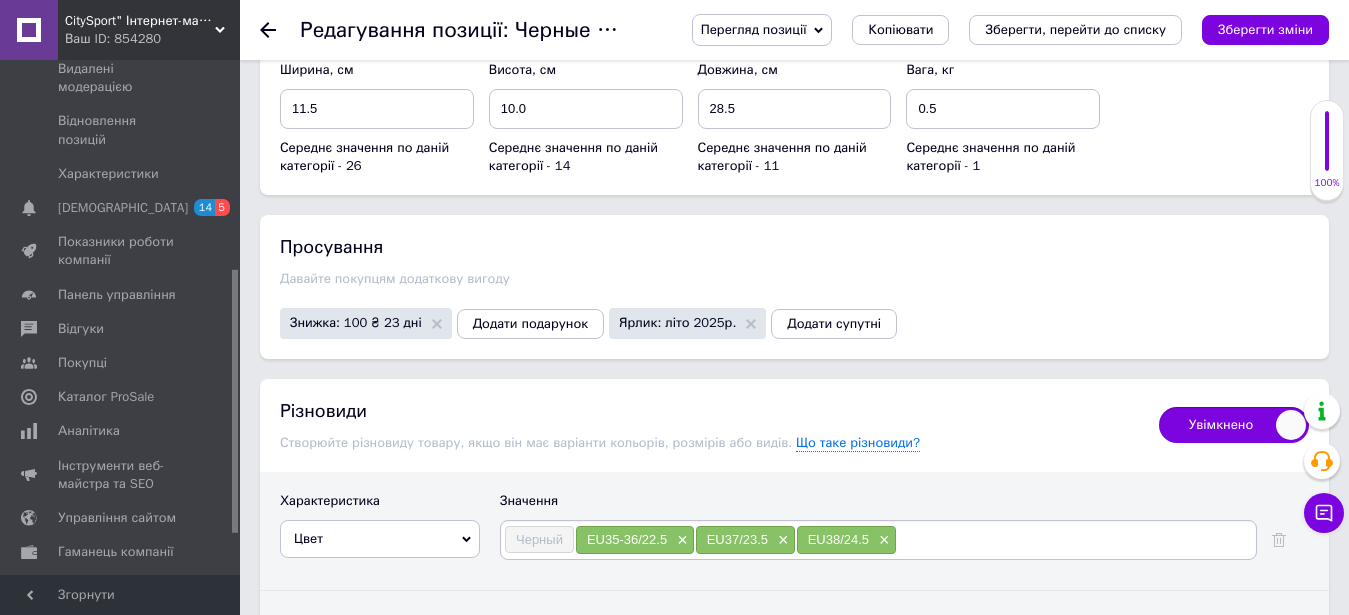 click at bounding box center [1075, 540] 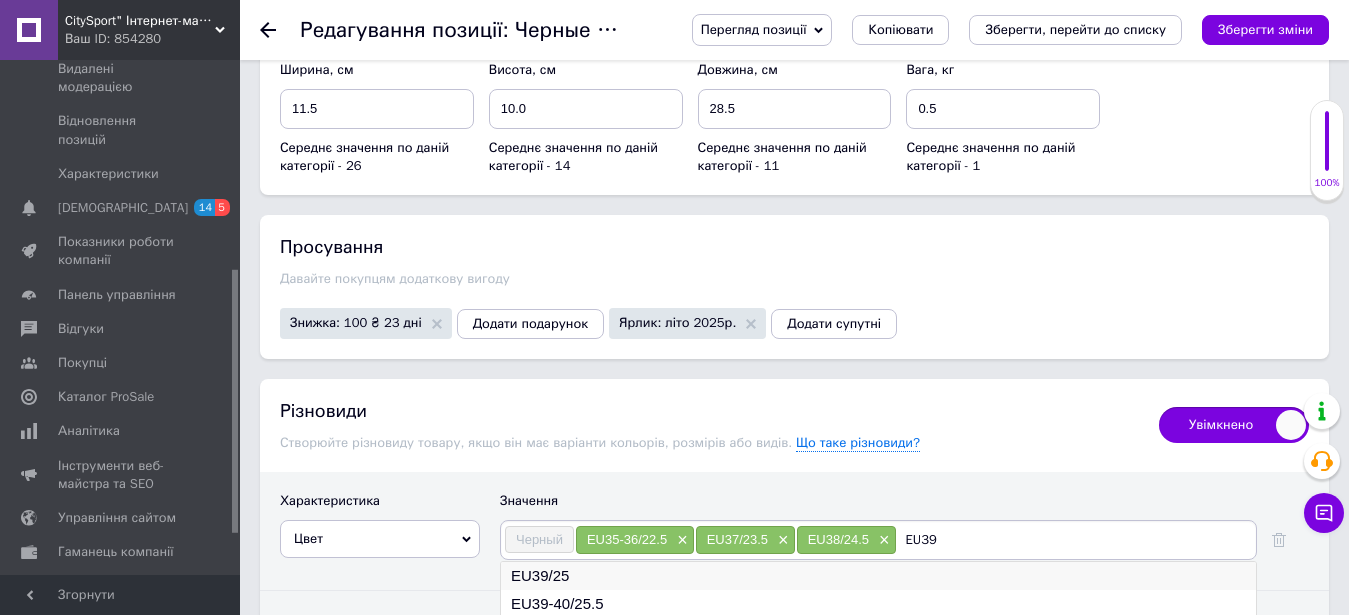 type on "EU39" 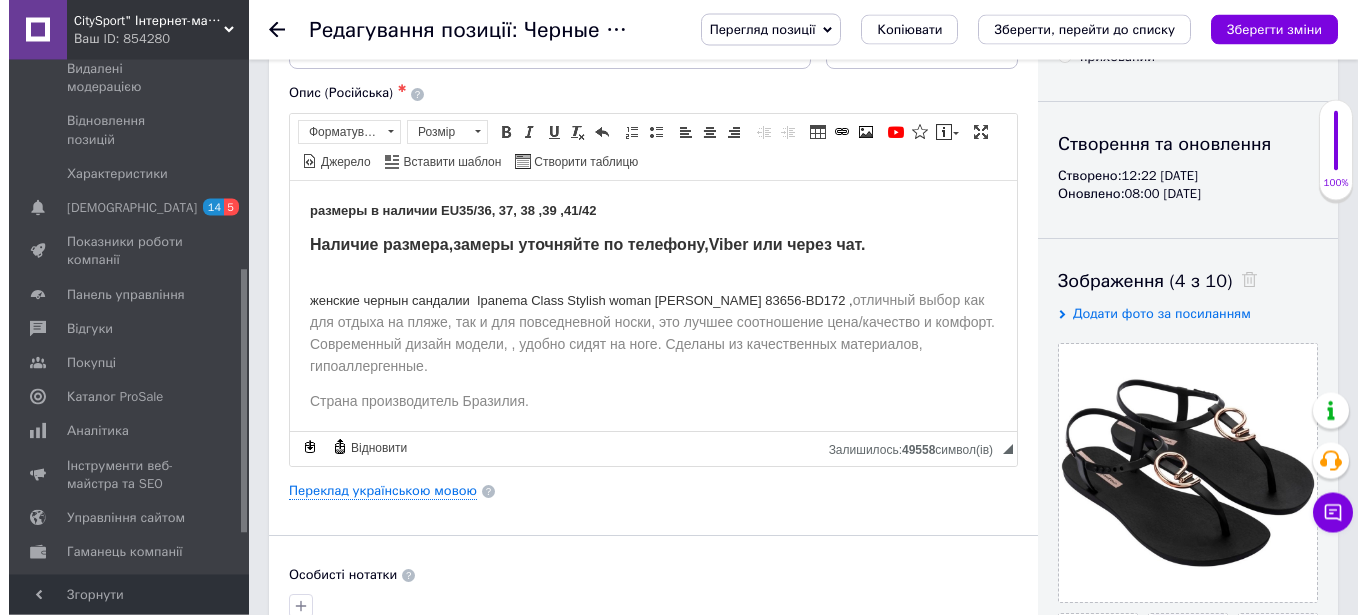 scroll, scrollTop: 102, scrollLeft: 0, axis: vertical 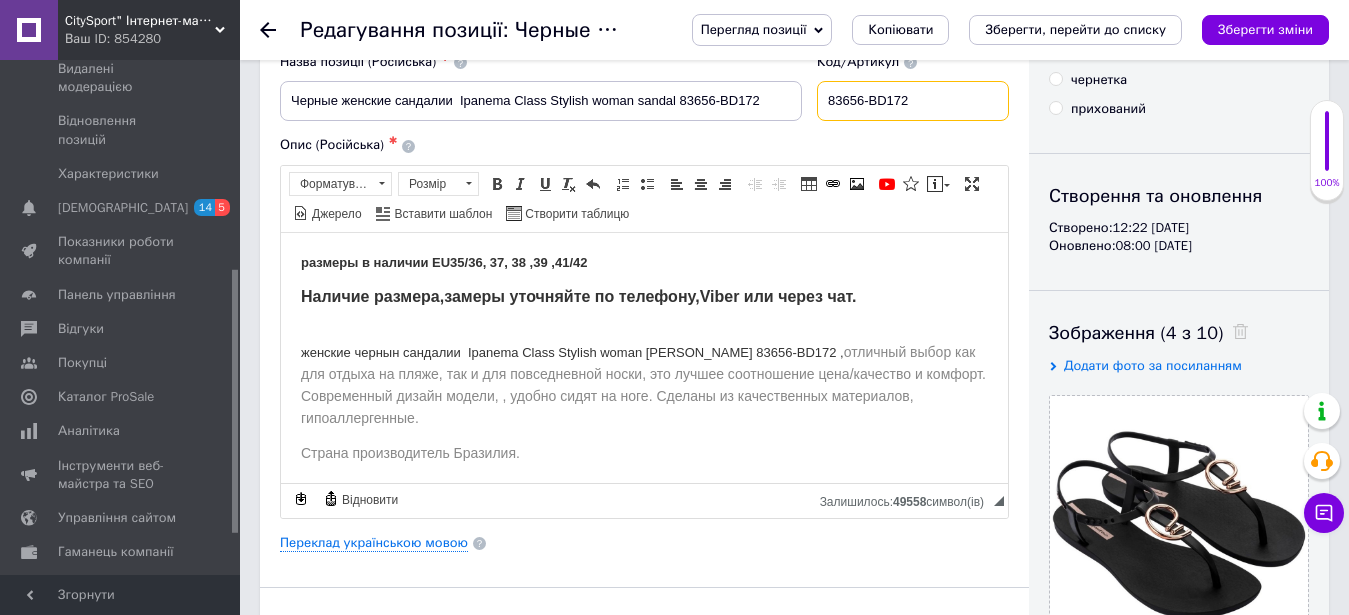 drag, startPoint x: 945, startPoint y: 99, endPoint x: 848, endPoint y: 103, distance: 97.082436 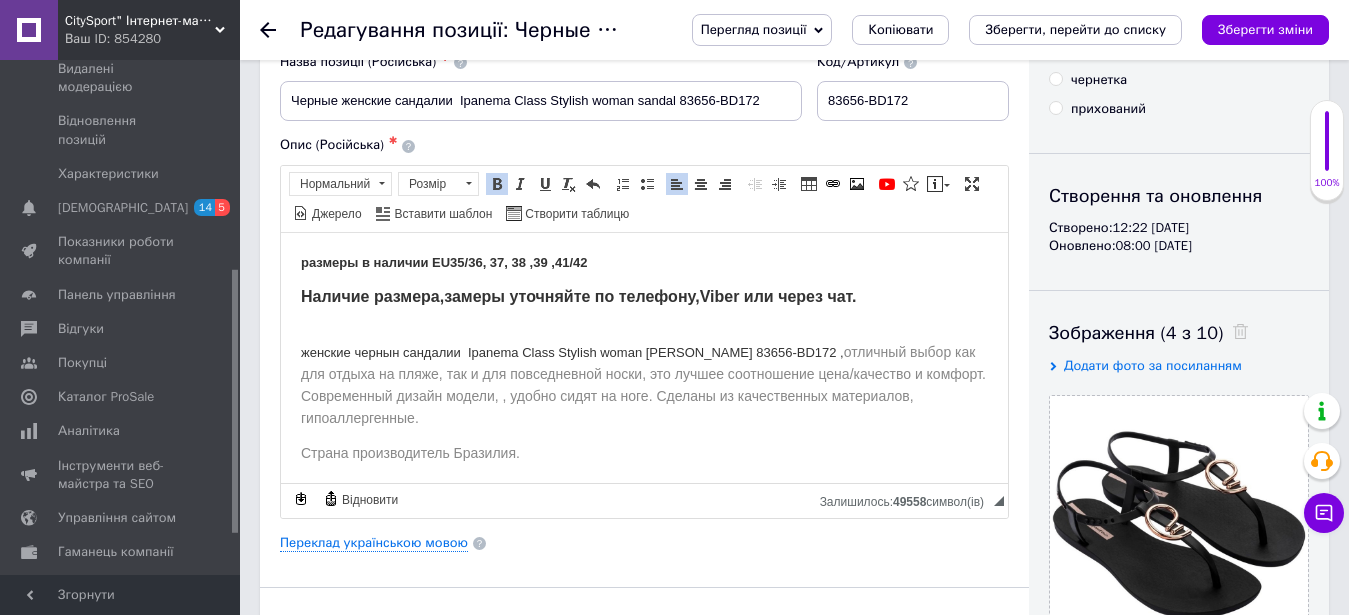 click on "35/36, 37, 38 ,39 ,41/42" at bounding box center [518, 261] 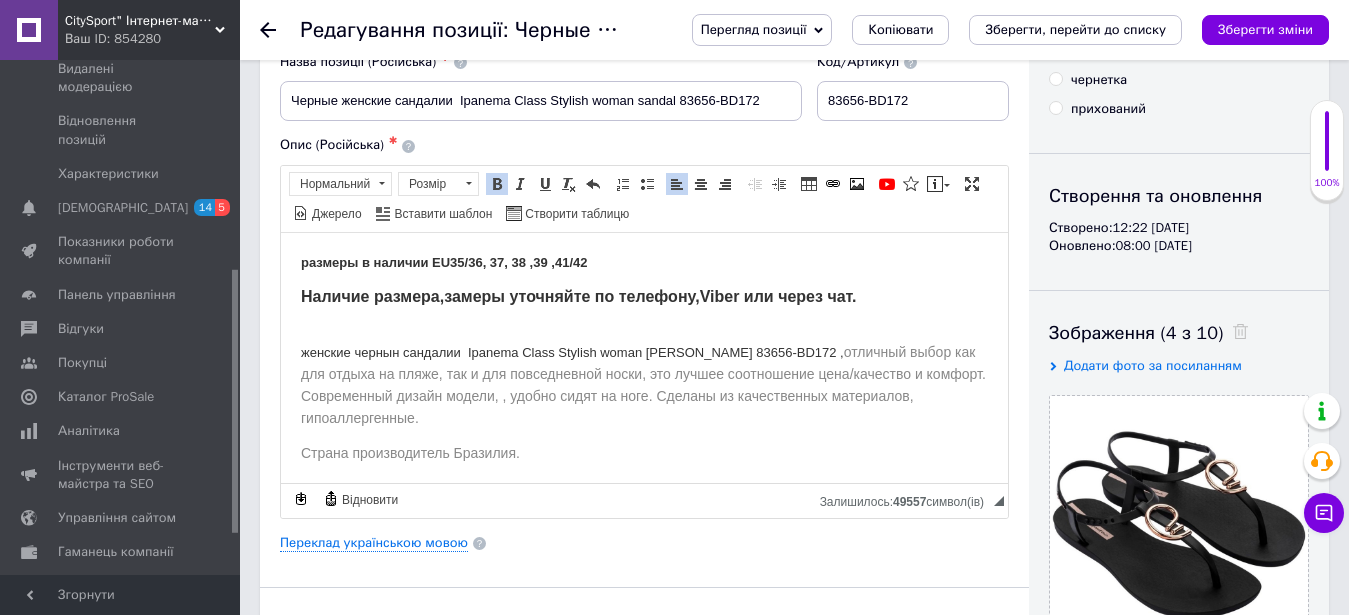 type 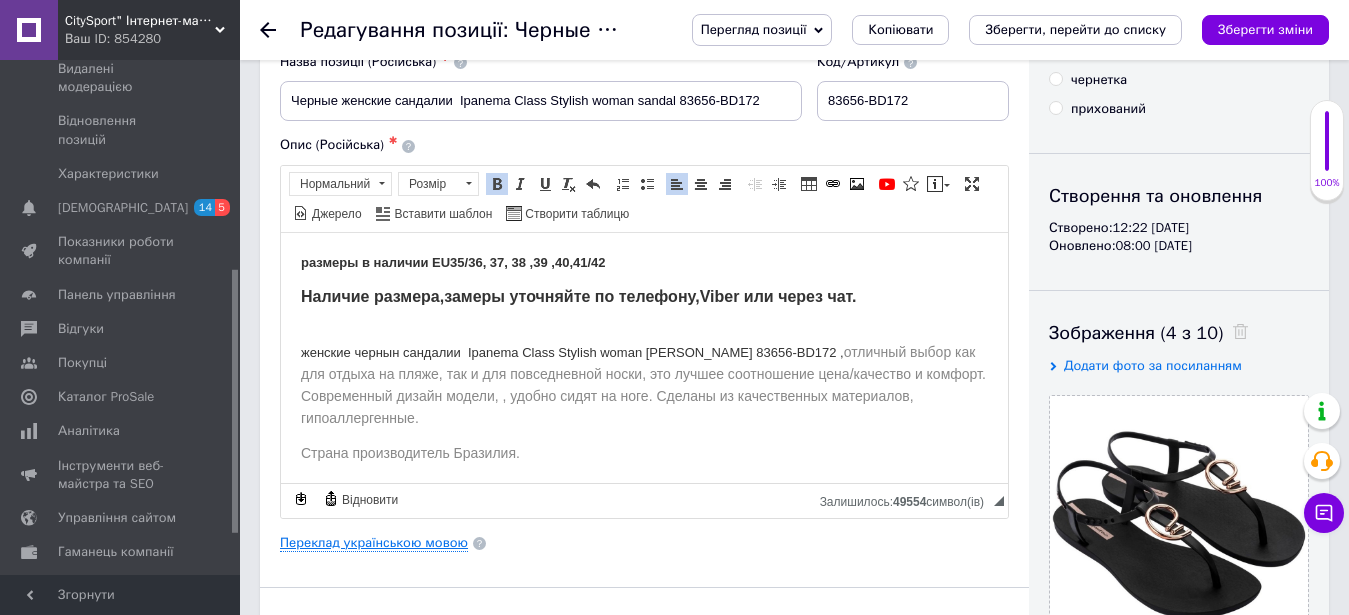 click on "Переклад українською мовою" at bounding box center (374, 543) 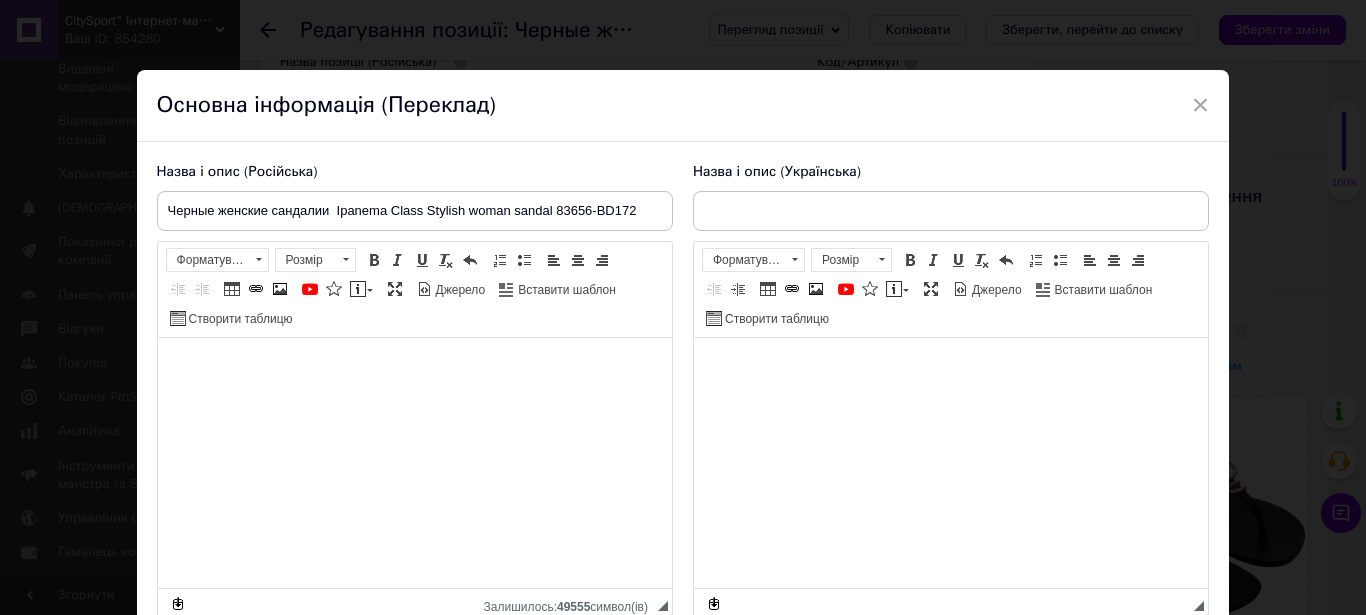 scroll, scrollTop: 0, scrollLeft: 0, axis: both 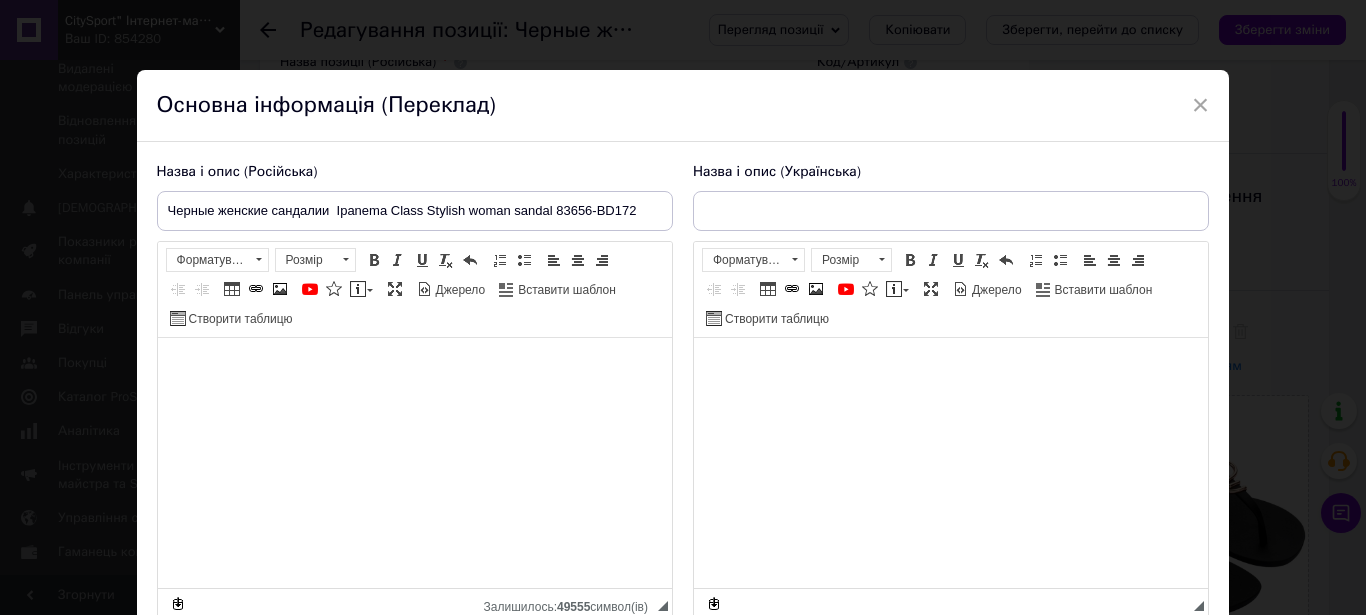 type on "Чорні жіночі сандалії Ipanema Class Stylish woman [PERSON_NAME] 83656-BD172" 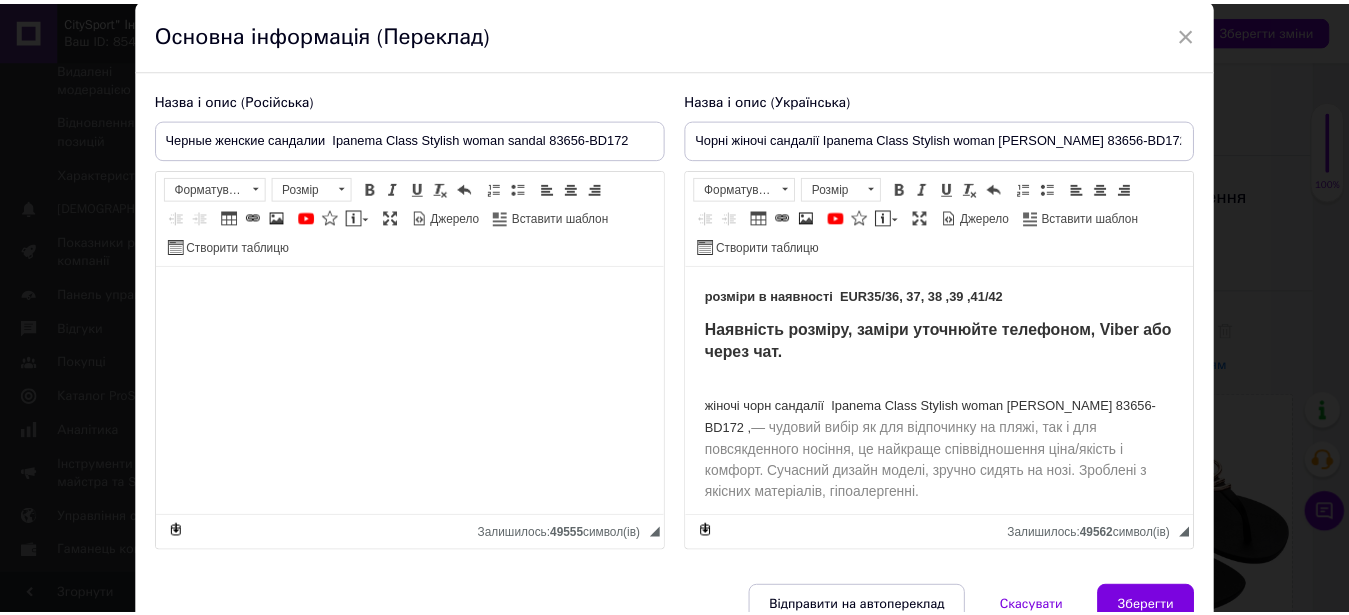 scroll, scrollTop: 114, scrollLeft: 0, axis: vertical 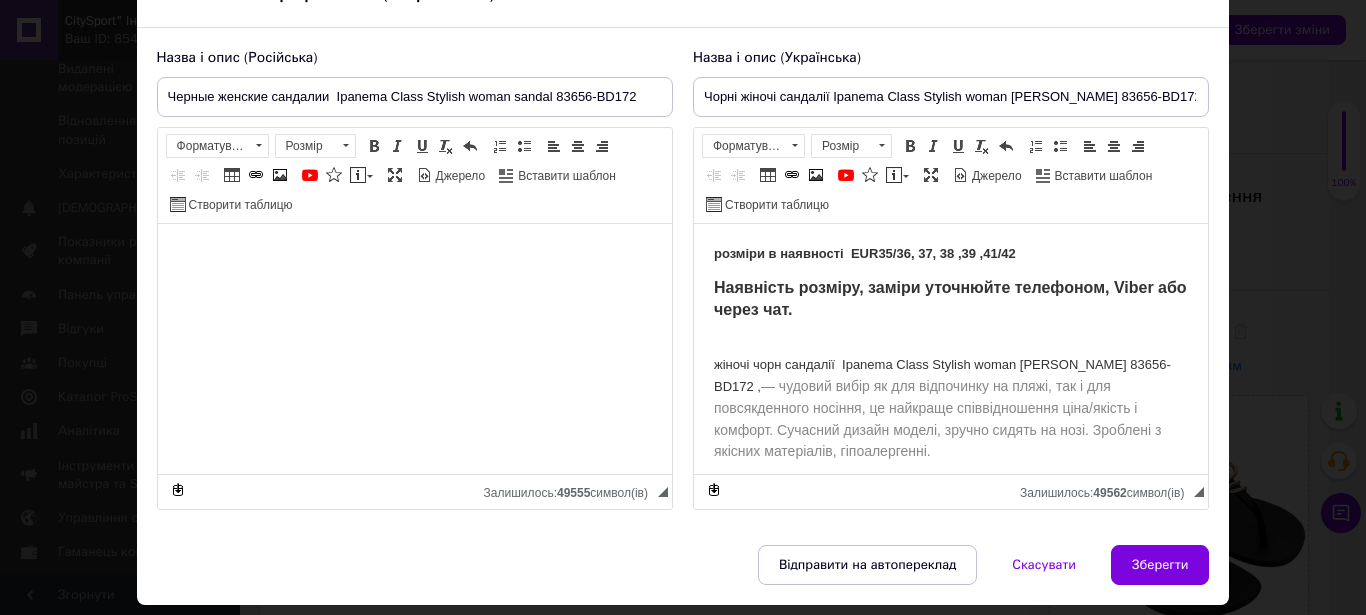 click on "35/36, 37, 38 ,39 ,41/42" at bounding box center (945, 253) 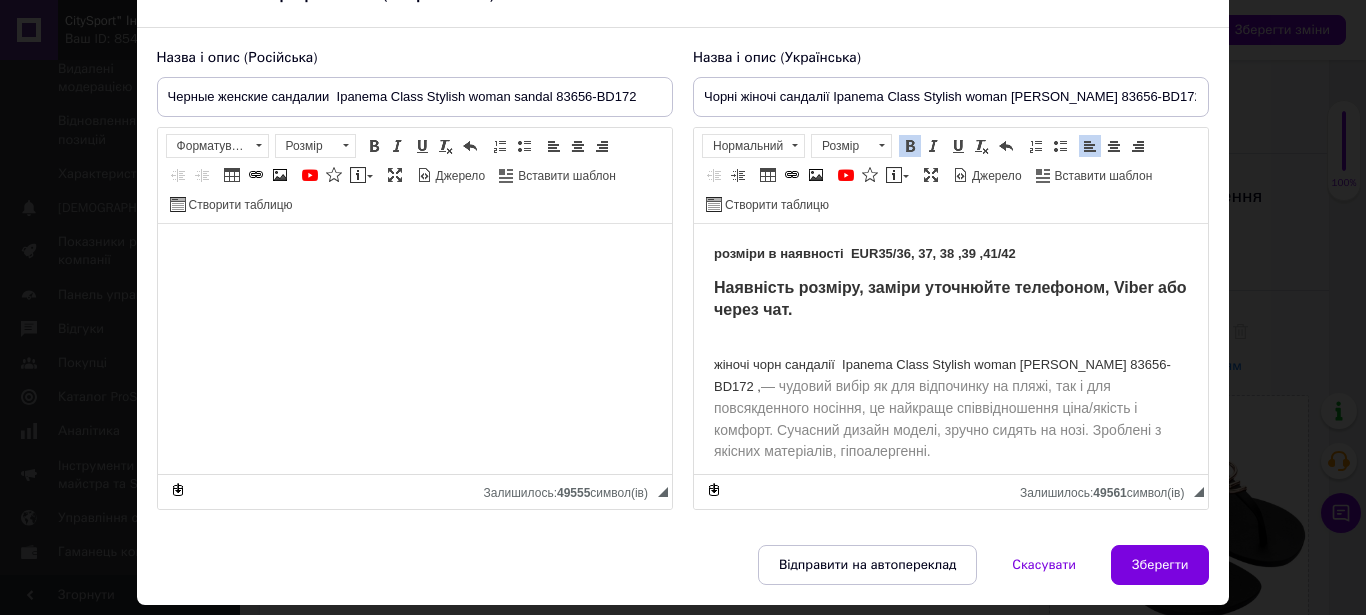 type 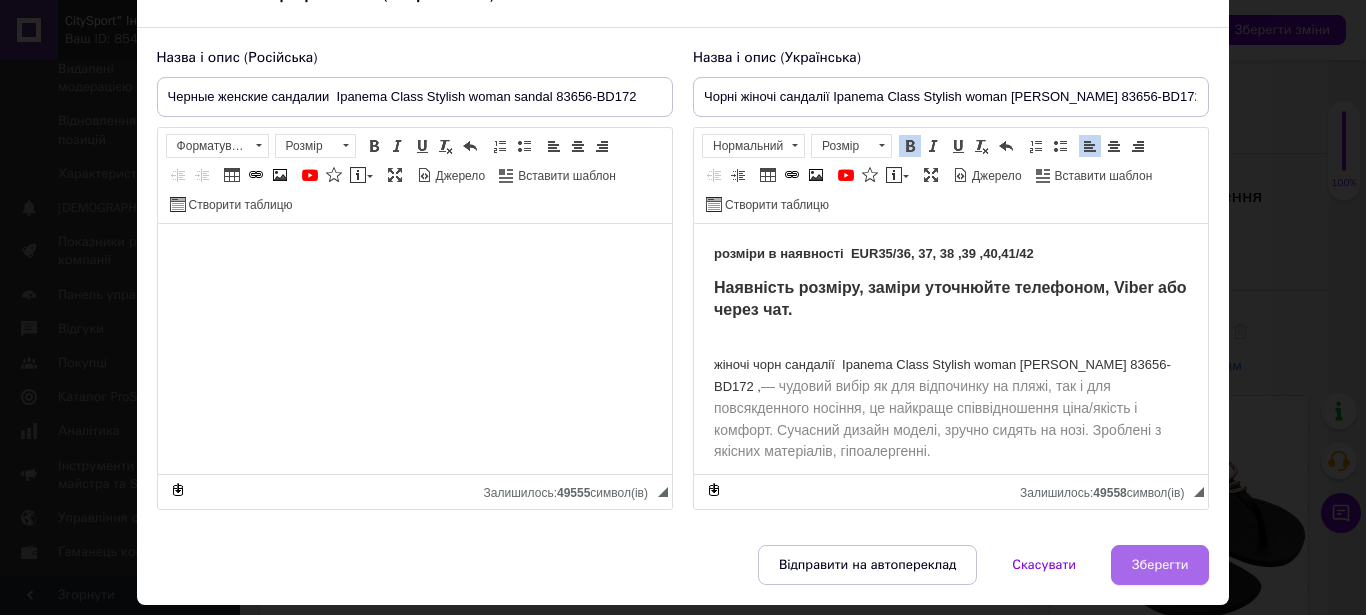 click on "Зберегти" at bounding box center (1160, 565) 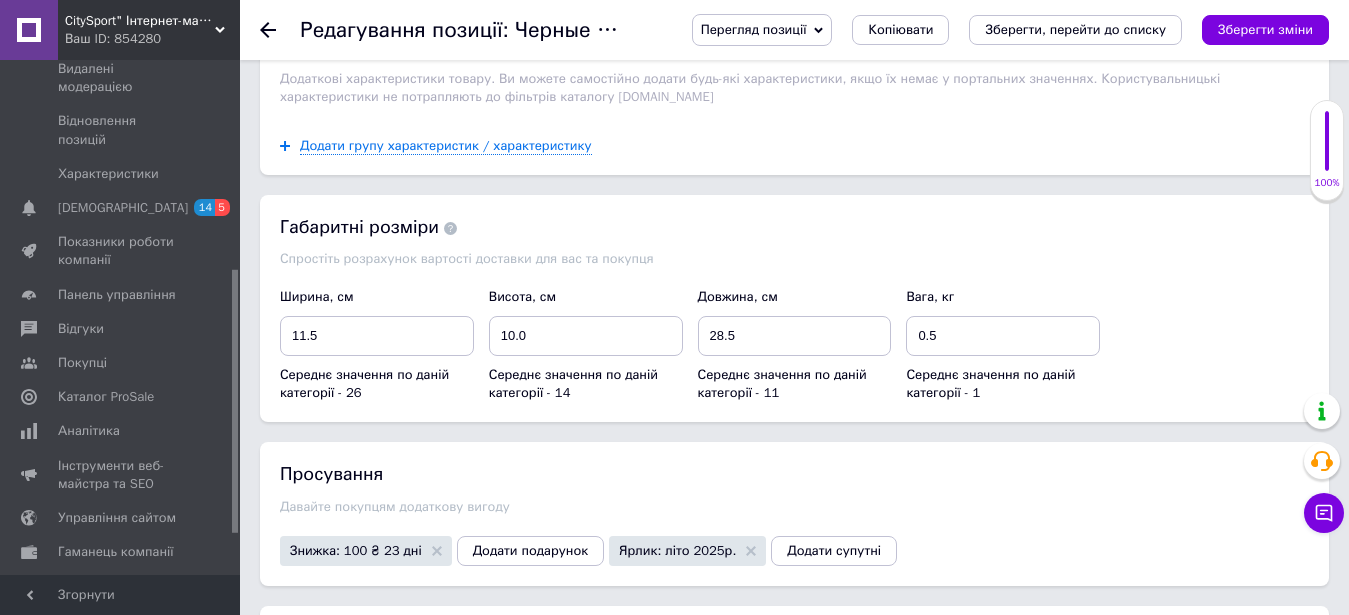 scroll, scrollTop: 2754, scrollLeft: 0, axis: vertical 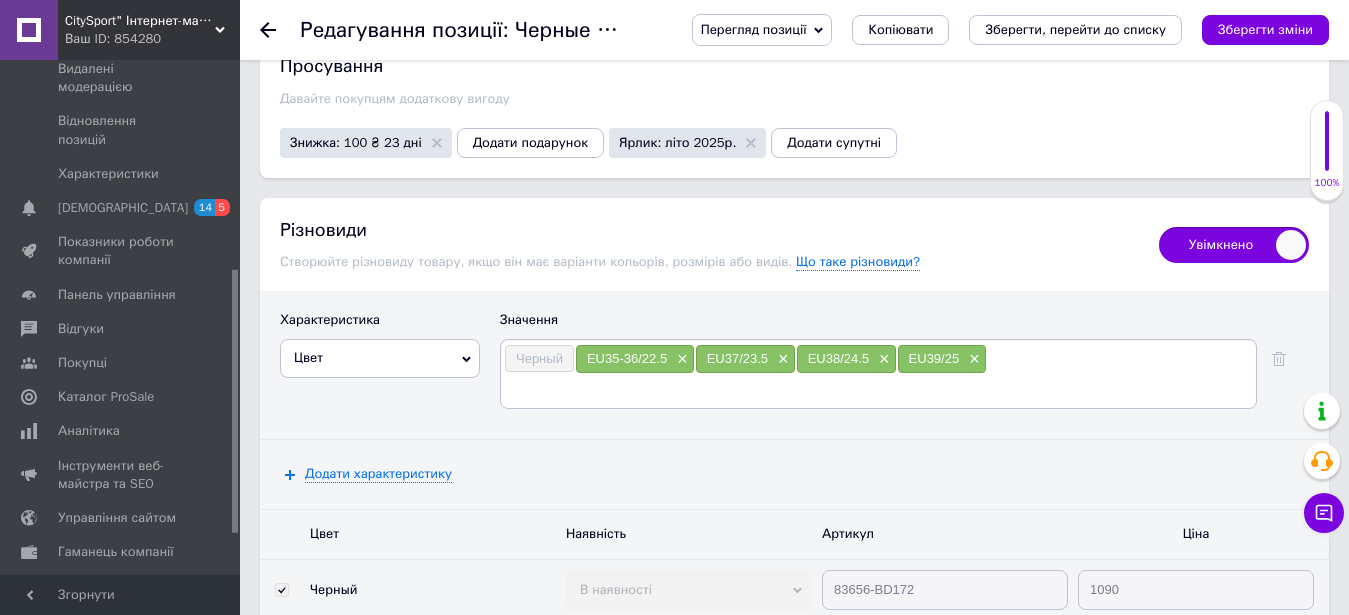 click on "Черный EU35-36/22.5 × EU37/23.5 × EU38/24.5 × EU39/25 ×" at bounding box center (878, 374) 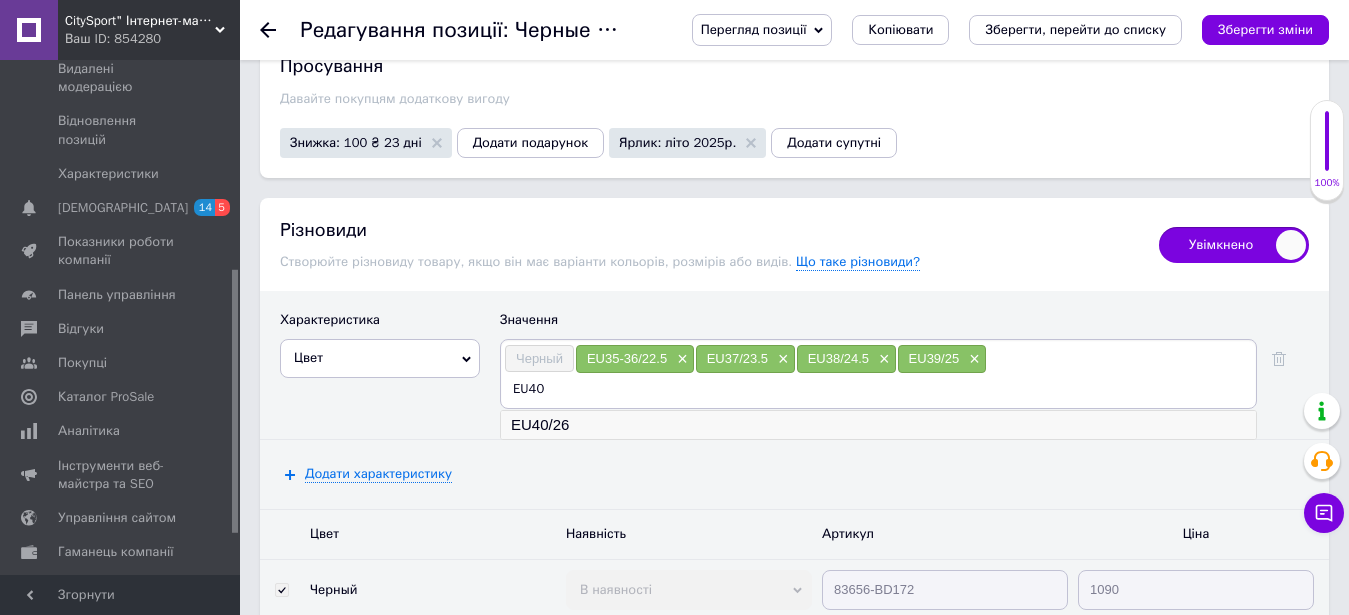 type on "EU40" 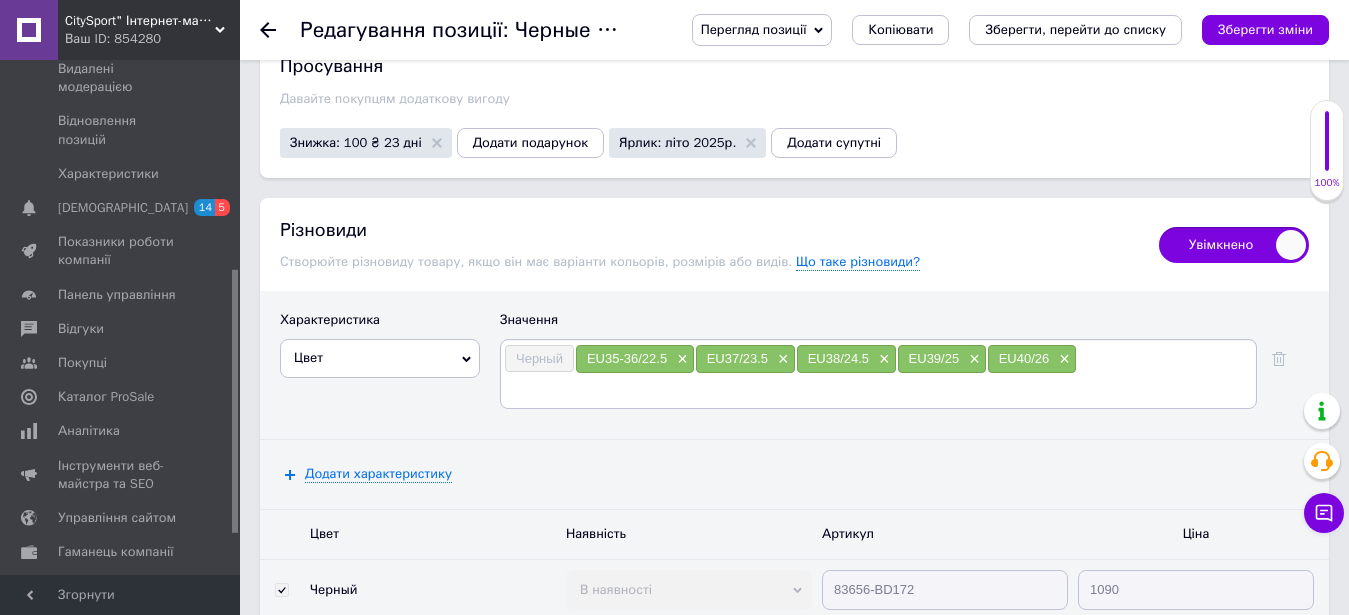 click at bounding box center (878, 389) 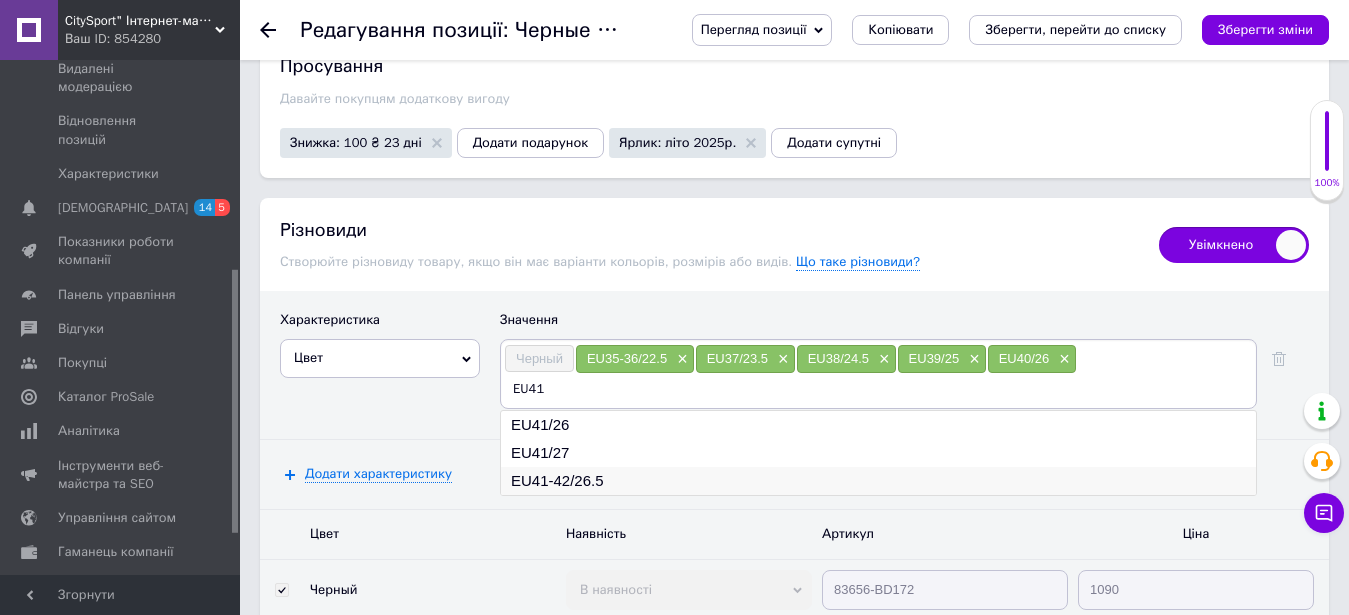type on "EU41" 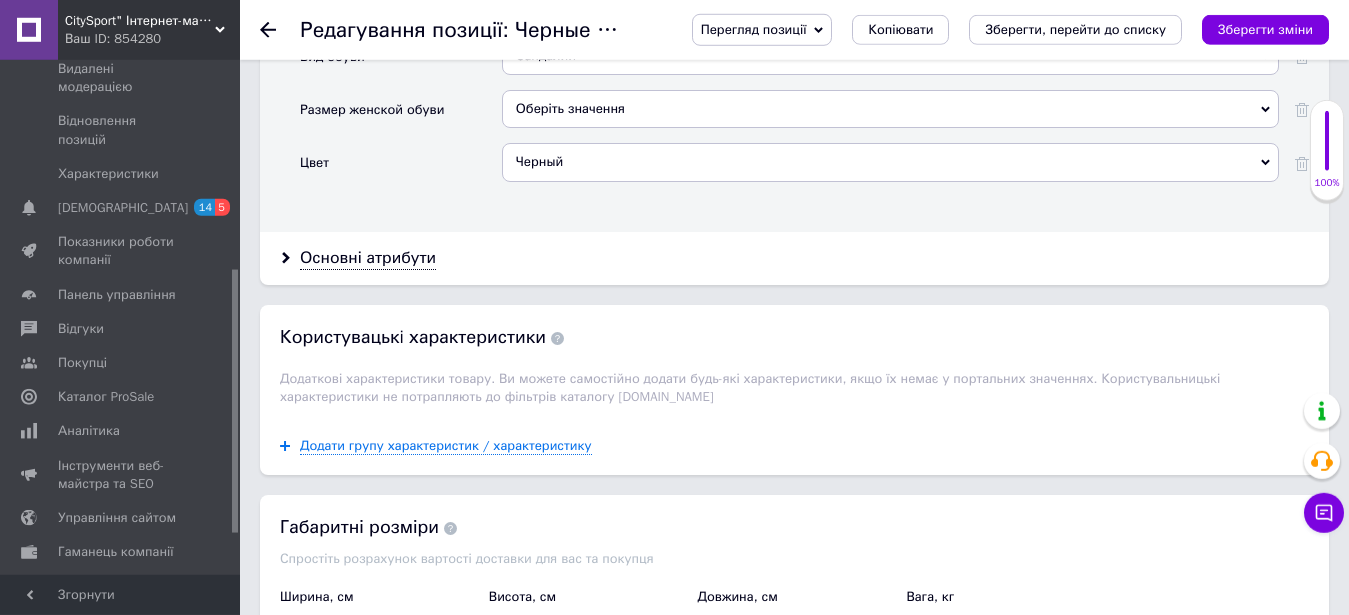 scroll, scrollTop: 1938, scrollLeft: 0, axis: vertical 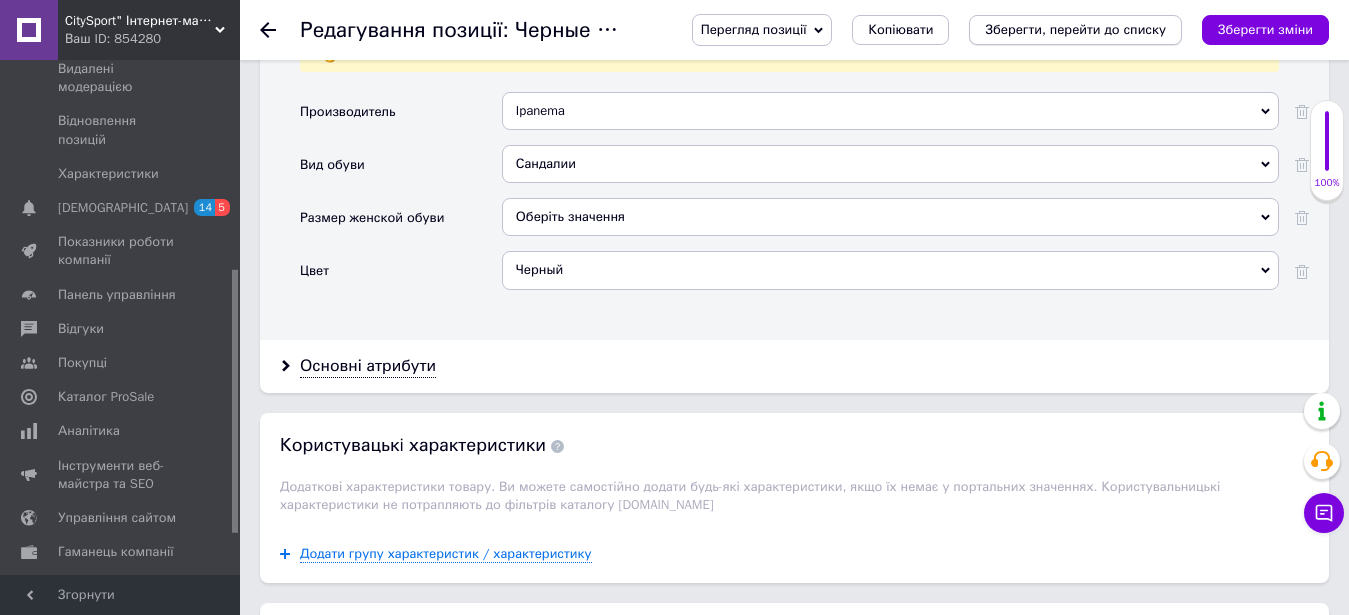 click on "Зберегти, перейти до списку" at bounding box center (1075, 29) 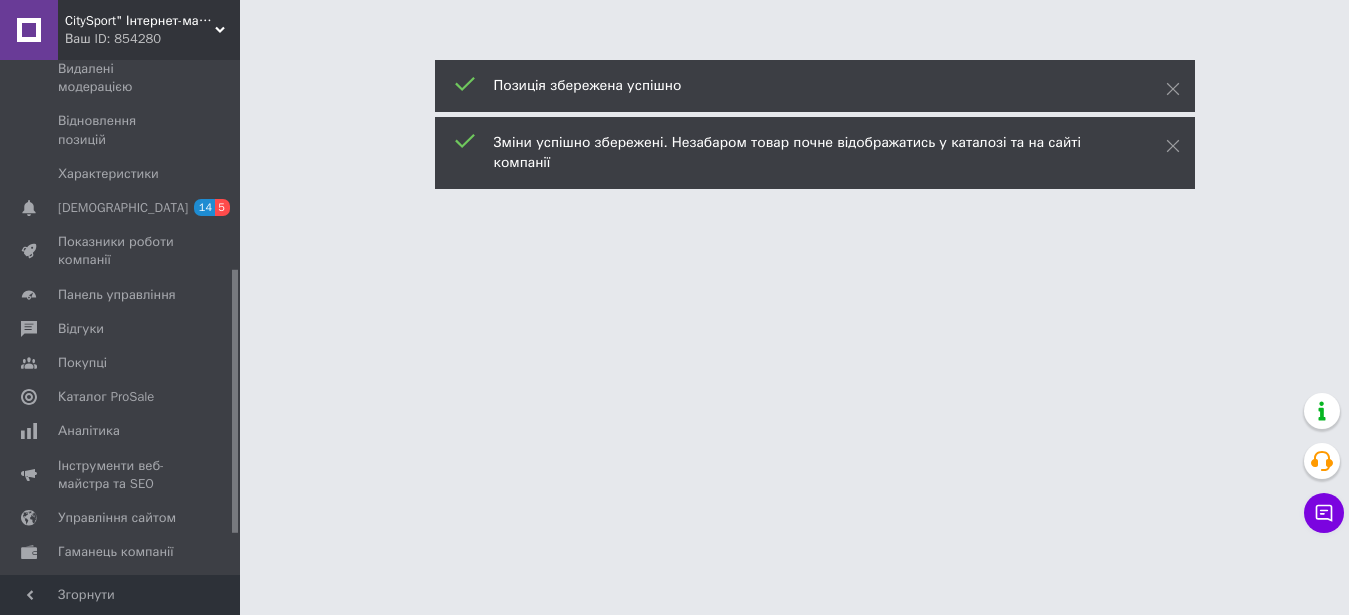 scroll, scrollTop: 0, scrollLeft: 0, axis: both 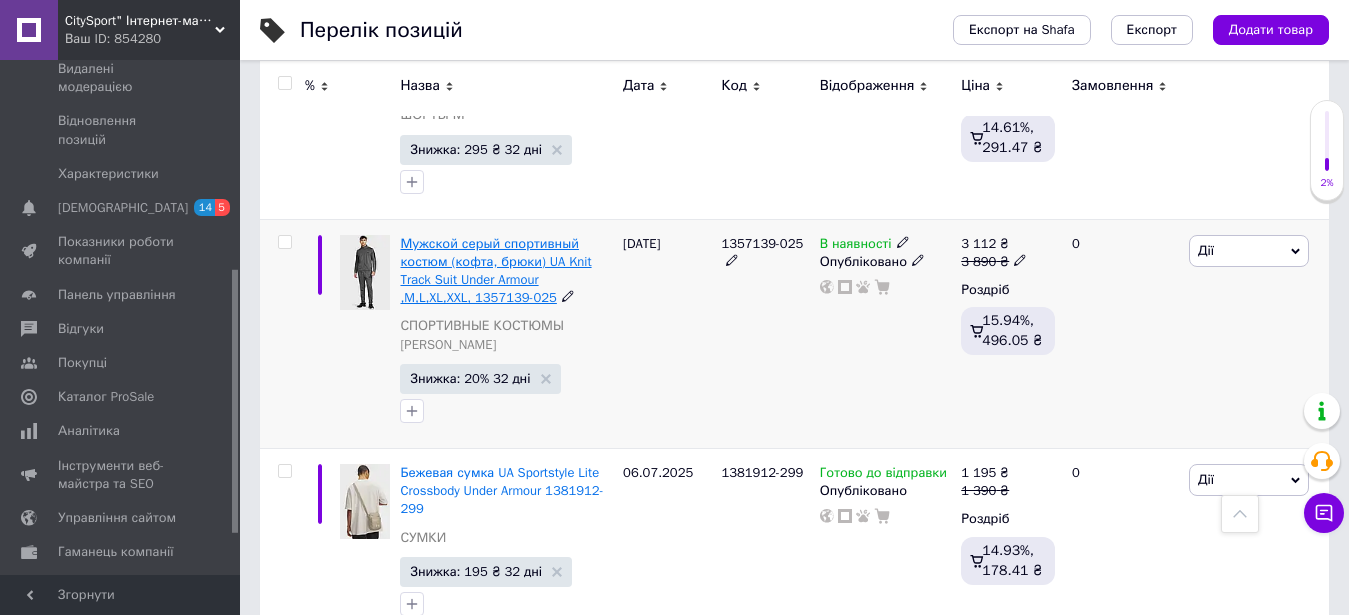 click on "Мужской серый спортивный костюм (кофта, брюки) UA Knit Track Suit Under Armour ,M,L,XL,XXL, 1357139-025" at bounding box center [495, 271] 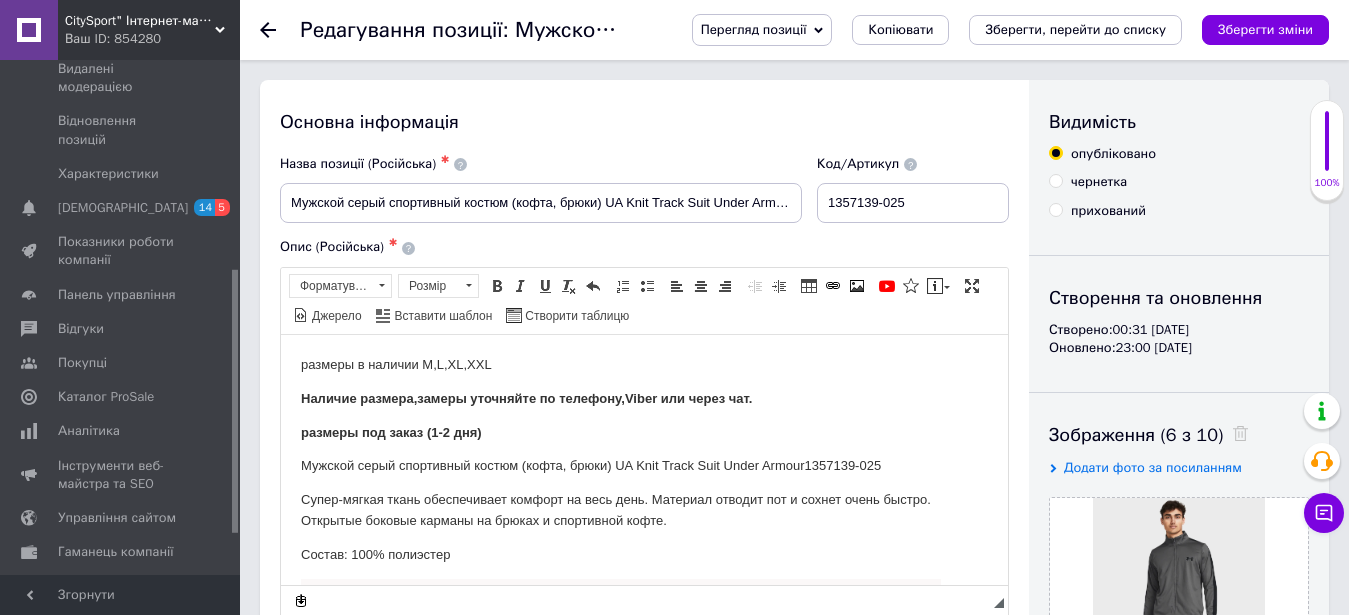 scroll, scrollTop: 0, scrollLeft: 0, axis: both 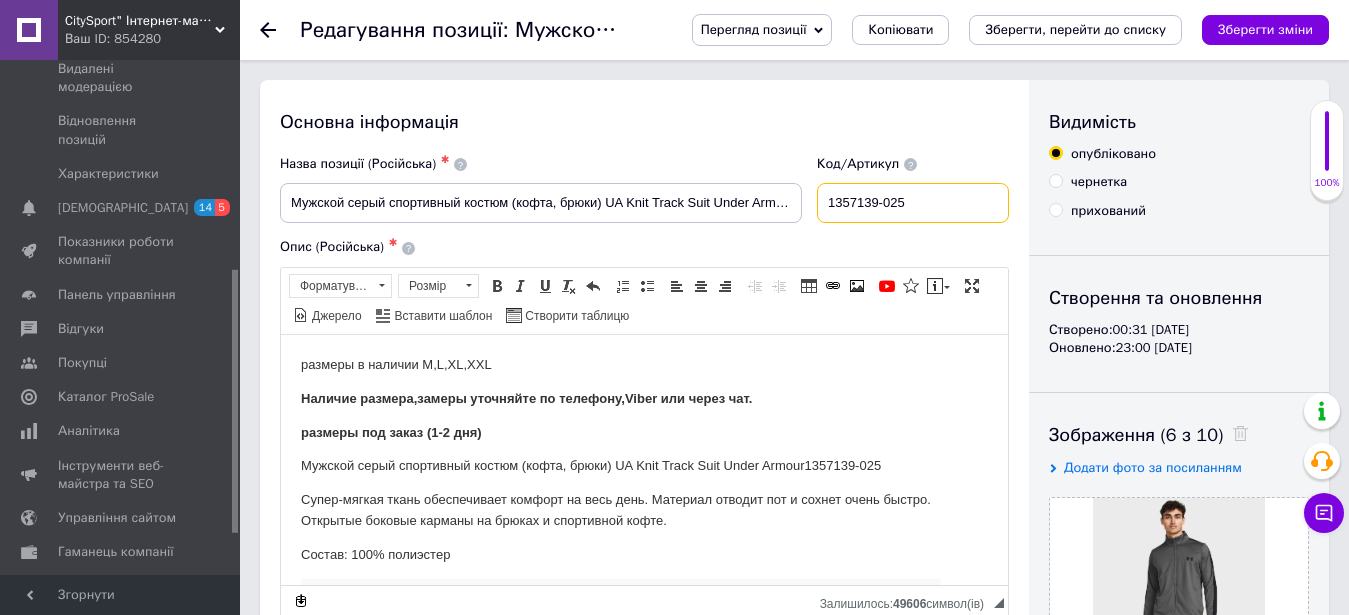 drag, startPoint x: 952, startPoint y: 210, endPoint x: 830, endPoint y: 202, distance: 122.26202 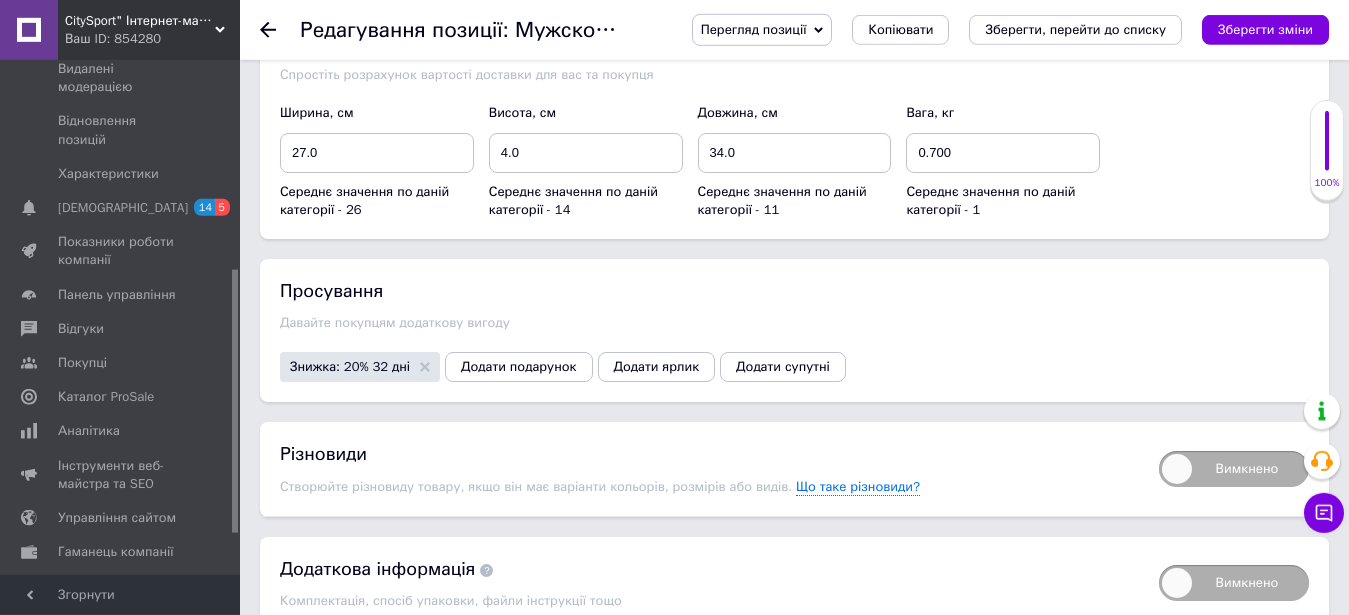 scroll, scrollTop: 2652, scrollLeft: 0, axis: vertical 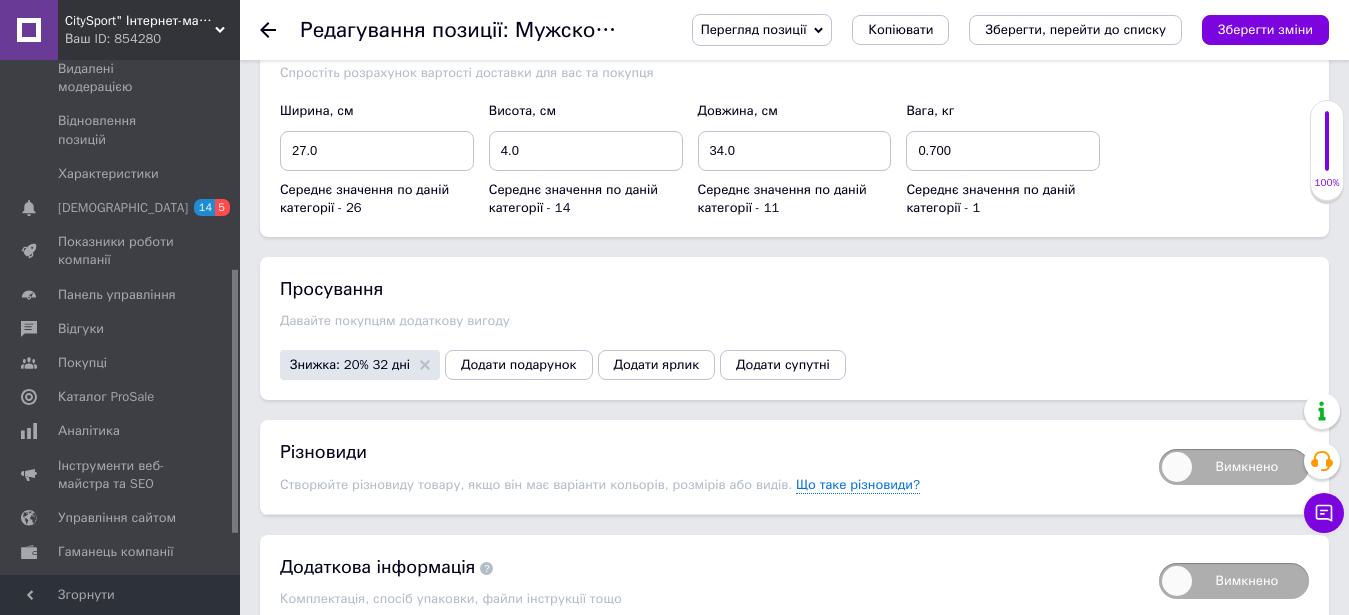 click on "Вимкнено" at bounding box center [1234, 467] 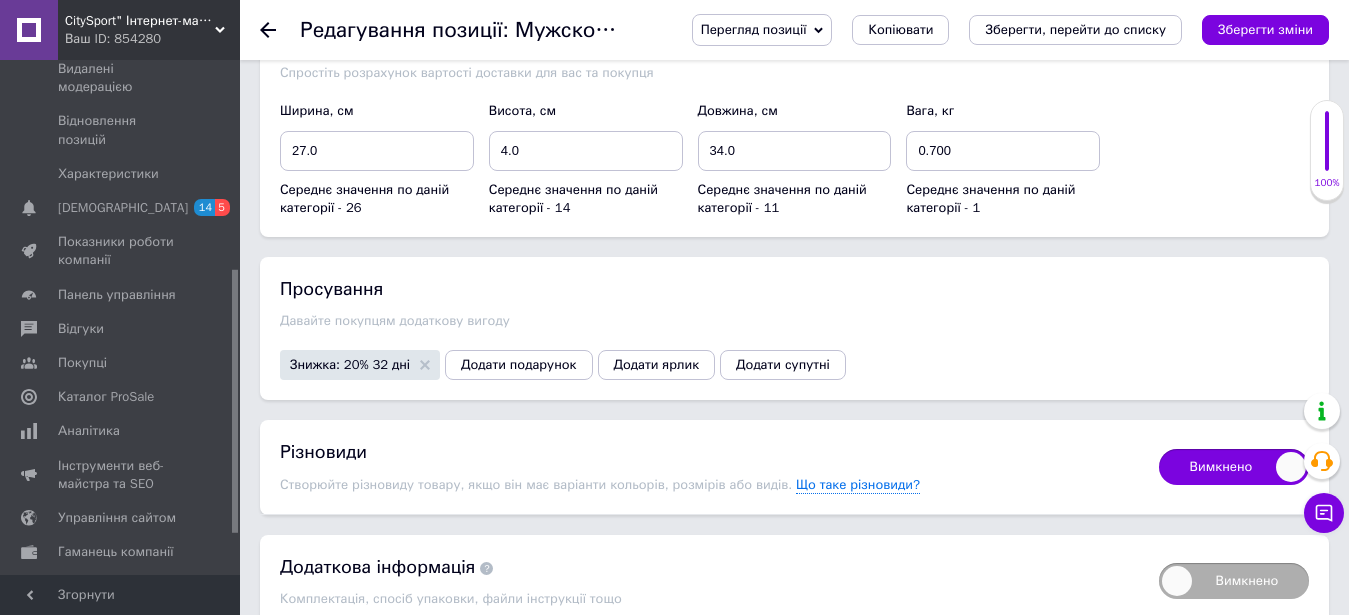 checkbox on "true" 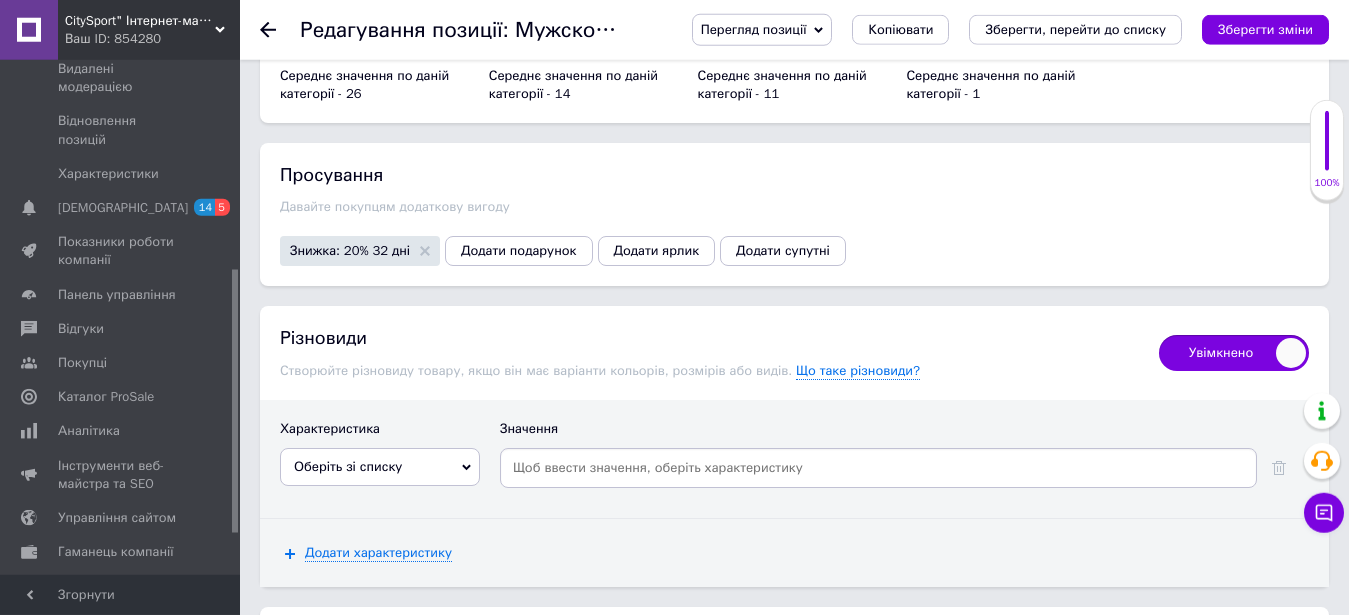 scroll, scrollTop: 2856, scrollLeft: 0, axis: vertical 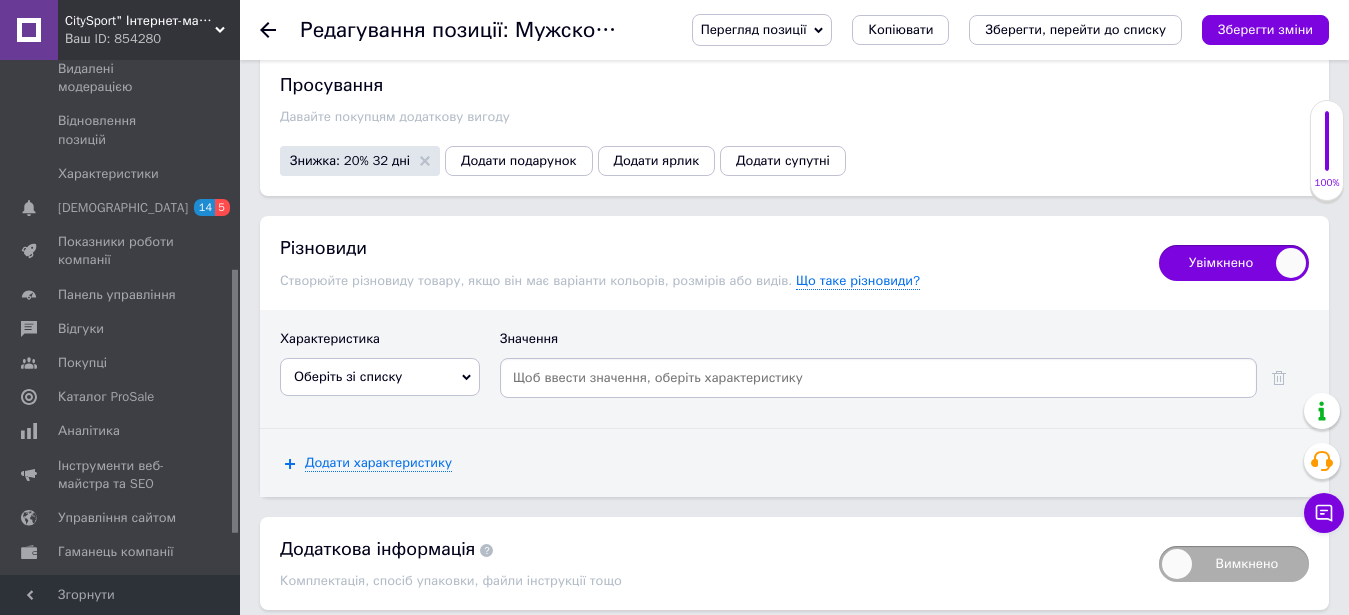 click on "Оберіть зі списку" at bounding box center (348, 376) 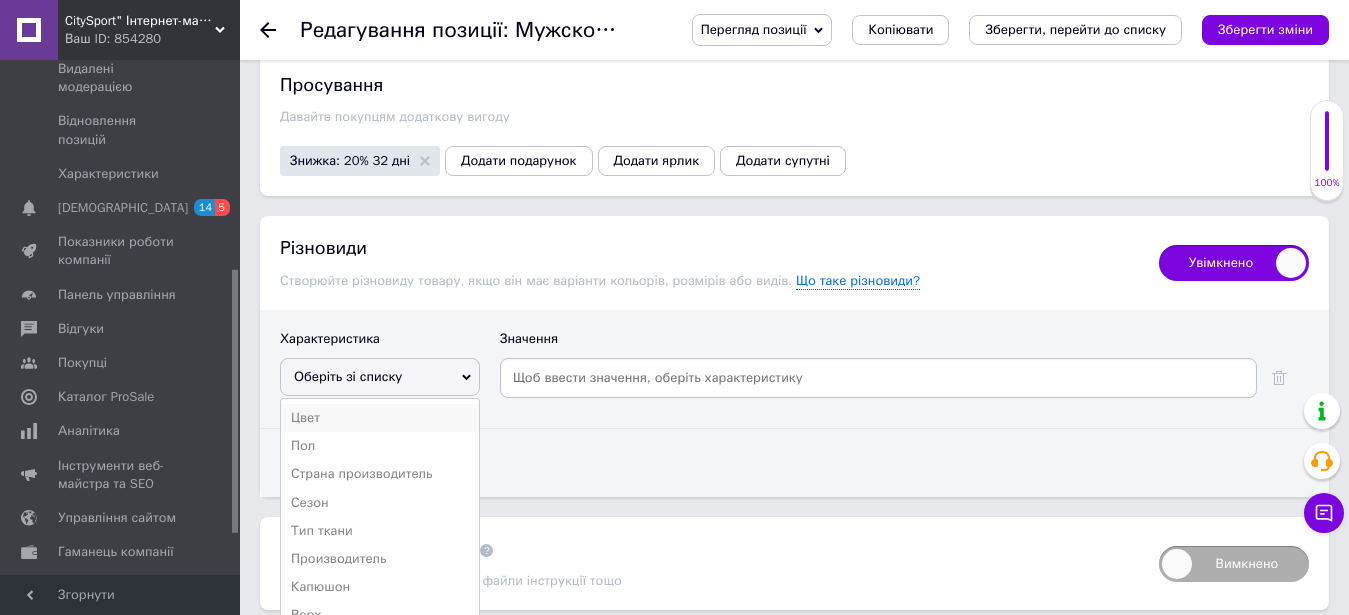click on "Цвет" at bounding box center (380, 418) 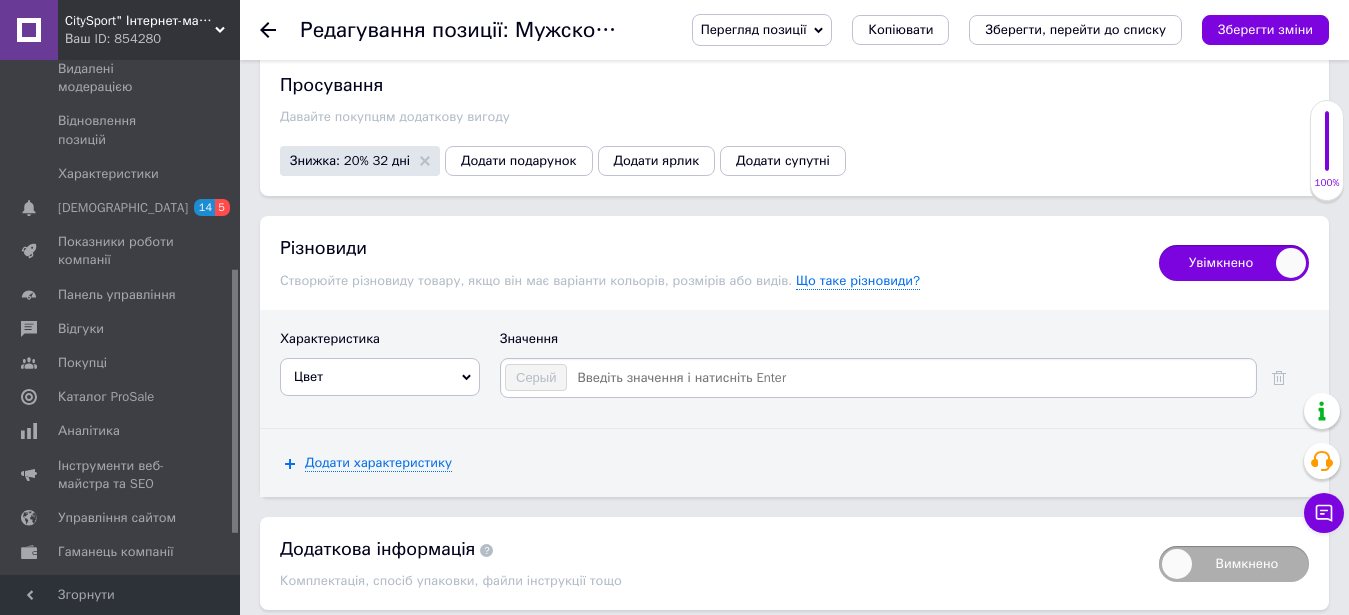 click at bounding box center (910, 378) 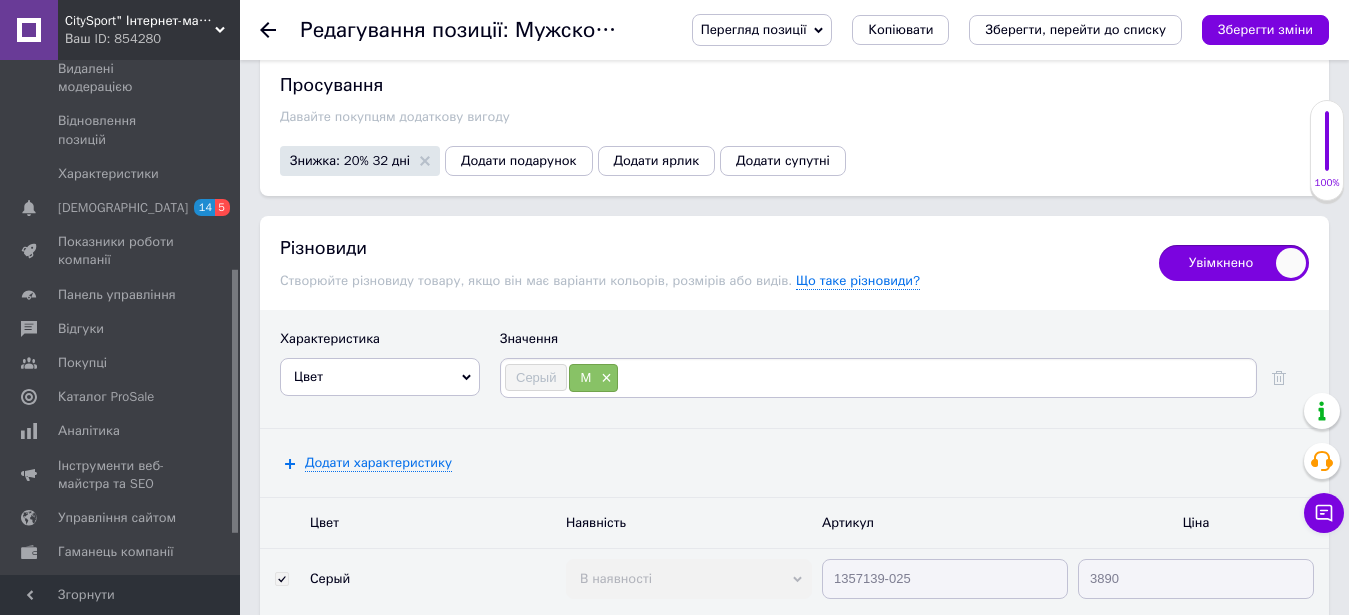 type on "L" 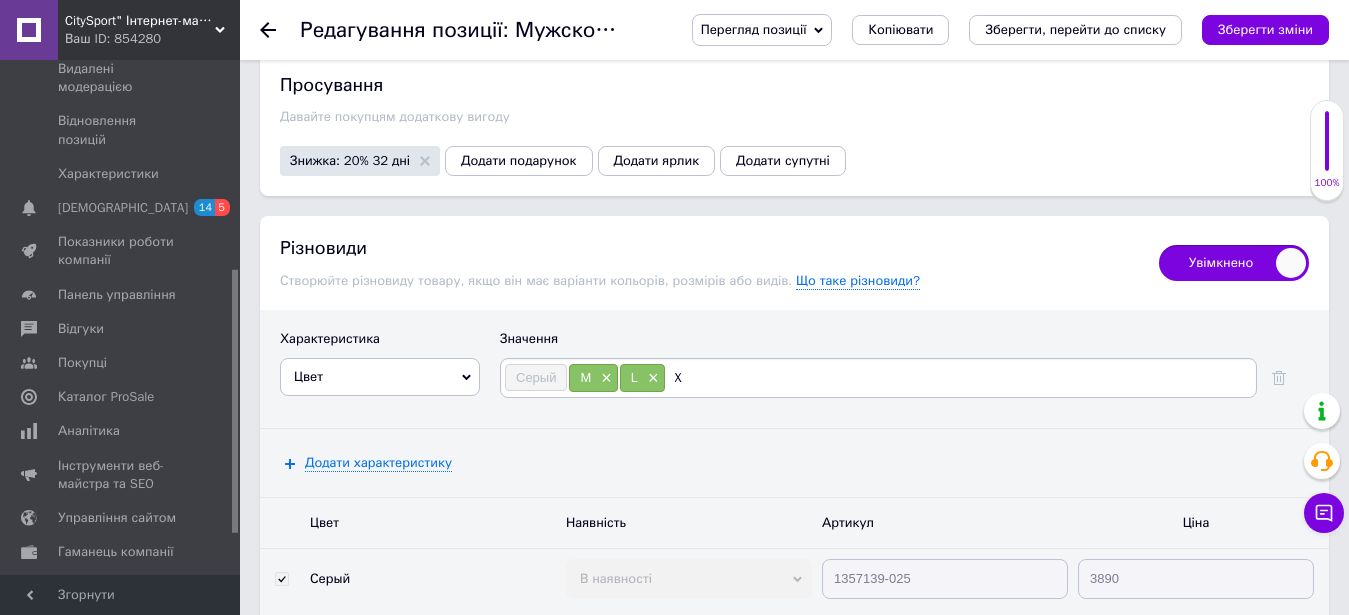 type on "X:" 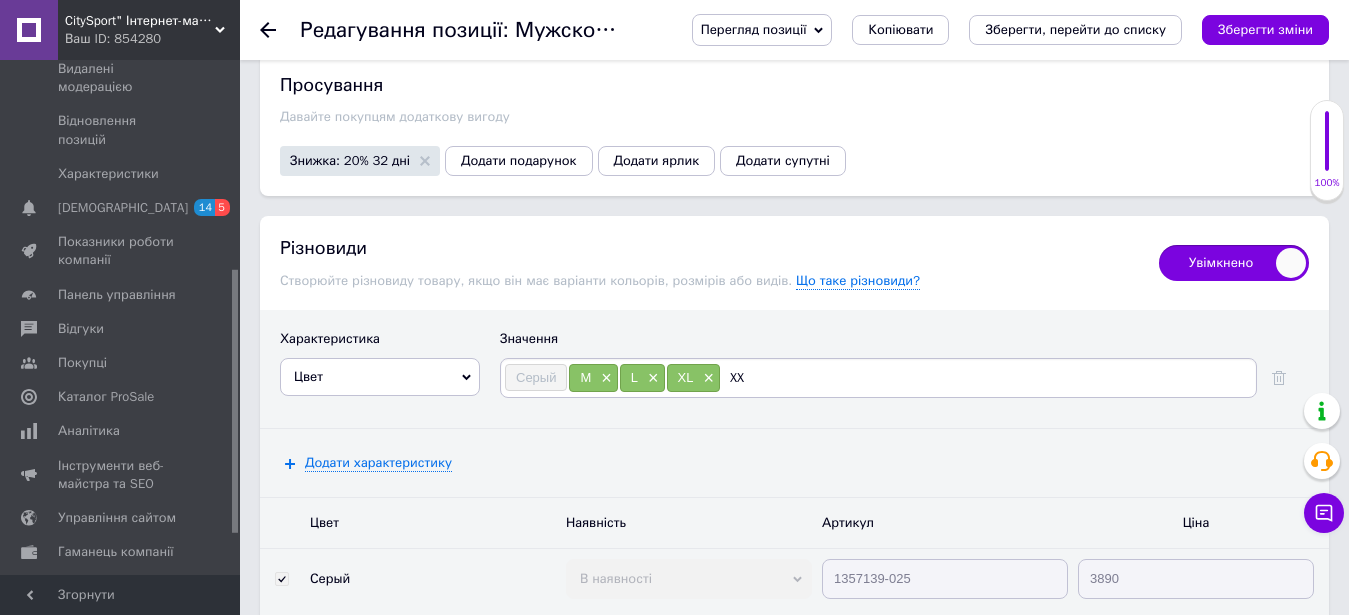 type on "XXL" 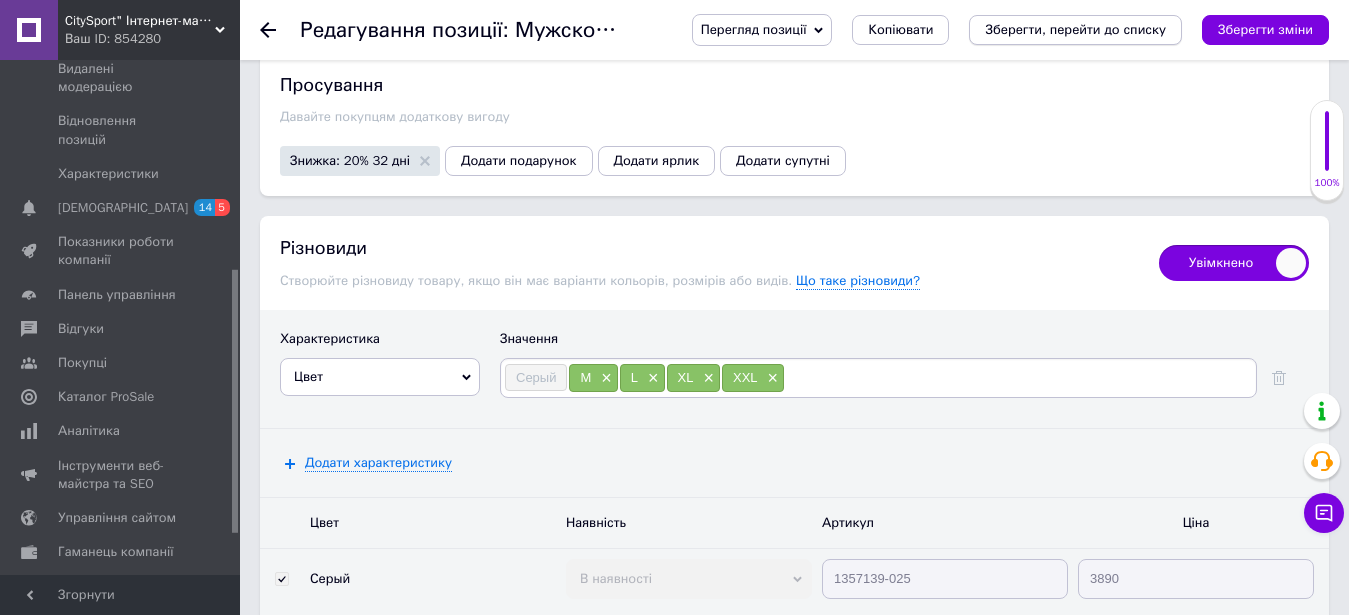 type 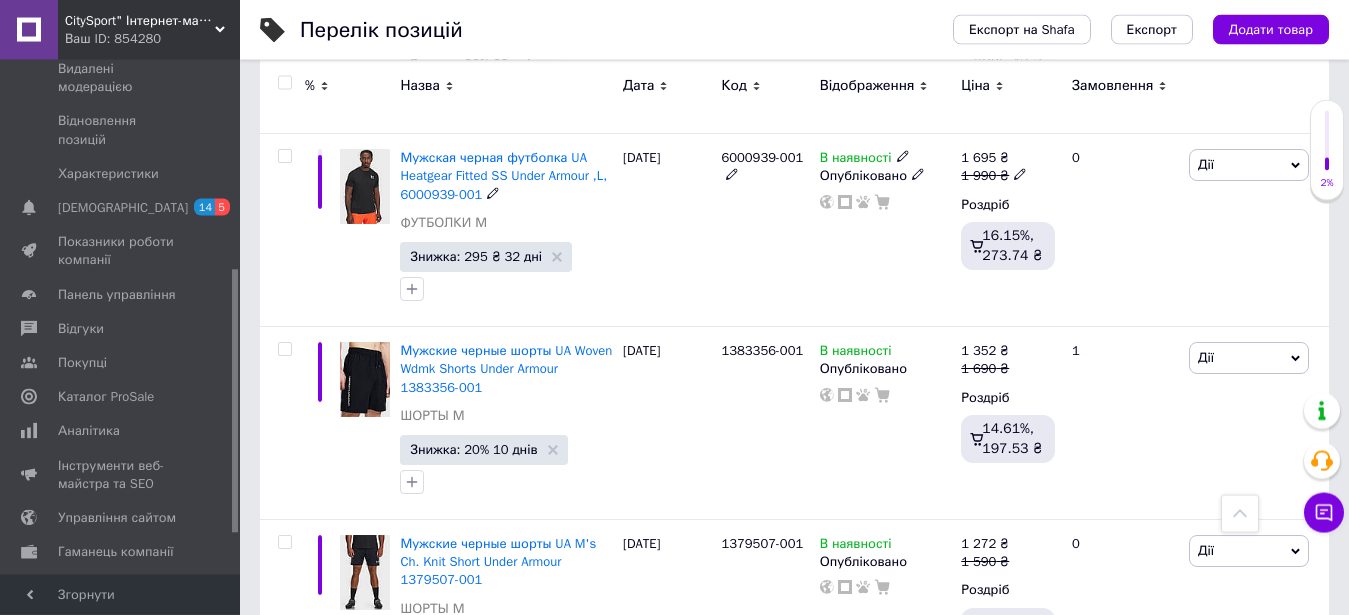 scroll, scrollTop: 2142, scrollLeft: 0, axis: vertical 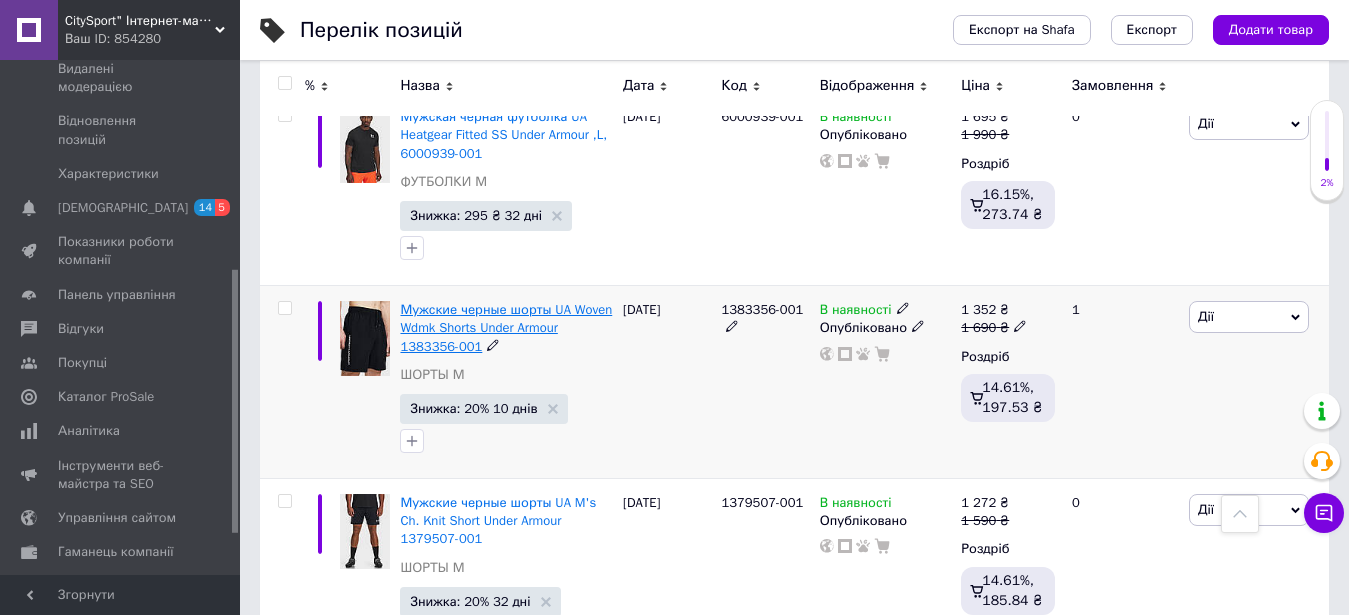 click on "Мужские черные шорты UA Woven Wdmk Shorts Under Armour 1383356-001" at bounding box center (506, 327) 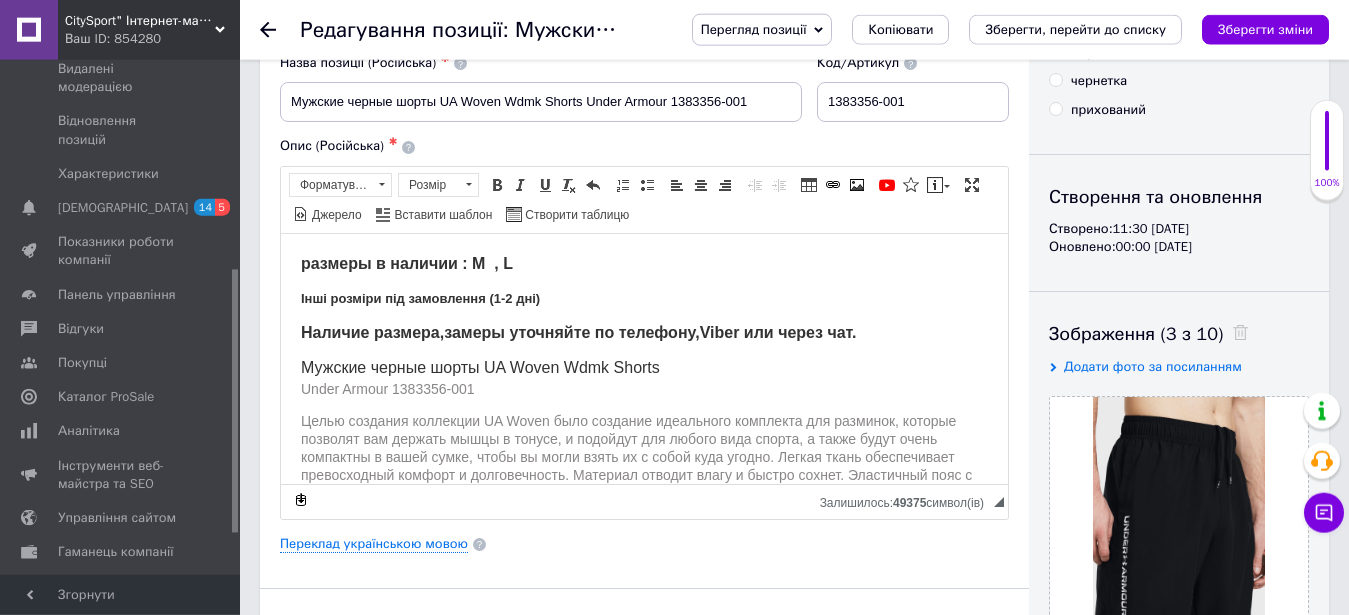 scroll, scrollTop: 102, scrollLeft: 0, axis: vertical 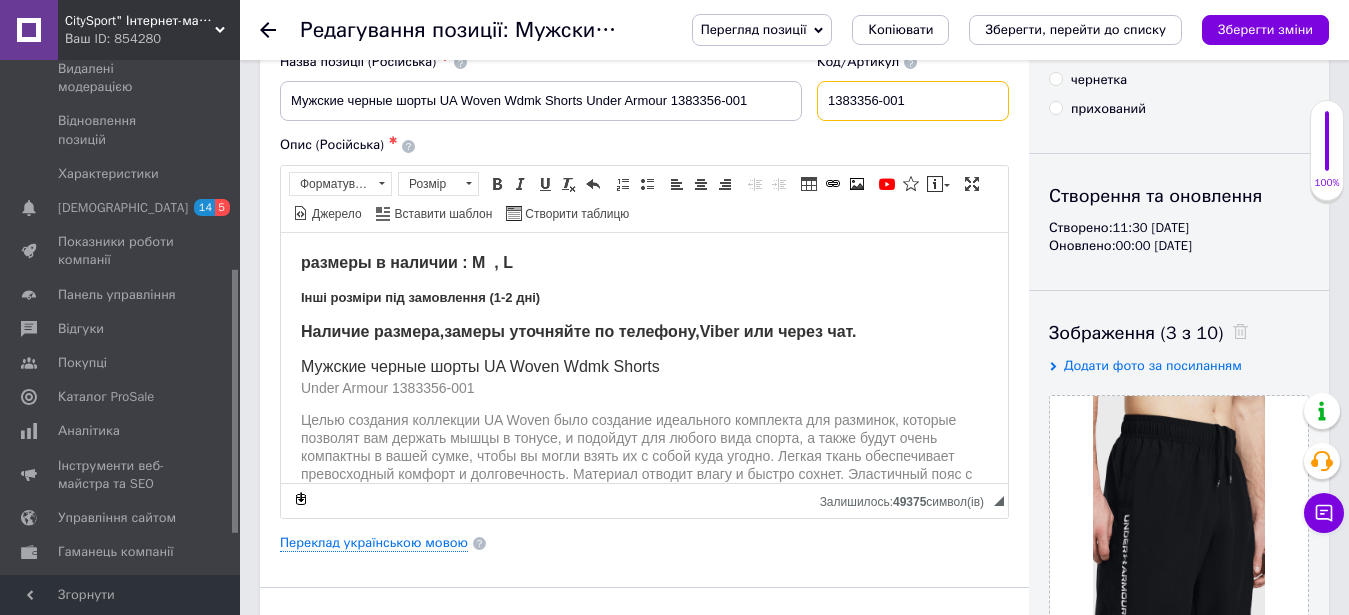 drag, startPoint x: 947, startPoint y: 103, endPoint x: 865, endPoint y: 109, distance: 82.219215 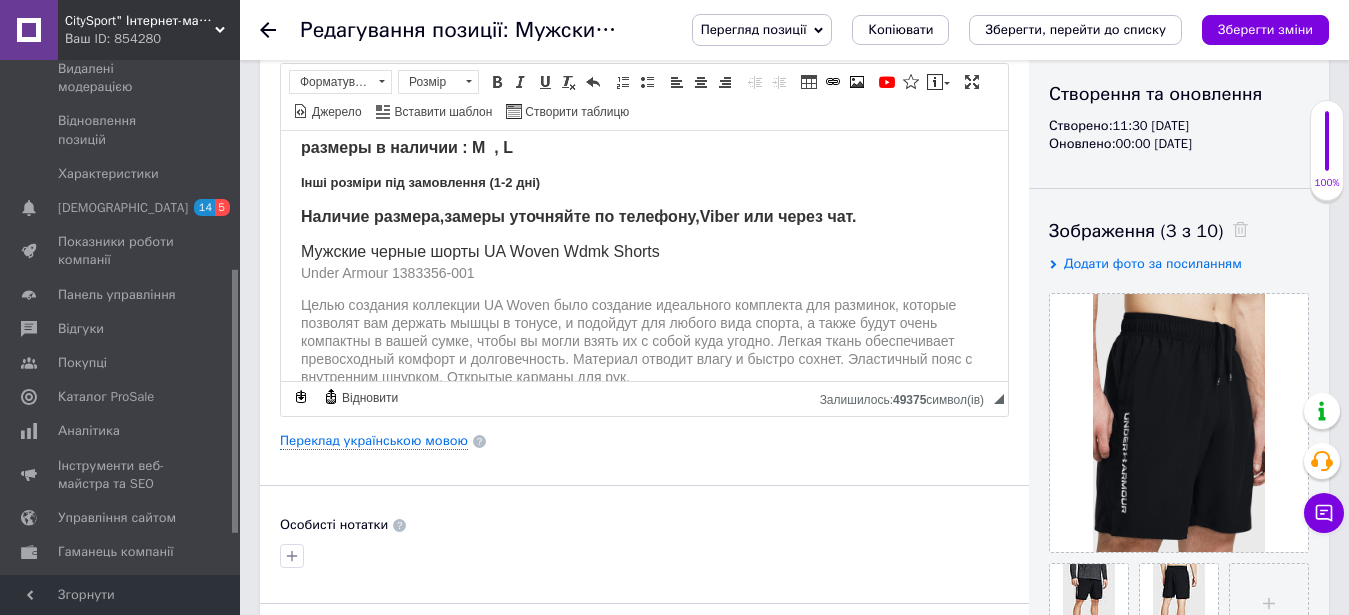 scroll, scrollTop: 0, scrollLeft: 0, axis: both 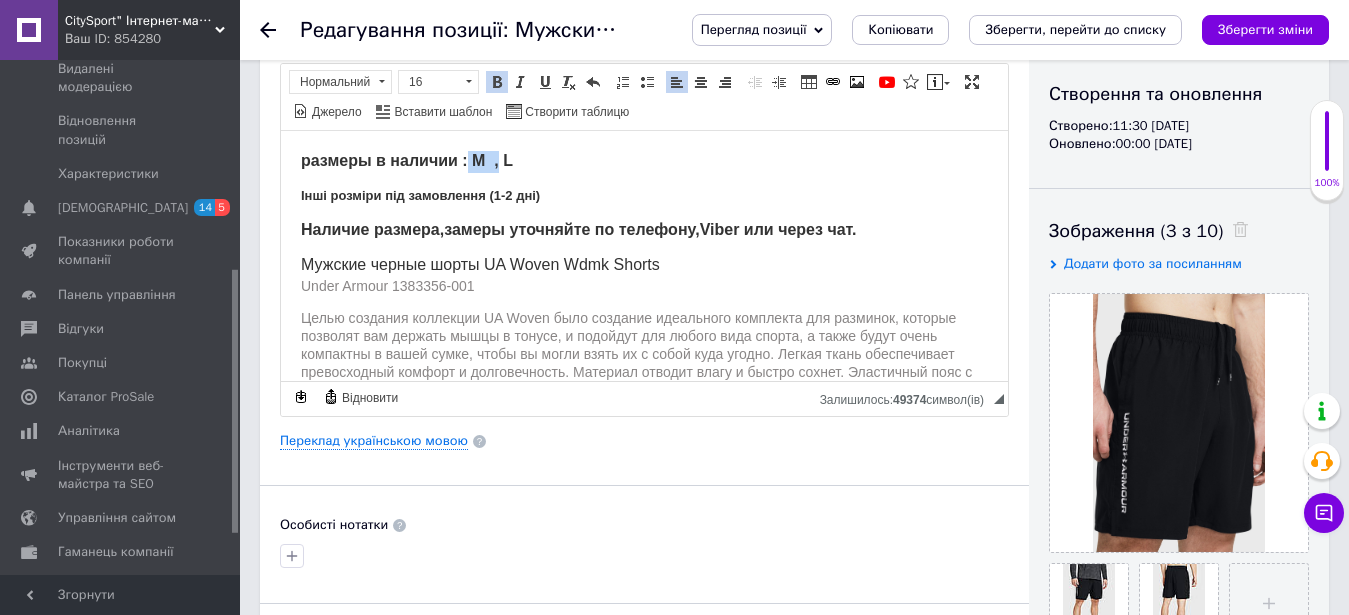 drag, startPoint x: 499, startPoint y: 161, endPoint x: 469, endPoint y: 163, distance: 30.066593 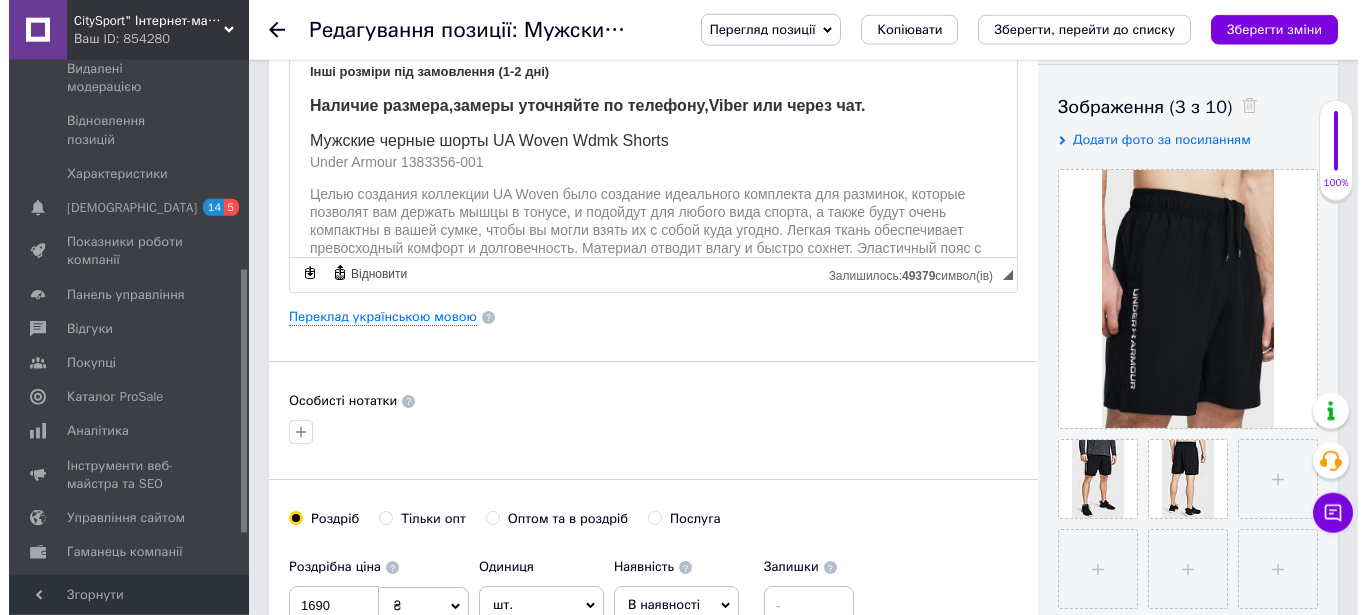 scroll, scrollTop: 306, scrollLeft: 0, axis: vertical 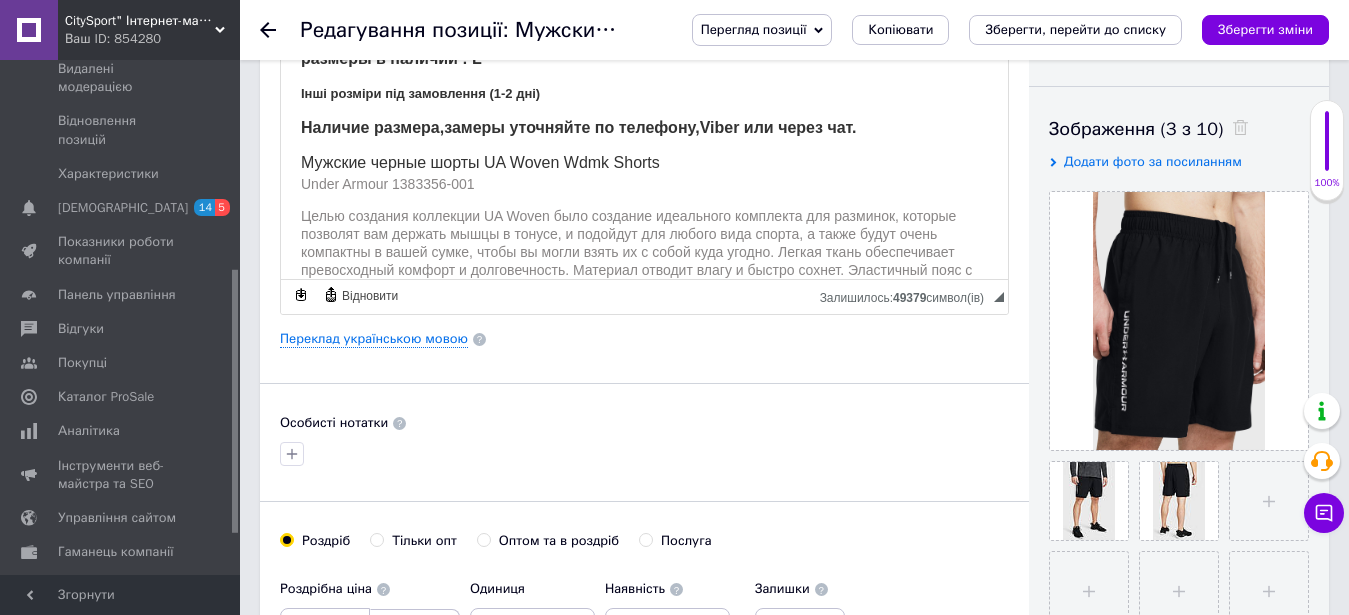 click on "Переклад українською мовою" at bounding box center [374, 339] 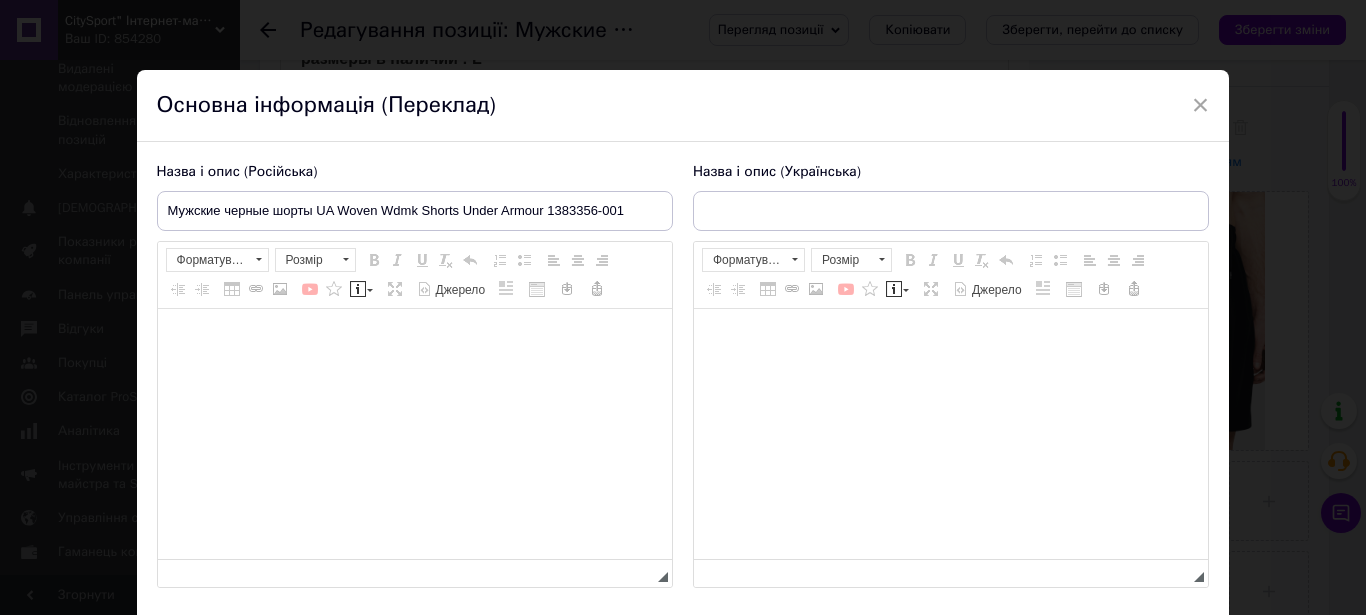 type on "Чоловічі чорні шорти UA Woven Wdmk Shorts Under Armour 1383356-001" 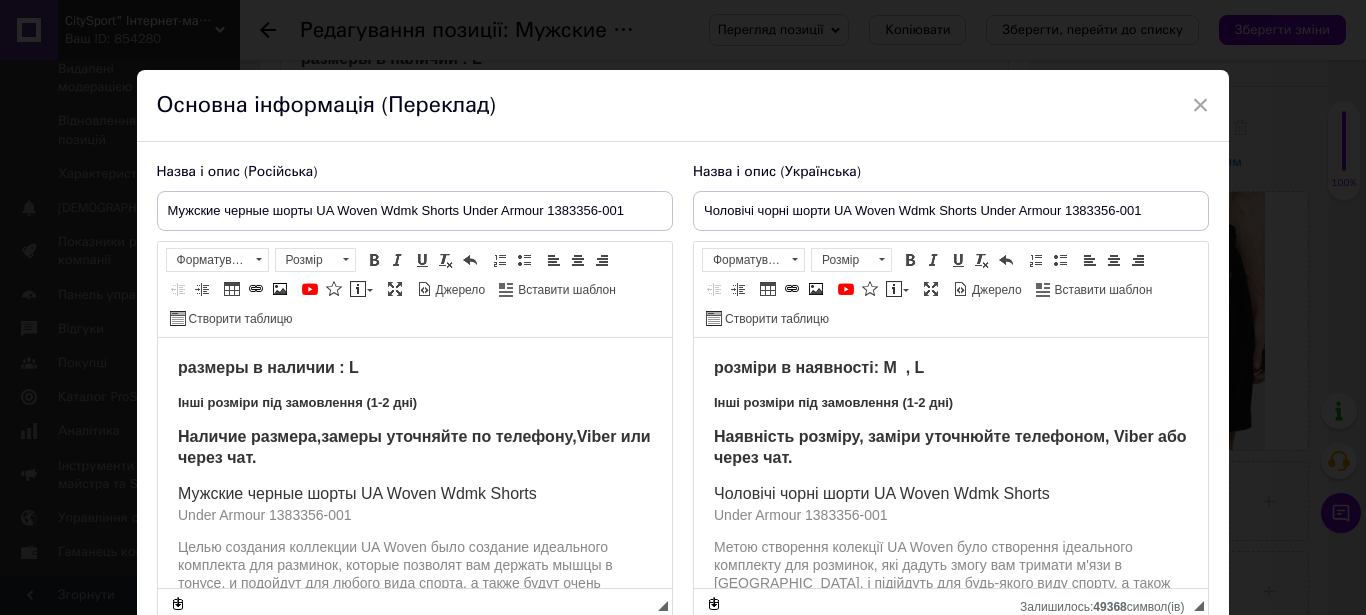 scroll, scrollTop: 0, scrollLeft: 0, axis: both 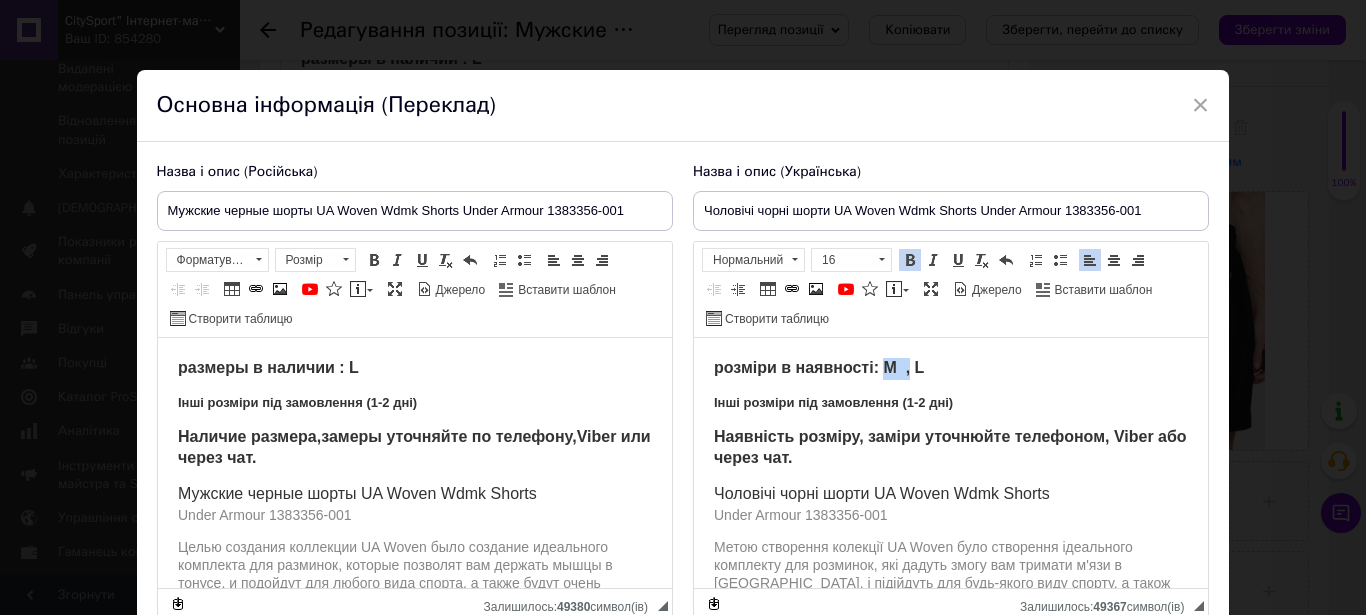 drag, startPoint x: 910, startPoint y: 370, endPoint x: 886, endPoint y: 362, distance: 25.298222 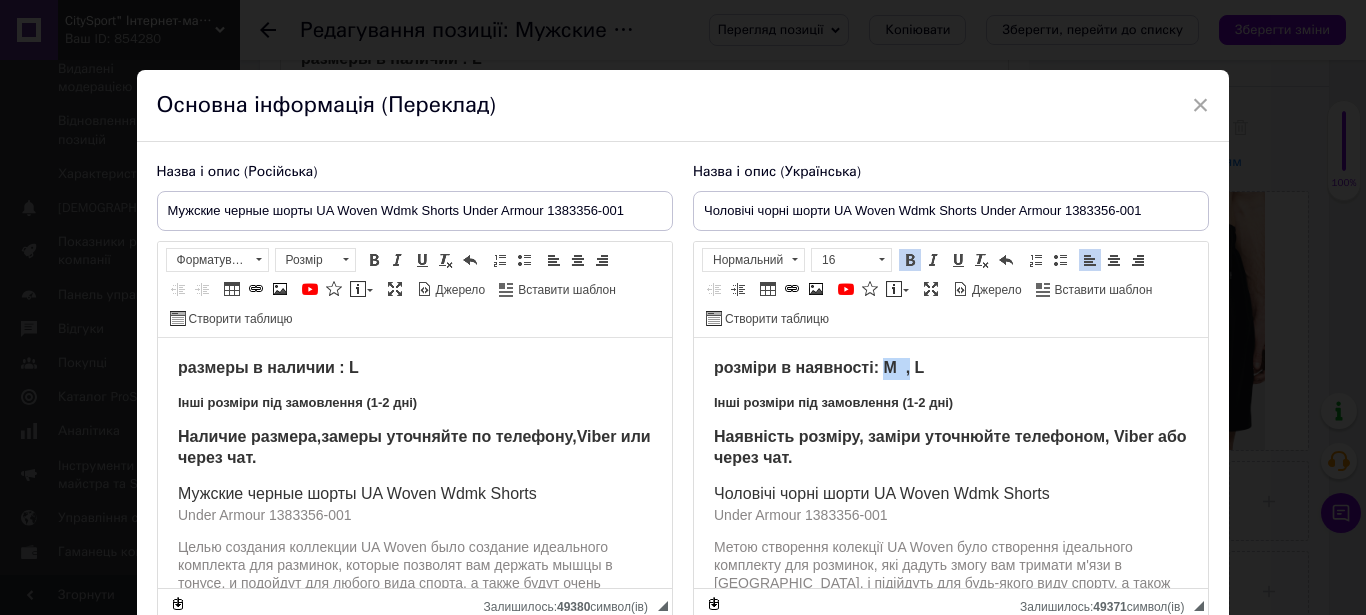 type 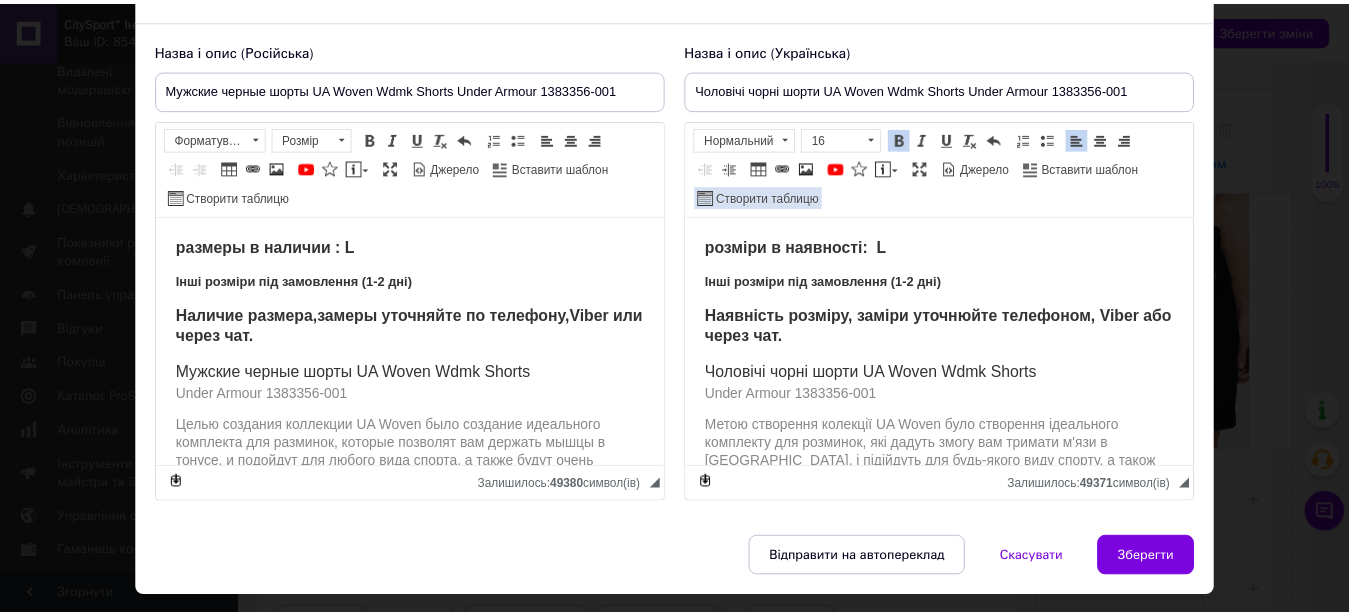 scroll, scrollTop: 174, scrollLeft: 0, axis: vertical 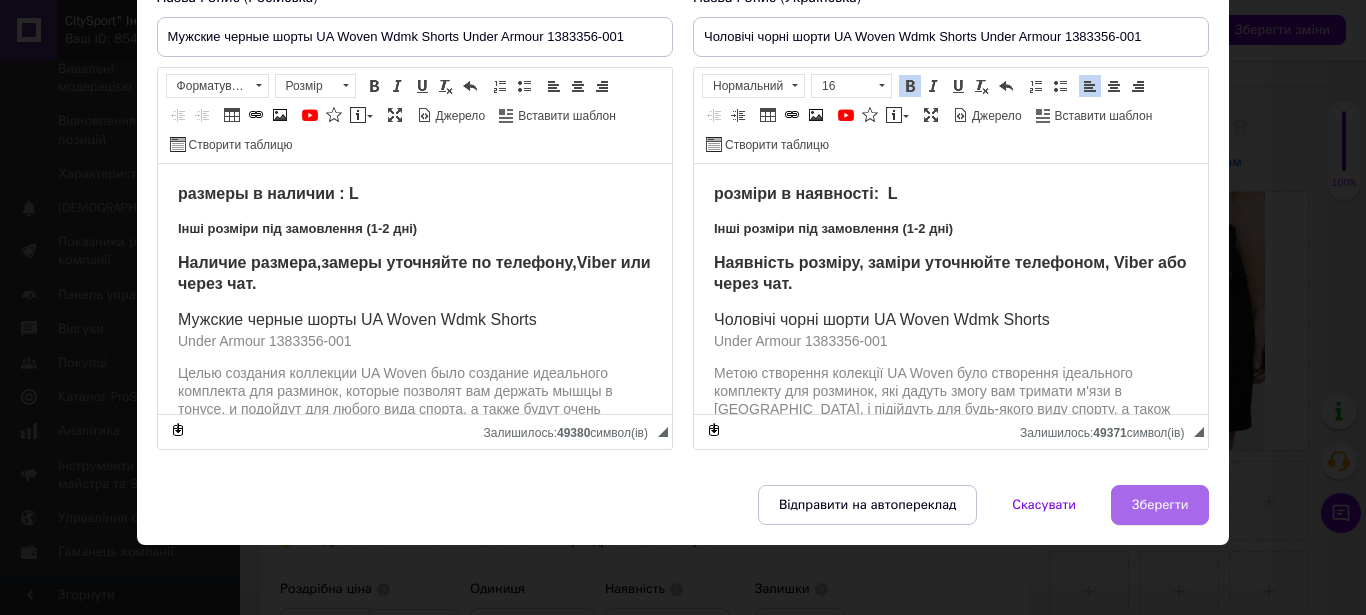 click on "Зберегти" at bounding box center (1160, 505) 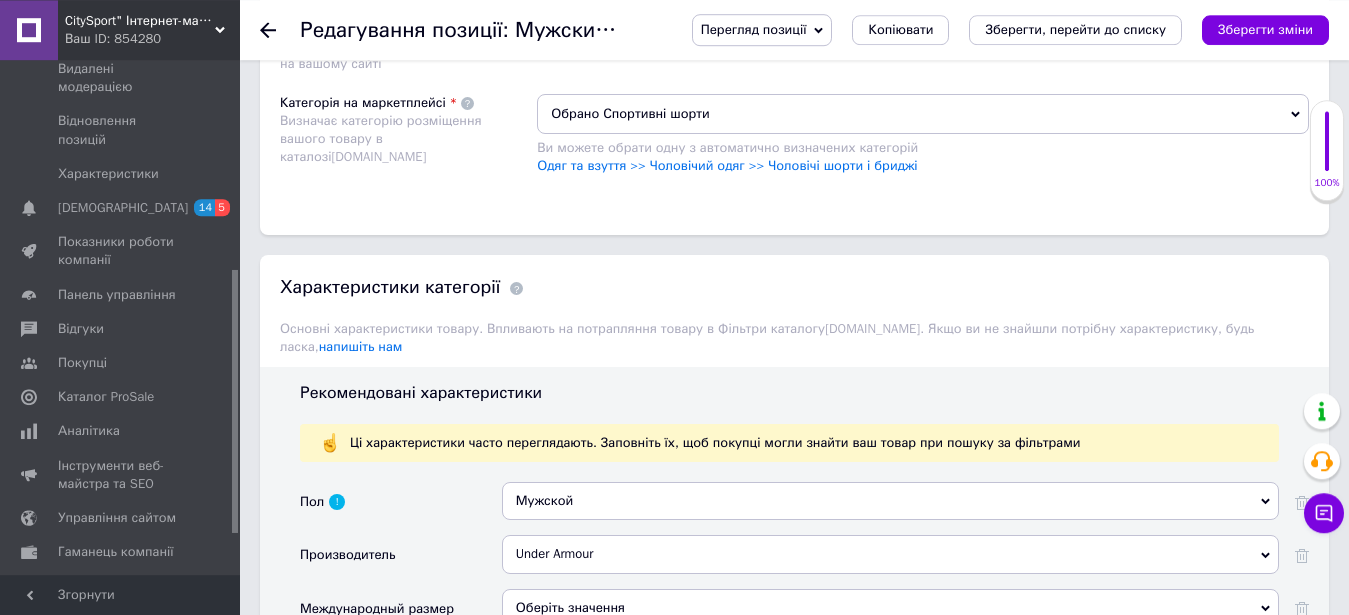 scroll, scrollTop: 1938, scrollLeft: 0, axis: vertical 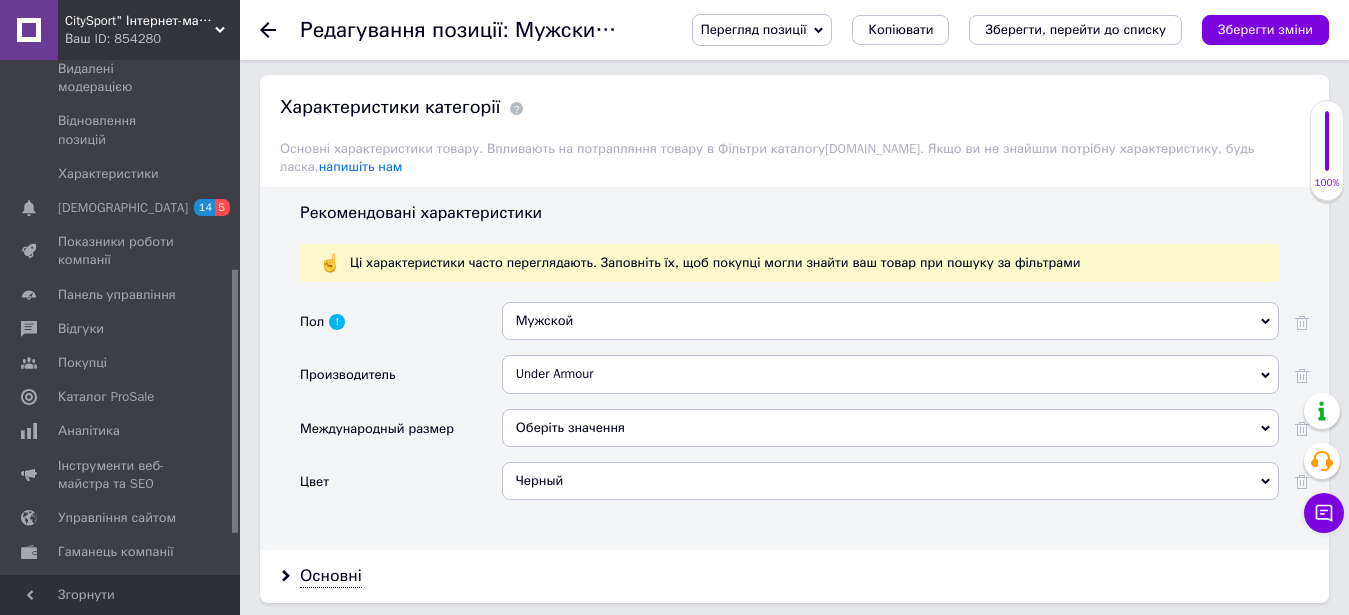 click on "Оберіть значення" at bounding box center [890, 428] 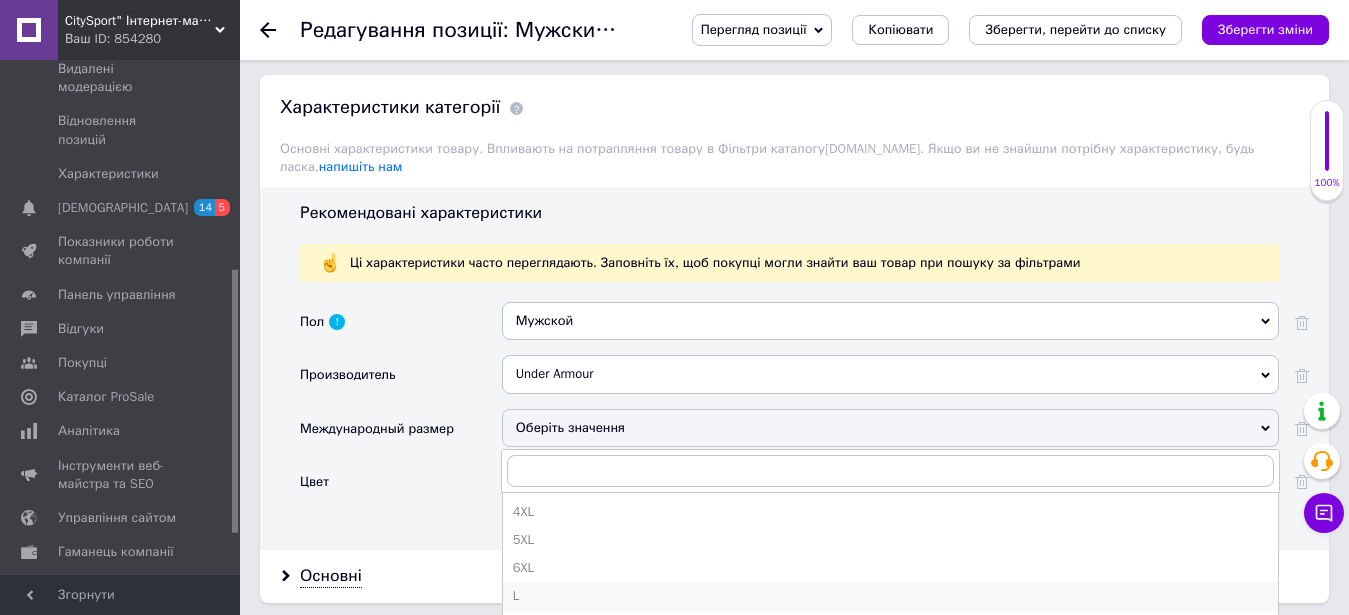 click on "L" at bounding box center (890, 596) 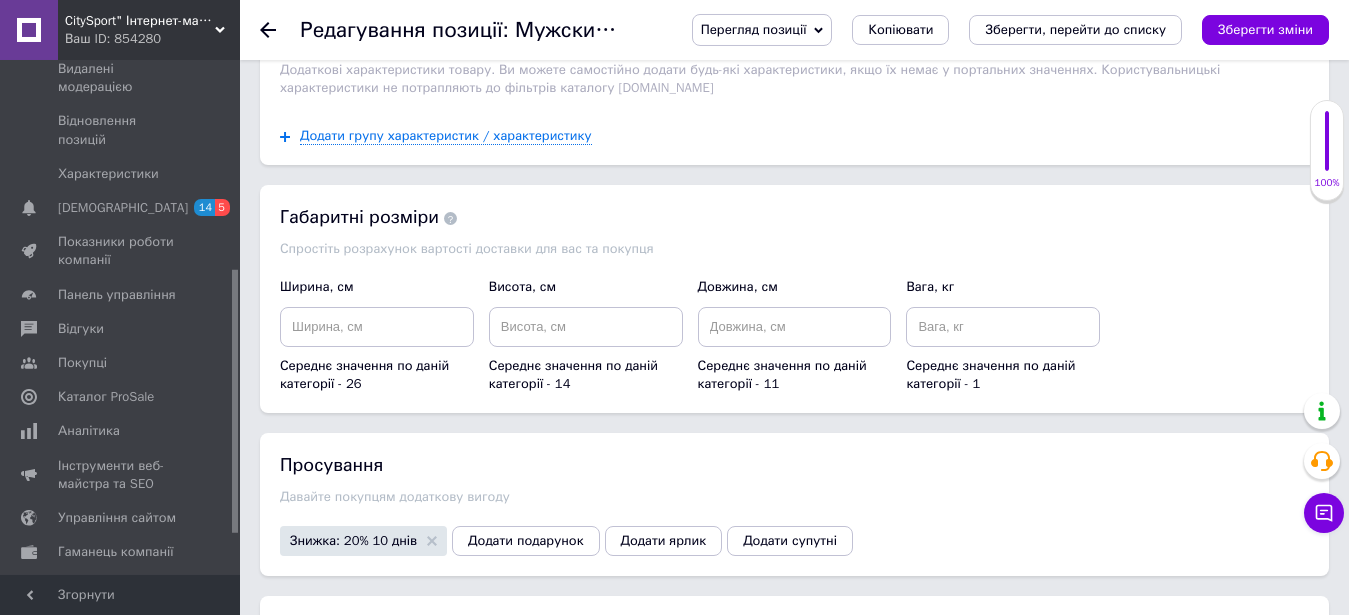 scroll, scrollTop: 2652, scrollLeft: 0, axis: vertical 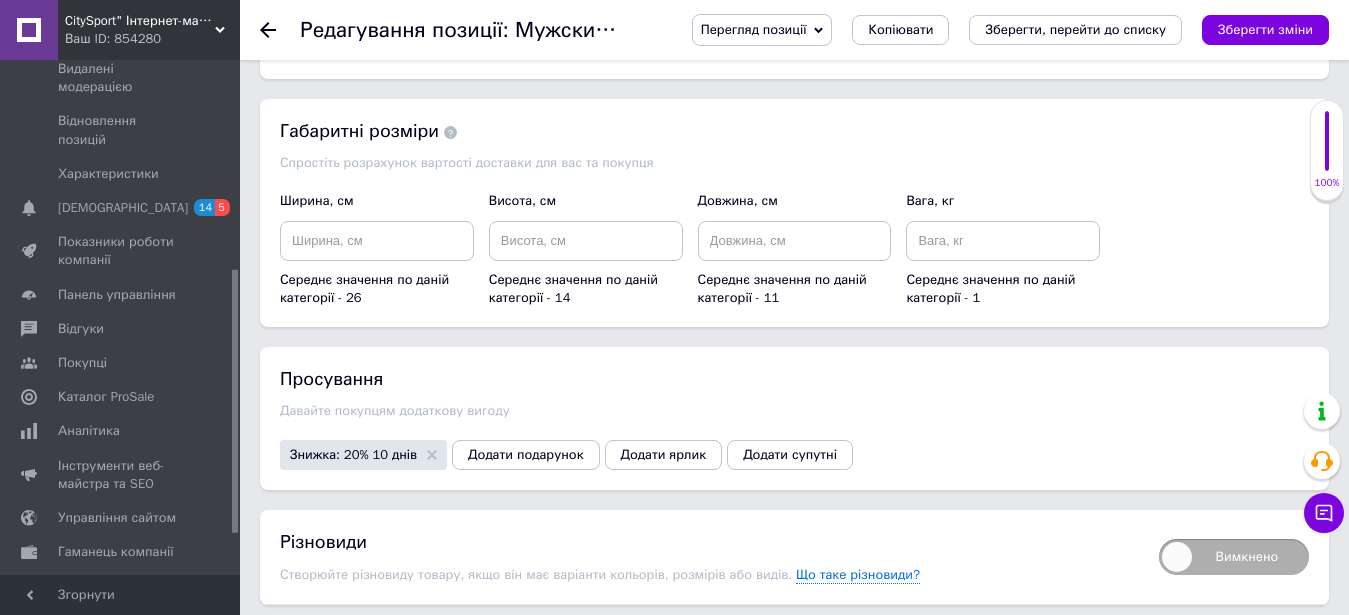 click on "Вимкнено" at bounding box center [1234, 557] 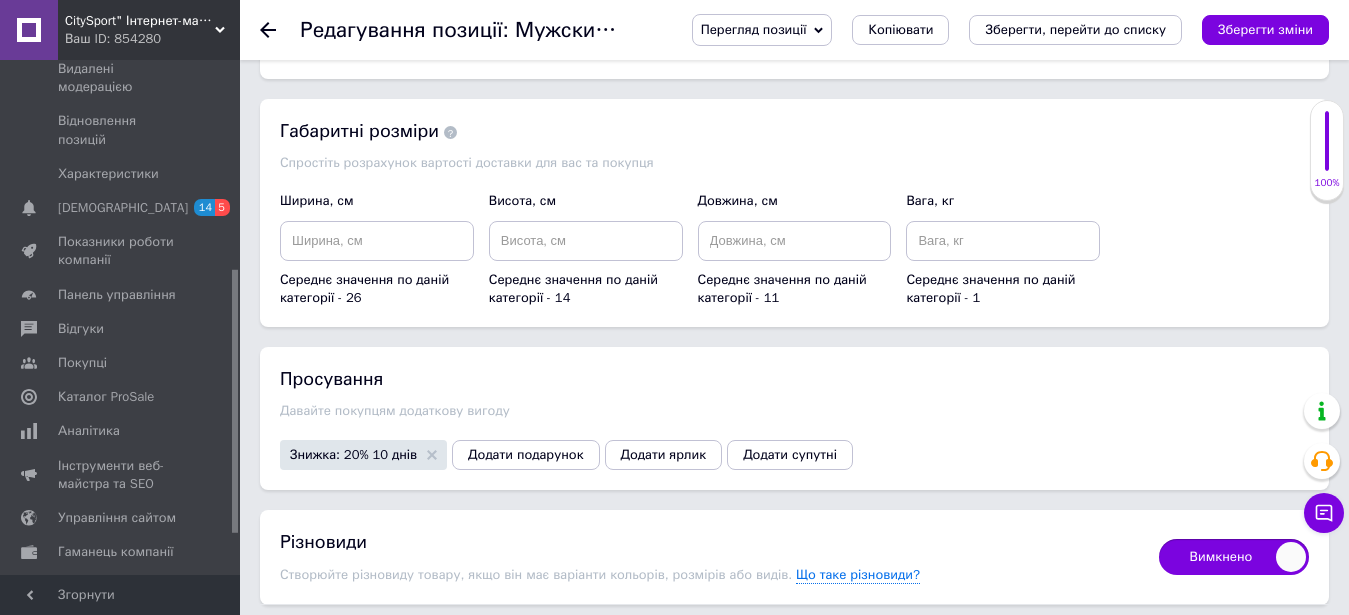 checkbox on "true" 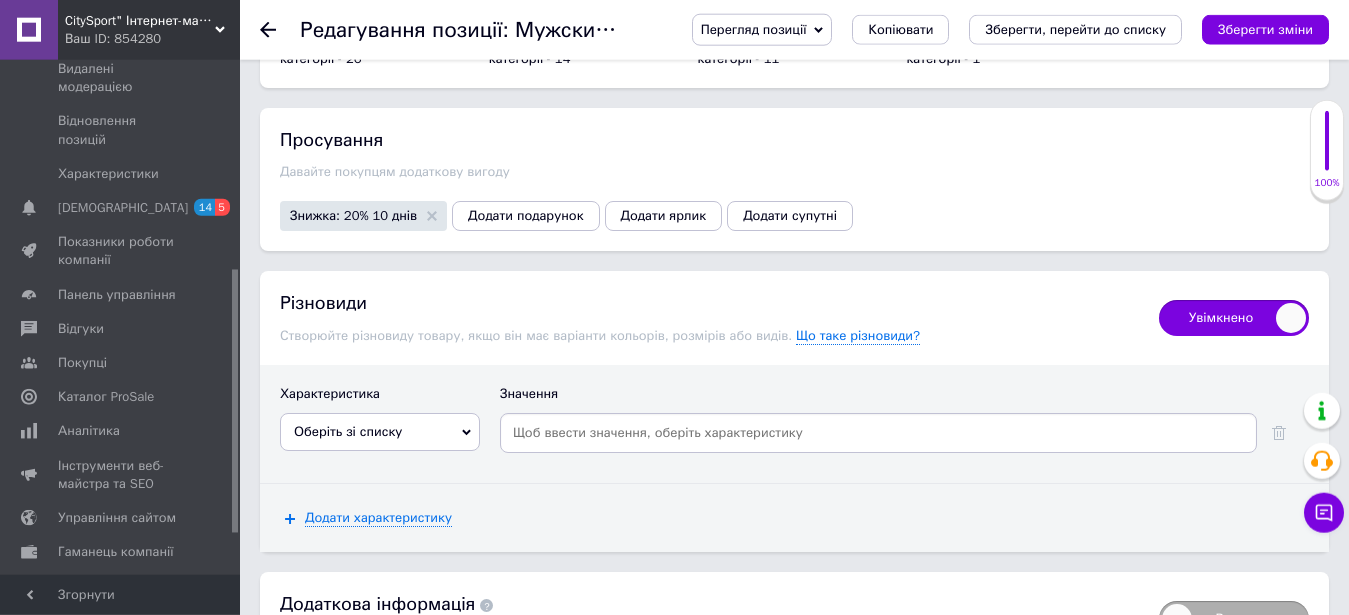 scroll, scrollTop: 2958, scrollLeft: 0, axis: vertical 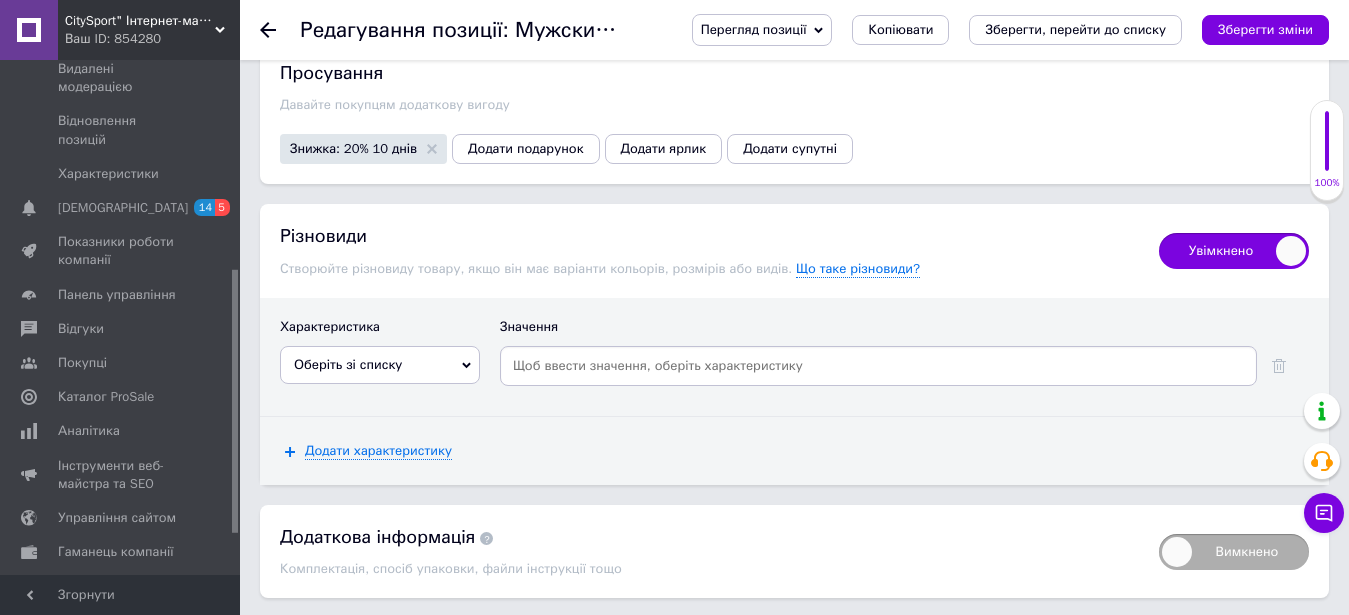click on "Оберіть зі списку" at bounding box center (380, 365) 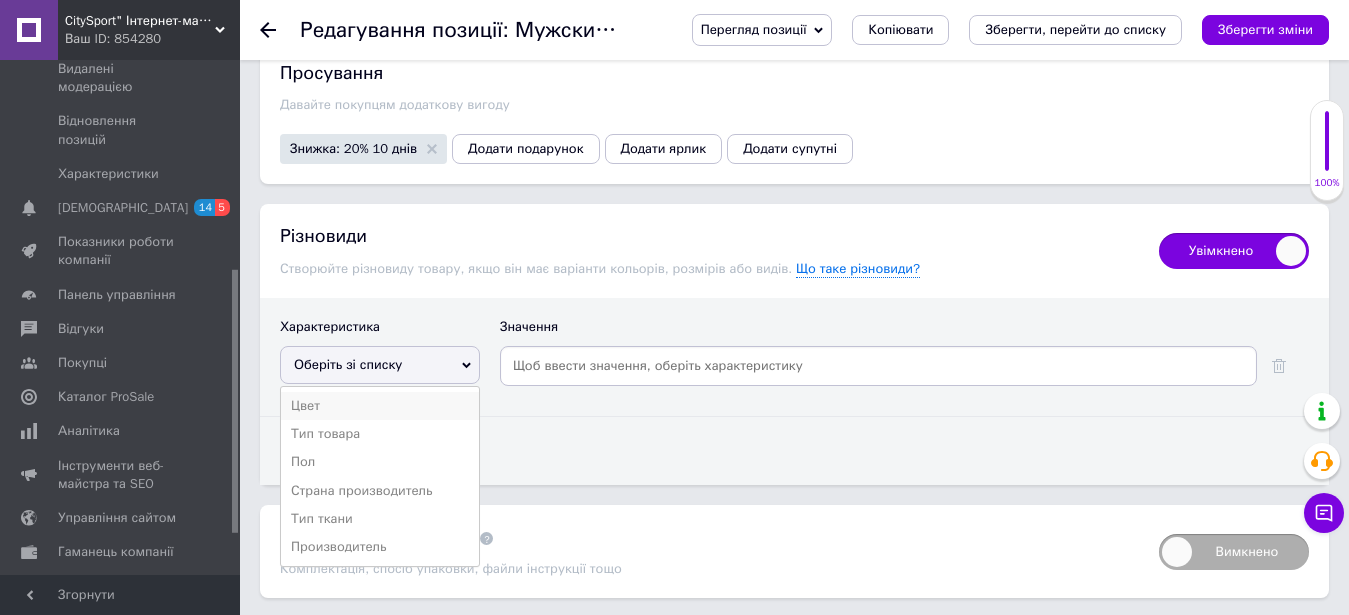 click on "Цвет" at bounding box center (380, 406) 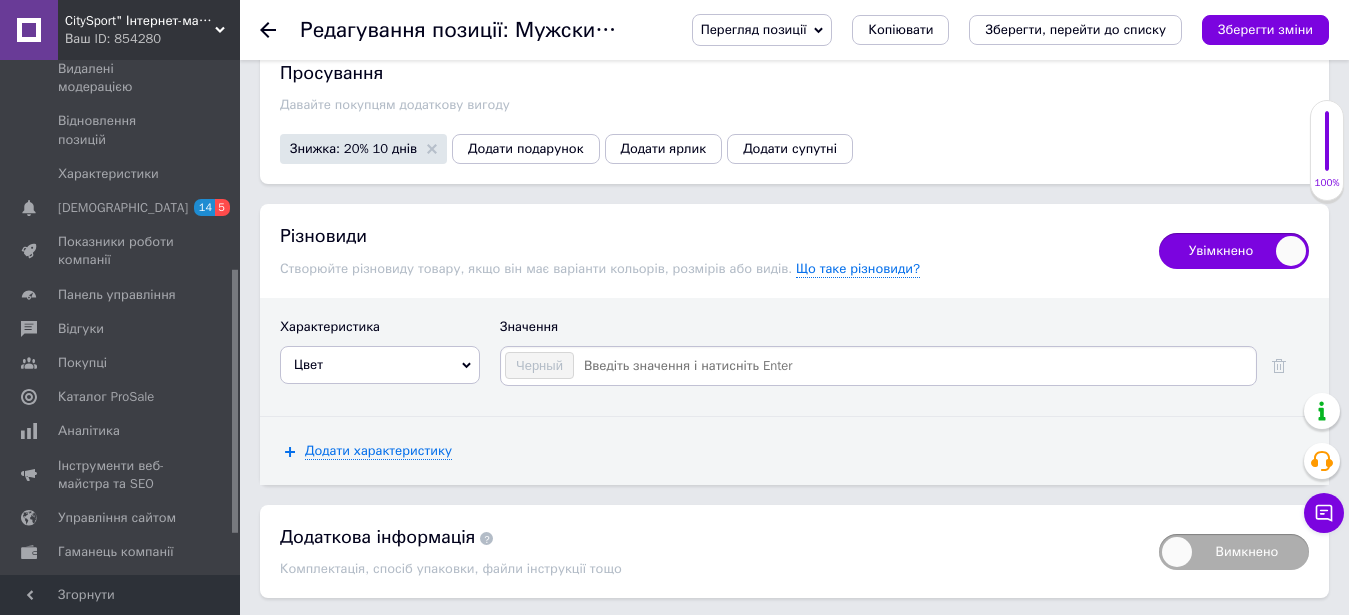click at bounding box center (914, 366) 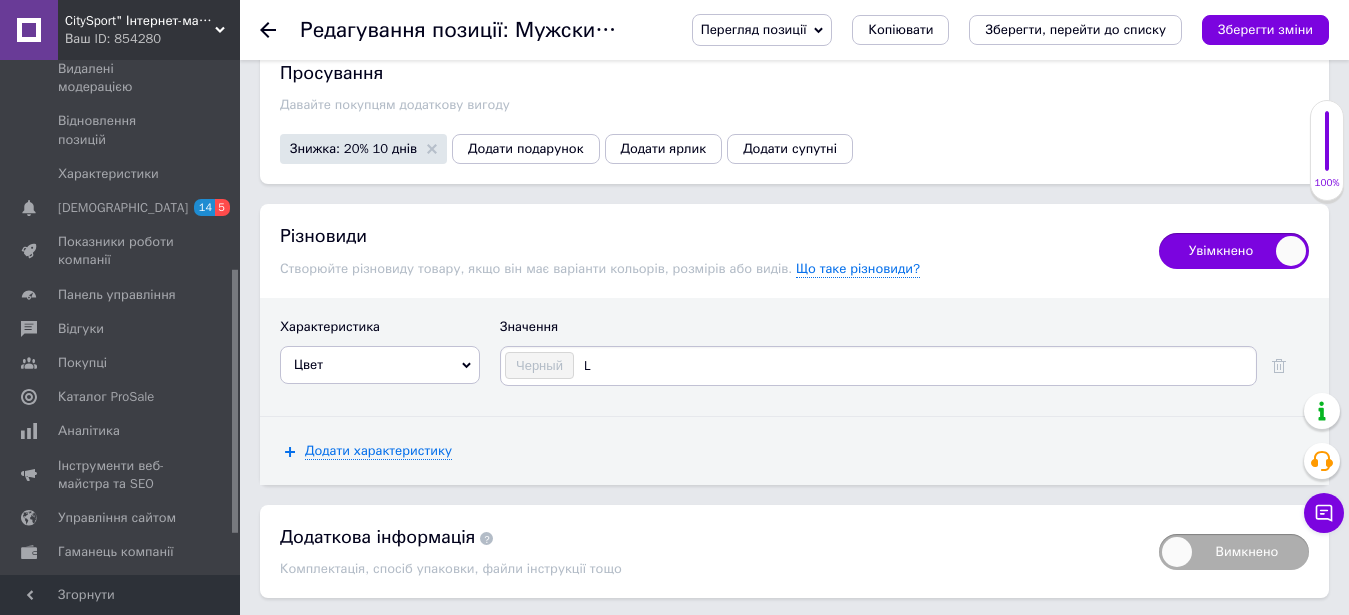 type 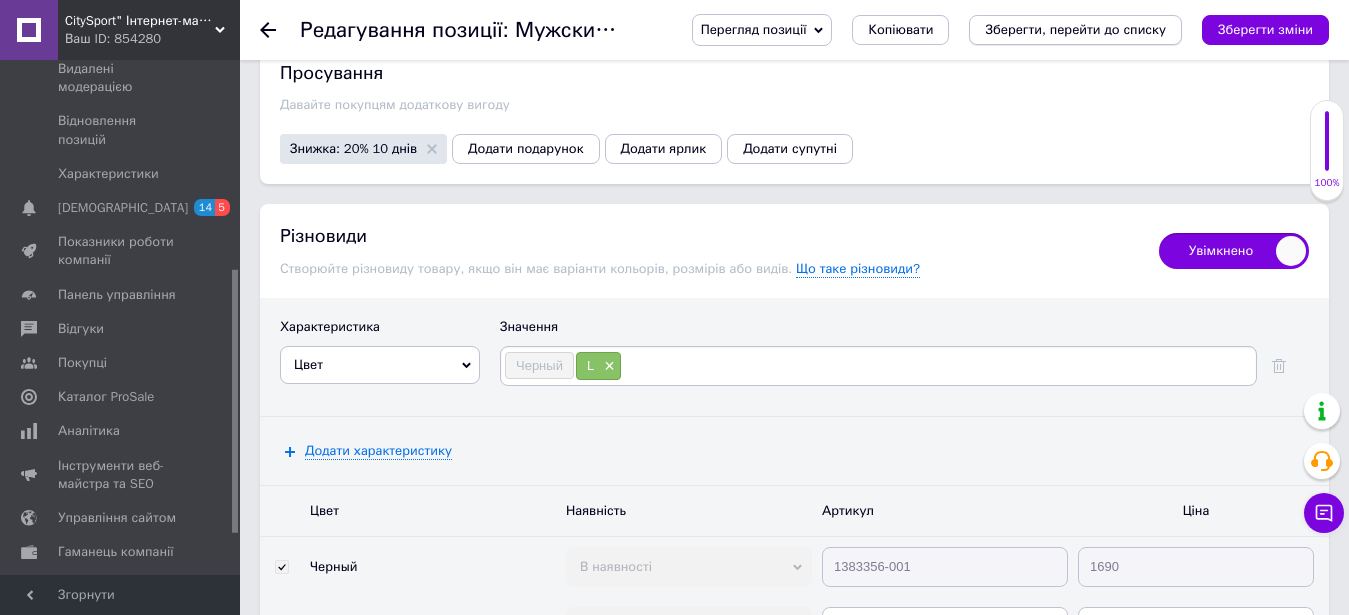 click on "Зберегти, перейти до списку" at bounding box center [1075, 29] 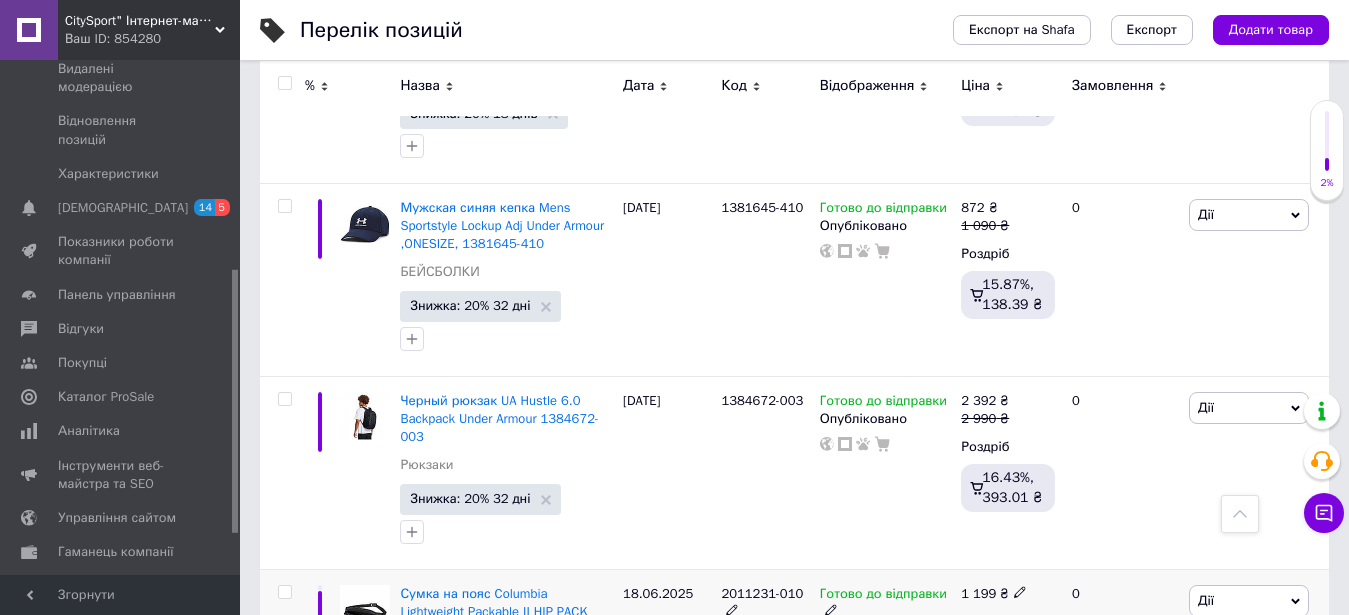 scroll, scrollTop: 1530, scrollLeft: 0, axis: vertical 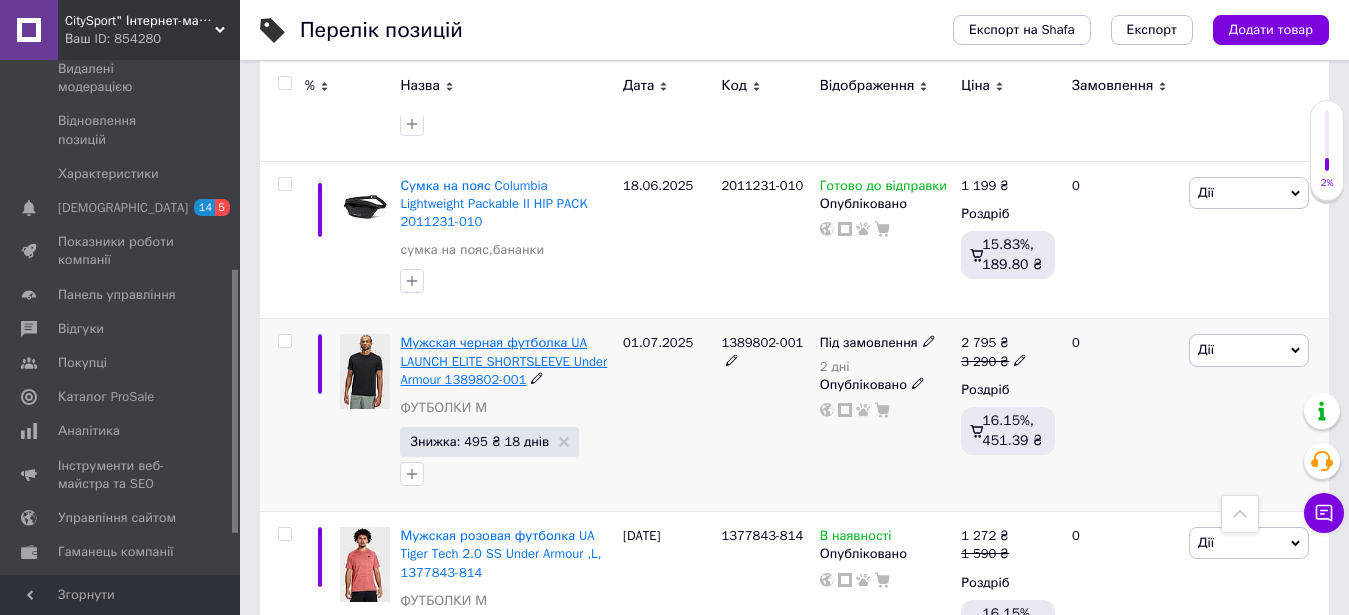 click on "Мужская черная футболка UA LAUNCH ELITE SHORTSLEEVE Under Armour 1389802-001" at bounding box center (503, 360) 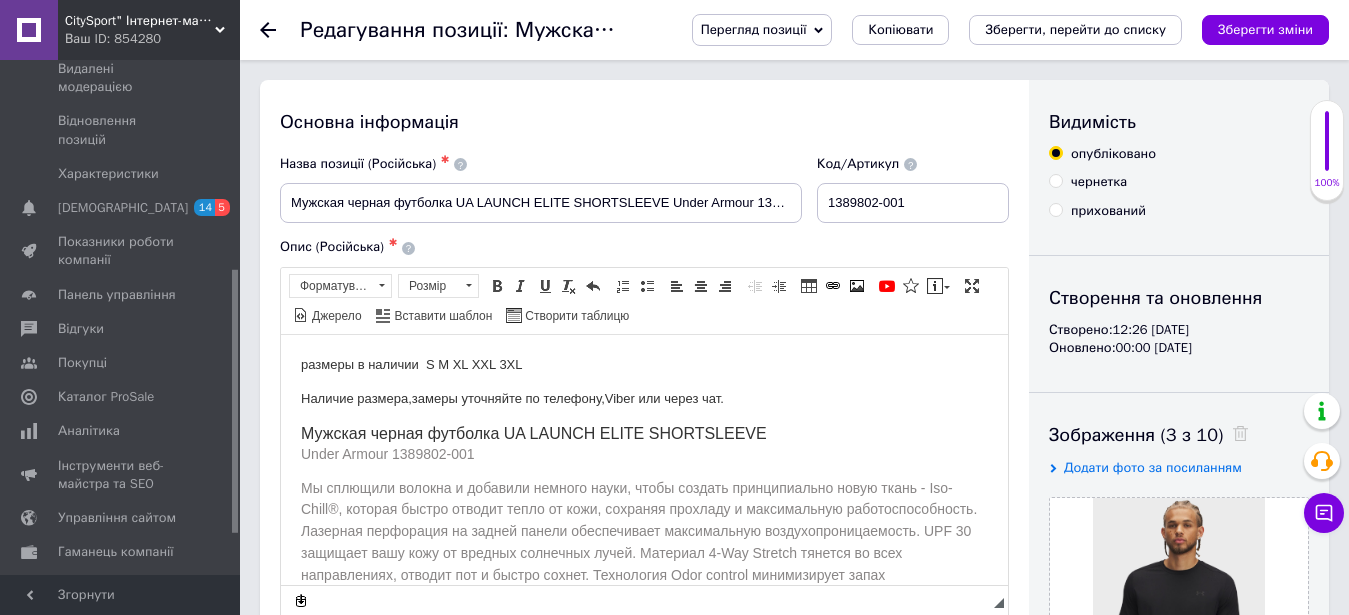 scroll, scrollTop: 0, scrollLeft: 0, axis: both 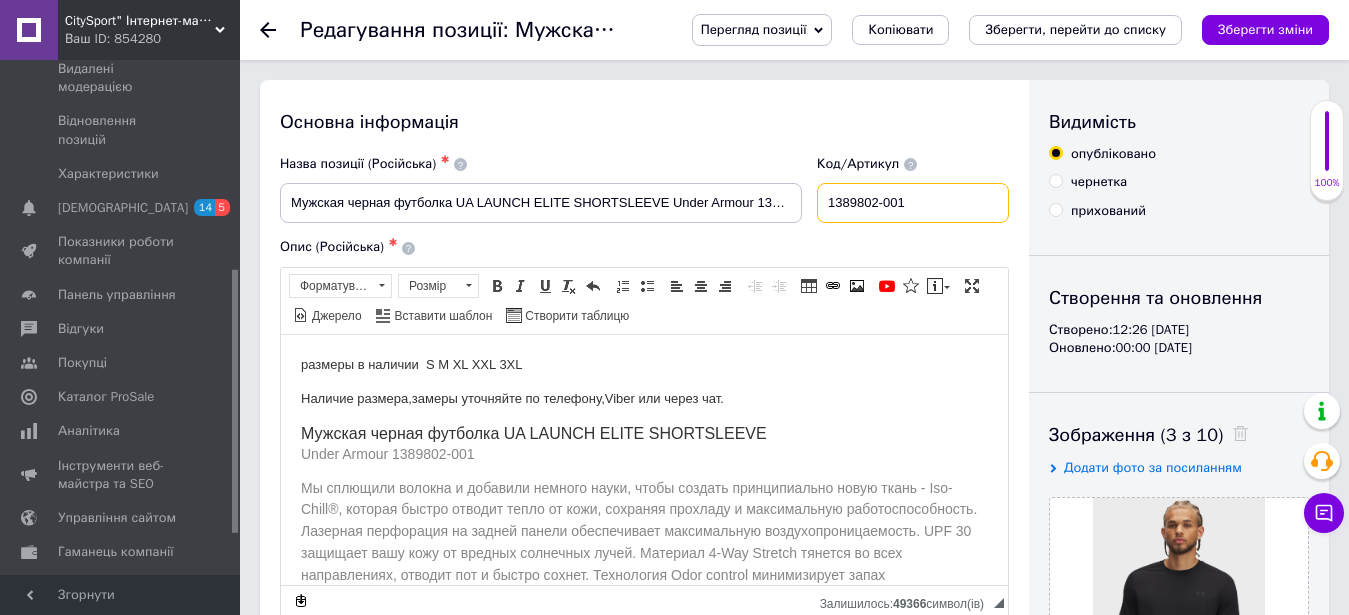 drag, startPoint x: 945, startPoint y: 199, endPoint x: 844, endPoint y: 195, distance: 101.07918 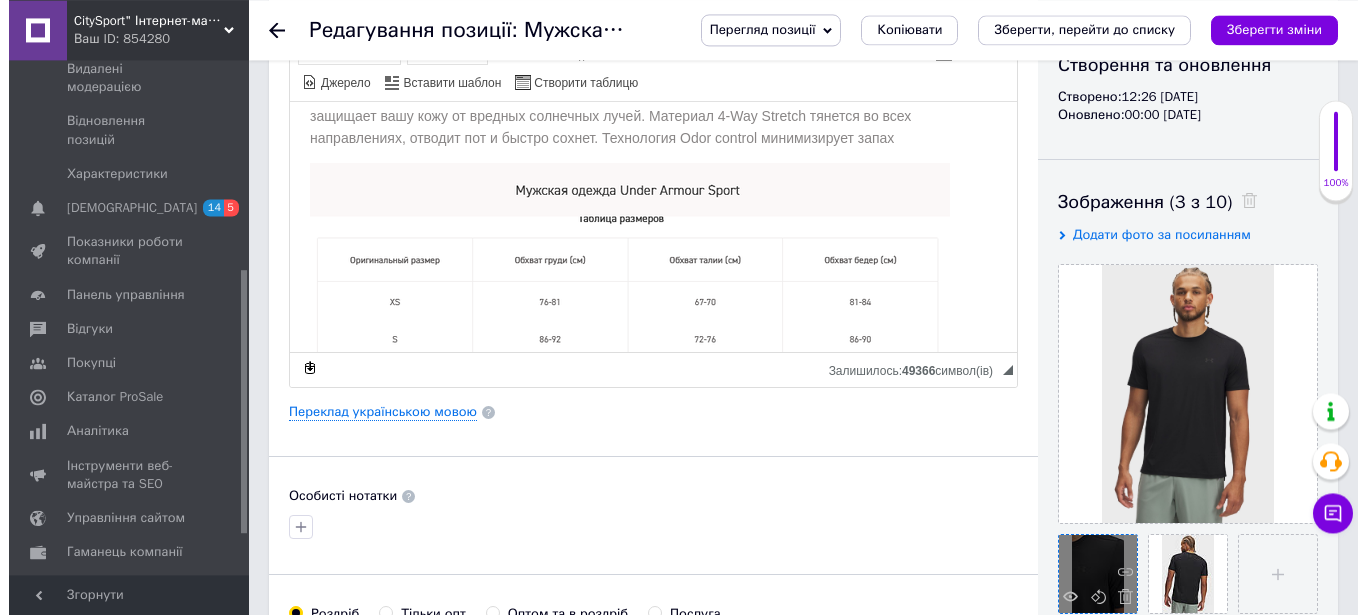 scroll, scrollTop: 306, scrollLeft: 0, axis: vertical 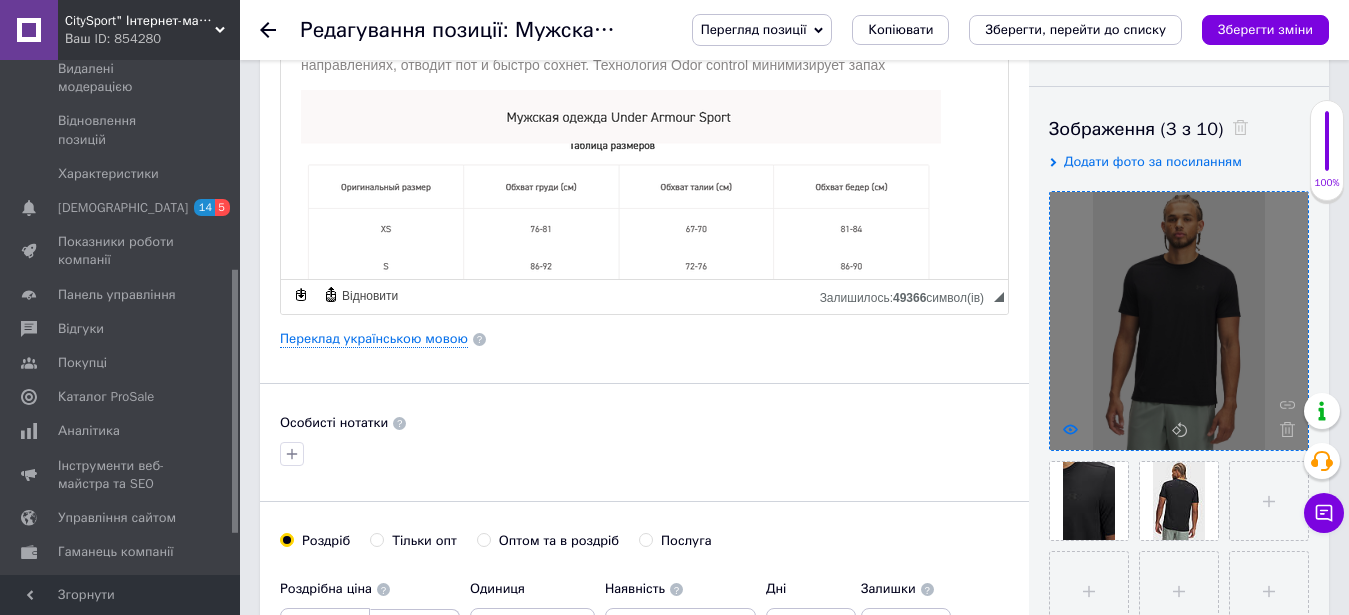 click 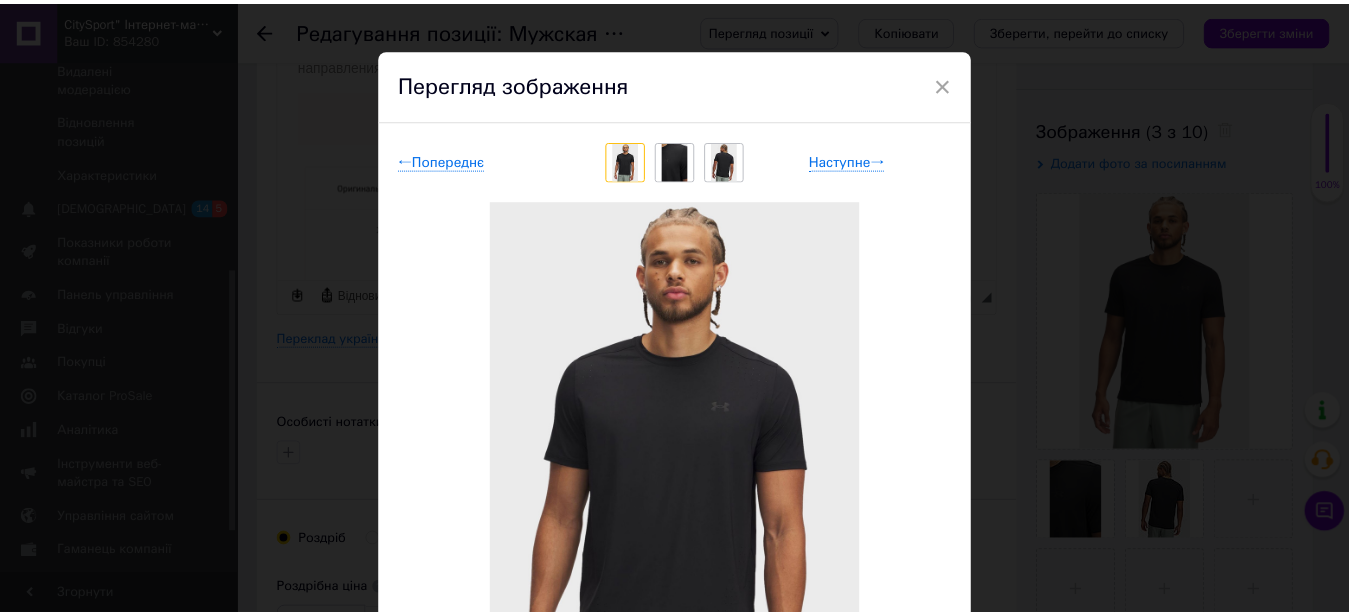 scroll, scrollTop: 0, scrollLeft: 0, axis: both 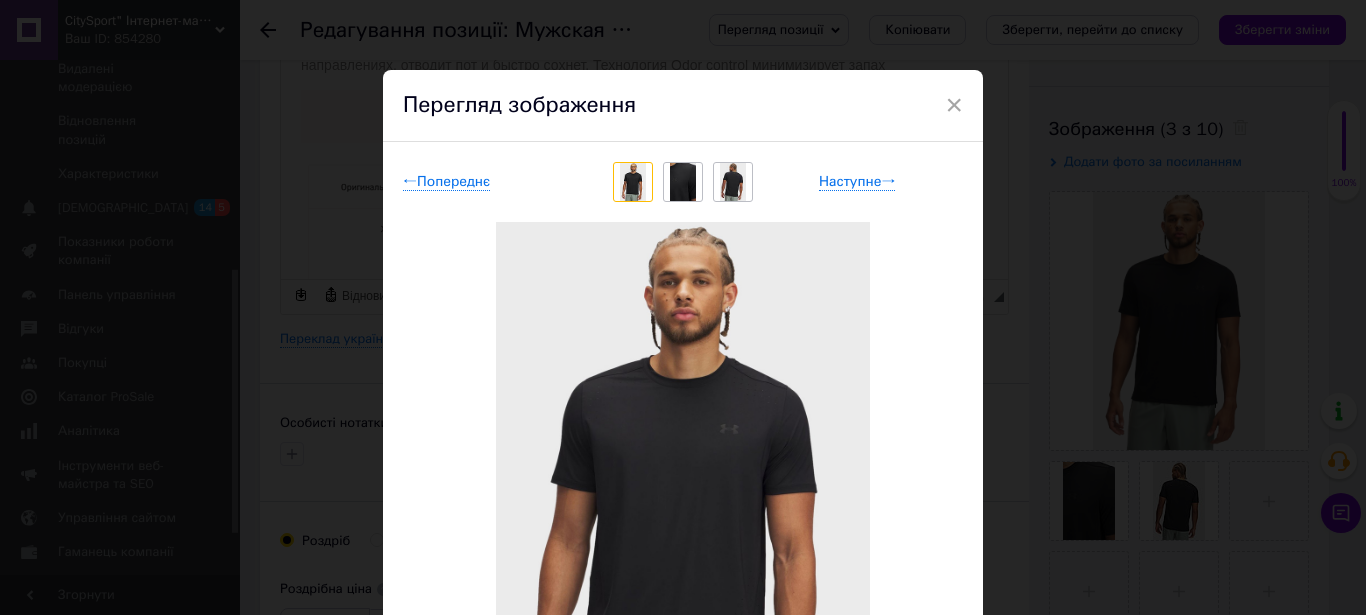 click at bounding box center (683, 502) 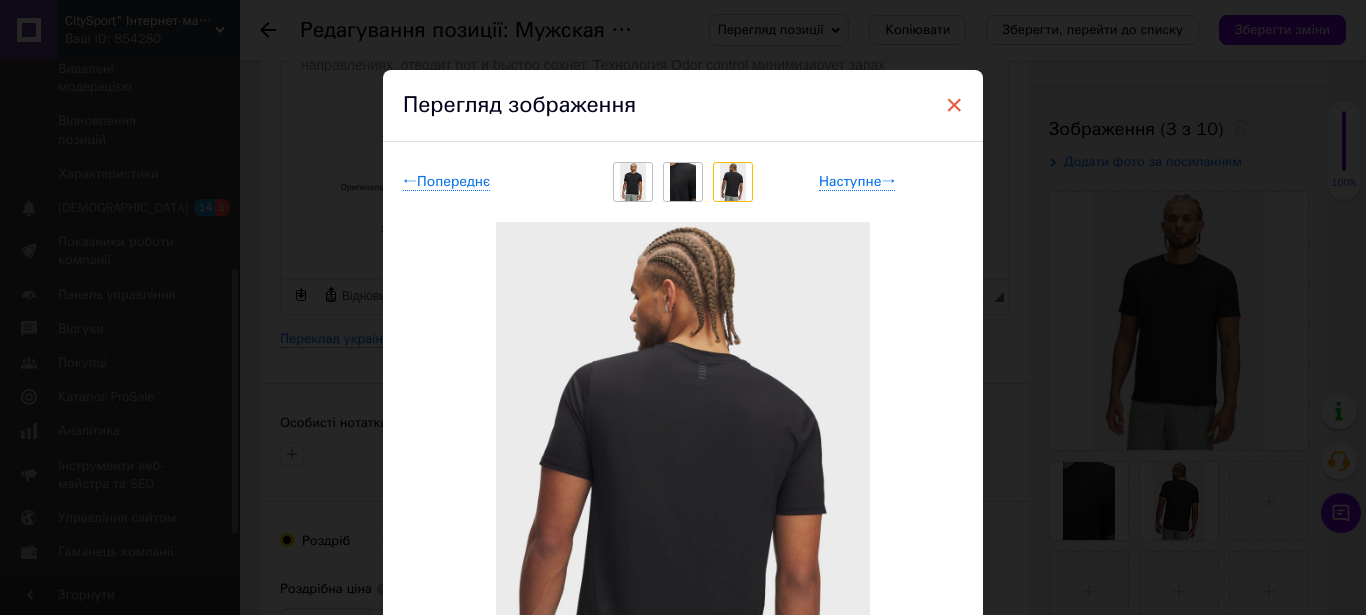 click on "×" at bounding box center (954, 105) 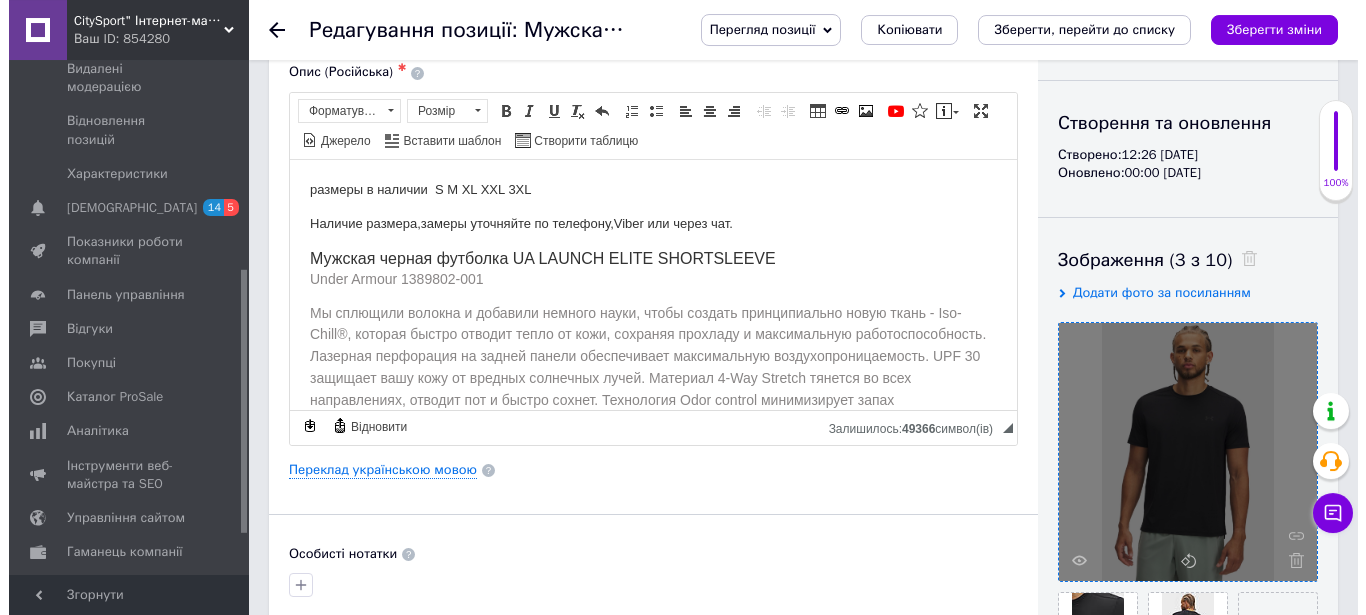 scroll, scrollTop: 204, scrollLeft: 0, axis: vertical 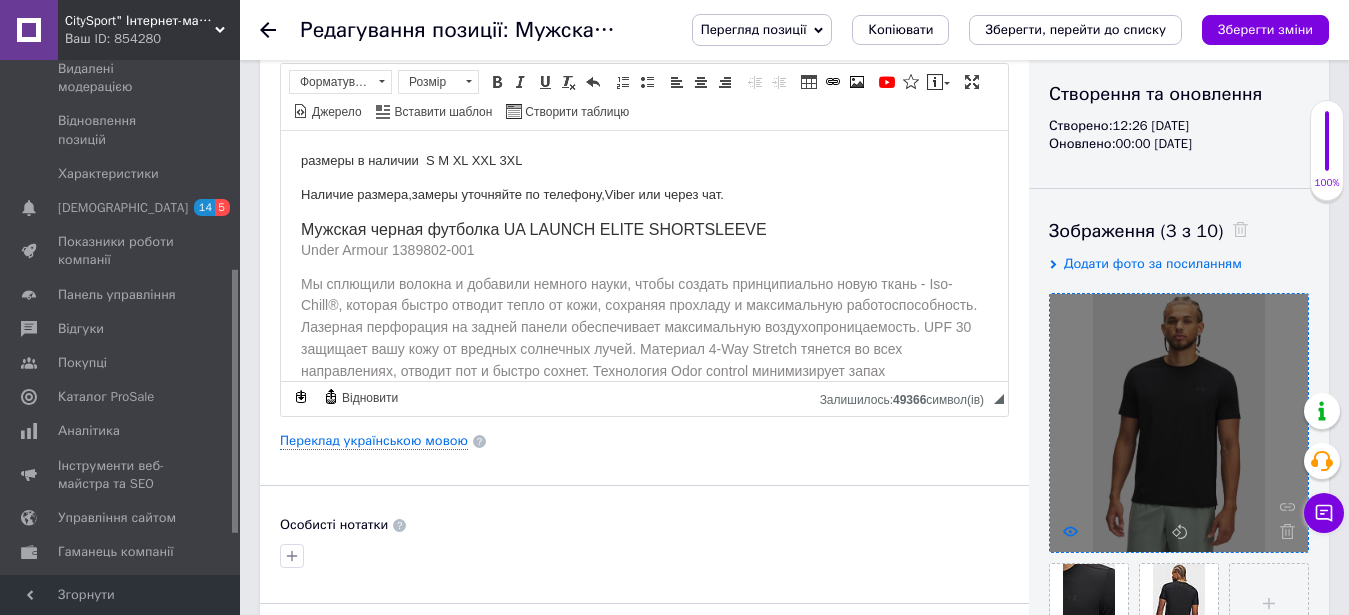 click 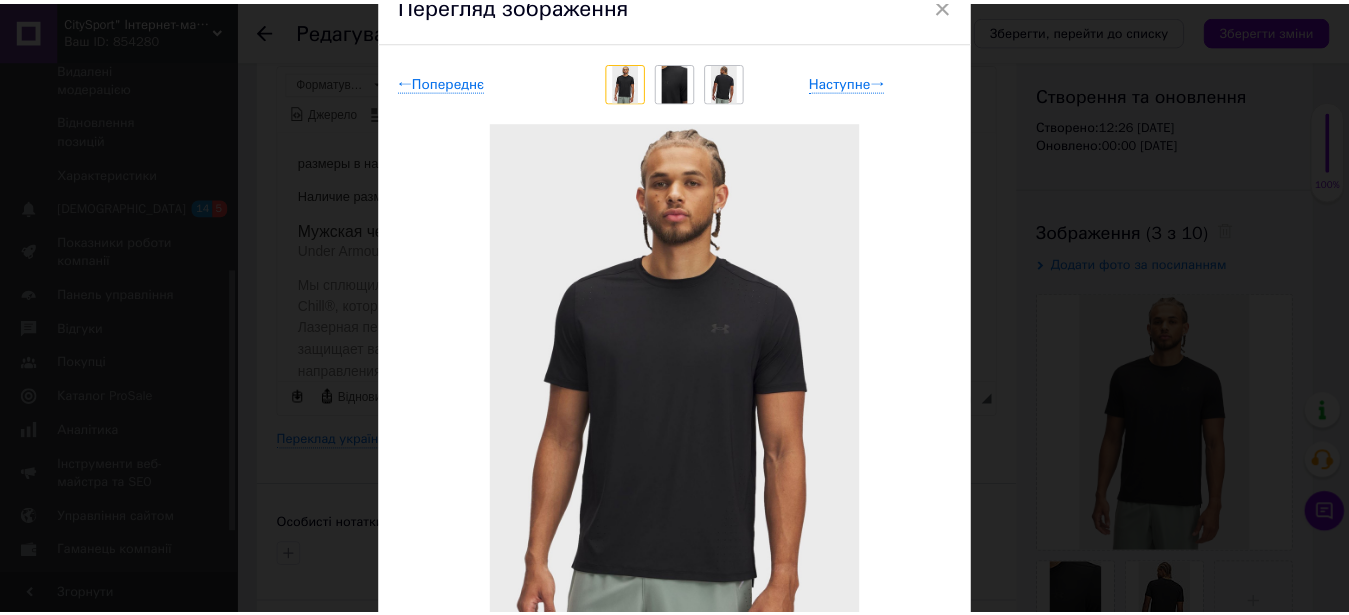 scroll, scrollTop: 228, scrollLeft: 0, axis: vertical 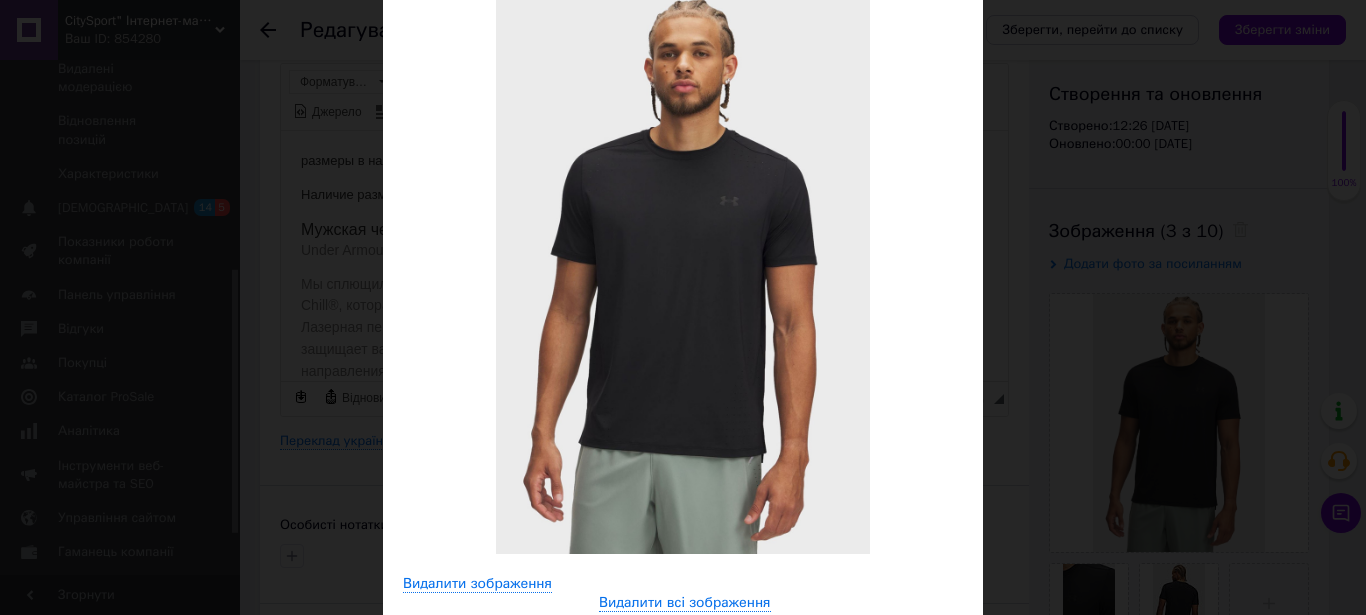 click at bounding box center [683, 274] 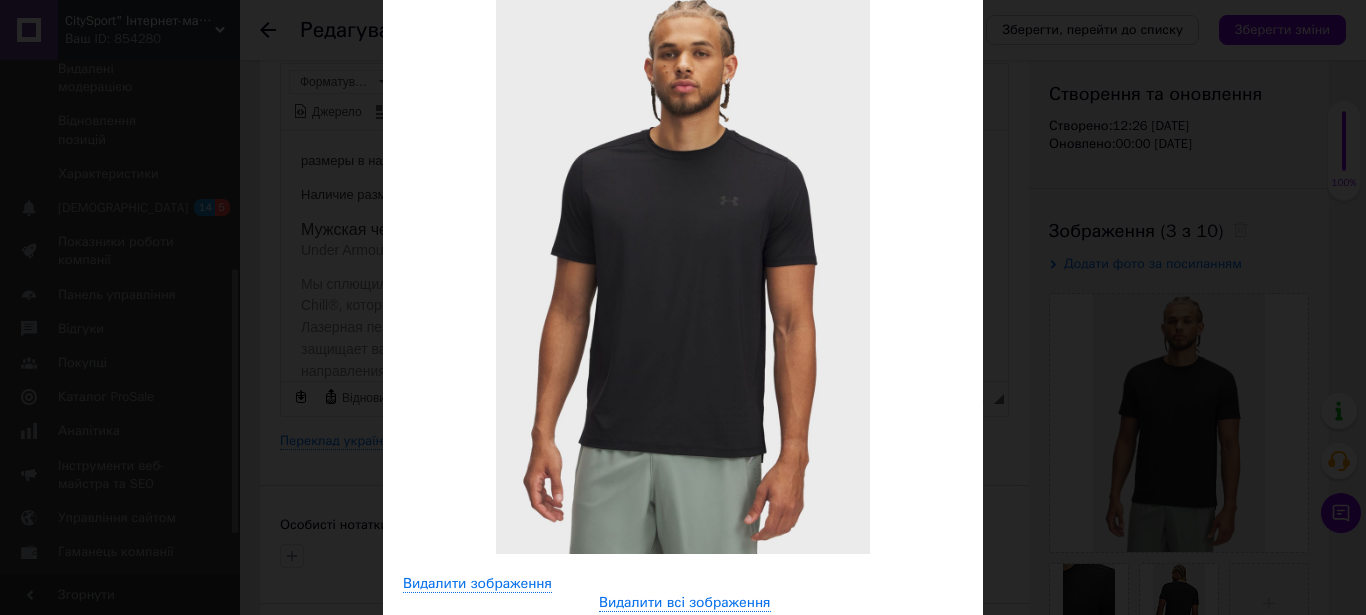 click on "× Перегляд зображення ← Попереднє Наступне → Видалити зображення Видалити всі зображення" at bounding box center [683, 307] 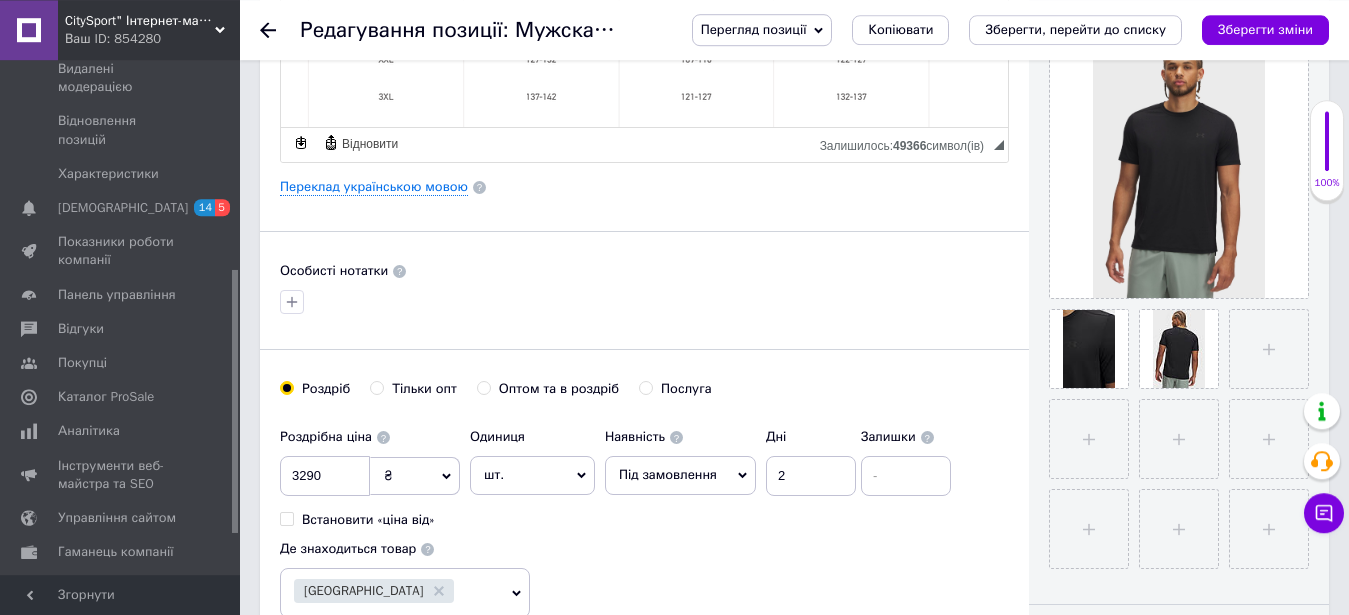 scroll, scrollTop: 408, scrollLeft: 0, axis: vertical 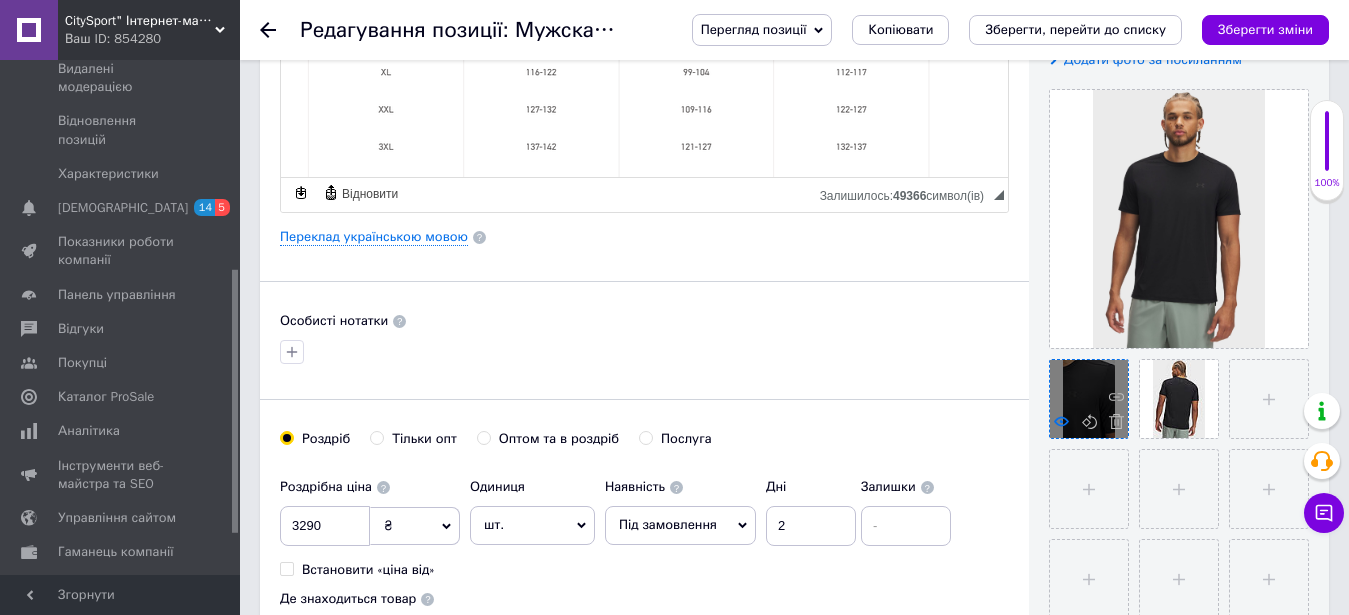 click 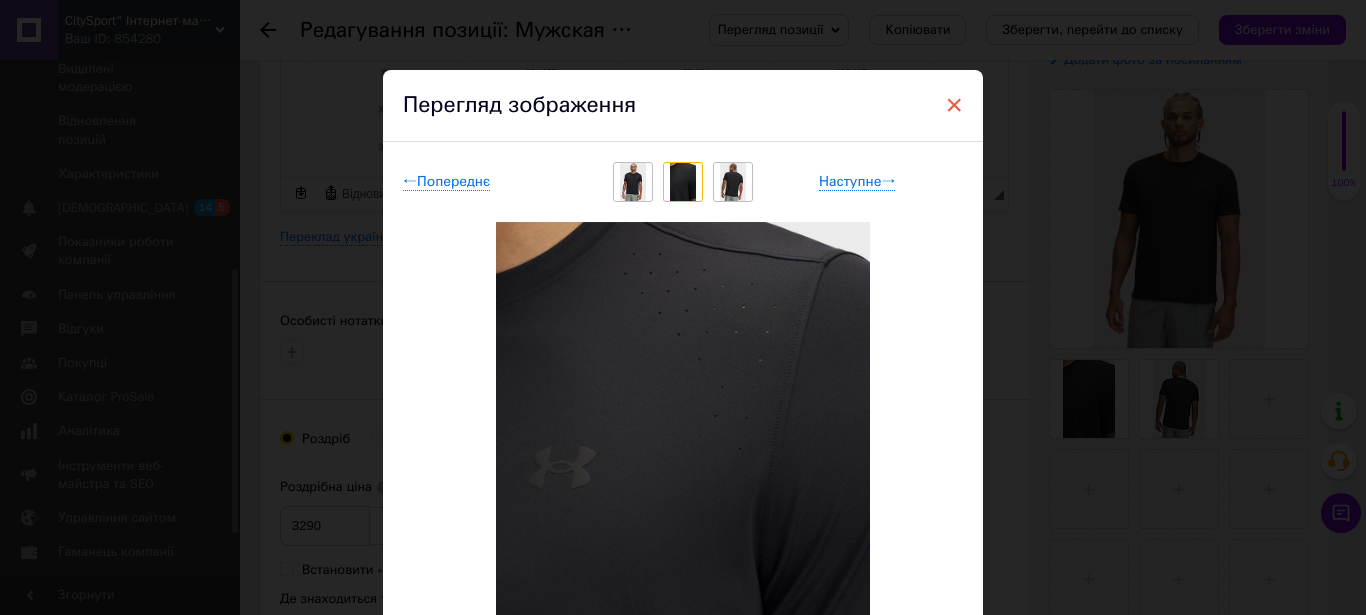 click on "×" at bounding box center (954, 105) 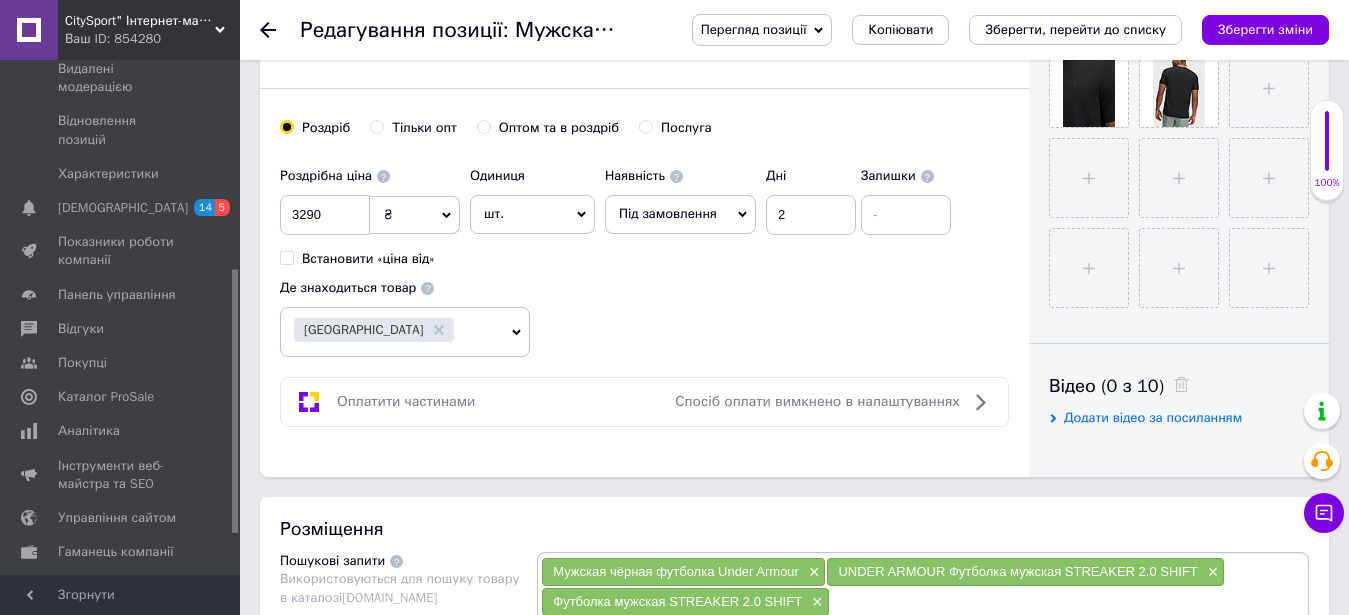 scroll, scrollTop: 612, scrollLeft: 0, axis: vertical 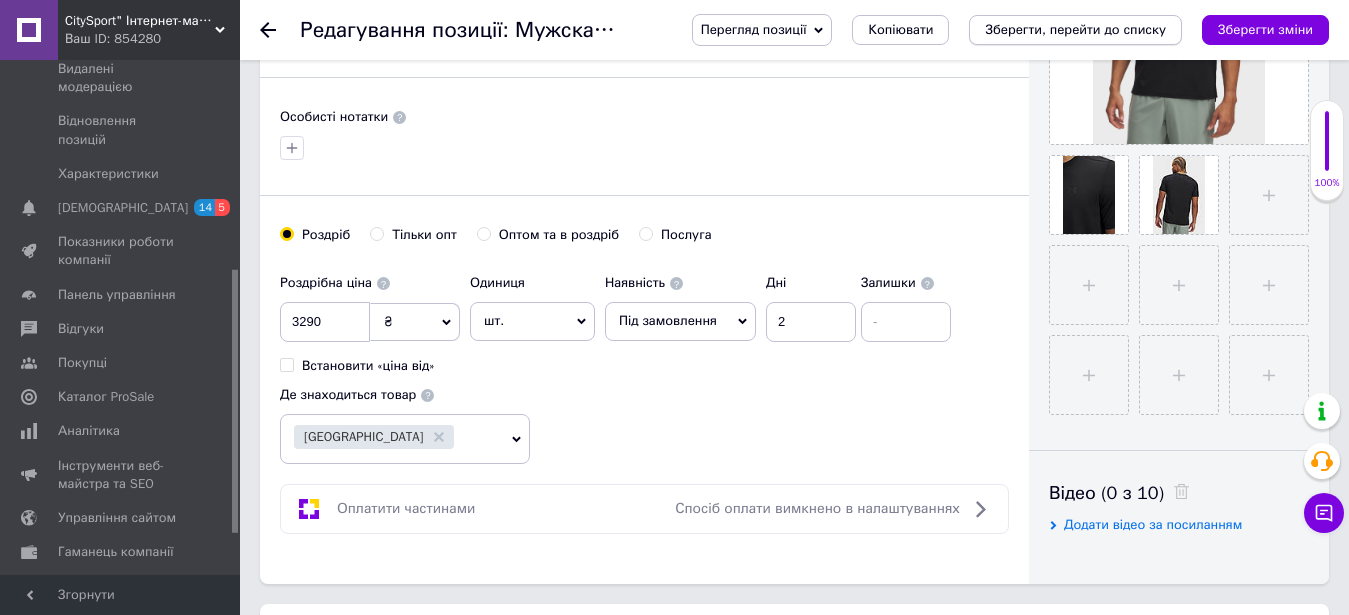 click on "Зберегти, перейти до списку" at bounding box center [1075, 29] 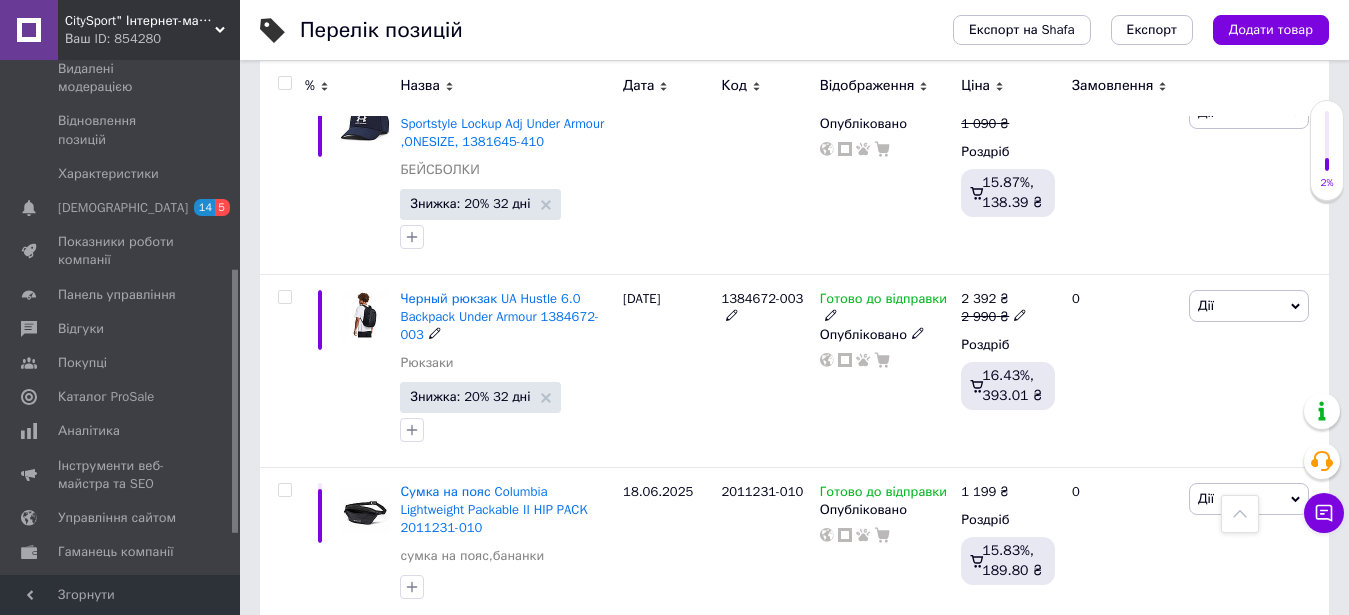 scroll, scrollTop: 1632, scrollLeft: 0, axis: vertical 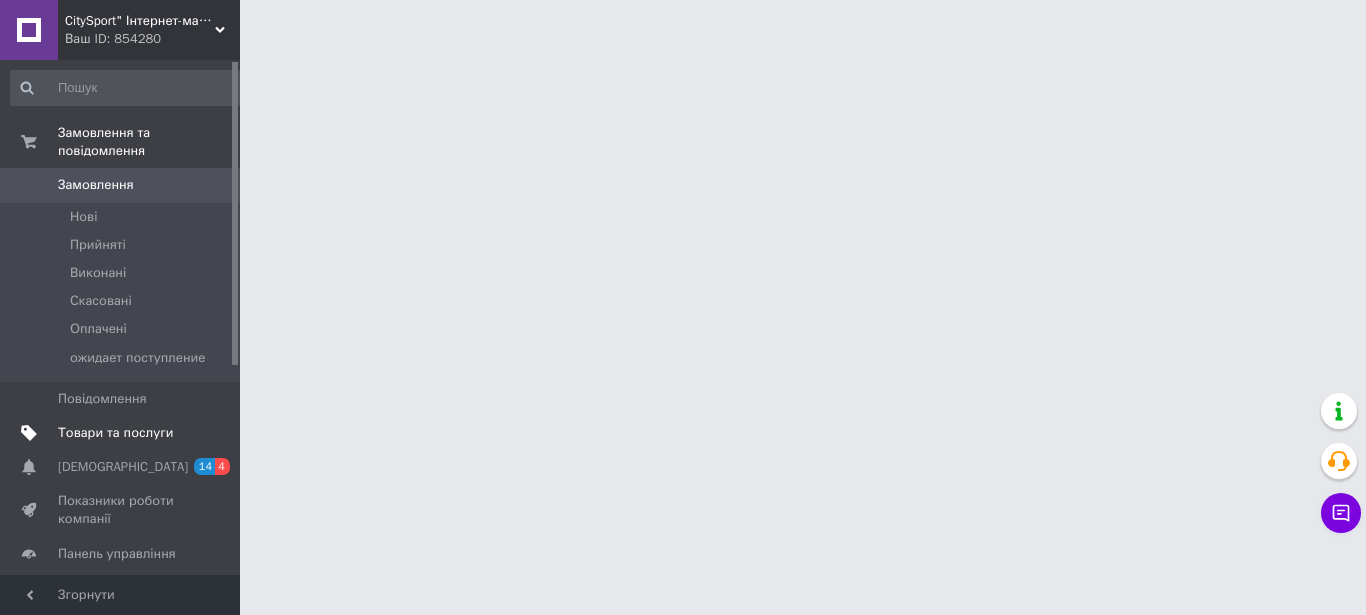 click on "Товари та послуги" at bounding box center (115, 433) 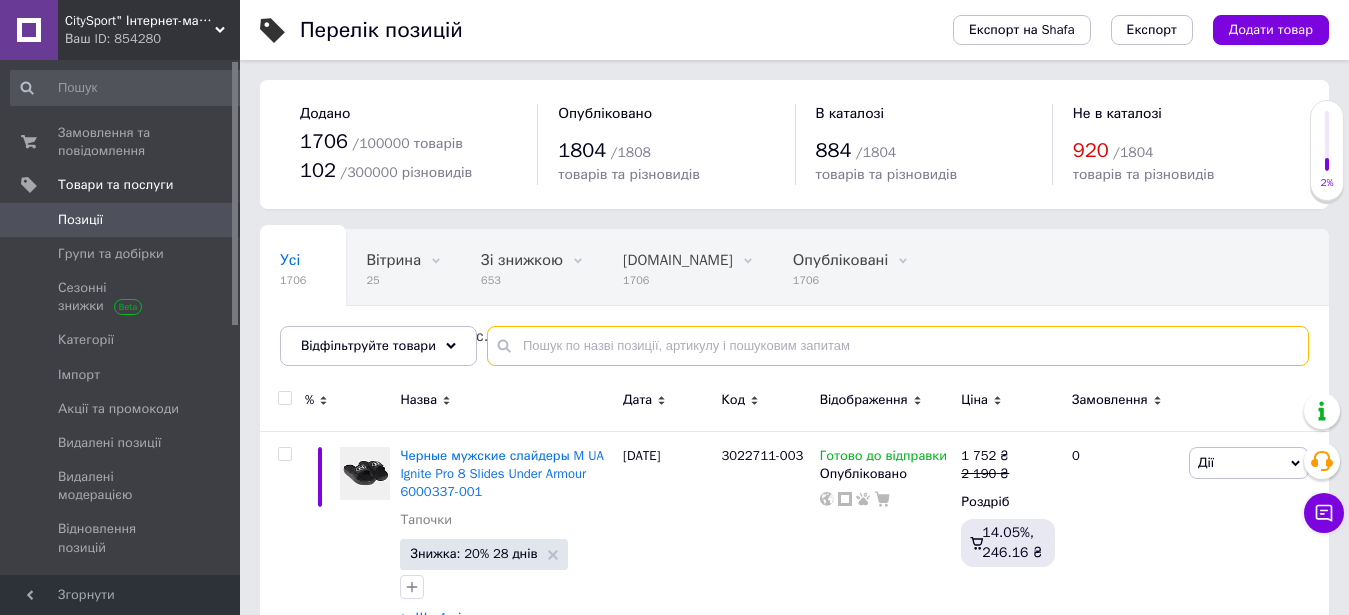 paste on "8650-1010" 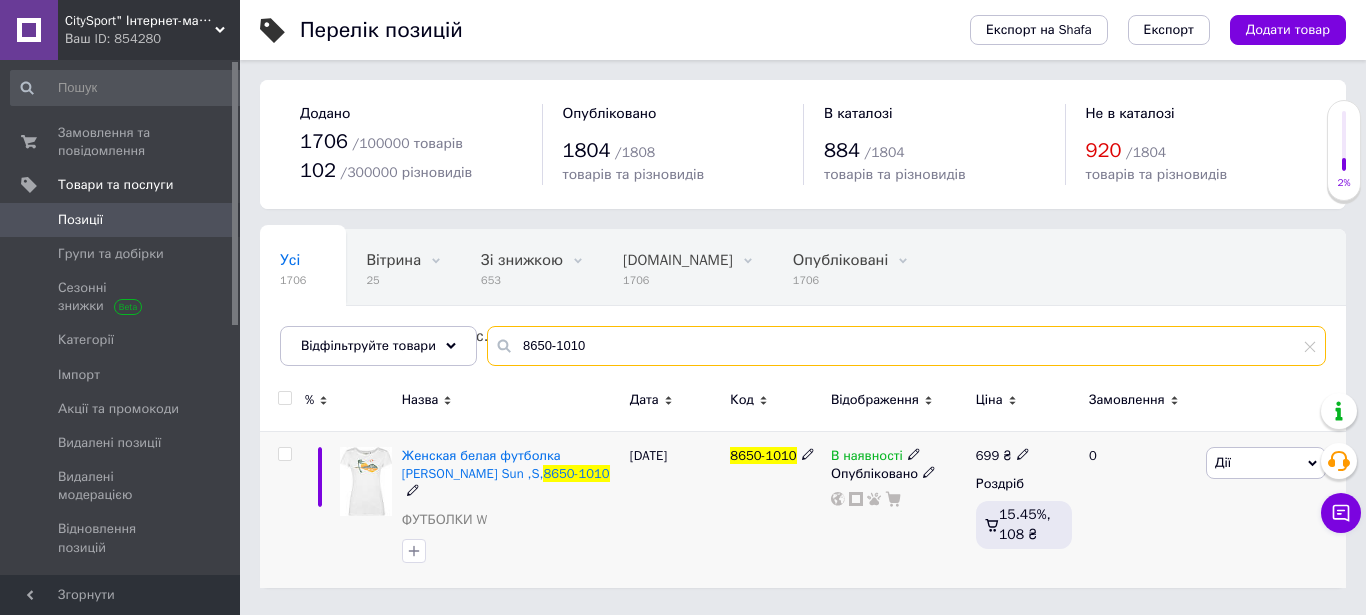 type on "8650-1010" 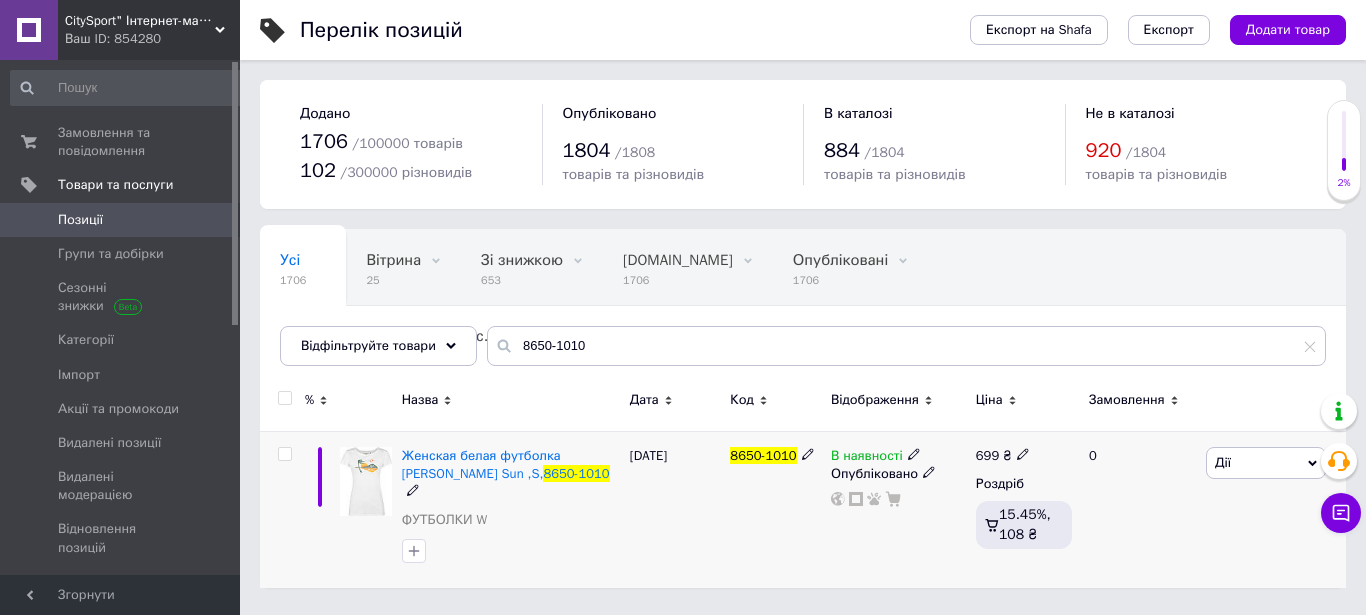 click on "Дії" at bounding box center (1266, 463) 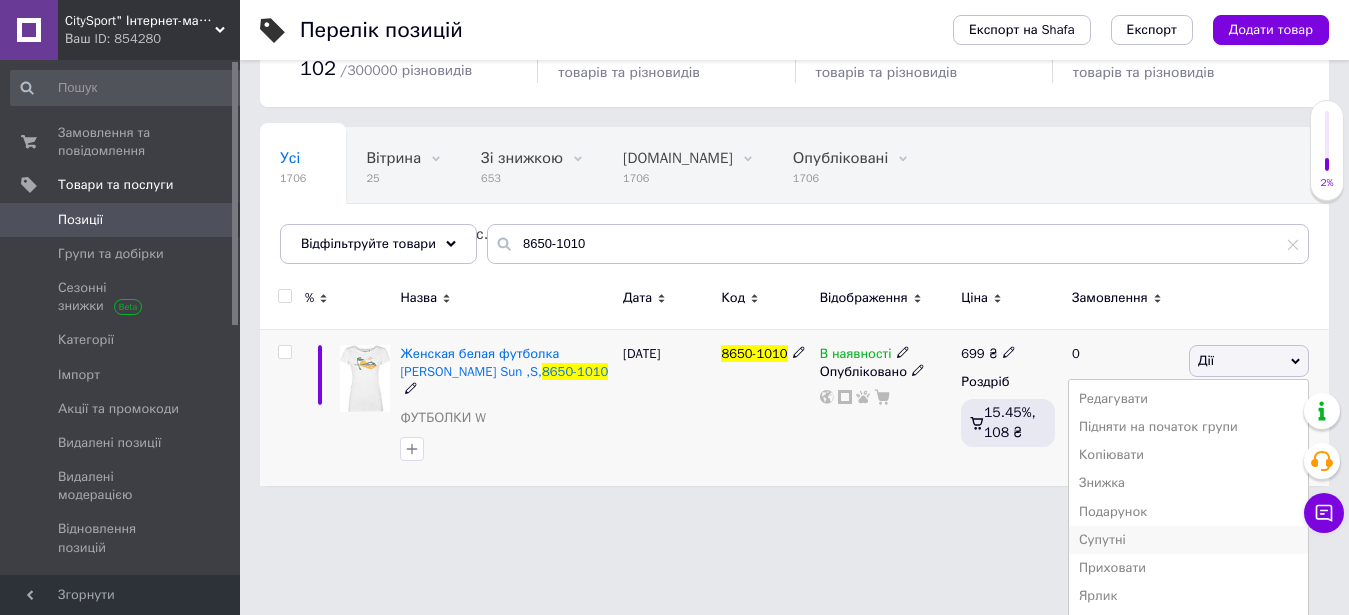 scroll, scrollTop: 188, scrollLeft: 0, axis: vertical 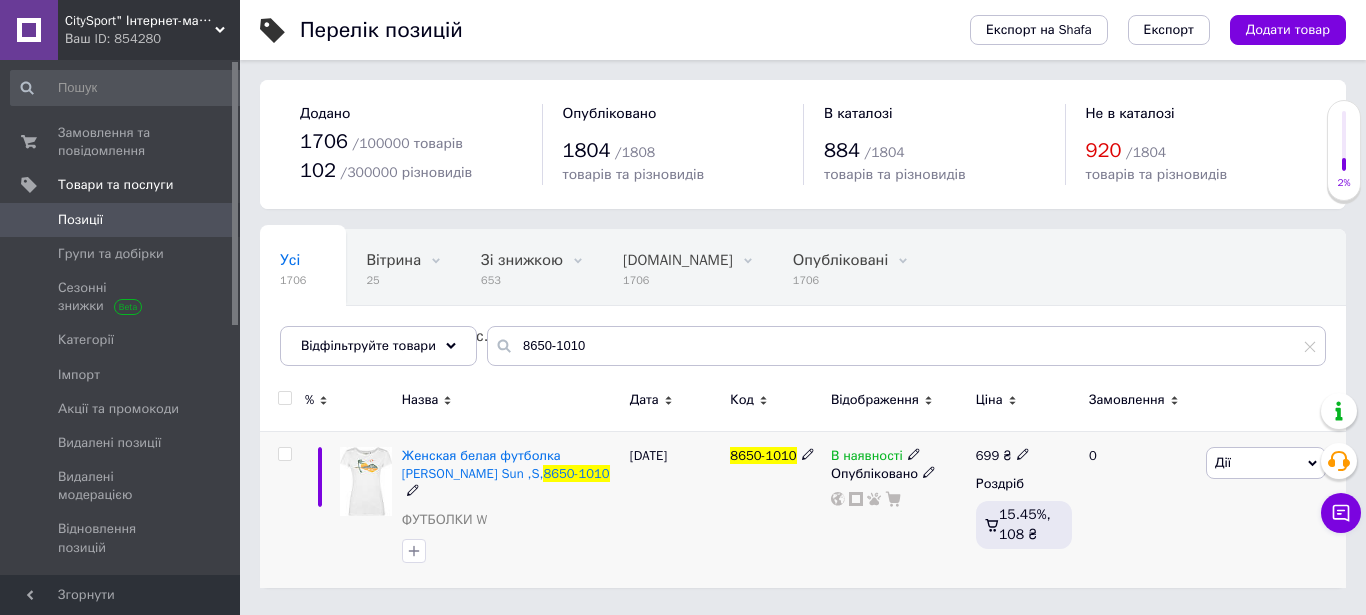 click 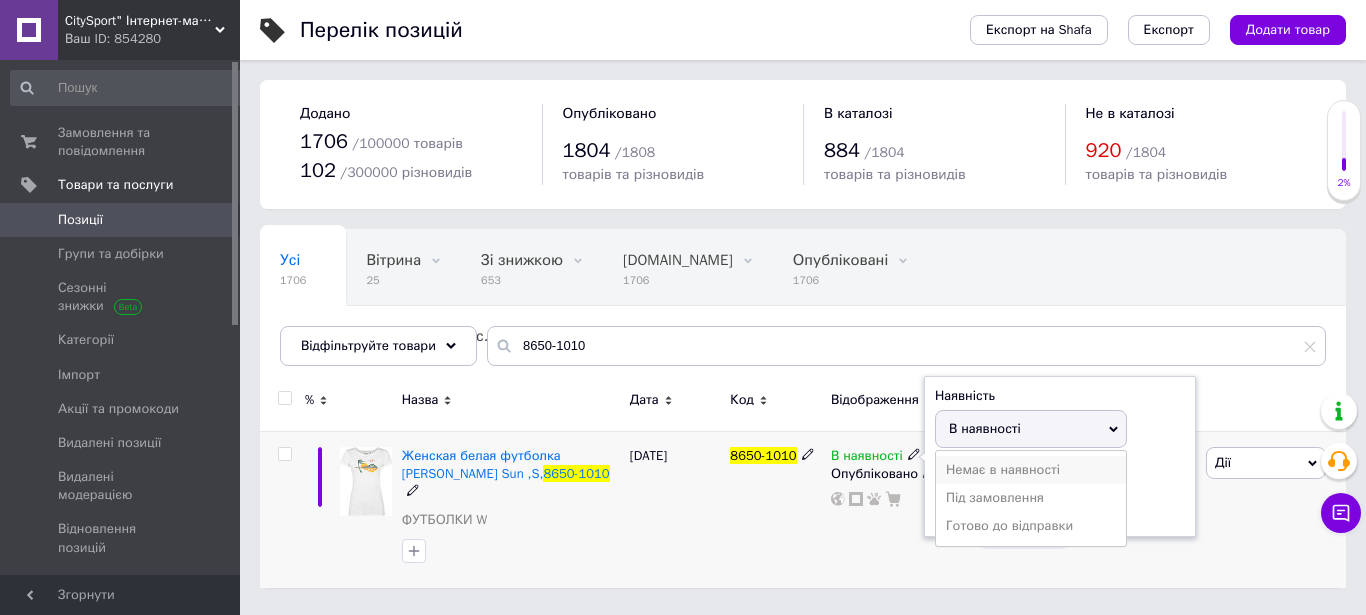 click on "Немає в наявності" at bounding box center (1031, 470) 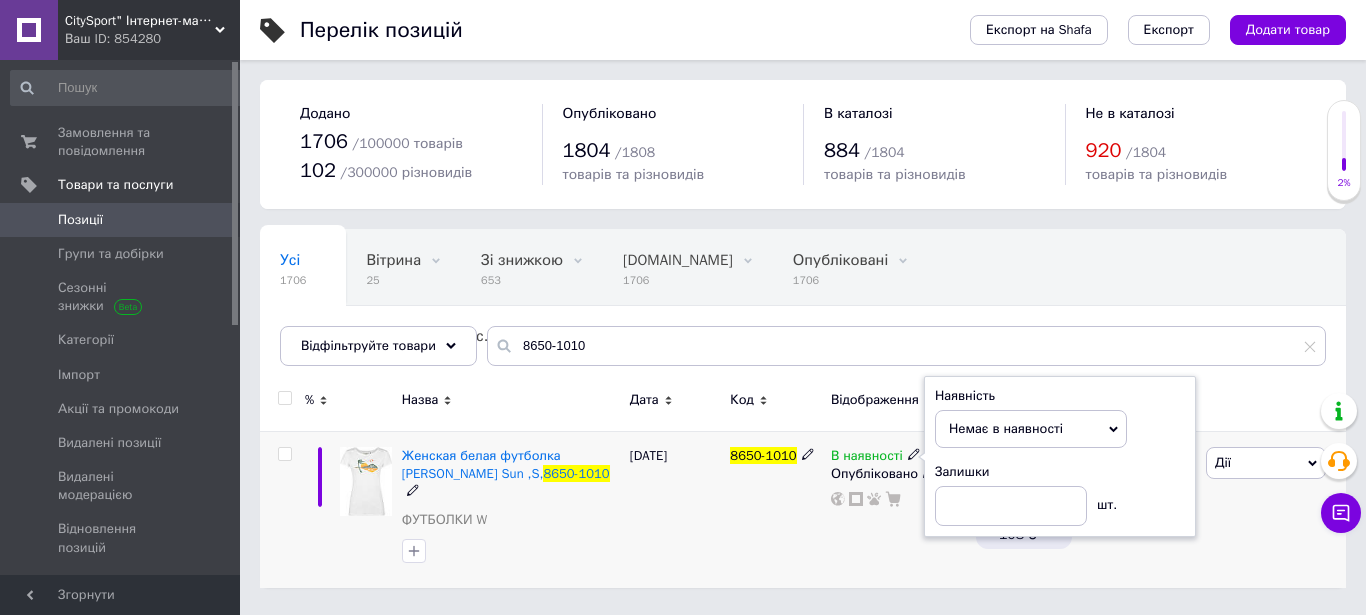 click on "8650-1010" at bounding box center (775, 509) 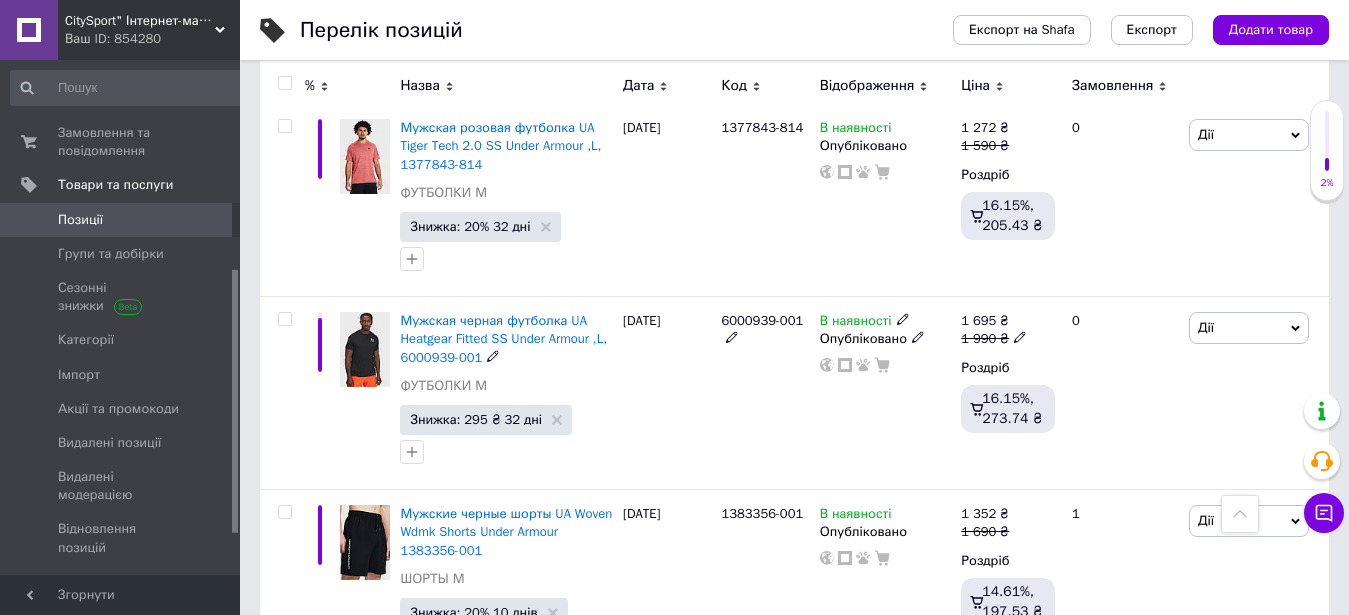 scroll, scrollTop: 1938, scrollLeft: 0, axis: vertical 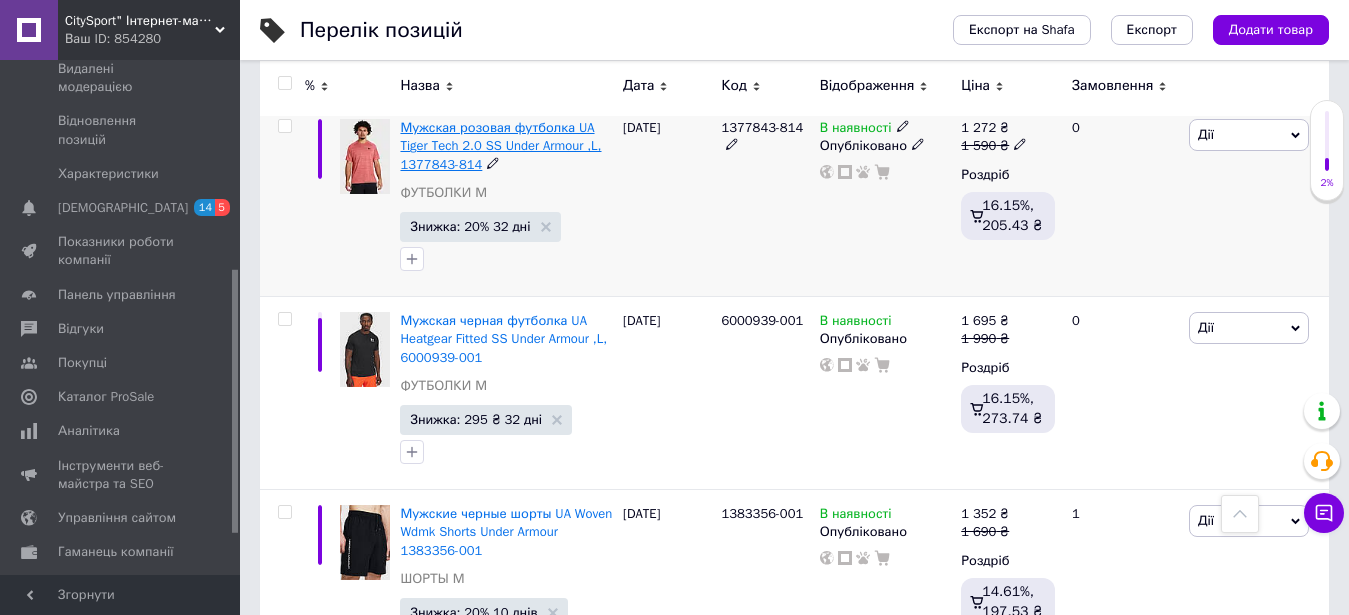 click on "Мужская розовая футболка UA Tiger Tech 2.0 SS Under Armour ,L, 1377843-814" at bounding box center [500, 145] 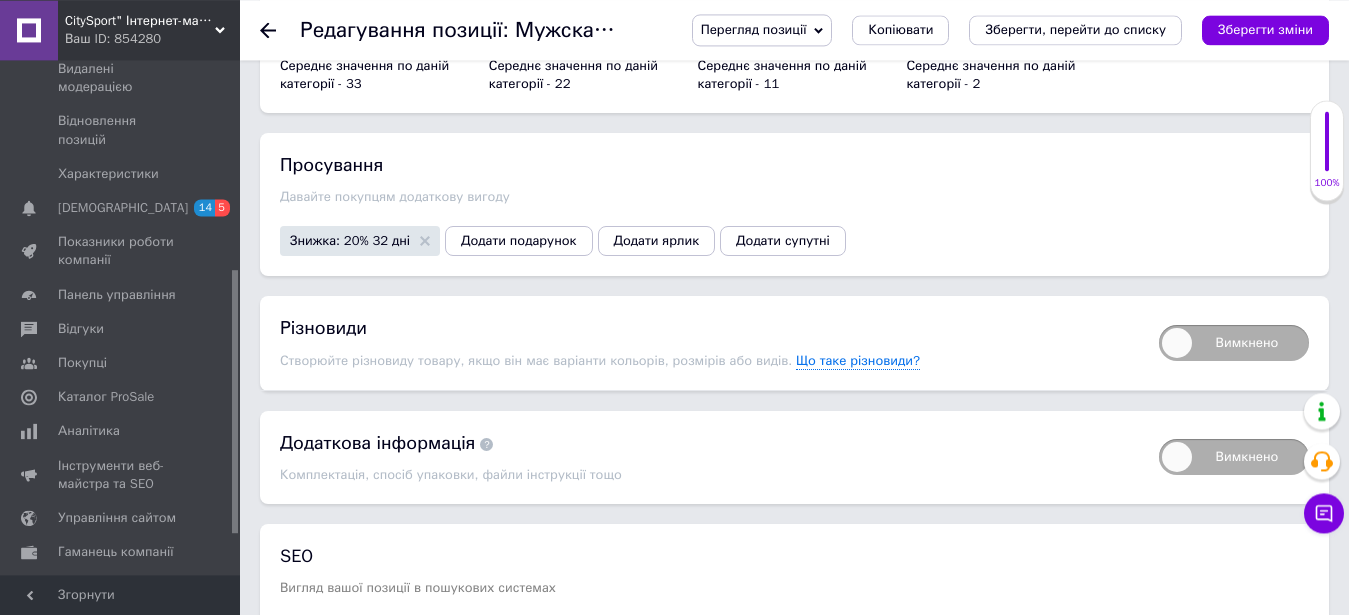 scroll, scrollTop: 2856, scrollLeft: 0, axis: vertical 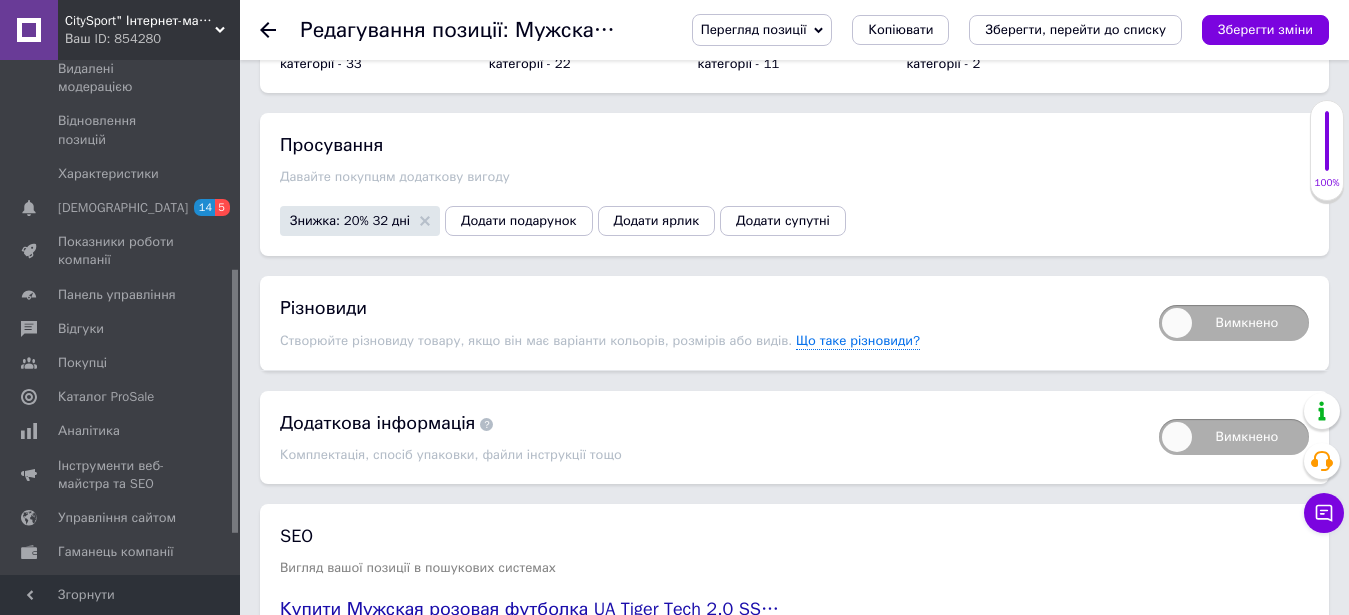 click on "Вимкнено" at bounding box center (1234, 323) 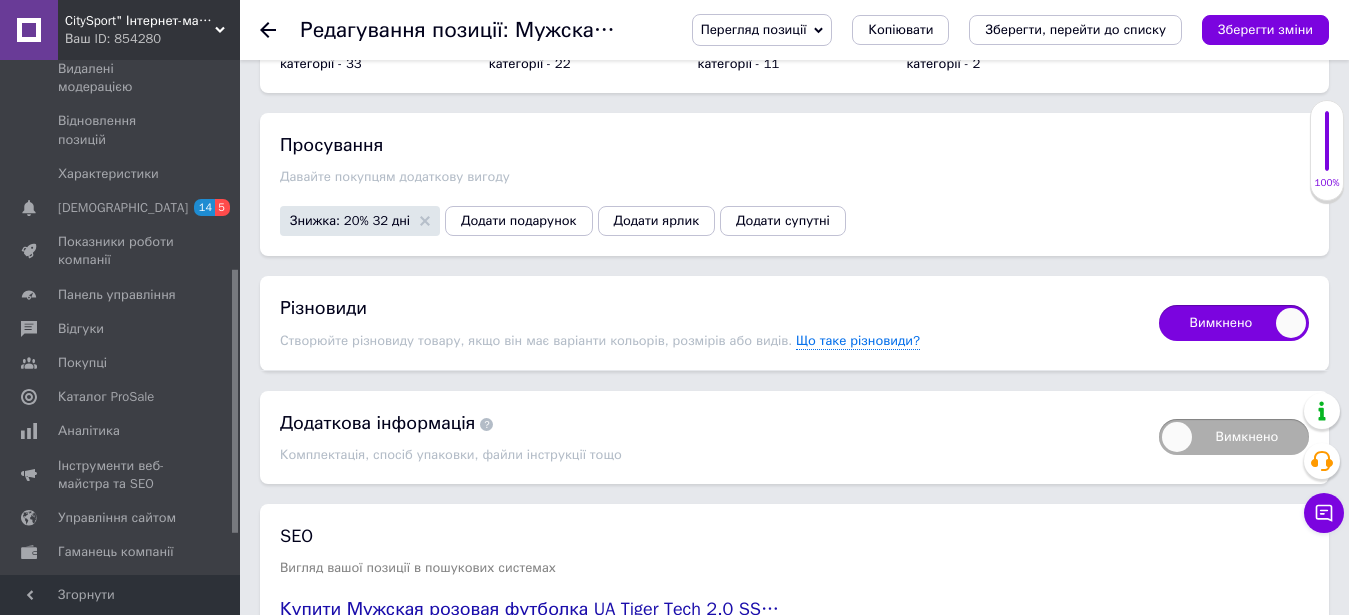 checkbox on "true" 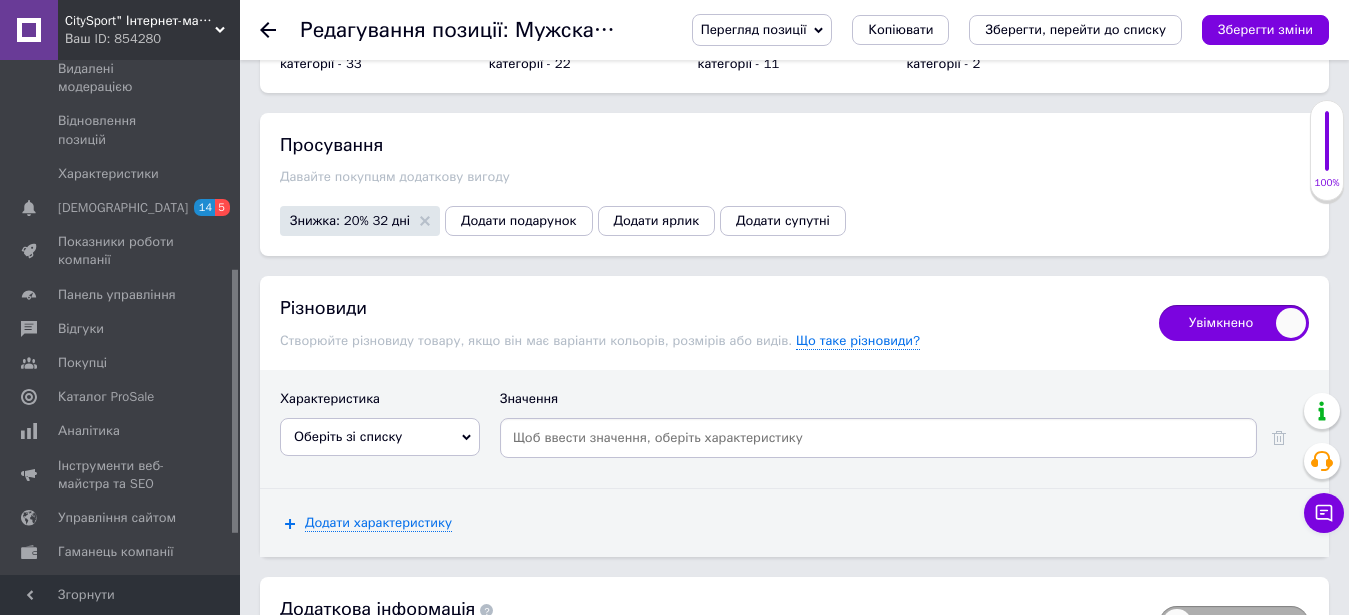 click on "Оберіть зі списку" at bounding box center (380, 437) 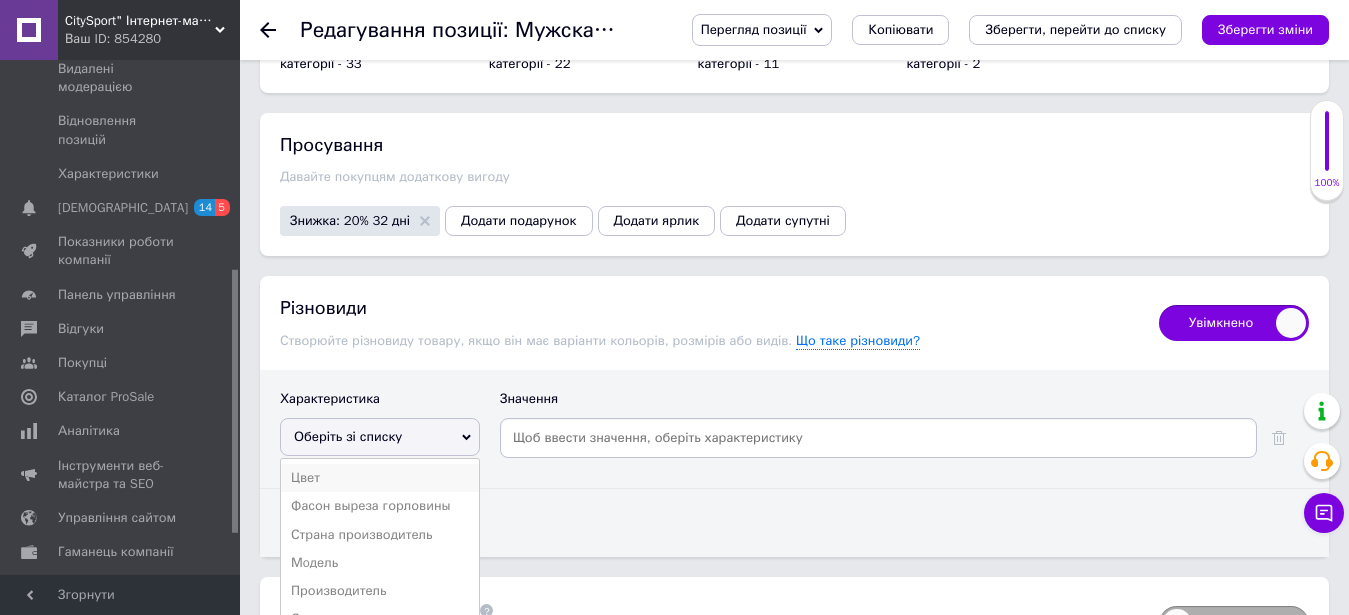 click on "Цвет" at bounding box center (380, 478) 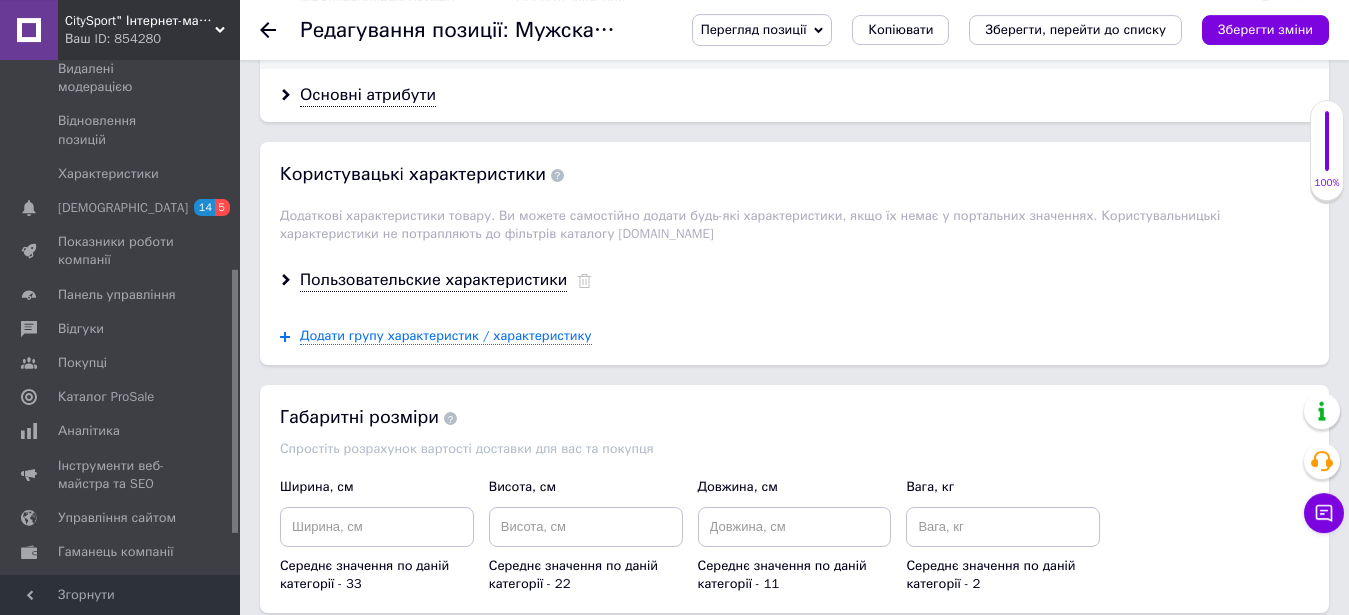 scroll, scrollTop: 2142, scrollLeft: 0, axis: vertical 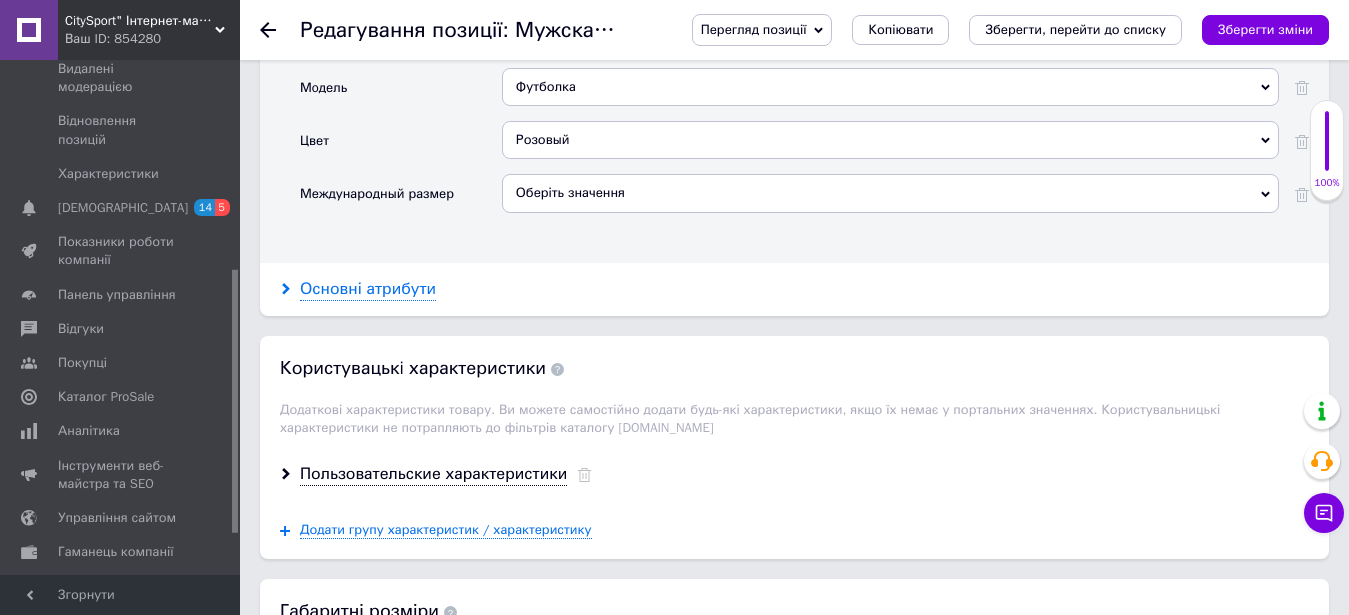 click on "Основні атрибути" at bounding box center [368, 289] 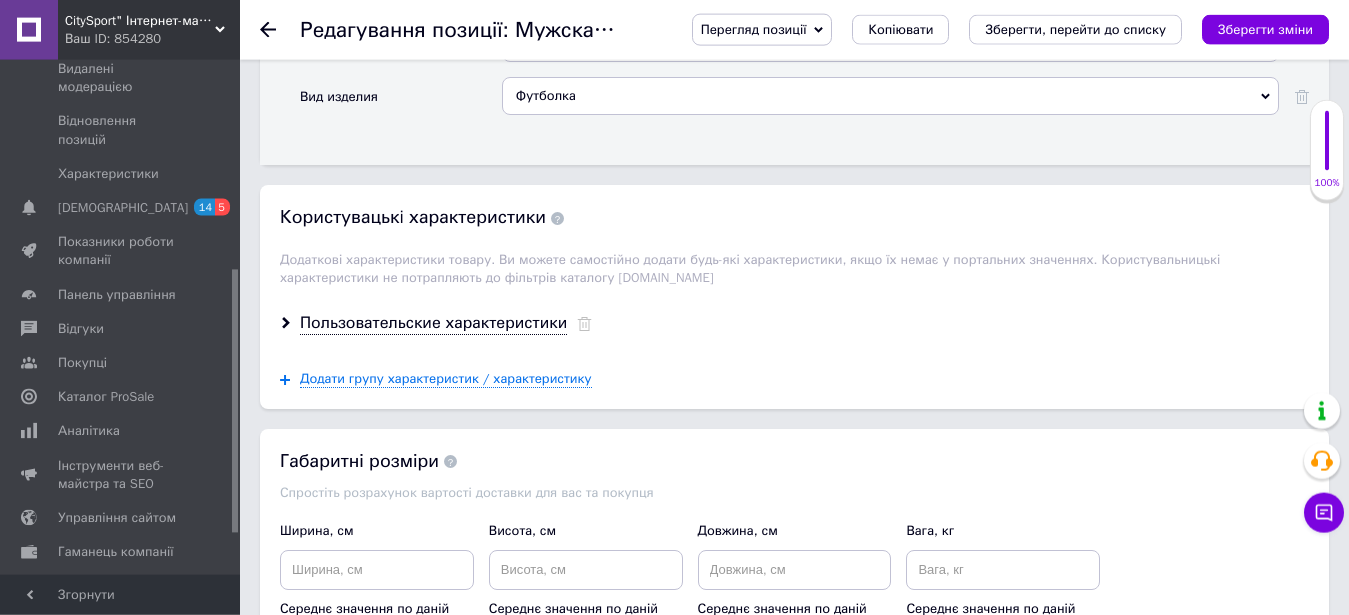 scroll, scrollTop: 3468, scrollLeft: 0, axis: vertical 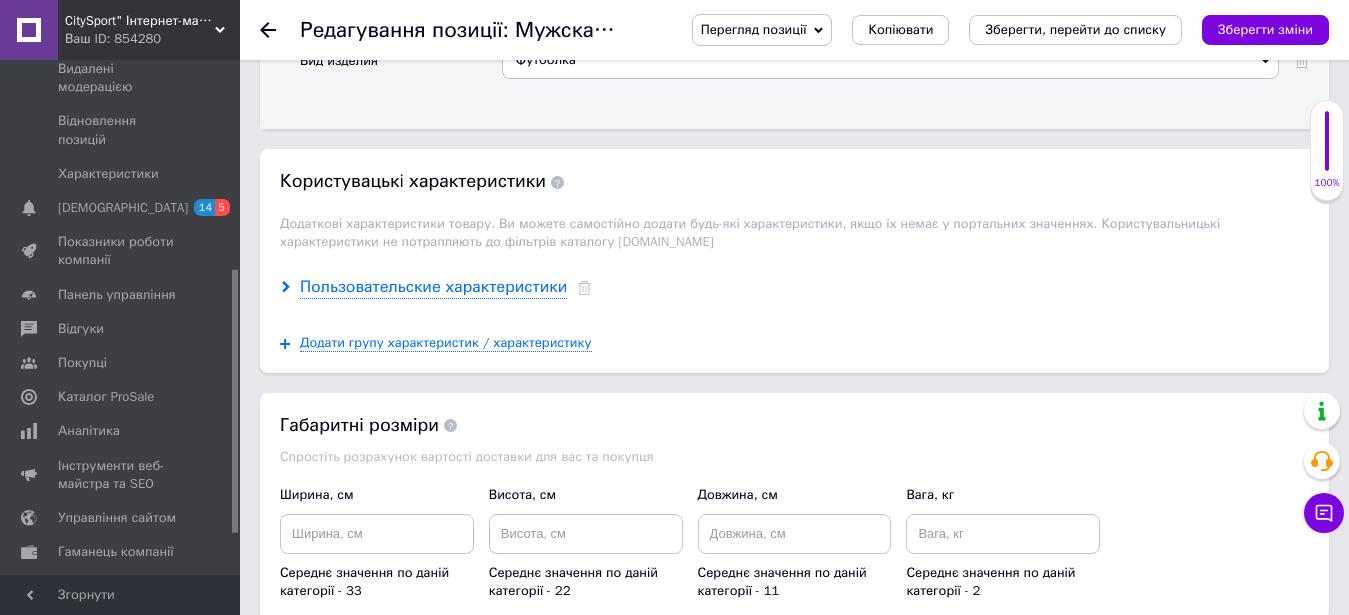 click on "Пользовательские характеристики" at bounding box center (433, 287) 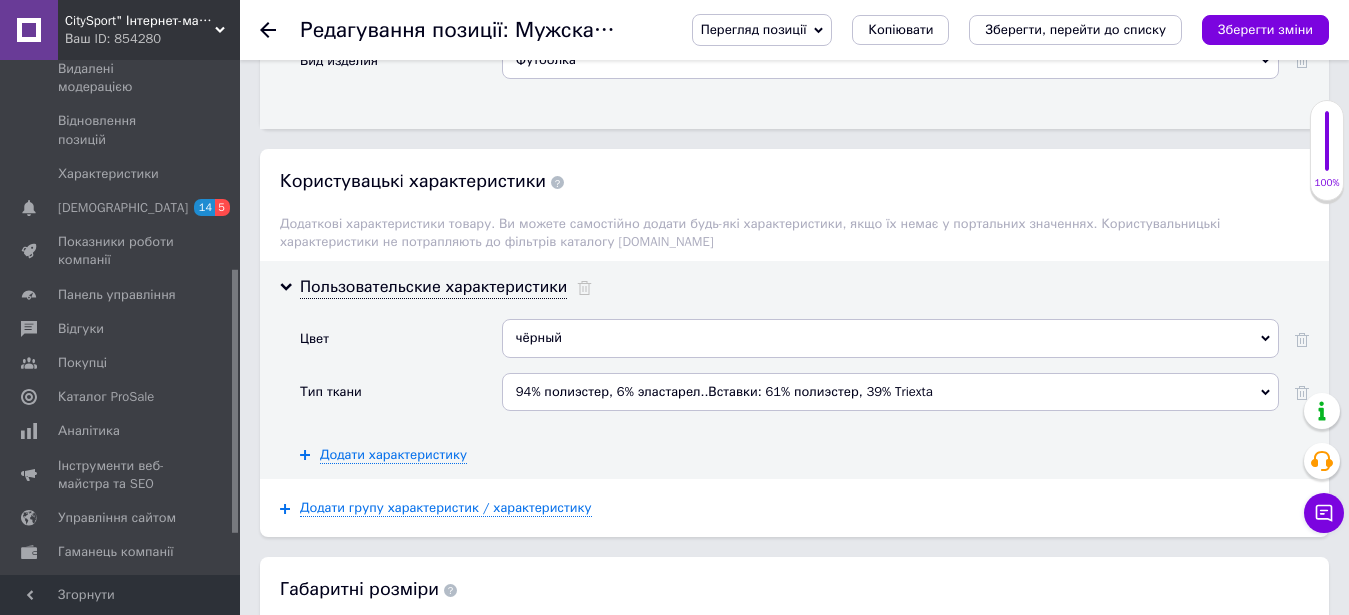 click 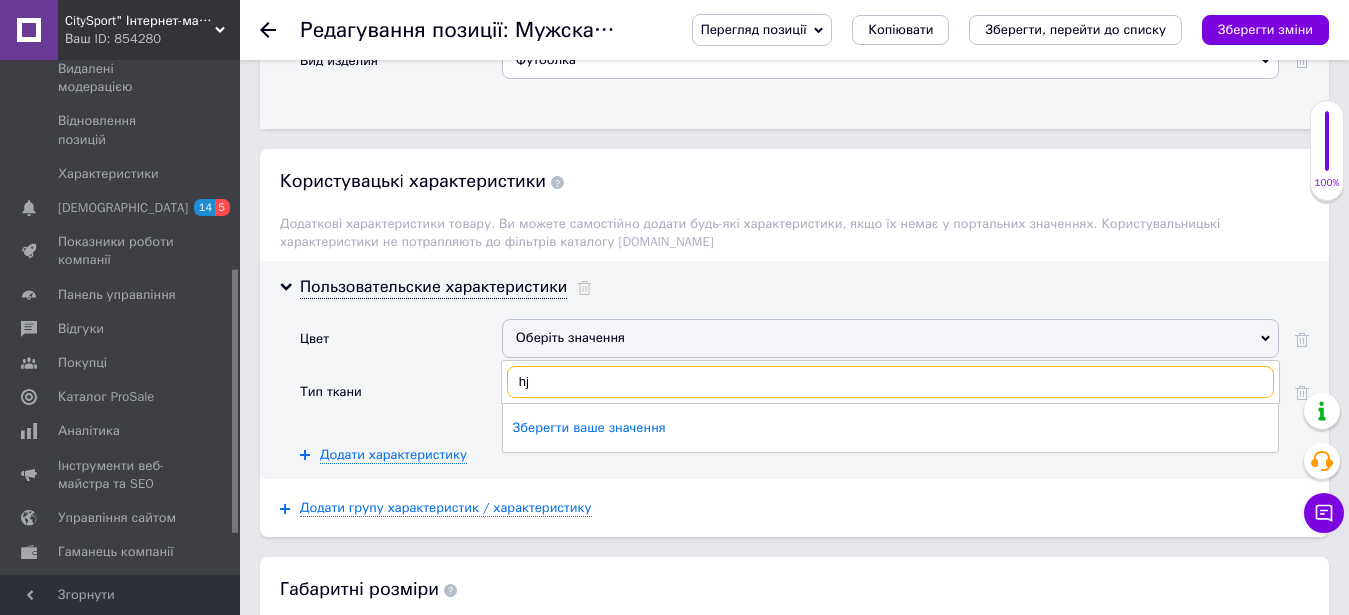 type on "h" 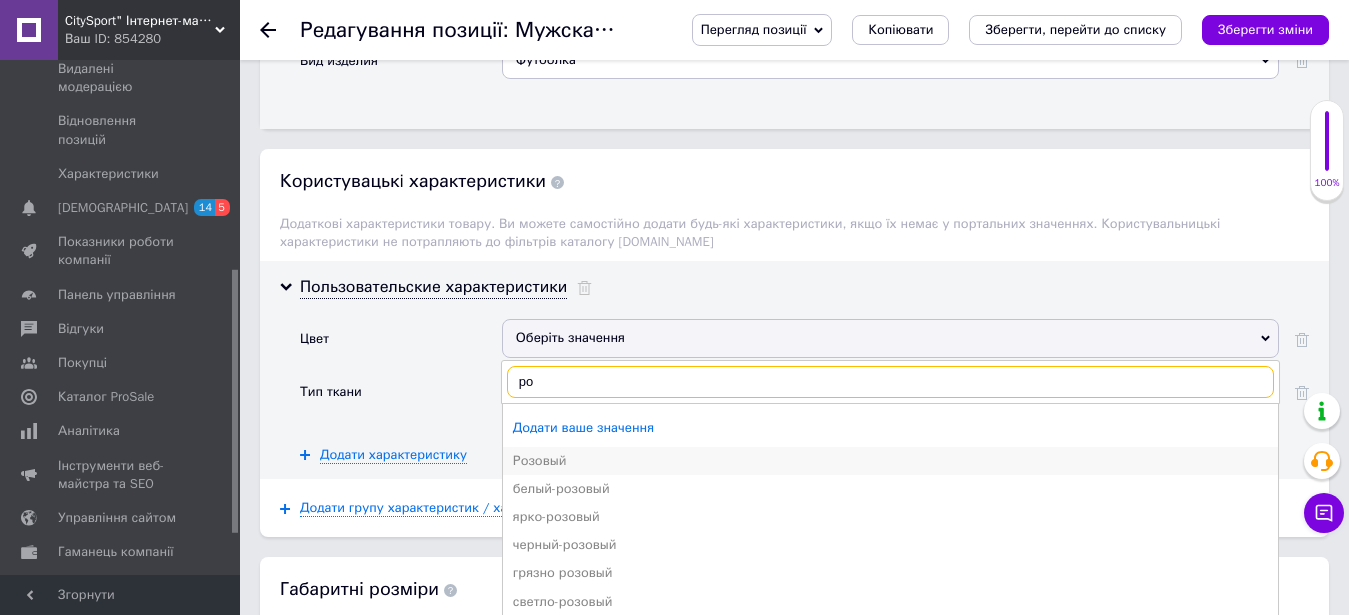 type on "ро" 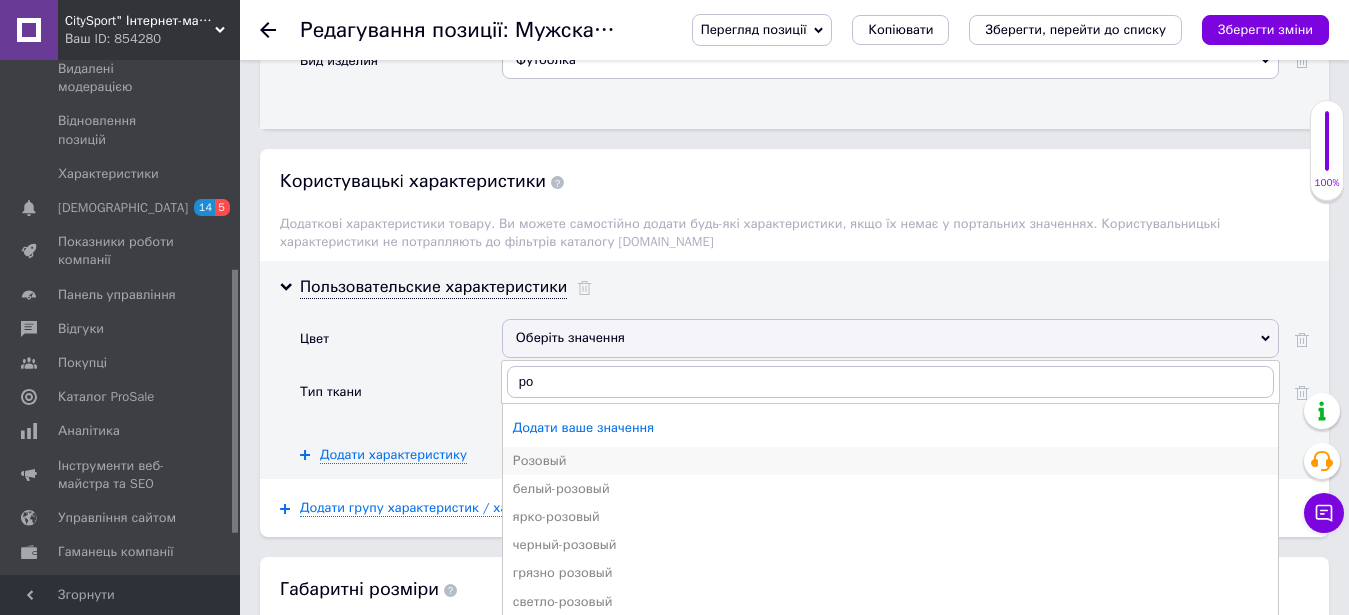 click on "Розовый" at bounding box center [890, 461] 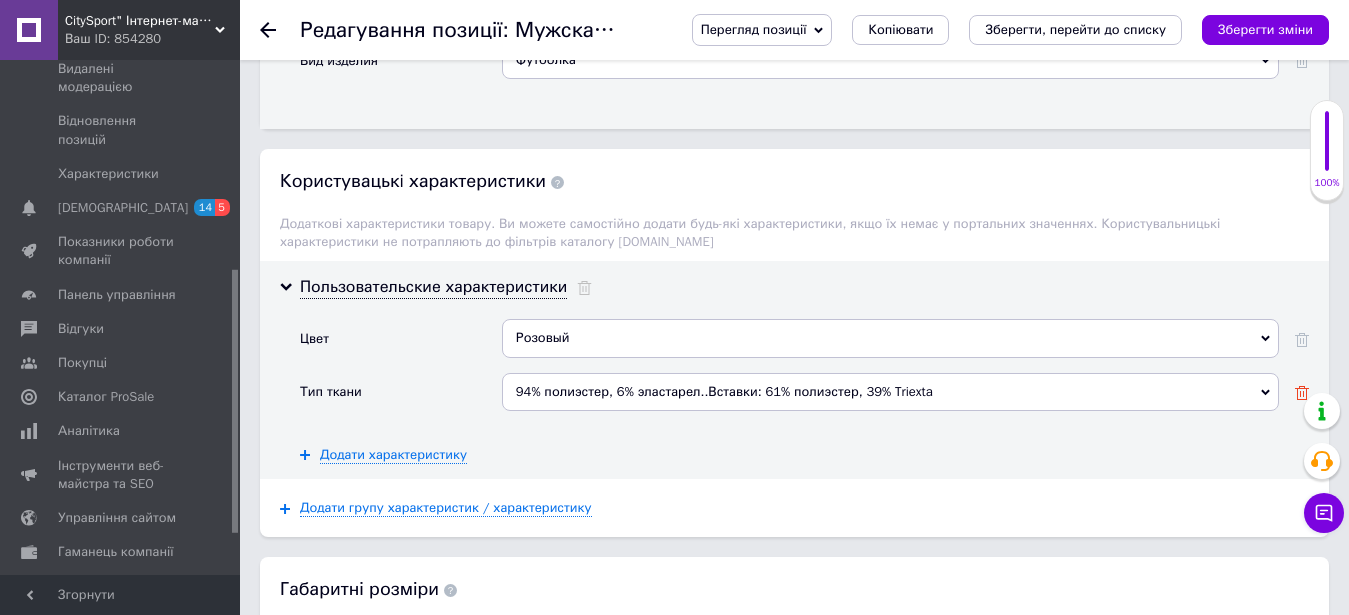 click 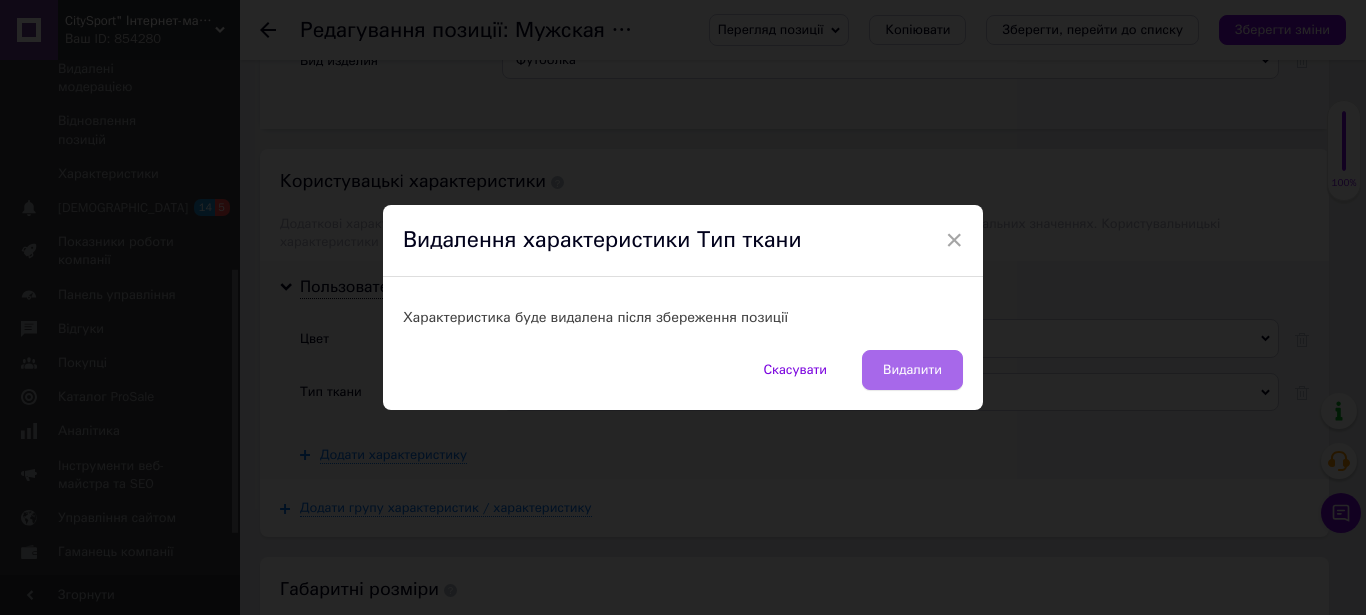 click on "Видалити" at bounding box center (912, 370) 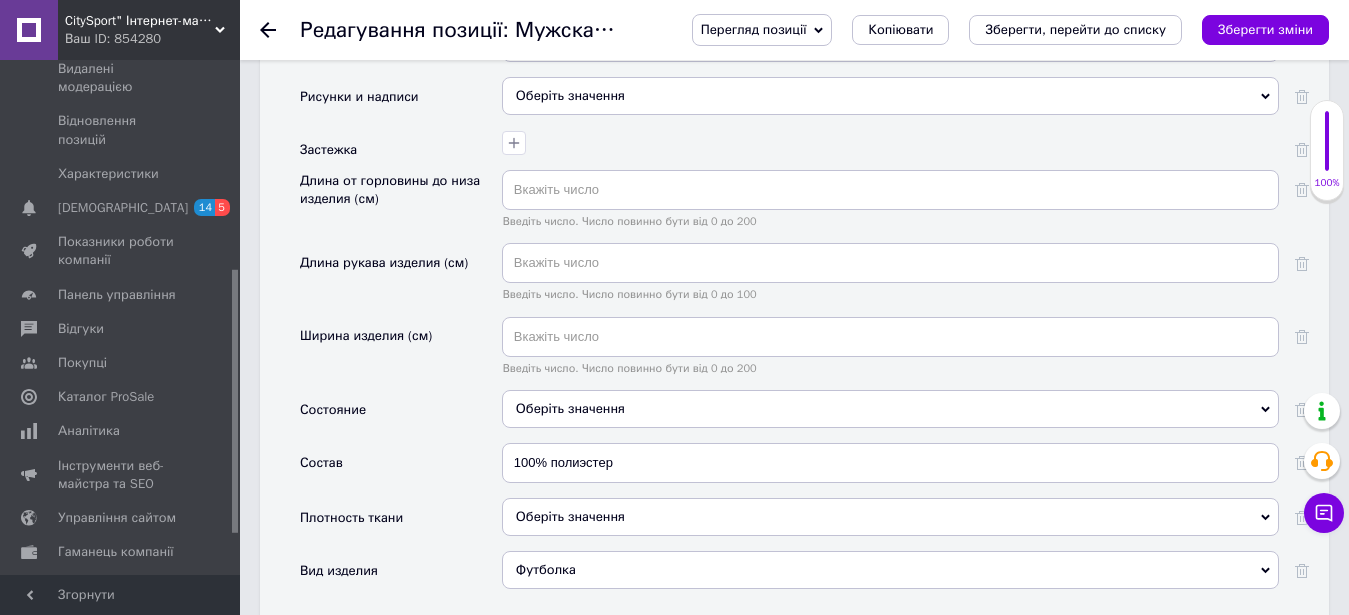 scroll, scrollTop: 3162, scrollLeft: 0, axis: vertical 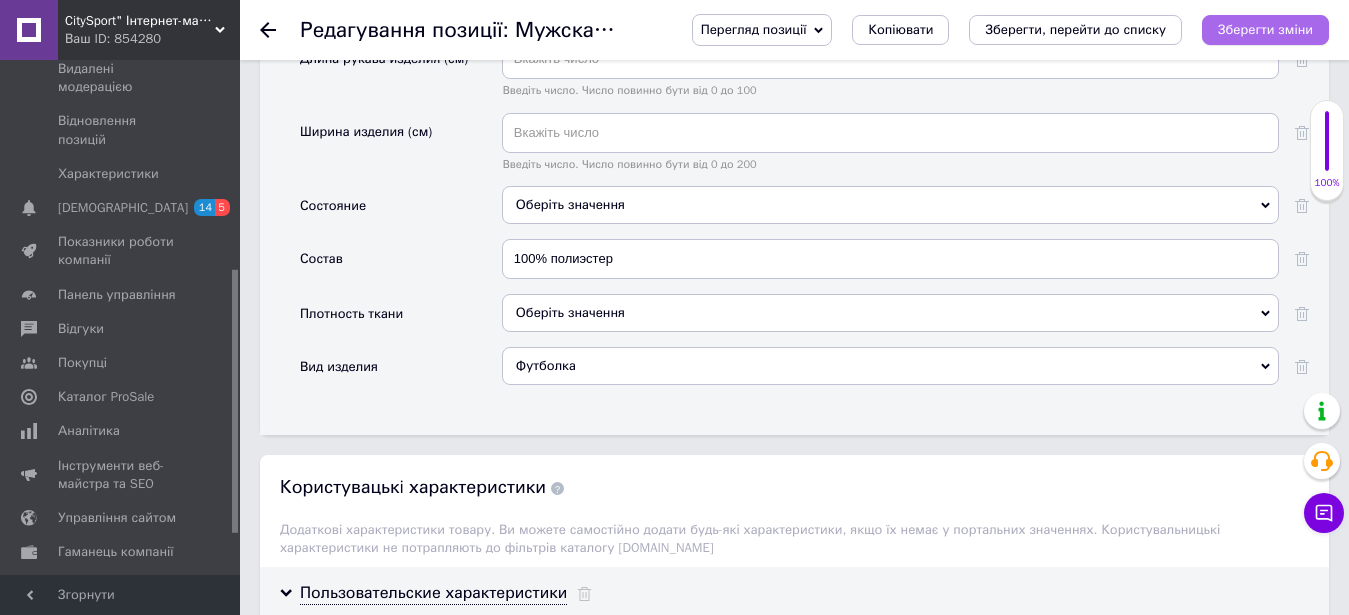 click on "Зберегти зміни" at bounding box center [1265, 30] 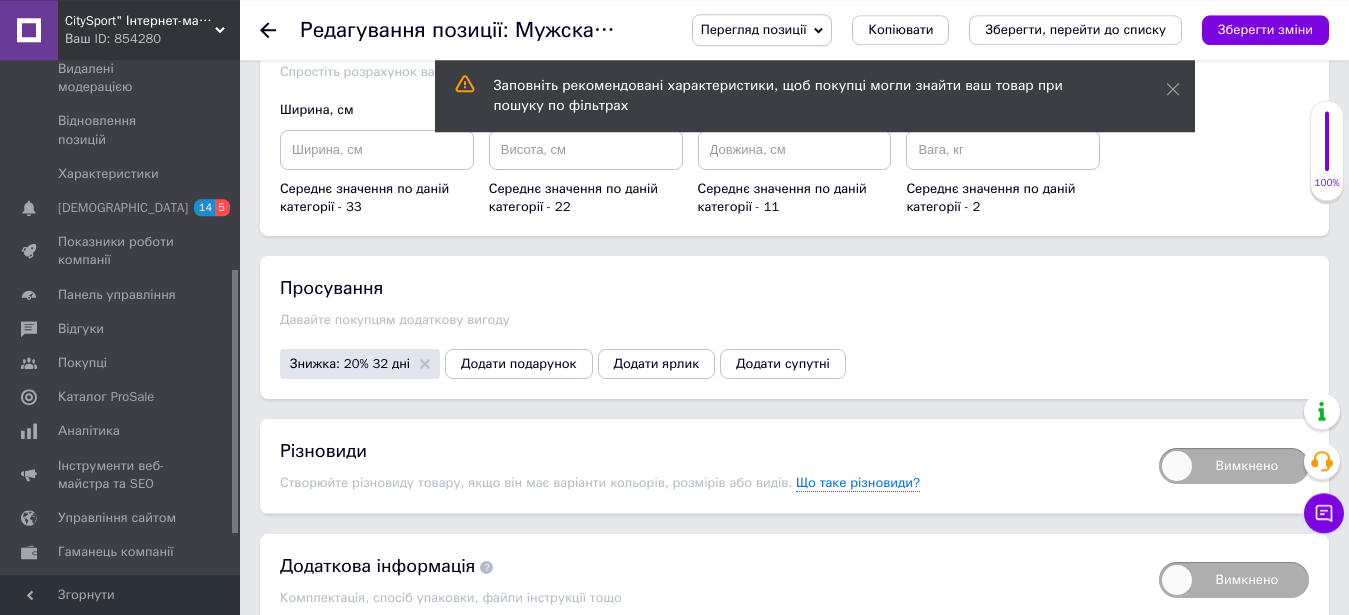 scroll, scrollTop: 3876, scrollLeft: 0, axis: vertical 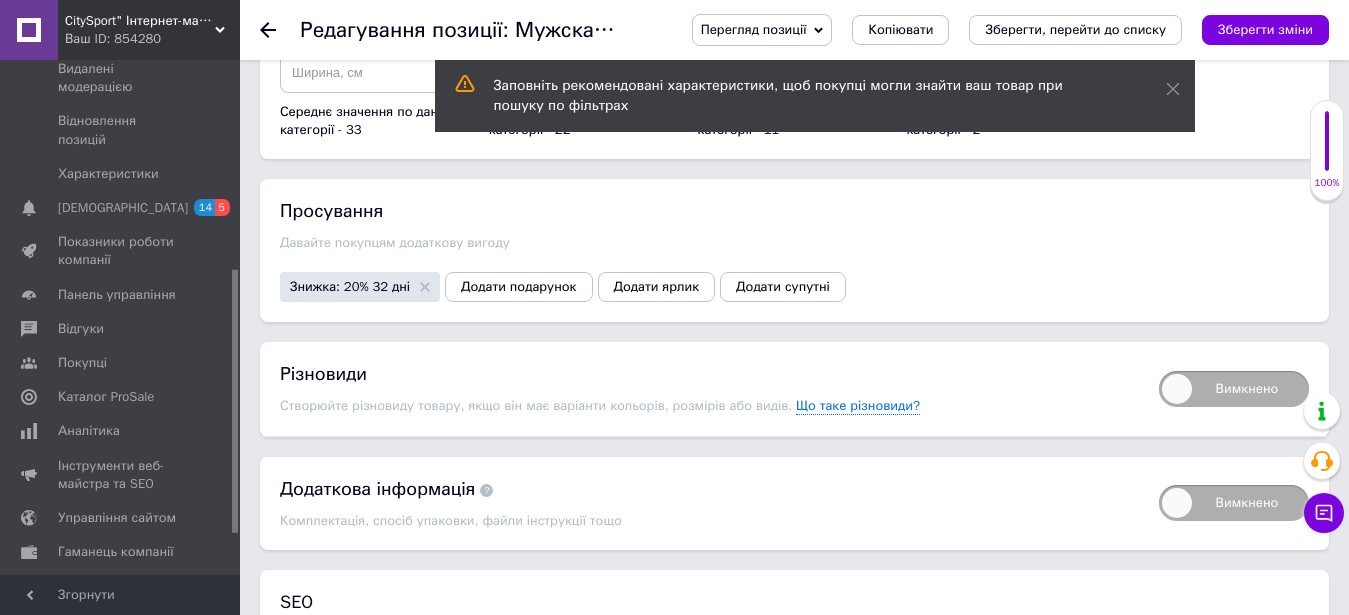 click on "Вимкнено" at bounding box center (1234, 389) 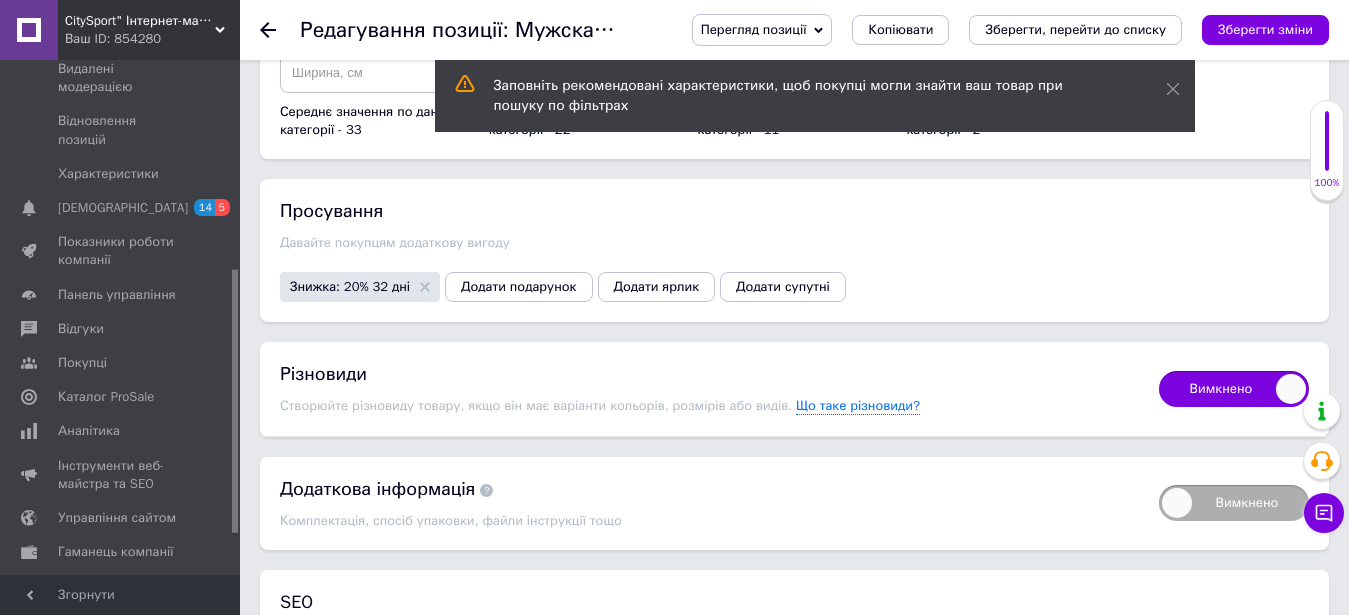 checkbox on "true" 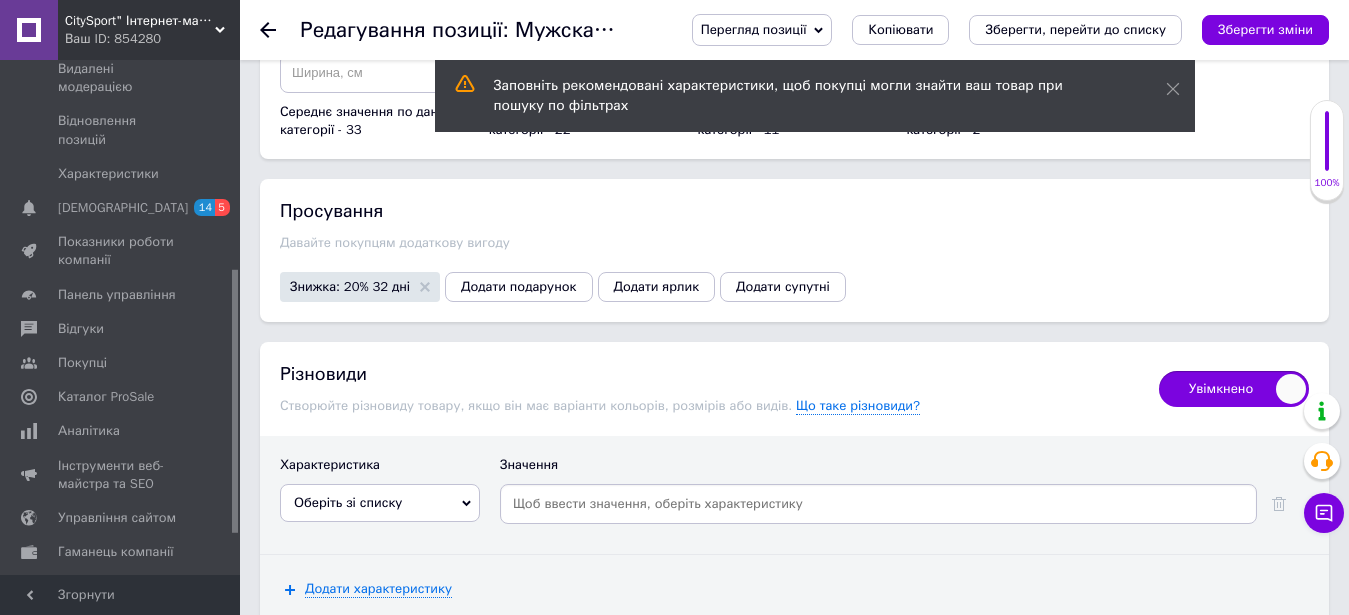 click on "Оберіть зі списку" at bounding box center (348, 502) 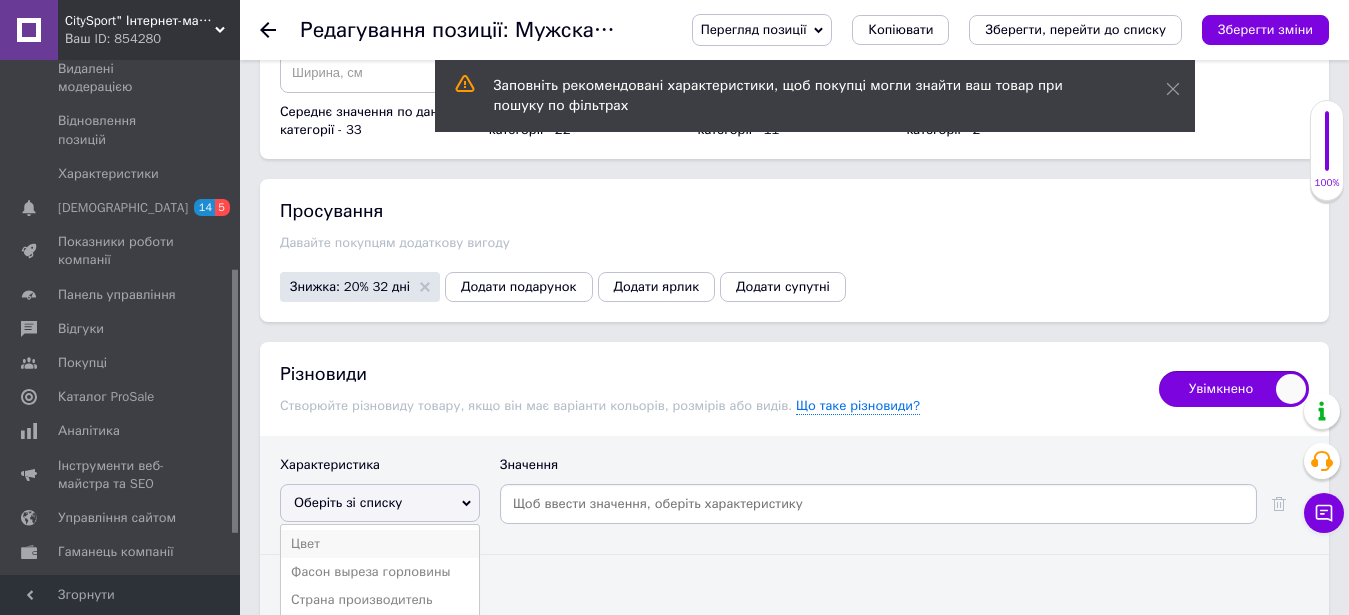 click on "Цвет" at bounding box center (380, 544) 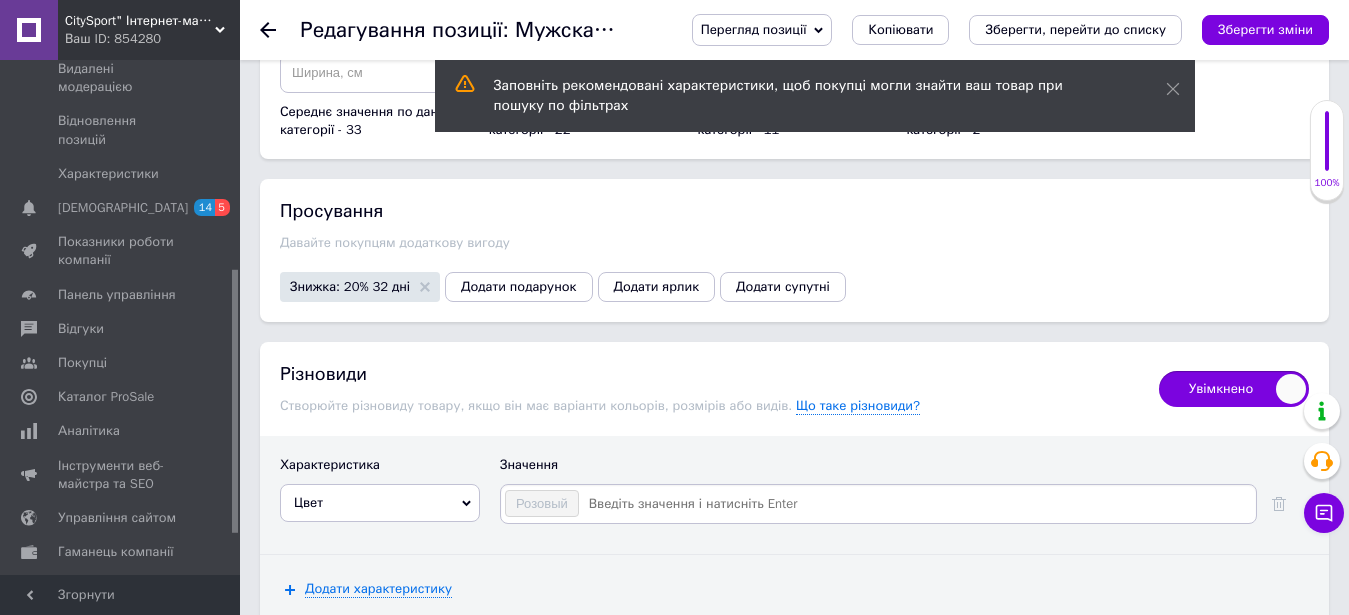 click at bounding box center (916, 504) 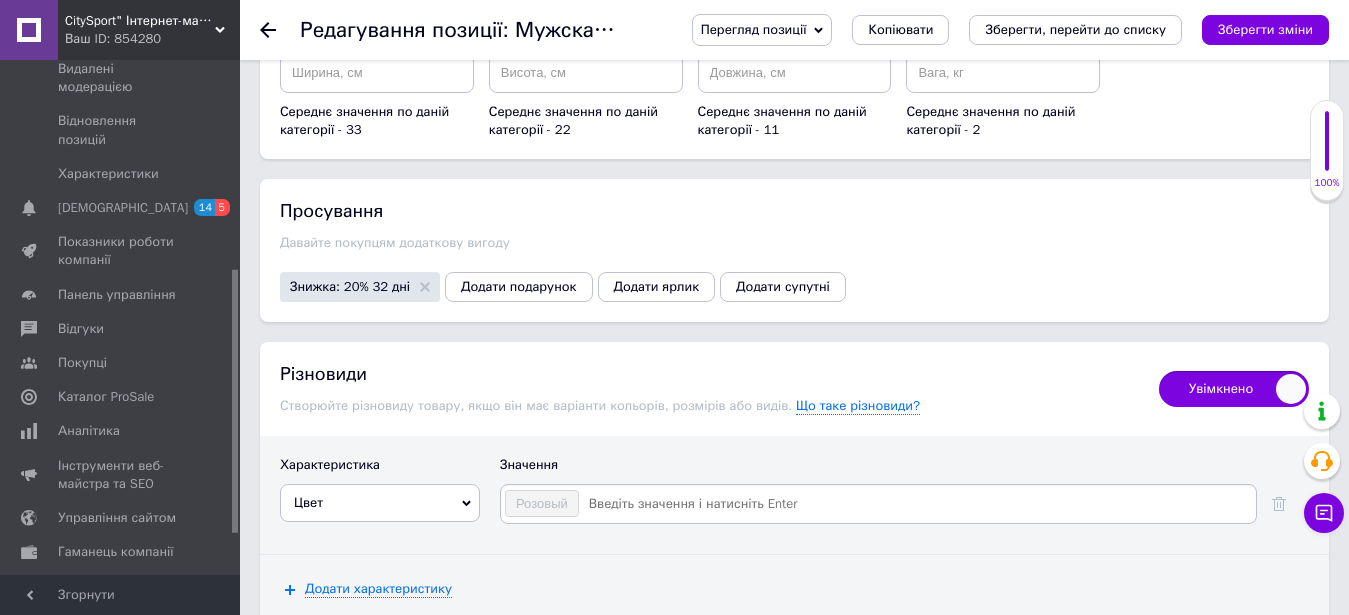 type on "Д" 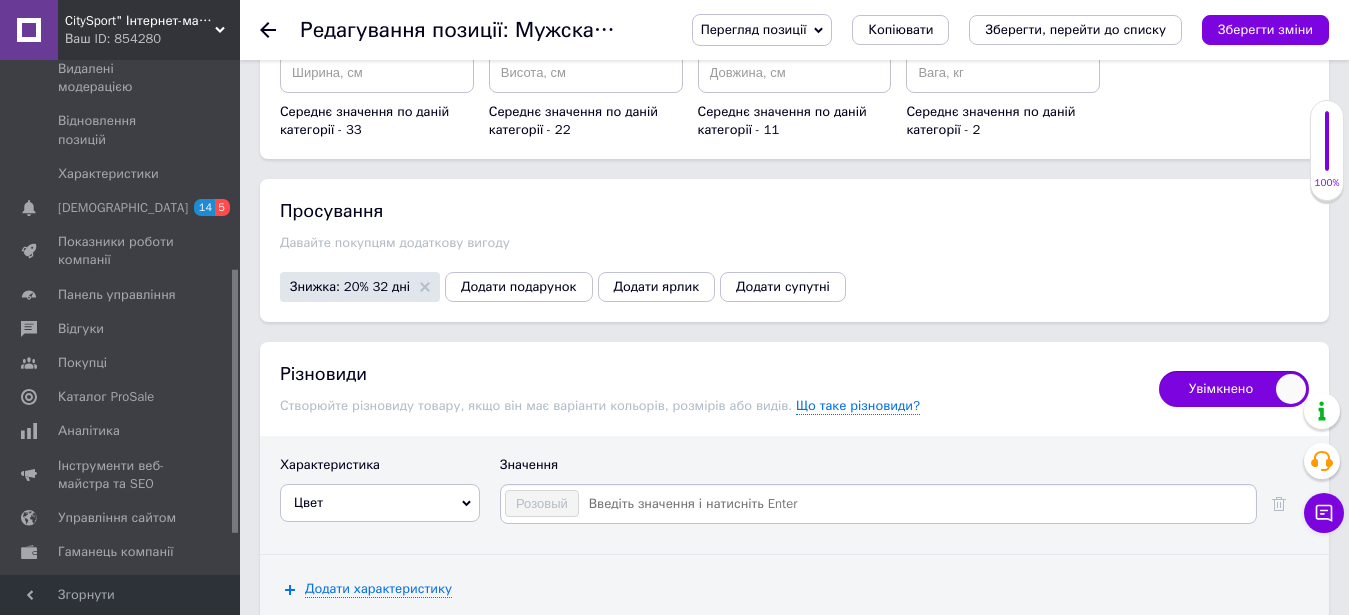 type on "L" 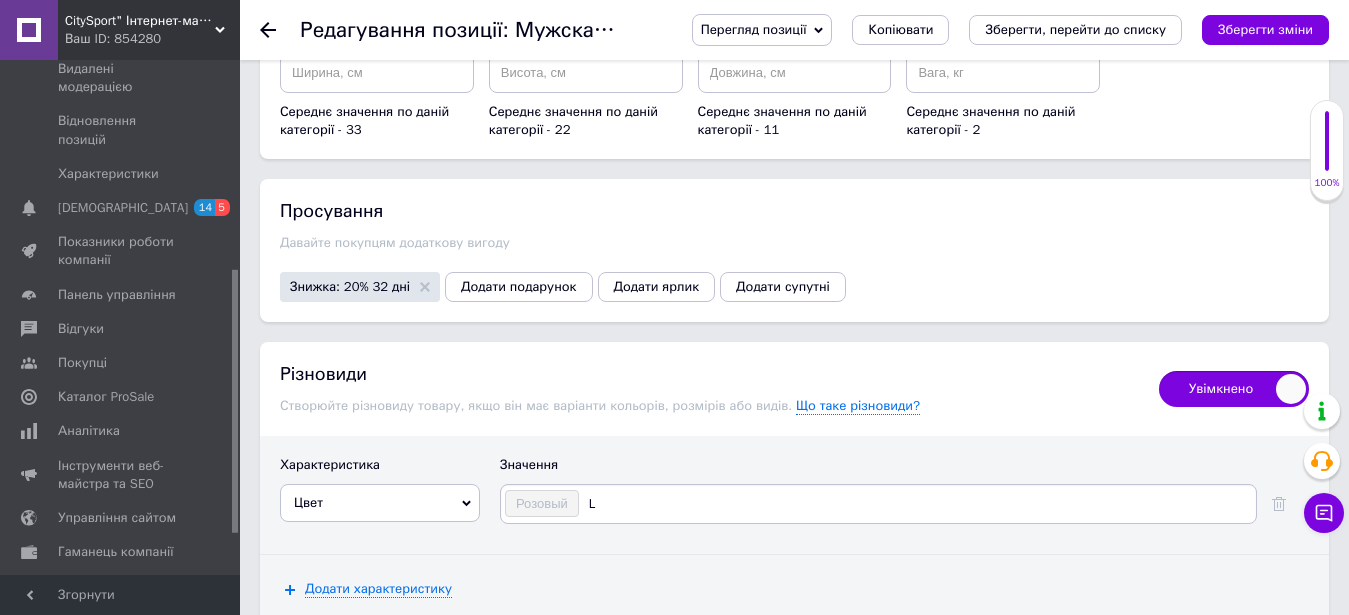 type 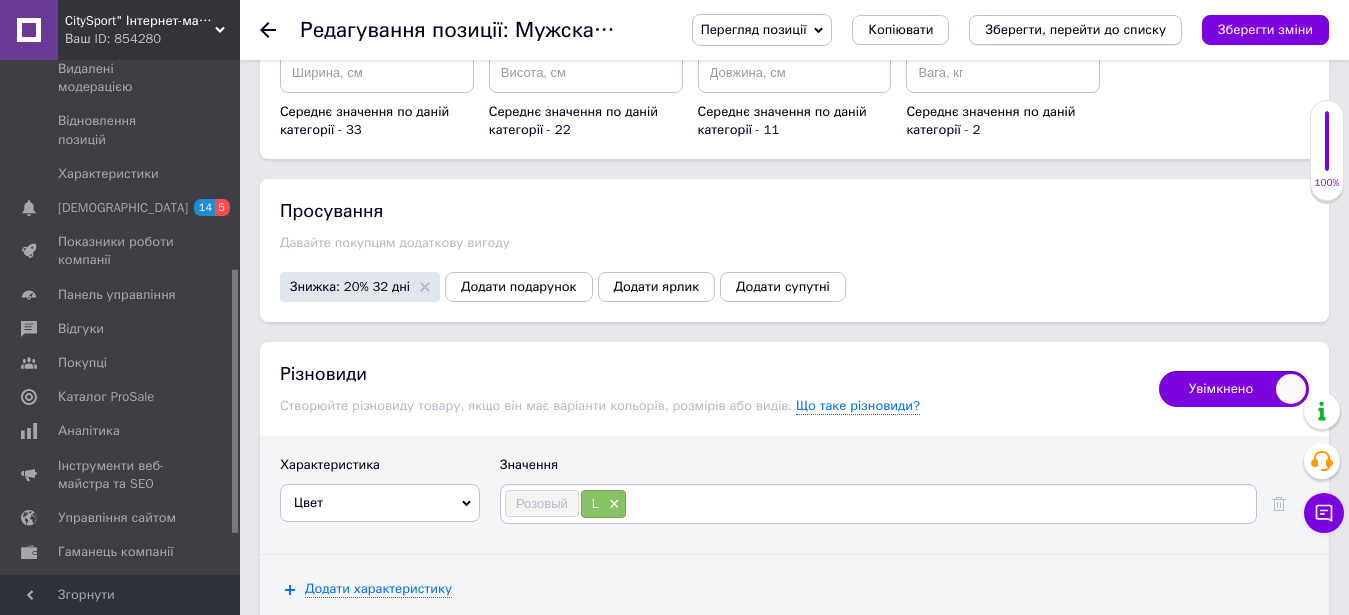 click on "Зберегти, перейти до списку" at bounding box center [1075, 29] 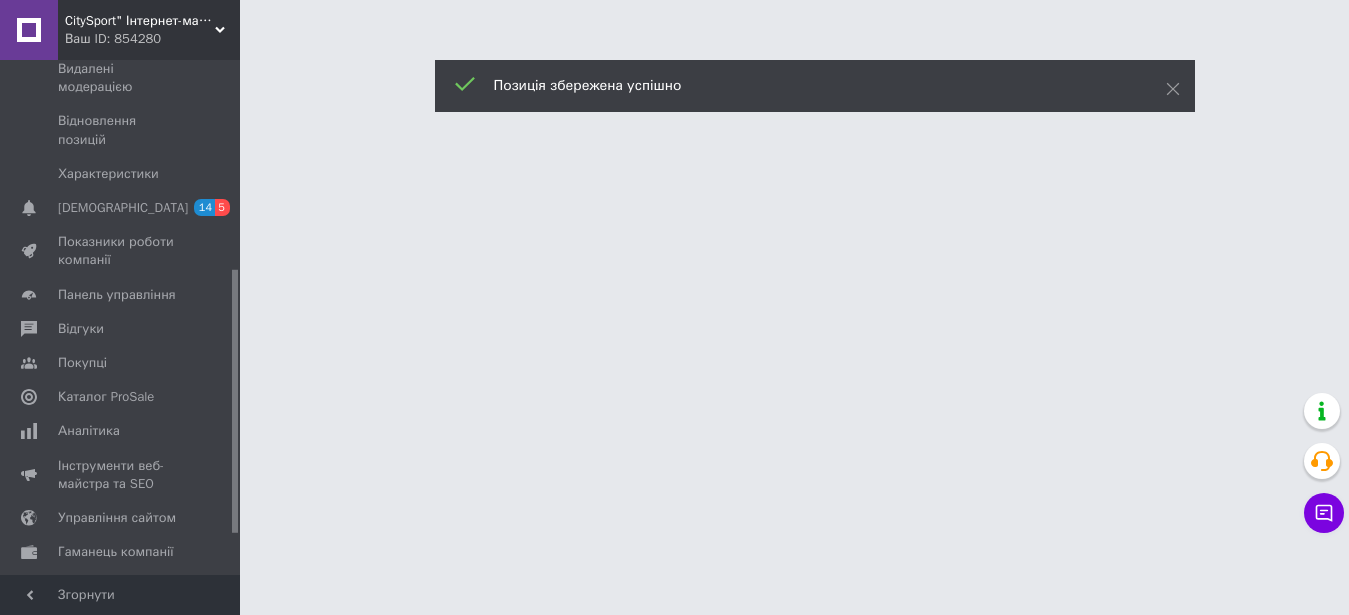 scroll, scrollTop: 0, scrollLeft: 0, axis: both 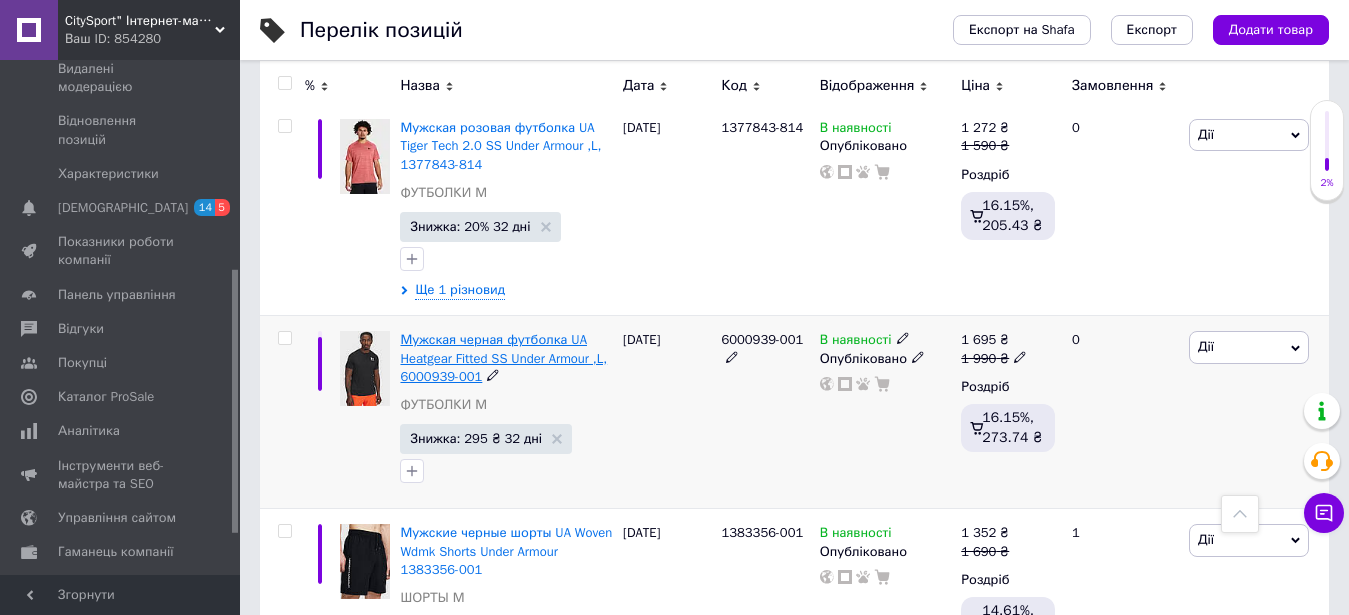 click on "Мужская черная футболка UA Heatgear Fitted SS Under Armour ,L, 6000939-001" at bounding box center (503, 357) 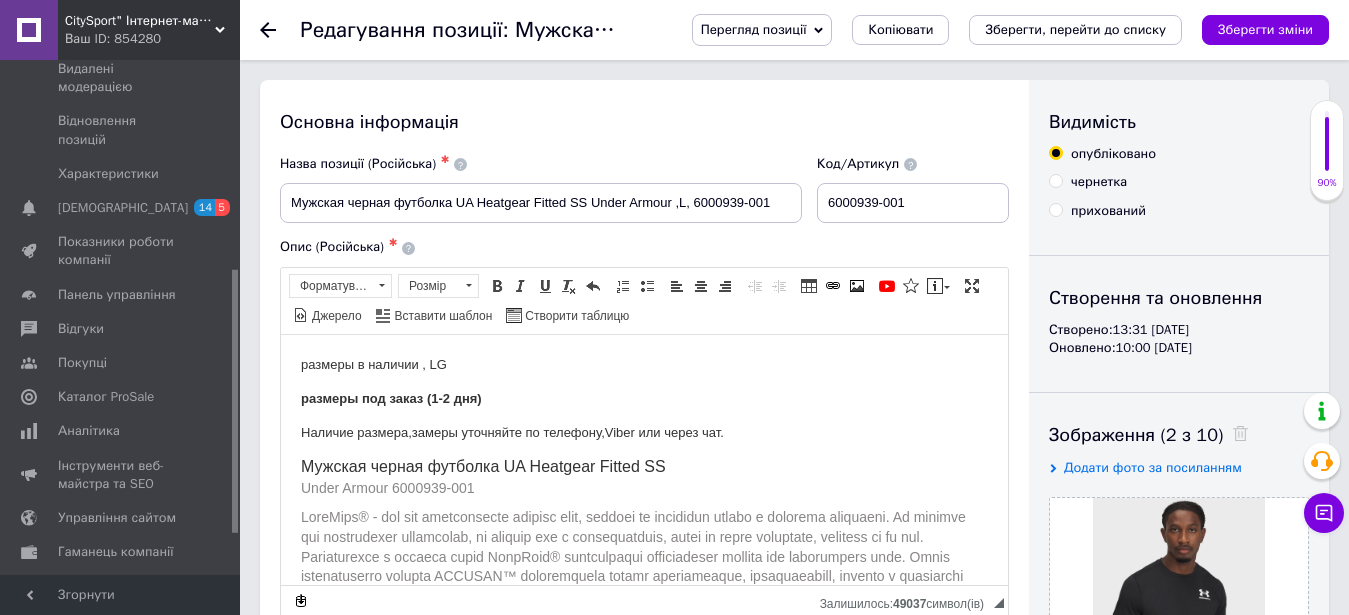 scroll, scrollTop: 0, scrollLeft: 0, axis: both 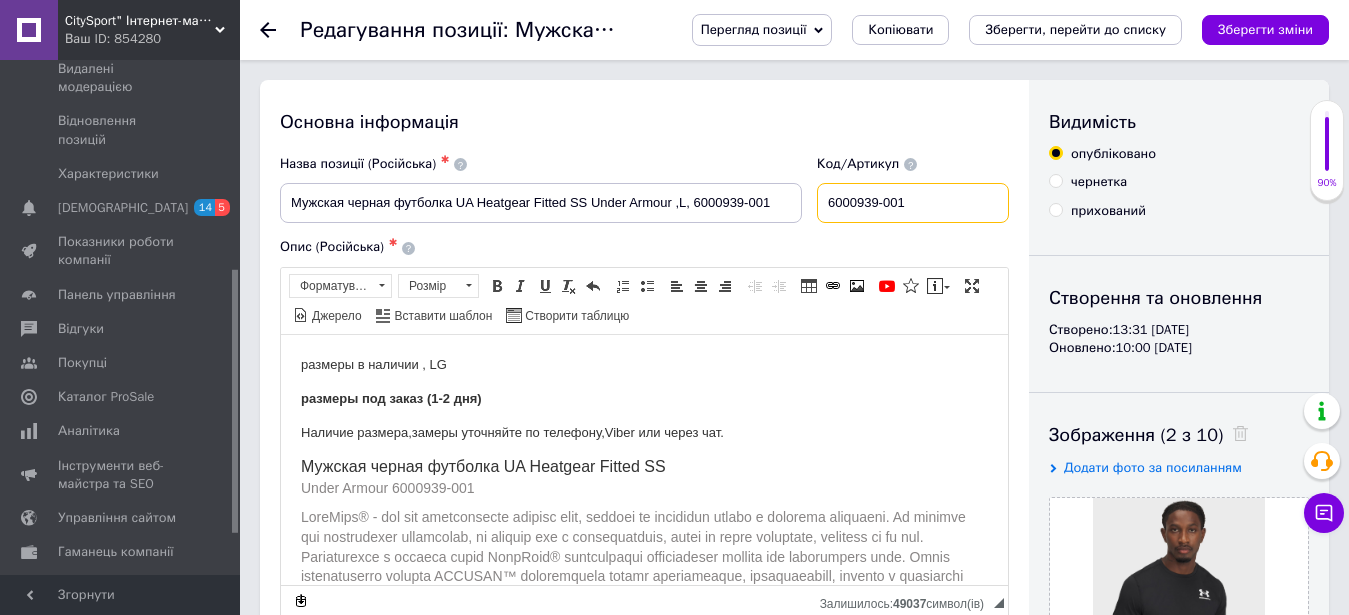 drag, startPoint x: 959, startPoint y: 201, endPoint x: 829, endPoint y: 214, distance: 130.64838 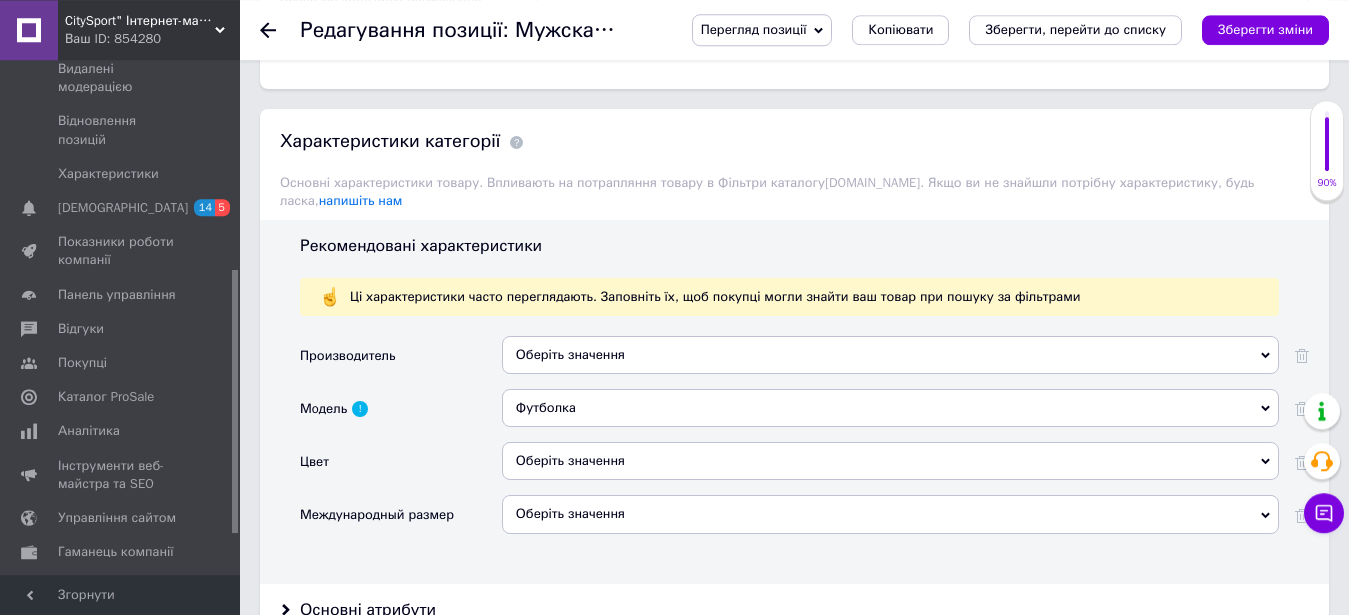 scroll, scrollTop: 1836, scrollLeft: 0, axis: vertical 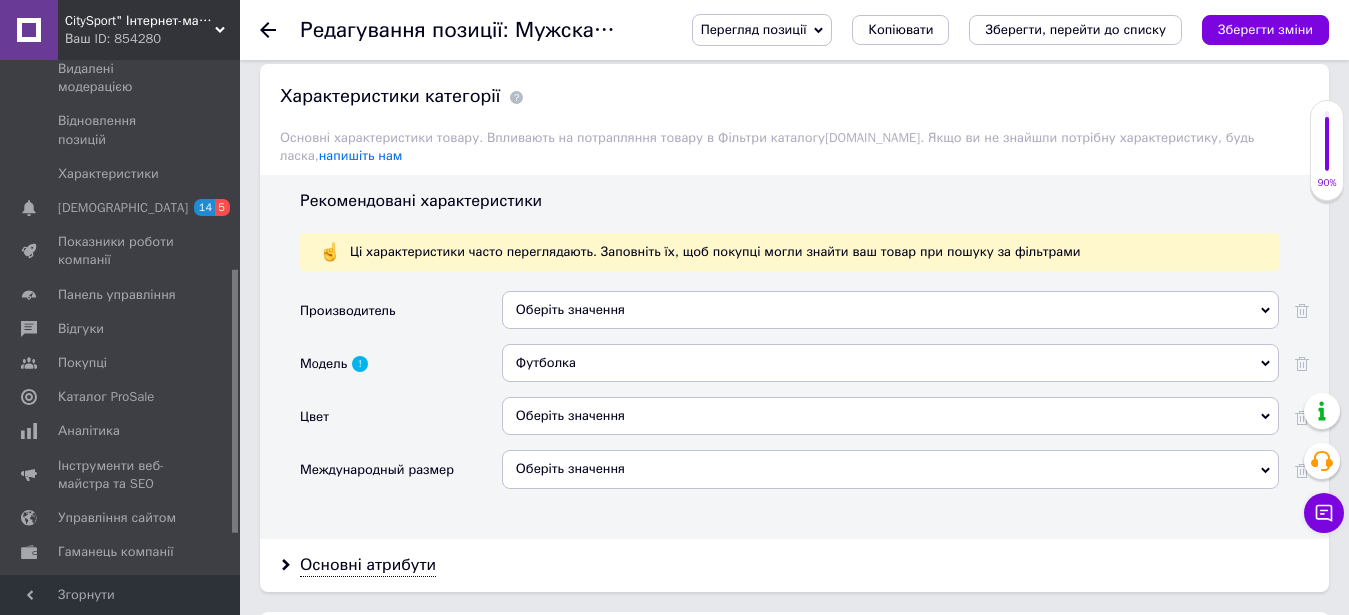 click on "Оберіть значення" at bounding box center (890, 416) 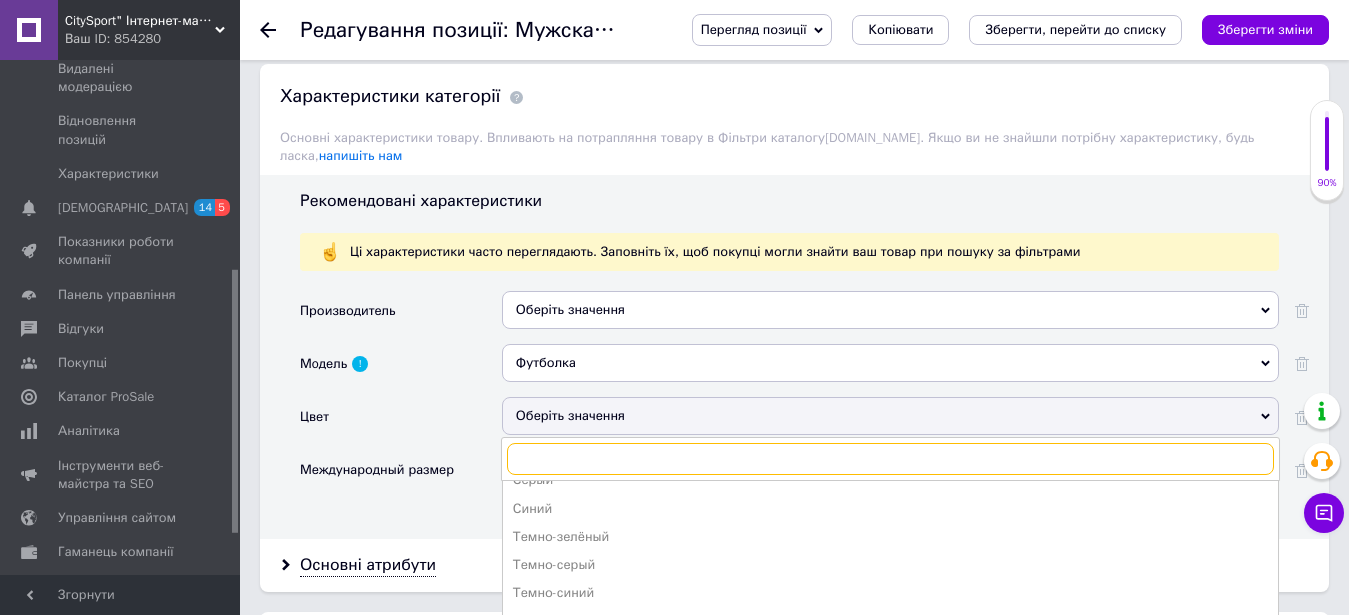 scroll, scrollTop: 614, scrollLeft: 0, axis: vertical 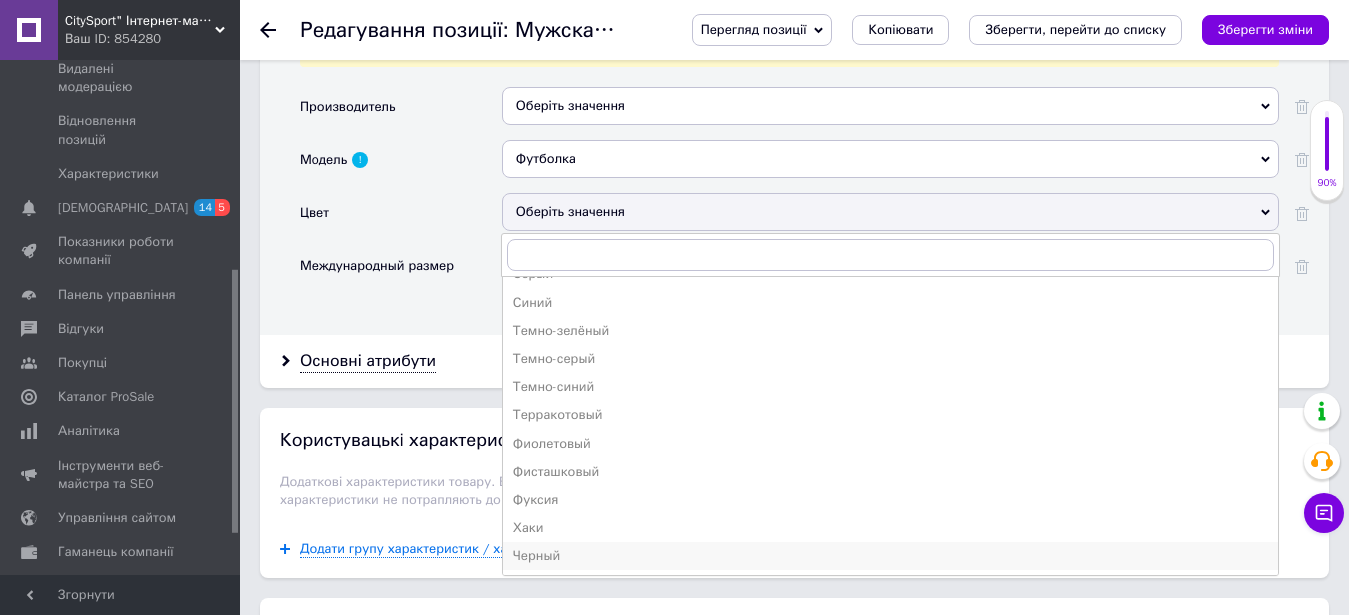 click on "Черный" at bounding box center (890, 556) 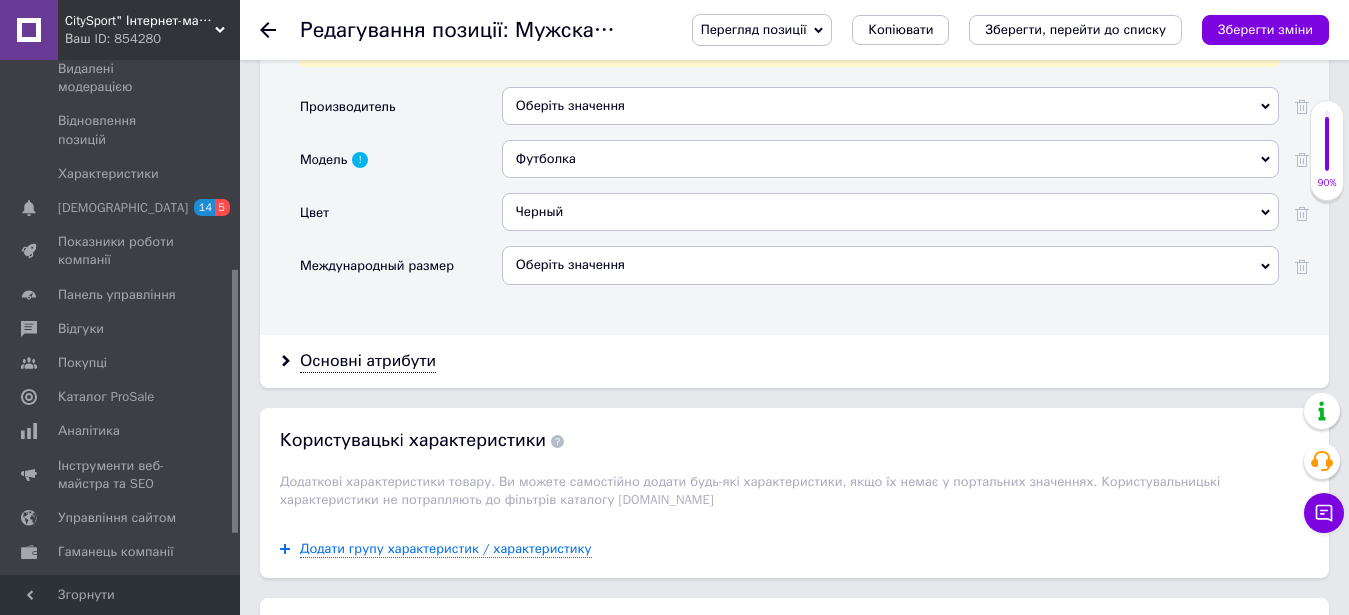 click on "Оберіть значення" at bounding box center [890, 265] 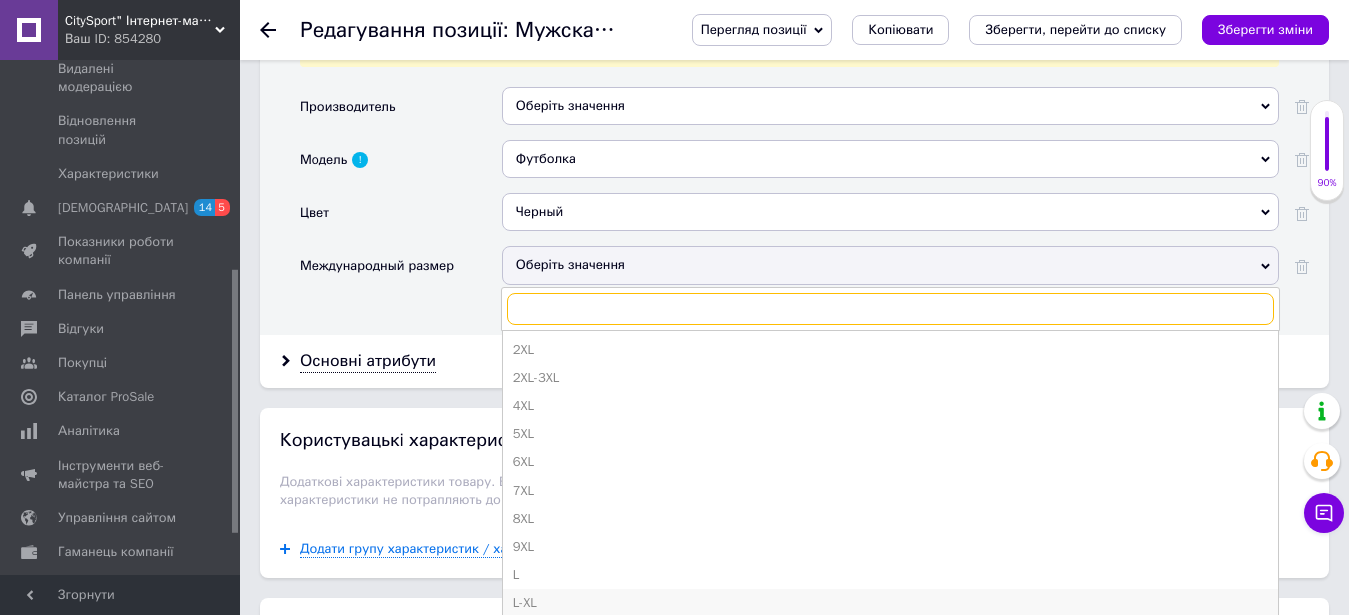 scroll, scrollTop: 102, scrollLeft: 0, axis: vertical 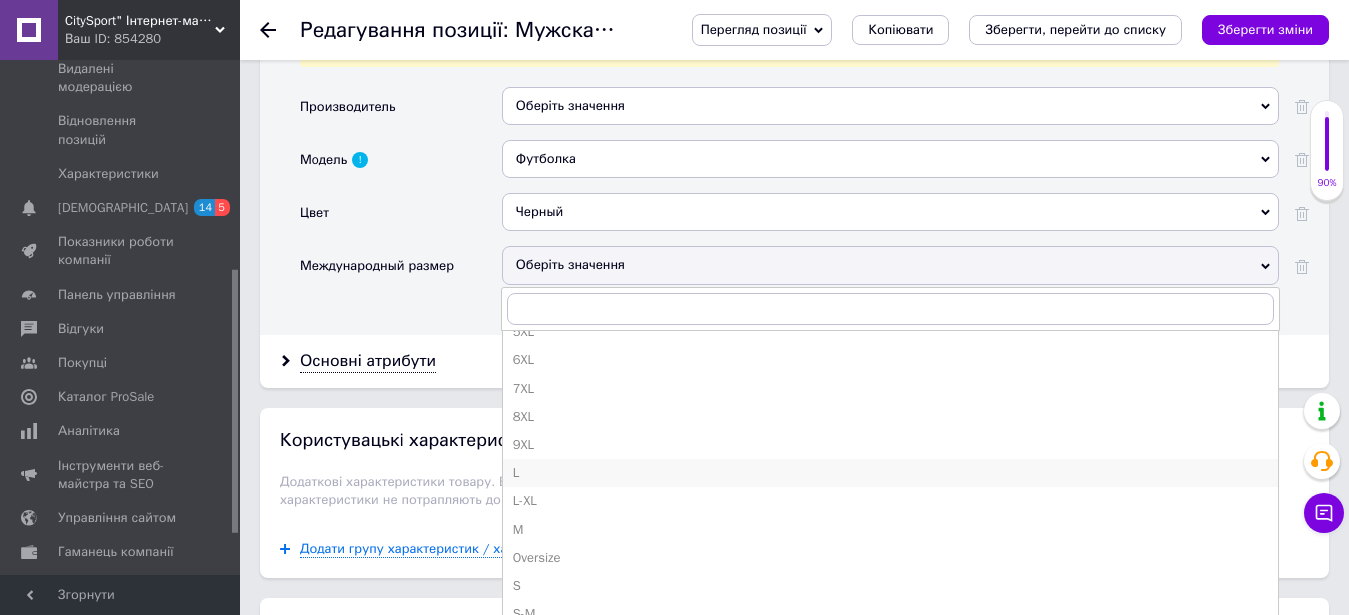 click on "L" at bounding box center (890, 473) 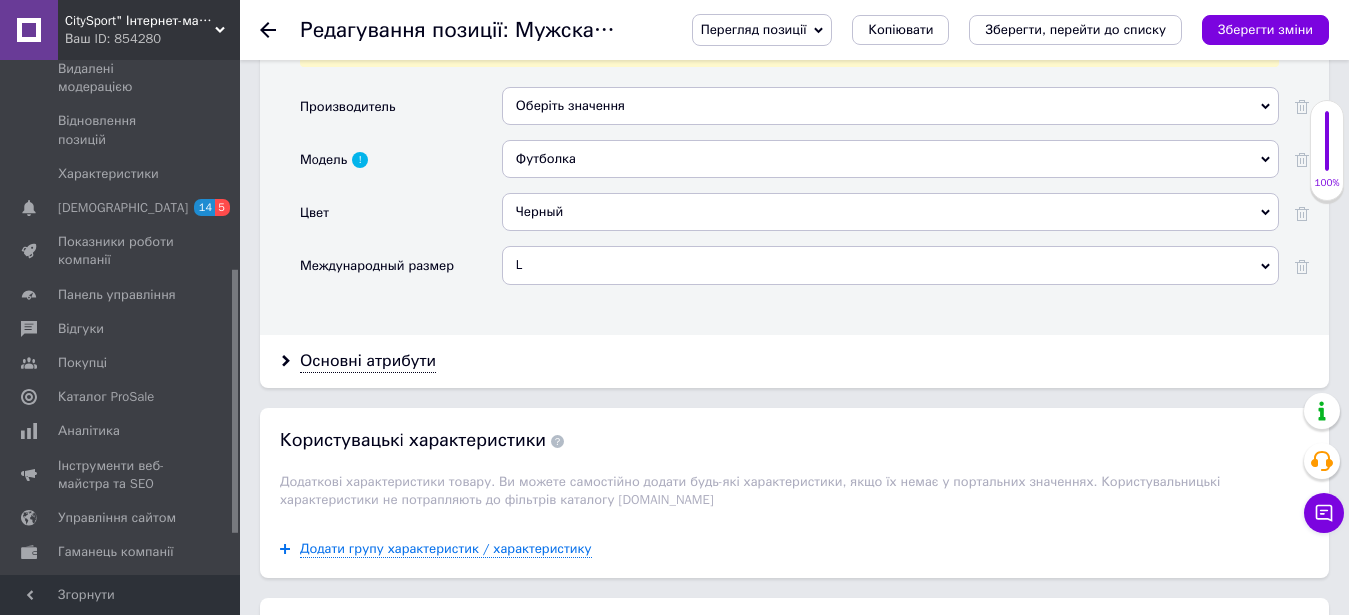 drag, startPoint x: 1267, startPoint y: 28, endPoint x: 1254, endPoint y: 54, distance: 29.068884 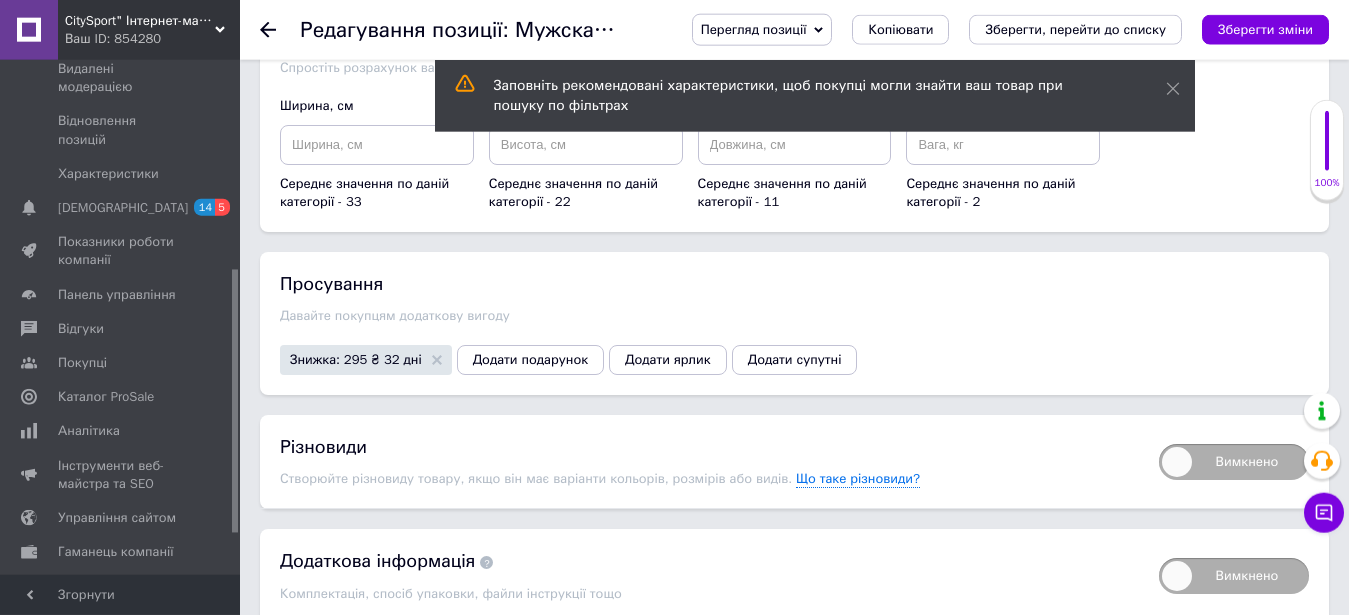 scroll, scrollTop: 2754, scrollLeft: 0, axis: vertical 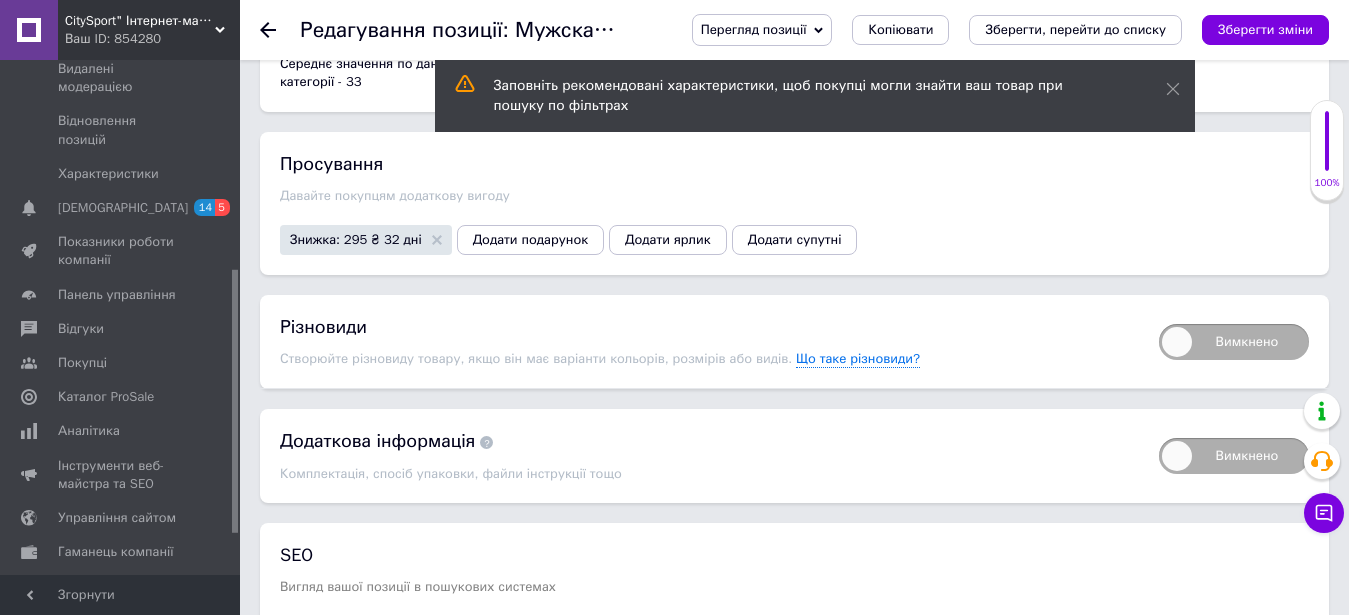 click on "Вимкнено" at bounding box center (1234, 342) 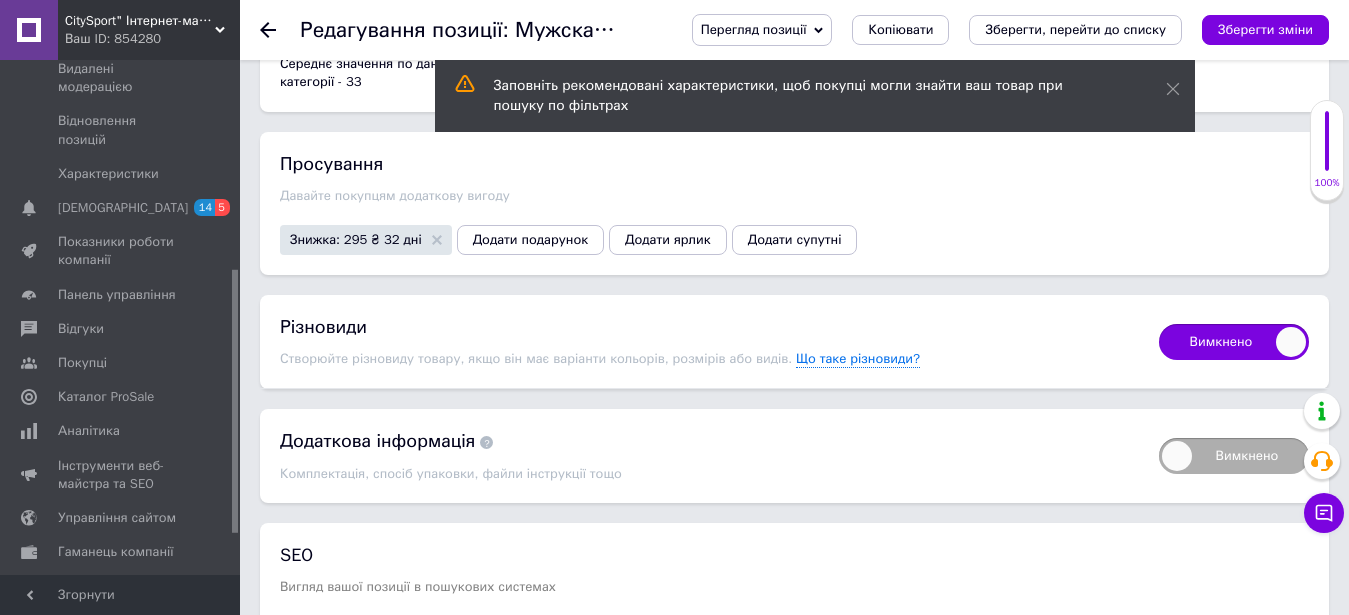 checkbox on "true" 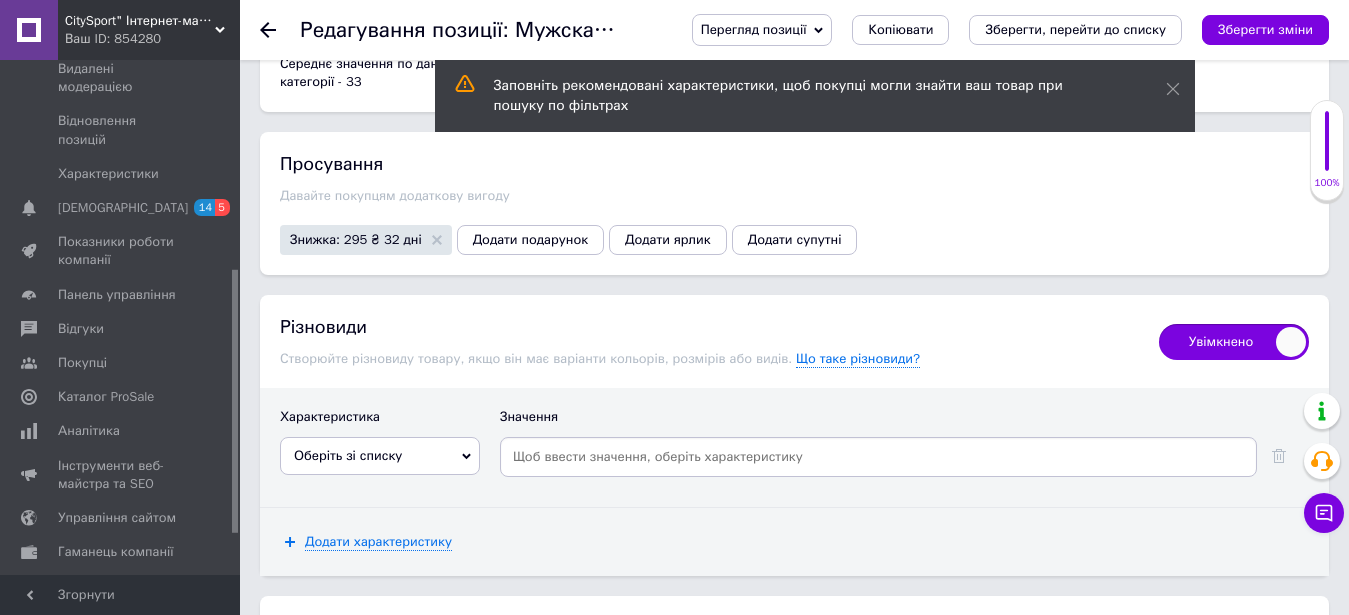click on "Оберіть зі списку" at bounding box center [348, 455] 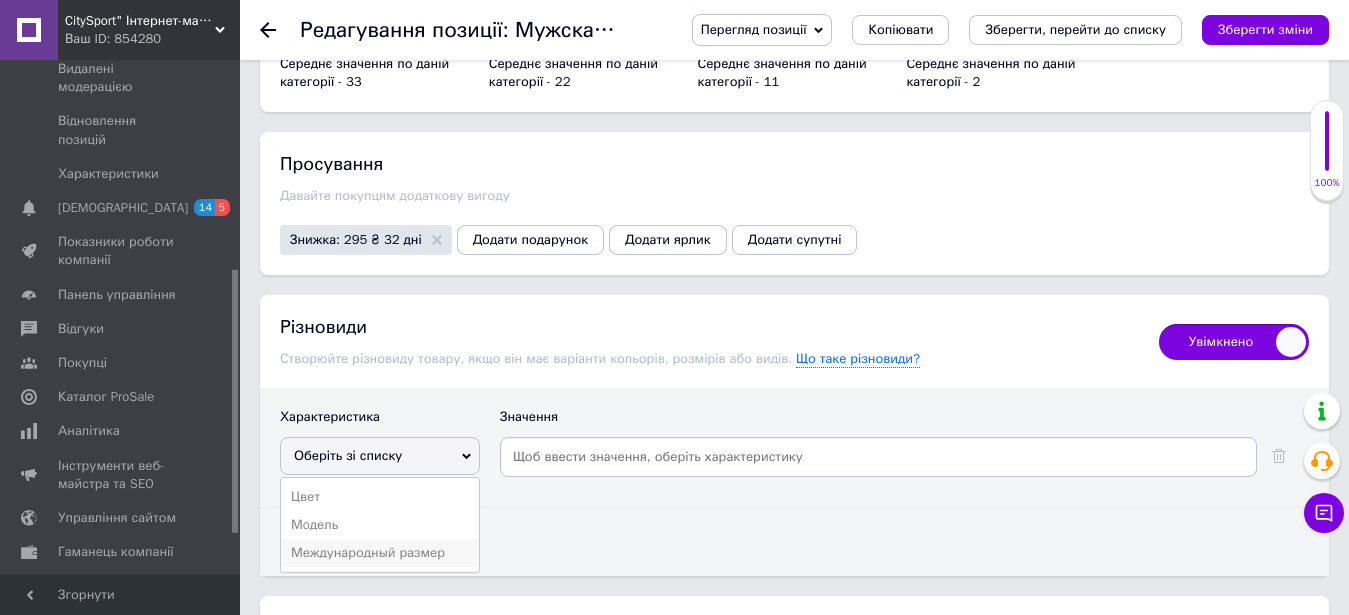 click on "Международный размер" at bounding box center [380, 553] 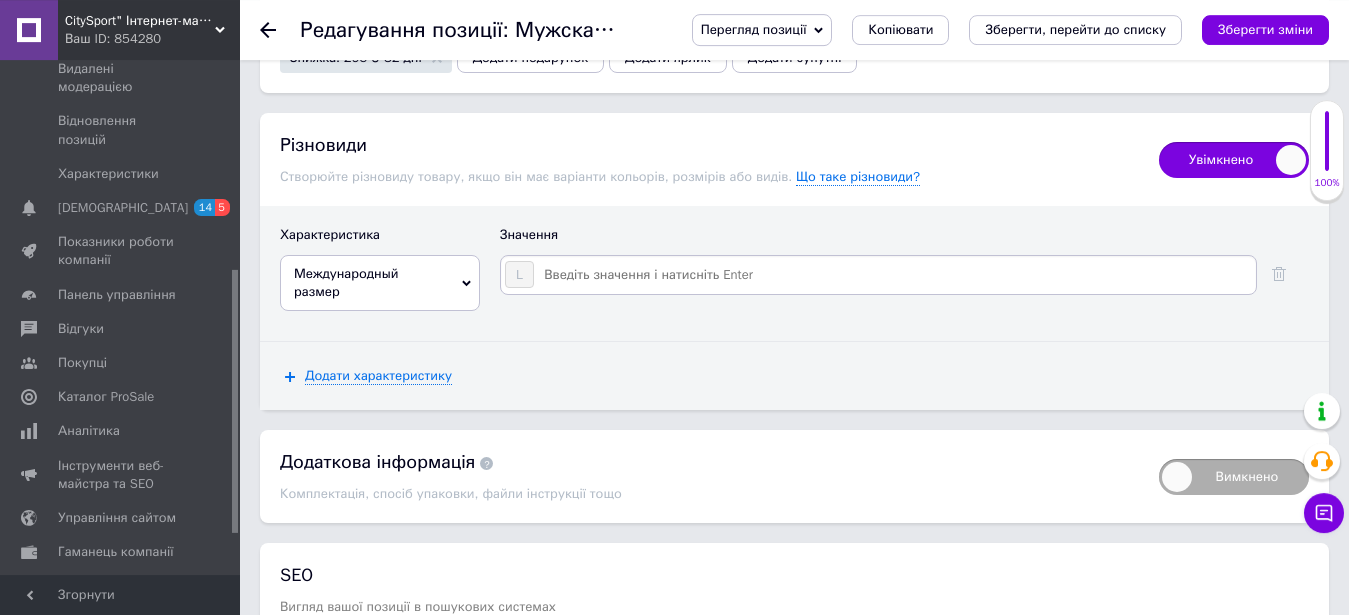 scroll, scrollTop: 2958, scrollLeft: 0, axis: vertical 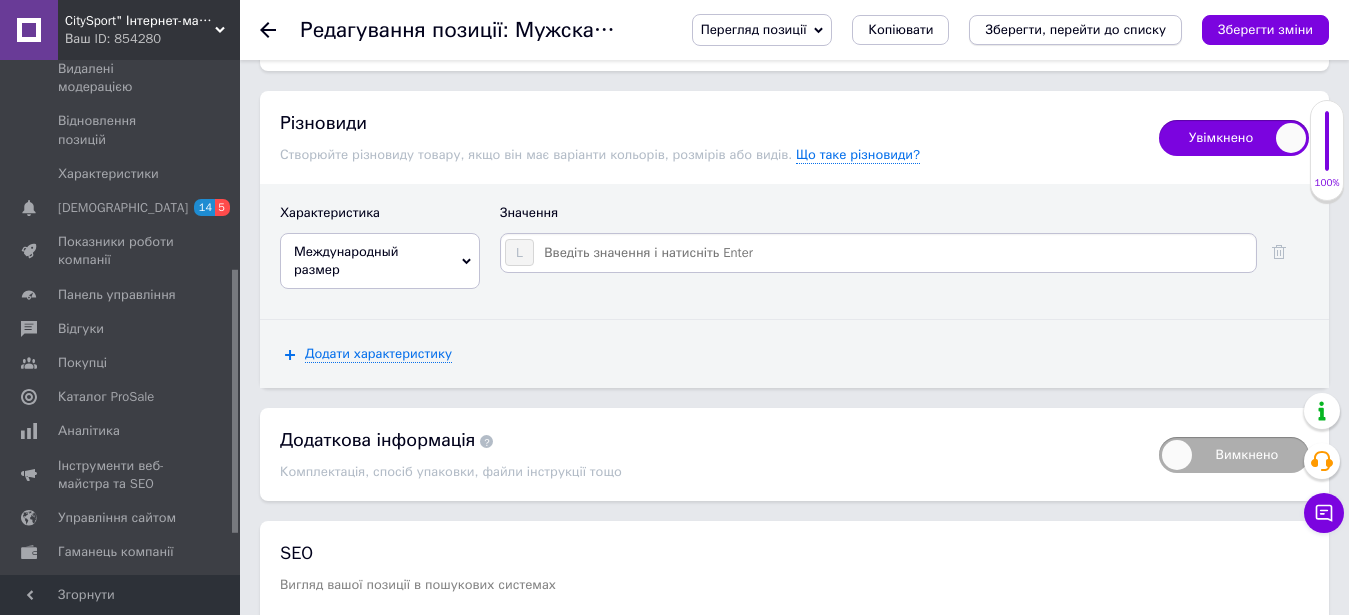 click on "Зберегти, перейти до списку" at bounding box center (1075, 29) 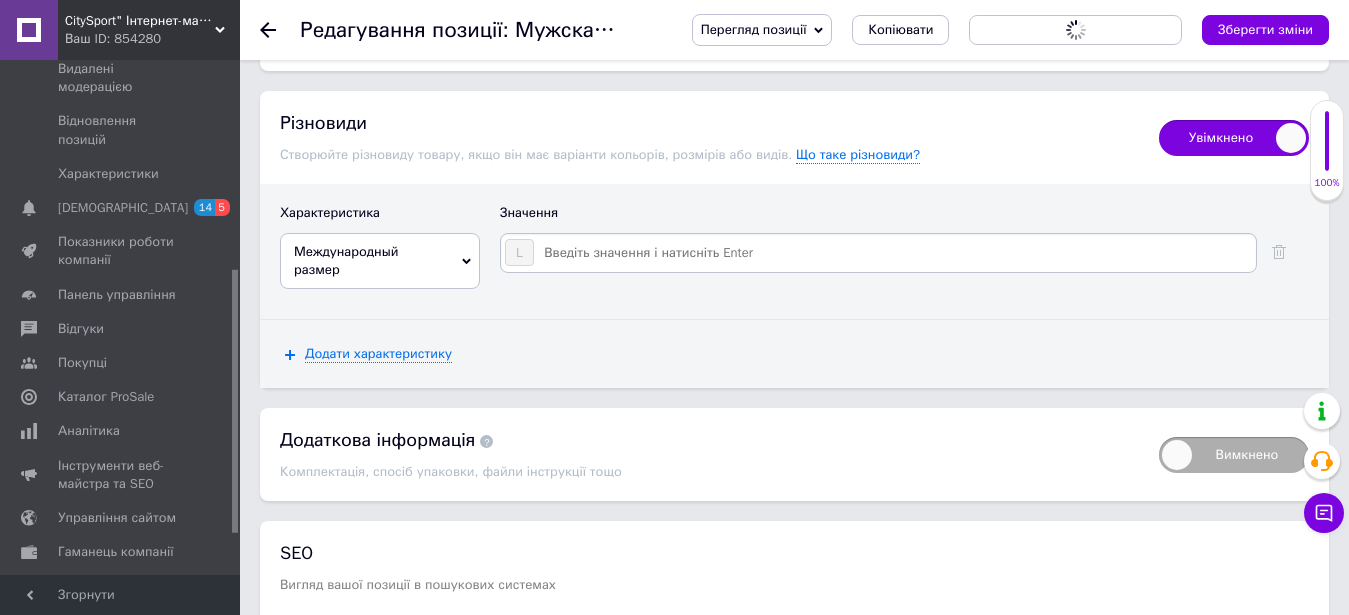 scroll, scrollTop: 0, scrollLeft: 0, axis: both 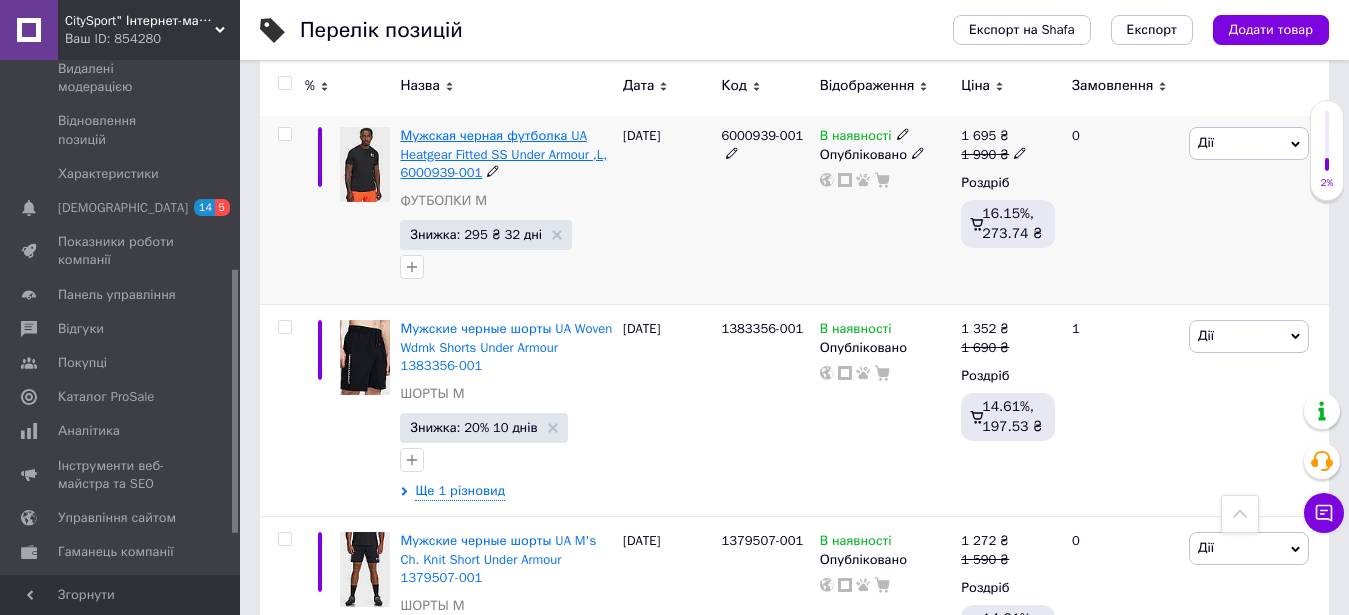 click on "Мужская черная футболка UA Heatgear Fitted SS Under Armour ,L, 6000939-001" at bounding box center [503, 153] 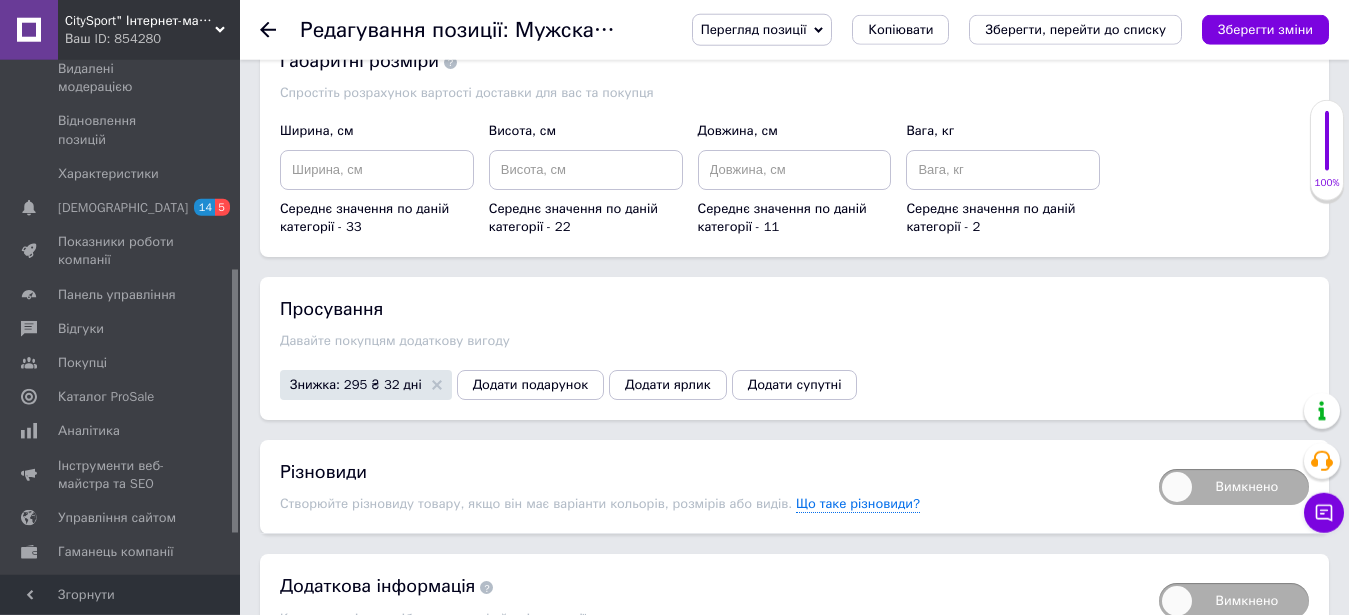 scroll, scrollTop: 2652, scrollLeft: 0, axis: vertical 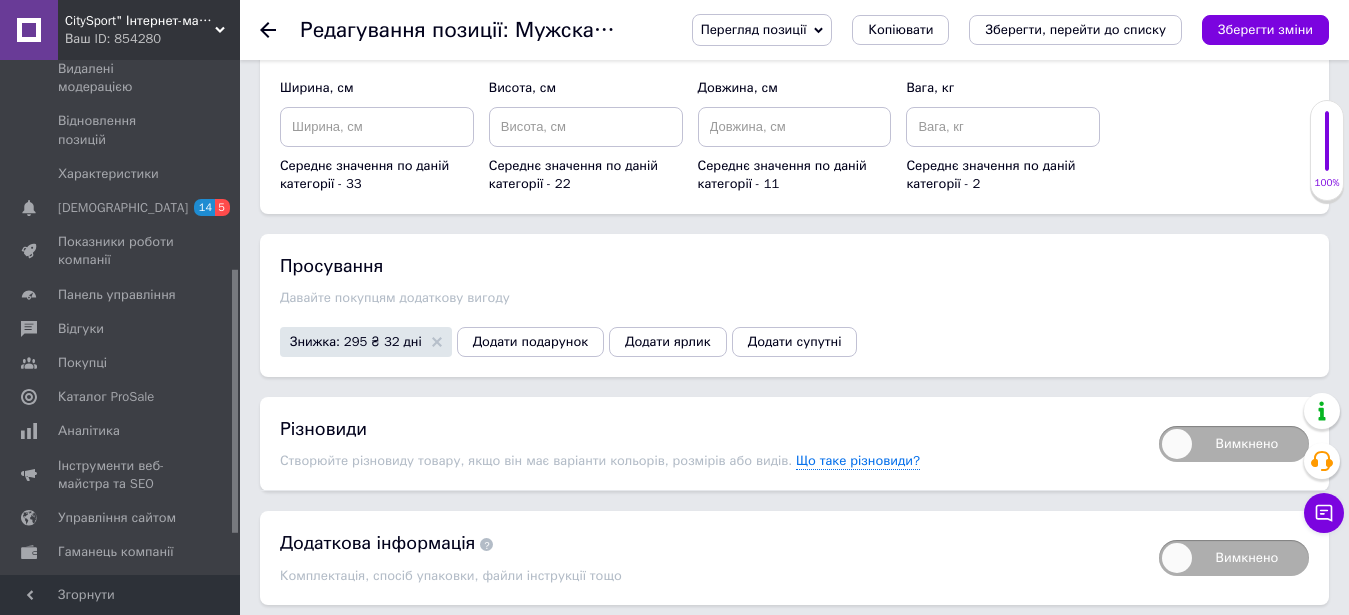 click on "Вимкнено" at bounding box center [1234, 444] 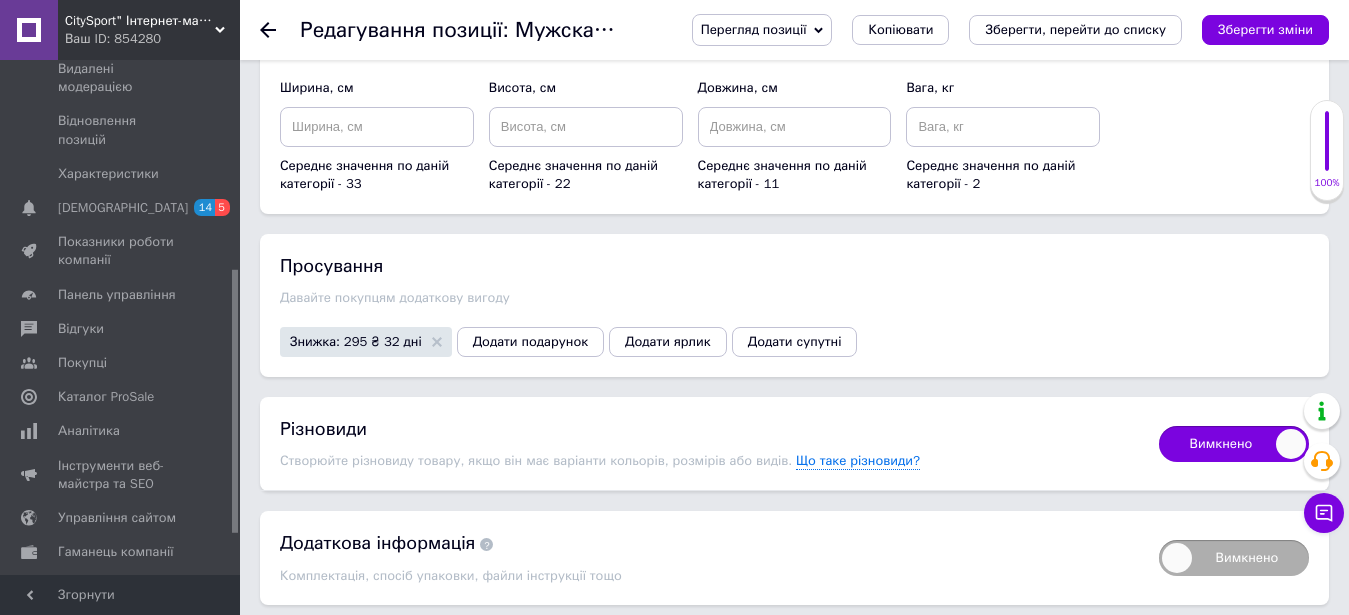 checkbox on "true" 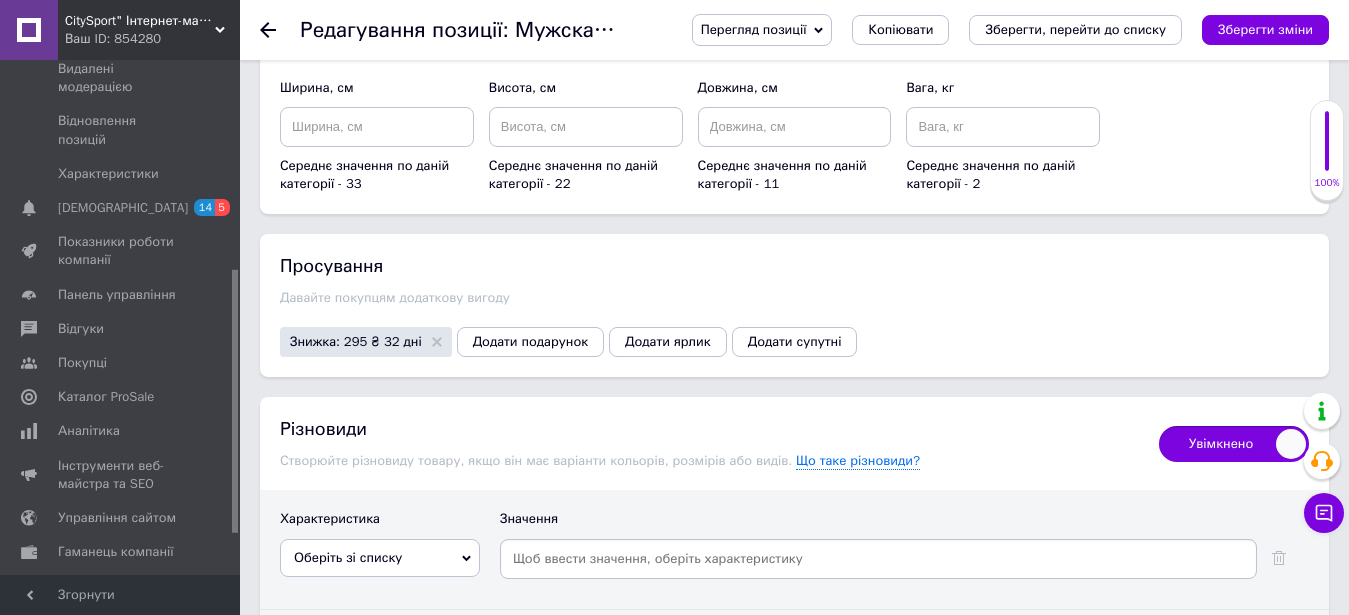 click on "Оберіть зі списку" at bounding box center [348, 557] 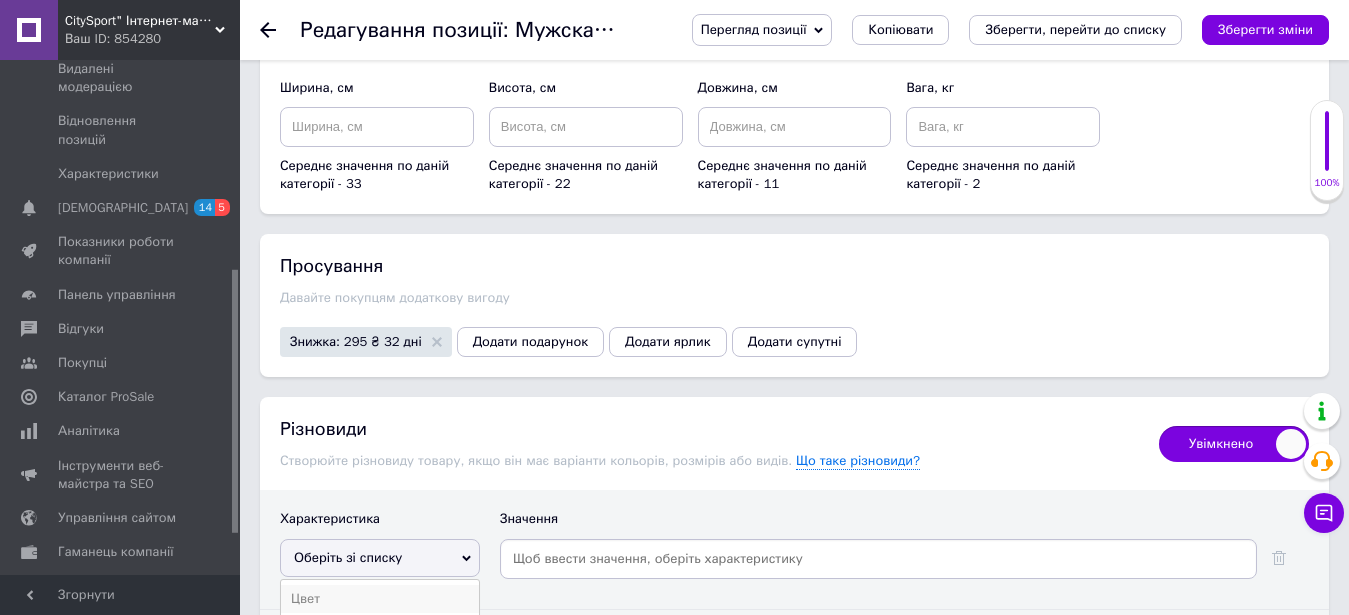 click on "Цвет" at bounding box center [380, 599] 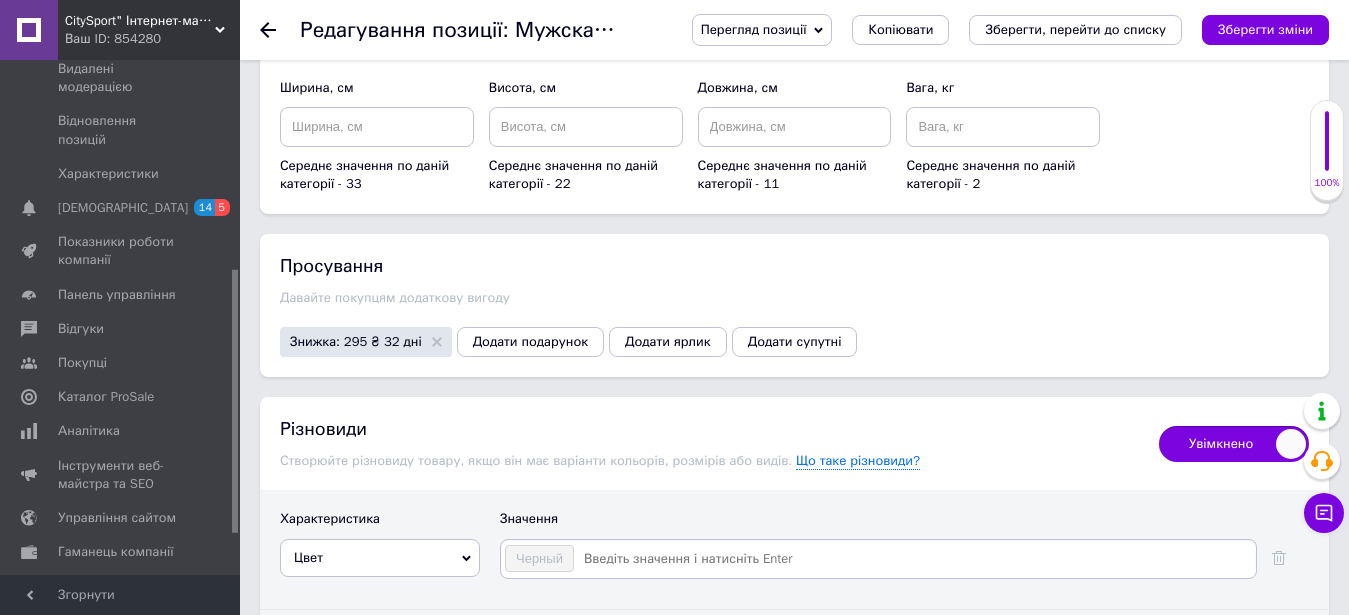 click at bounding box center (914, 559) 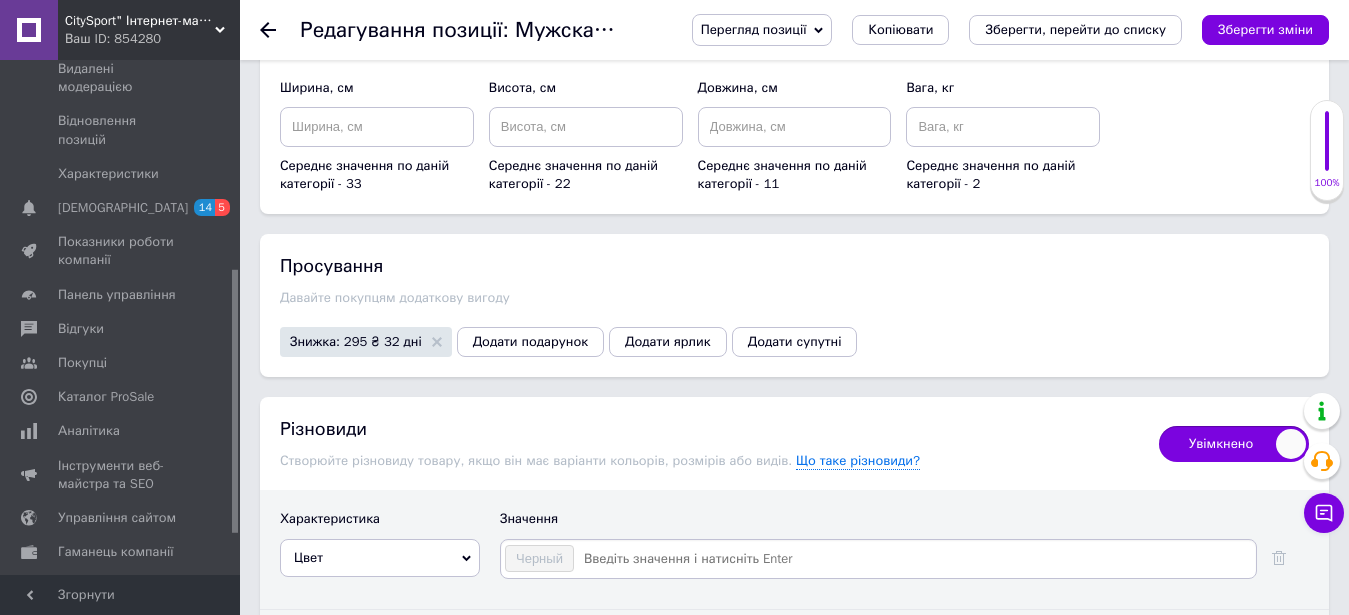 type on "L" 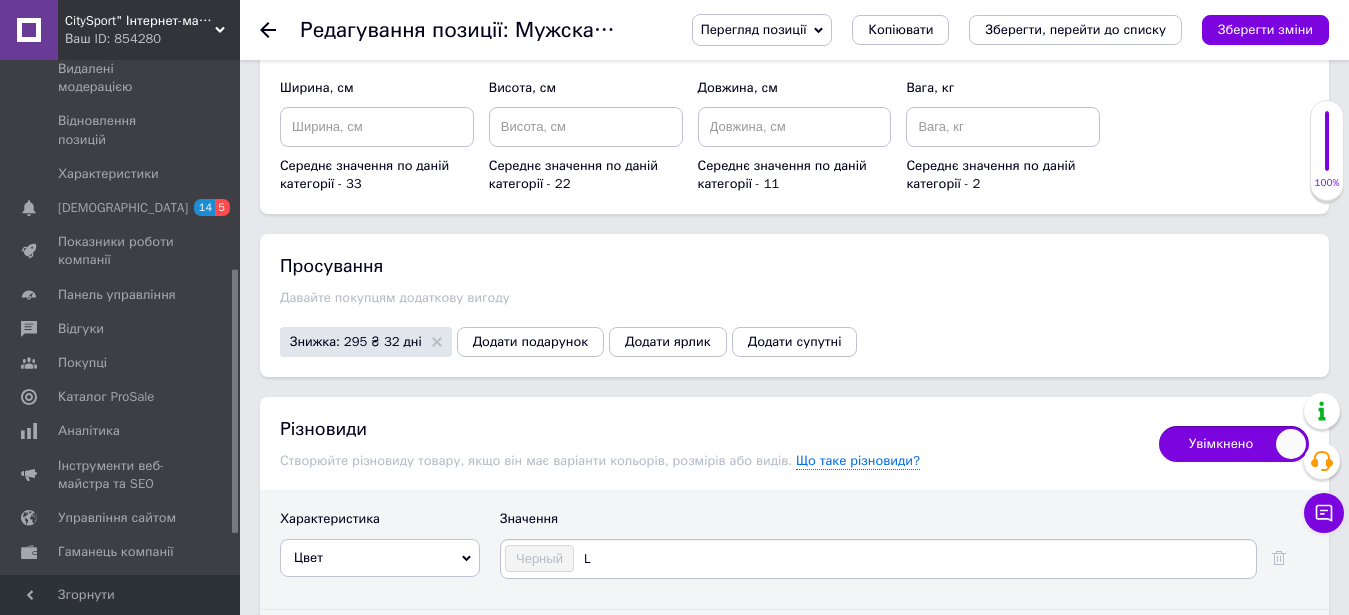 type 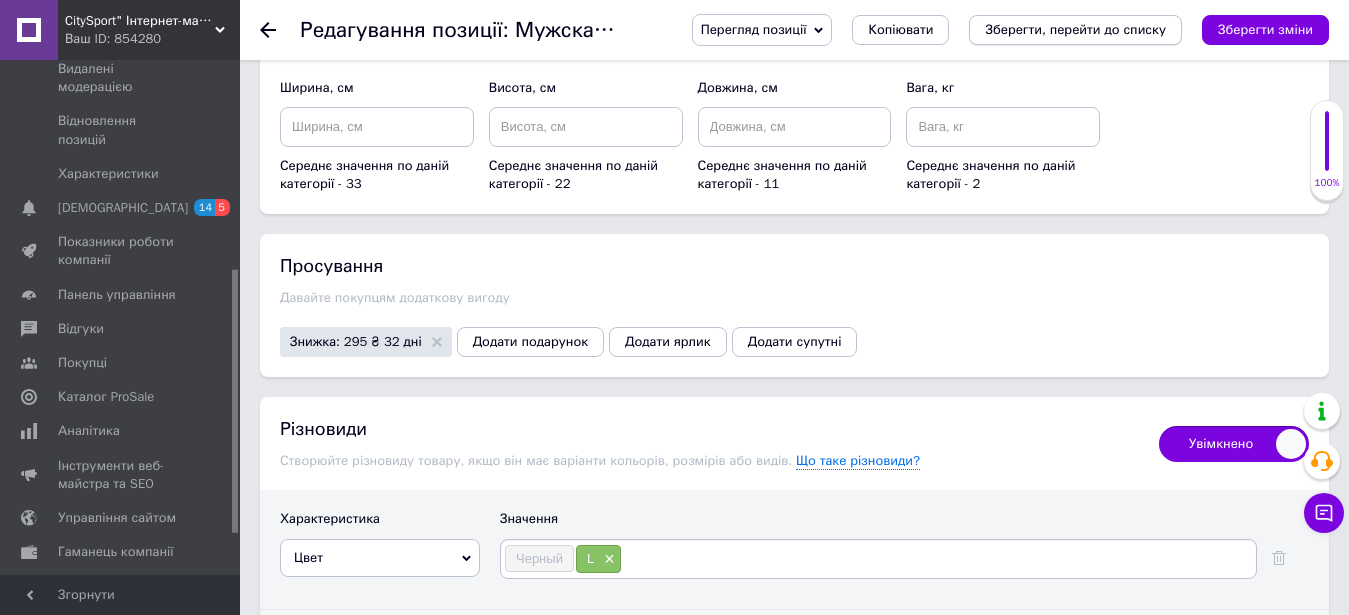 click on "Зберегти, перейти до списку" at bounding box center (1075, 30) 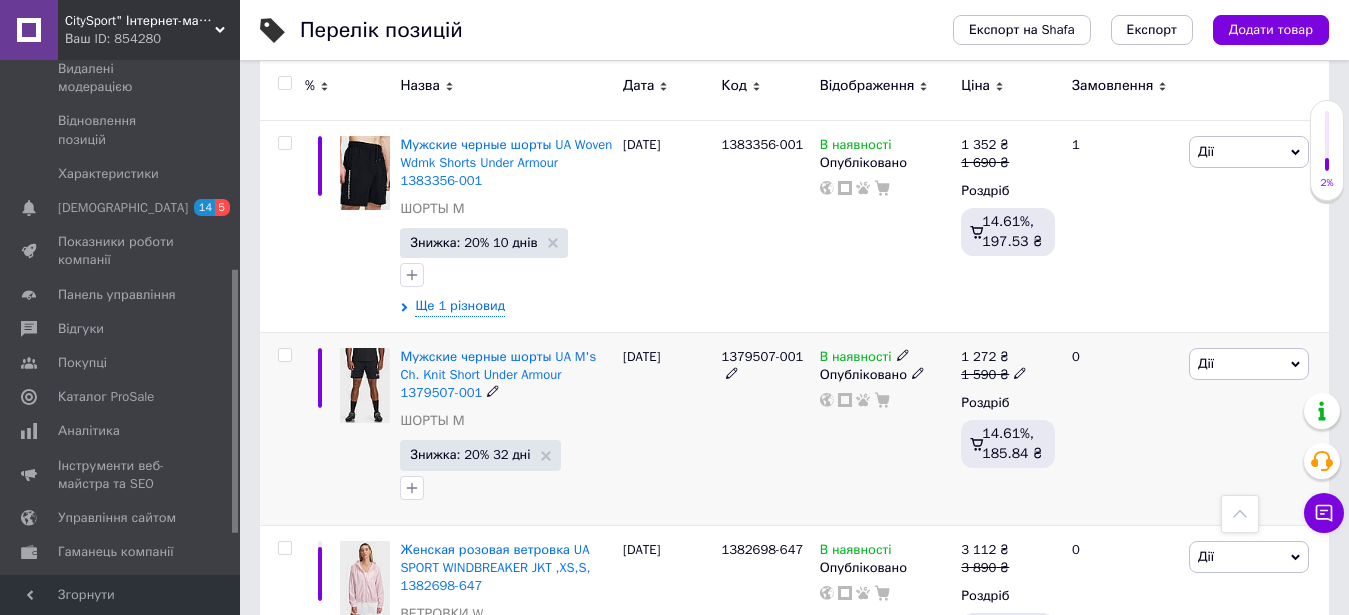scroll, scrollTop: 2448, scrollLeft: 0, axis: vertical 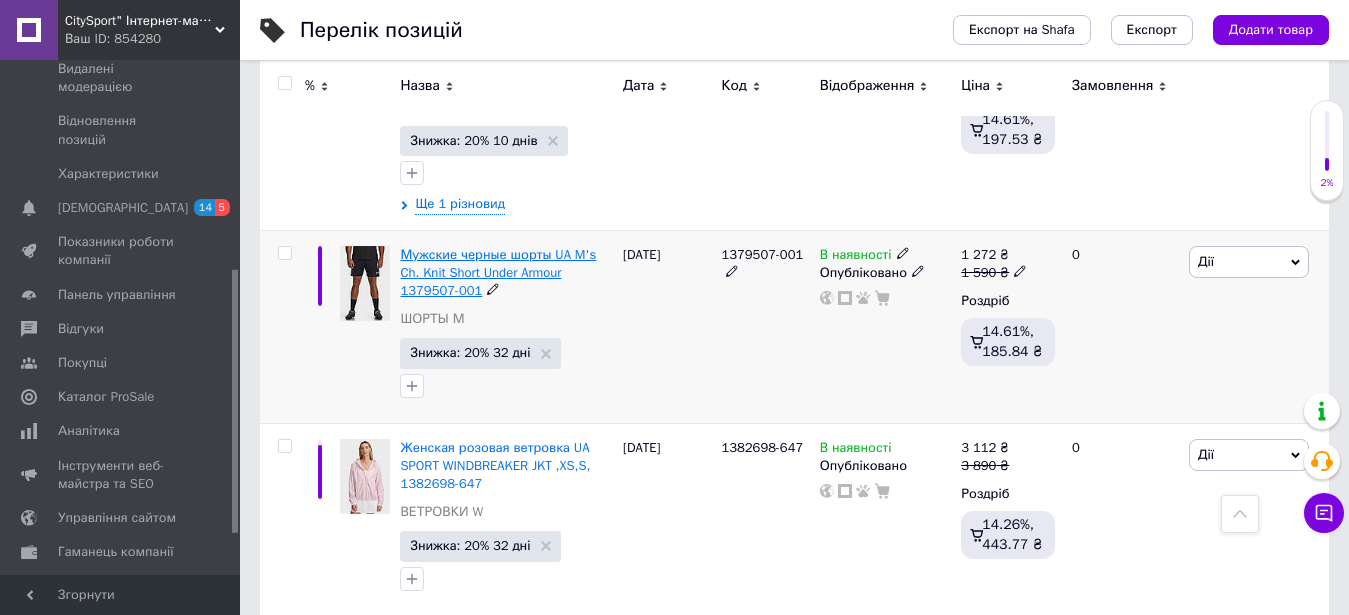 click on "Мужские черные шорты UA M's Ch. Knit Short Under Armour 1379507-001" at bounding box center (498, 272) 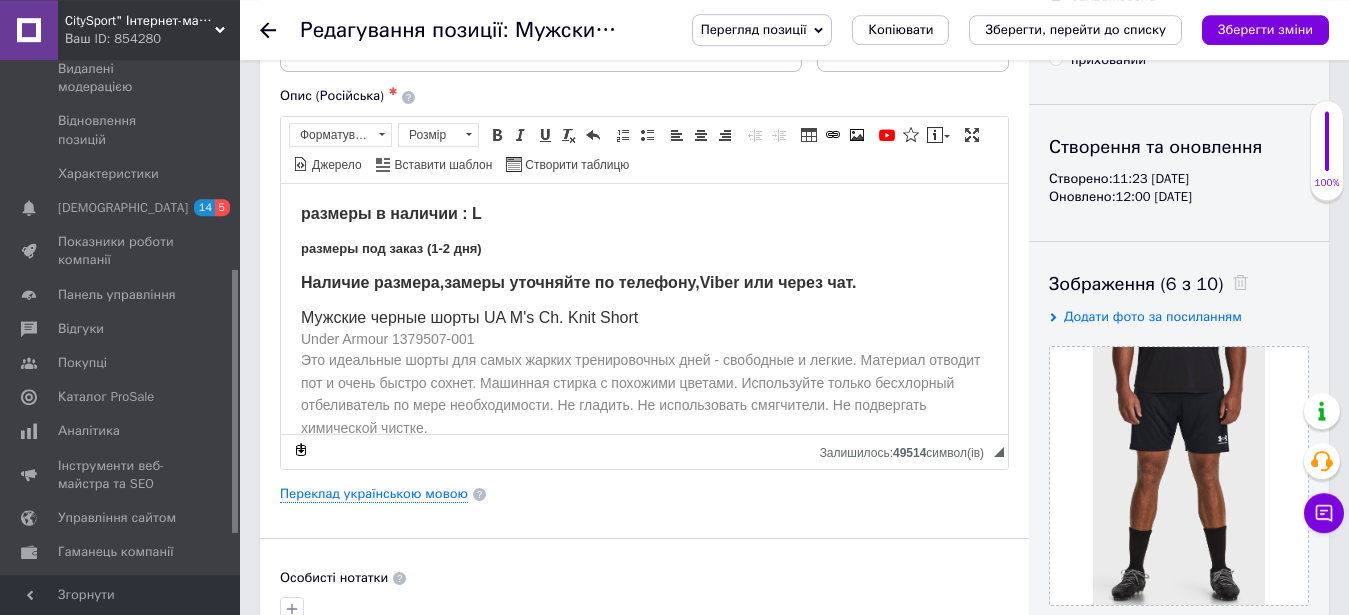 scroll, scrollTop: 102, scrollLeft: 0, axis: vertical 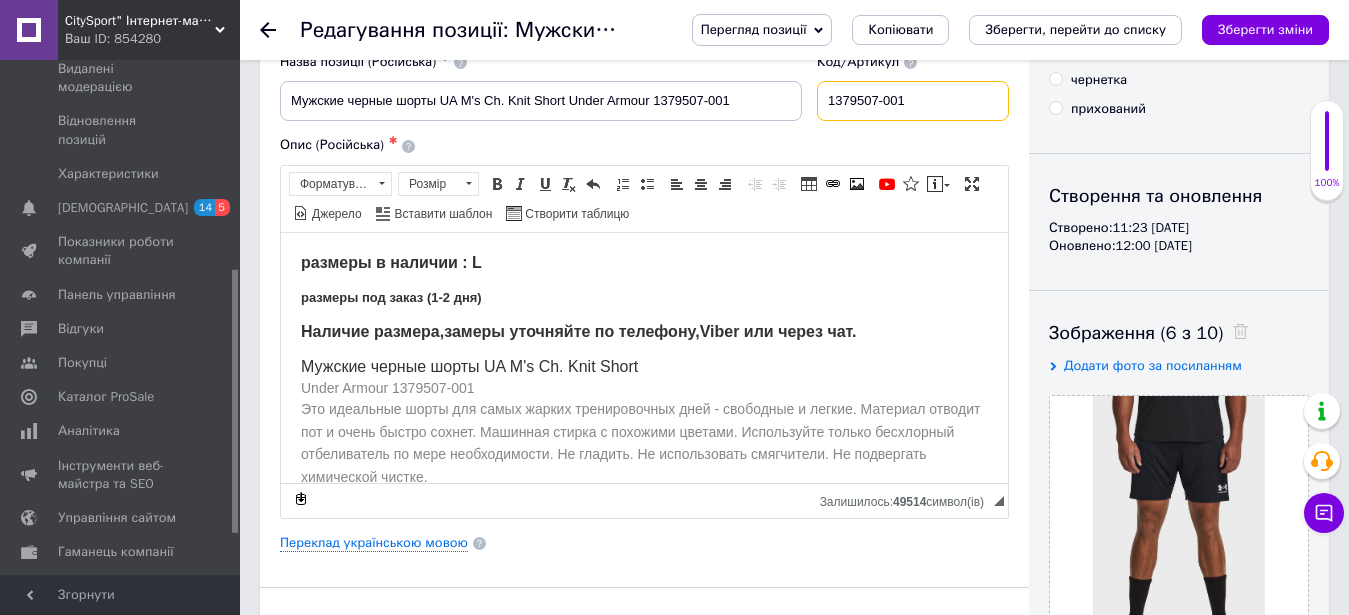 drag, startPoint x: 956, startPoint y: 107, endPoint x: 826, endPoint y: 112, distance: 130.09612 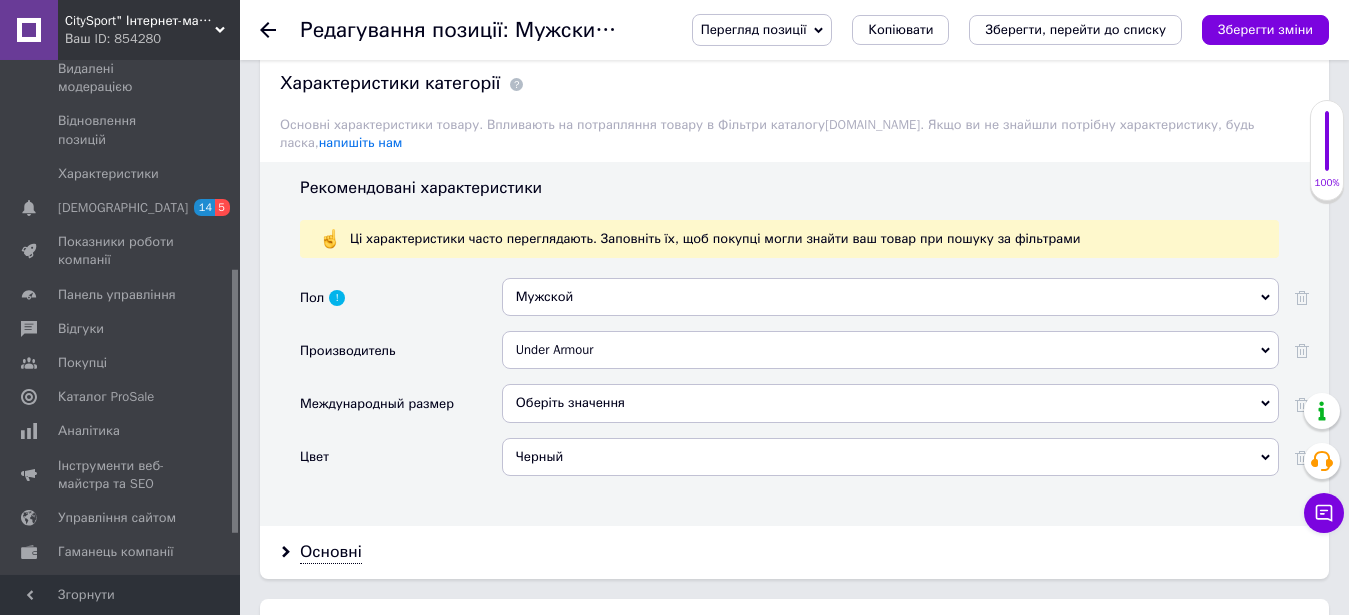 scroll, scrollTop: 1938, scrollLeft: 0, axis: vertical 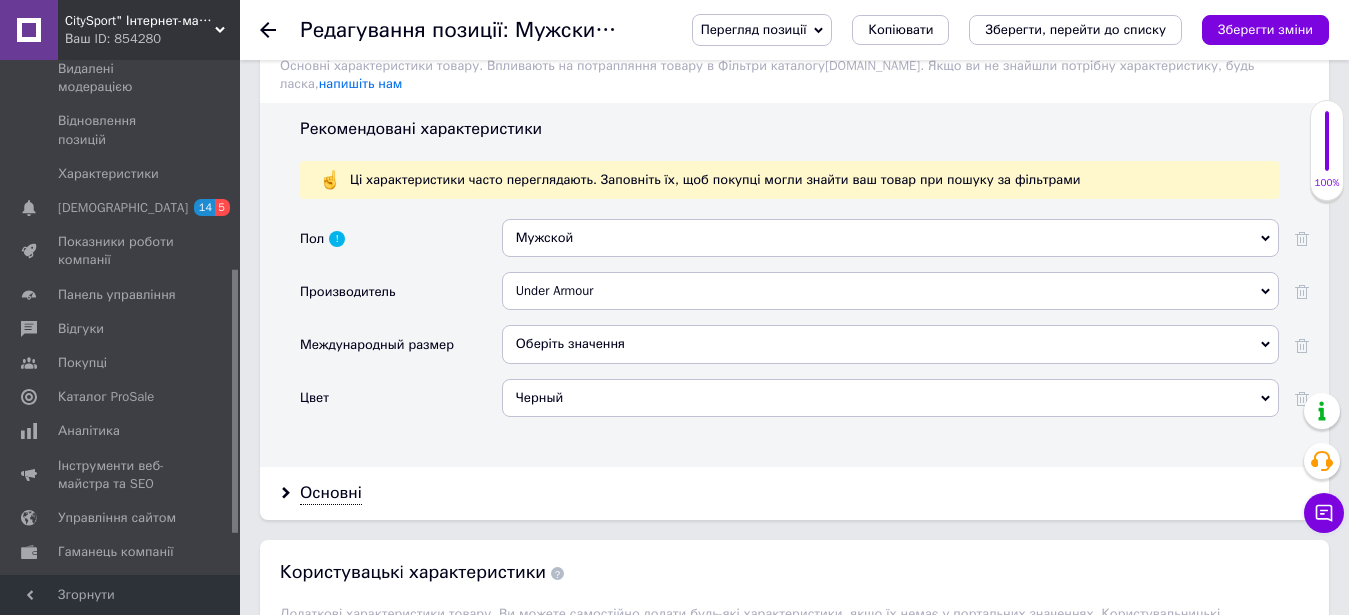 click on "Оберіть значення" at bounding box center (890, 344) 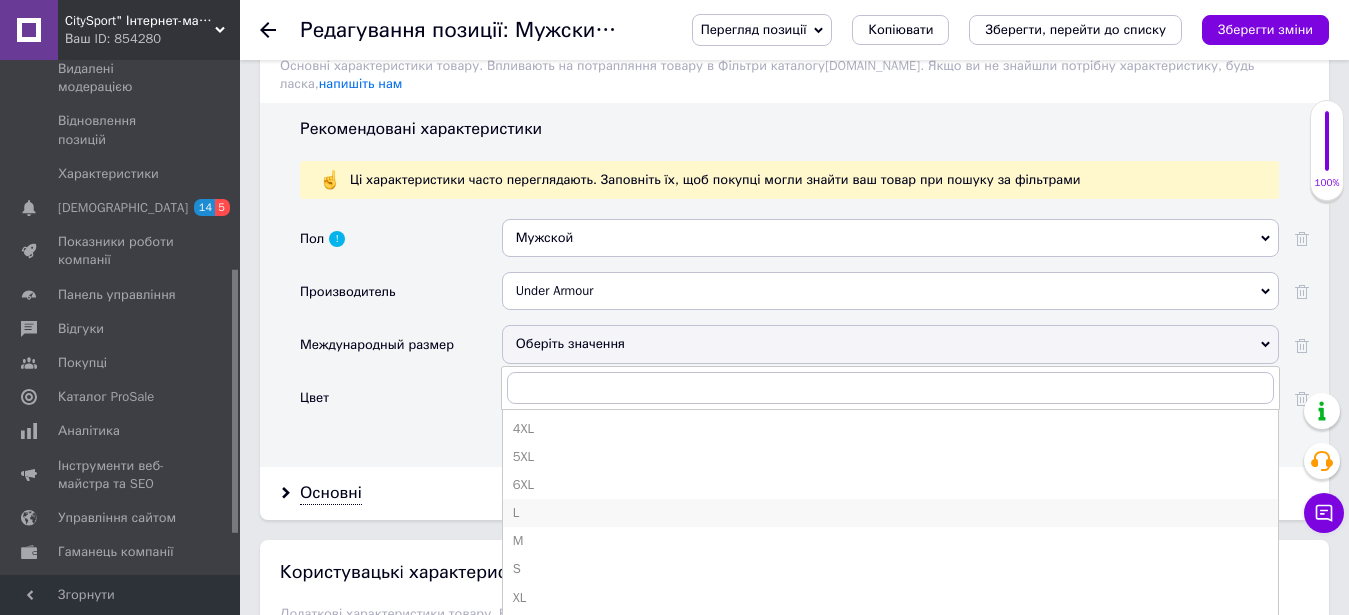 click on "L" at bounding box center (890, 513) 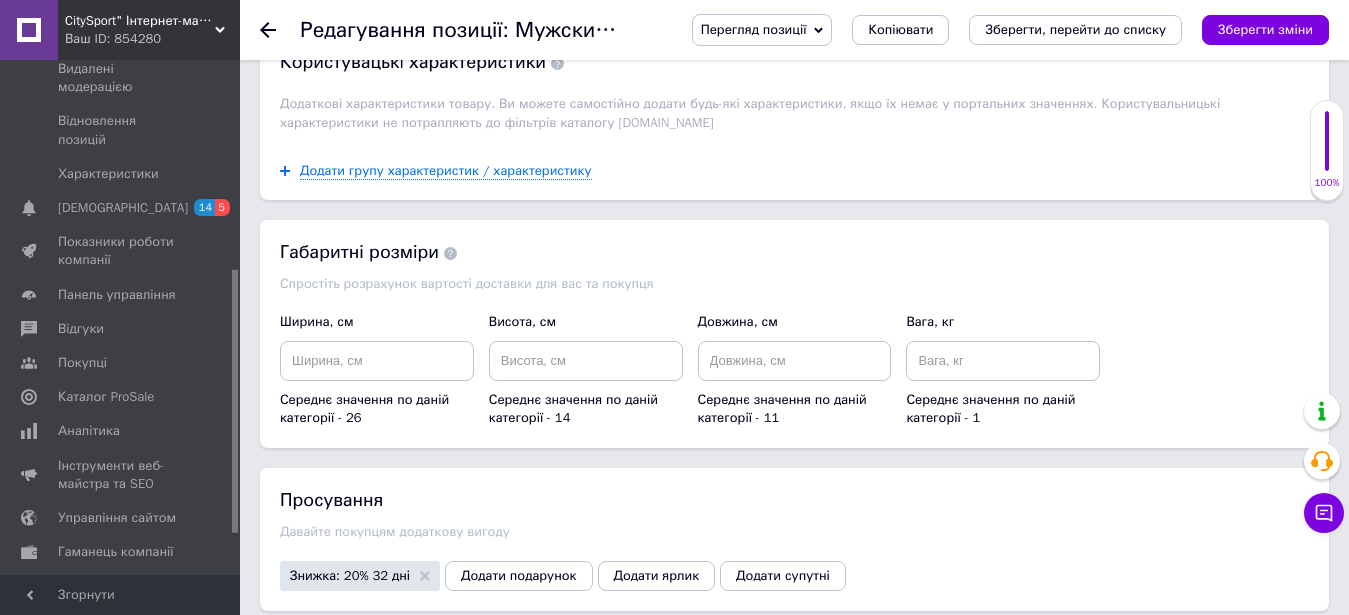 scroll, scrollTop: 2652, scrollLeft: 0, axis: vertical 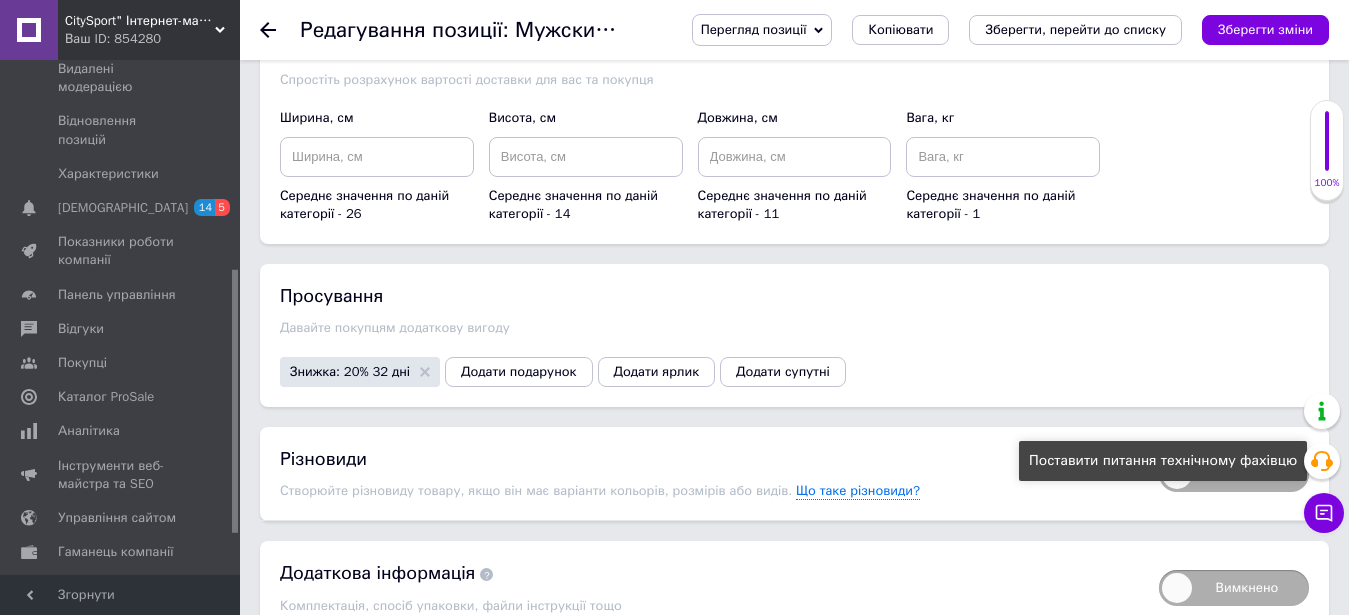 click on "Поставити питання технічному фахівцю" at bounding box center [1163, 461] 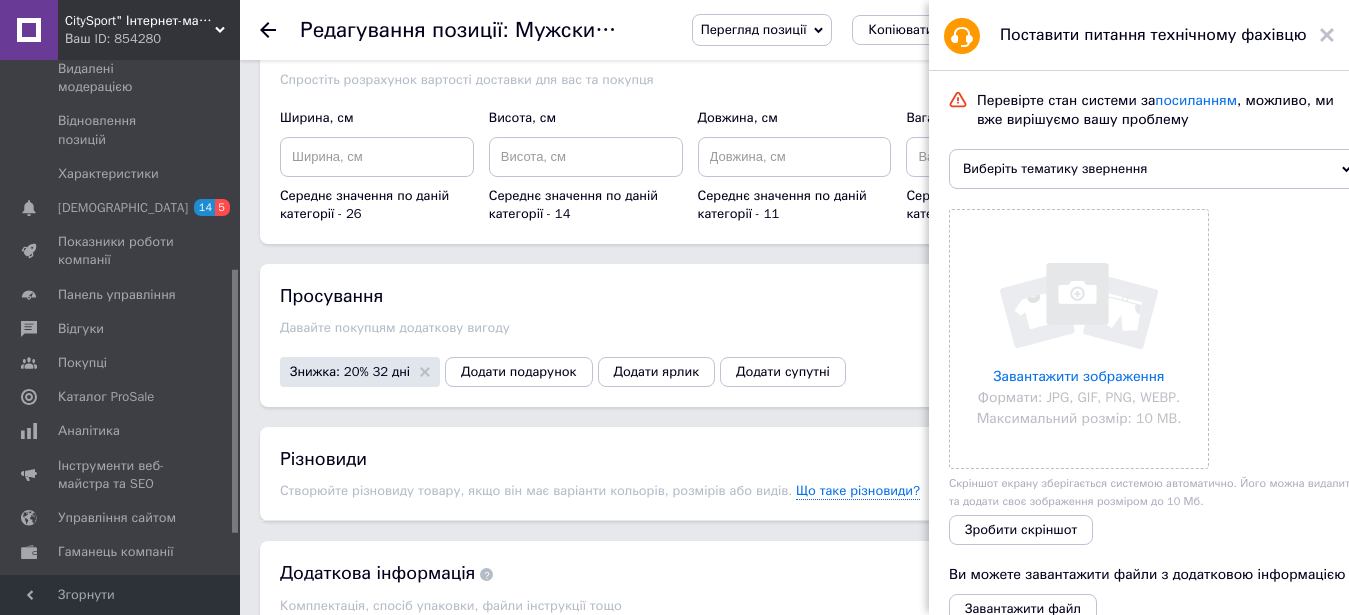 click on "Вимкнено Різновиди Створюйте різновиду товару, якщо він має варіанти кольорів, розмірів або видів.   Що таке різновиди?" at bounding box center [794, 473] 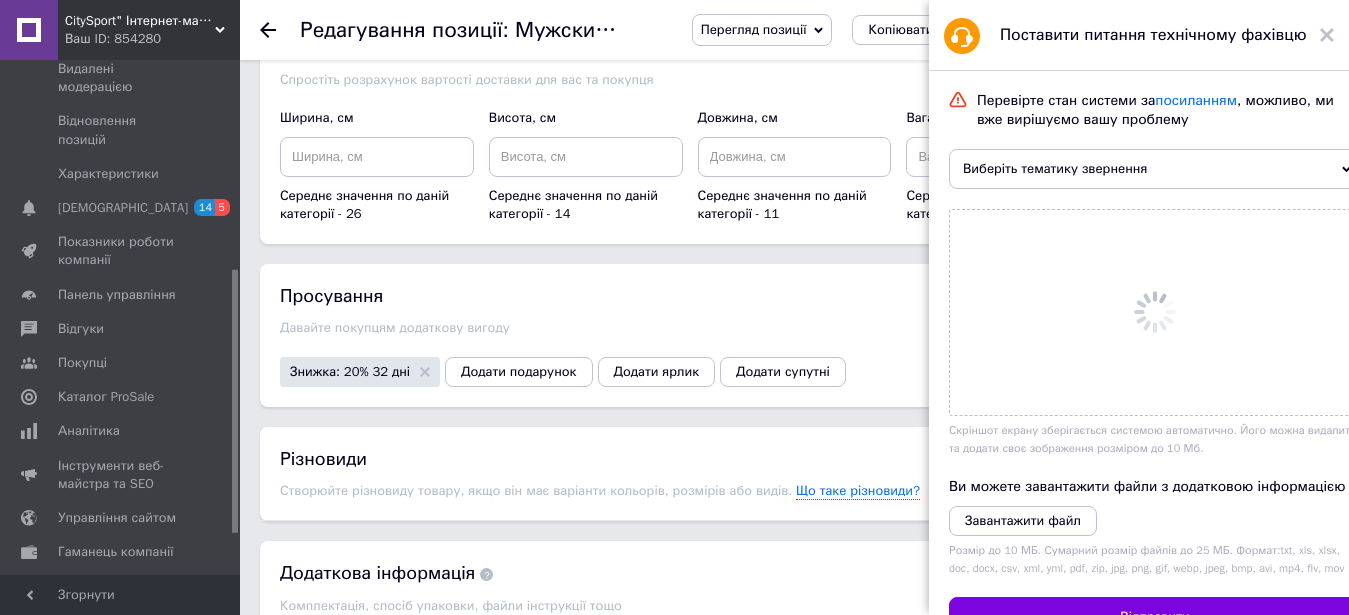 click 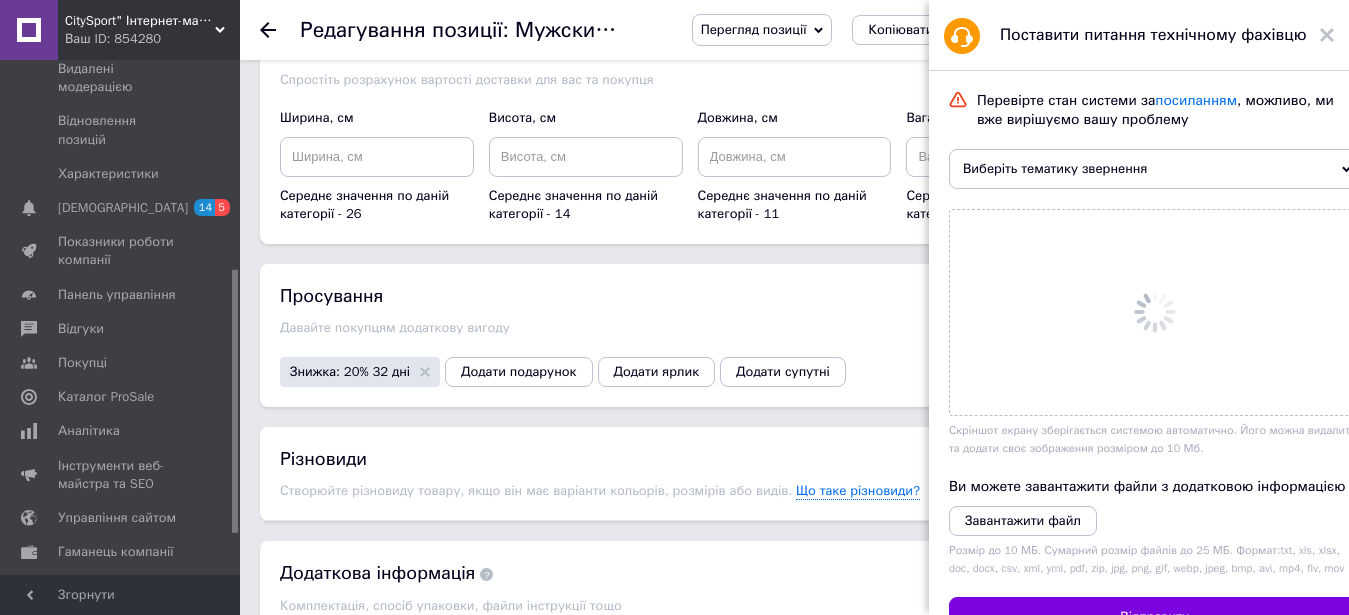 click on "Просування" at bounding box center (794, 296) 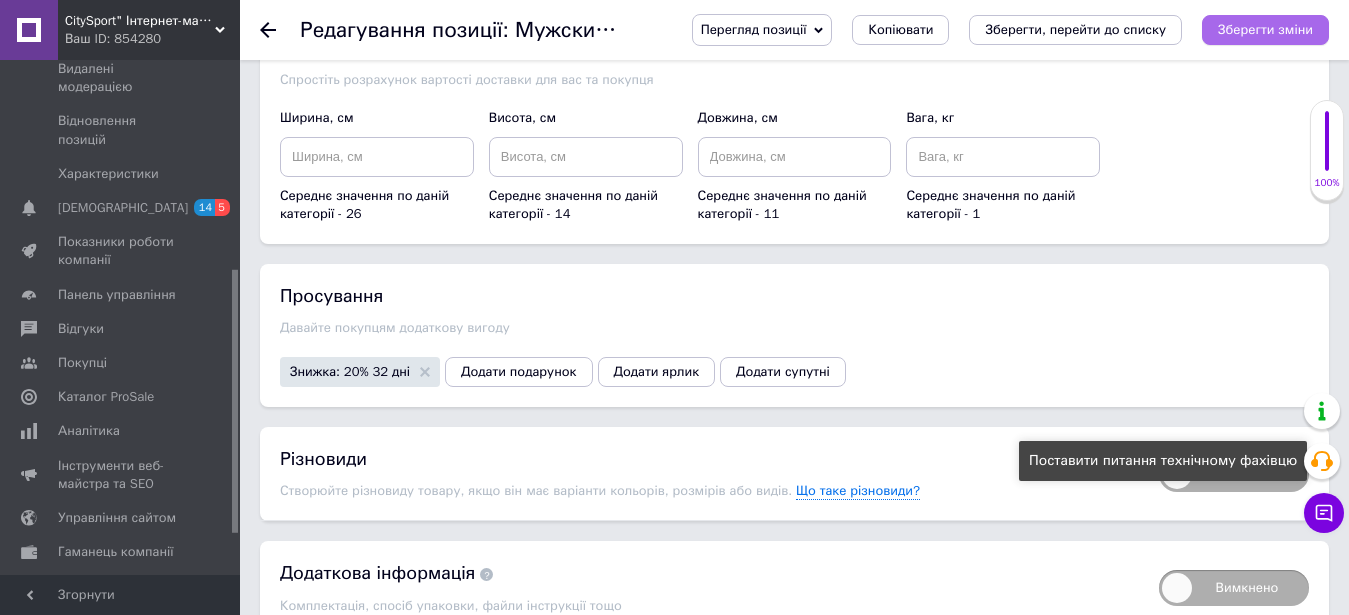 click on "Зберегти зміни" at bounding box center [1265, 30] 